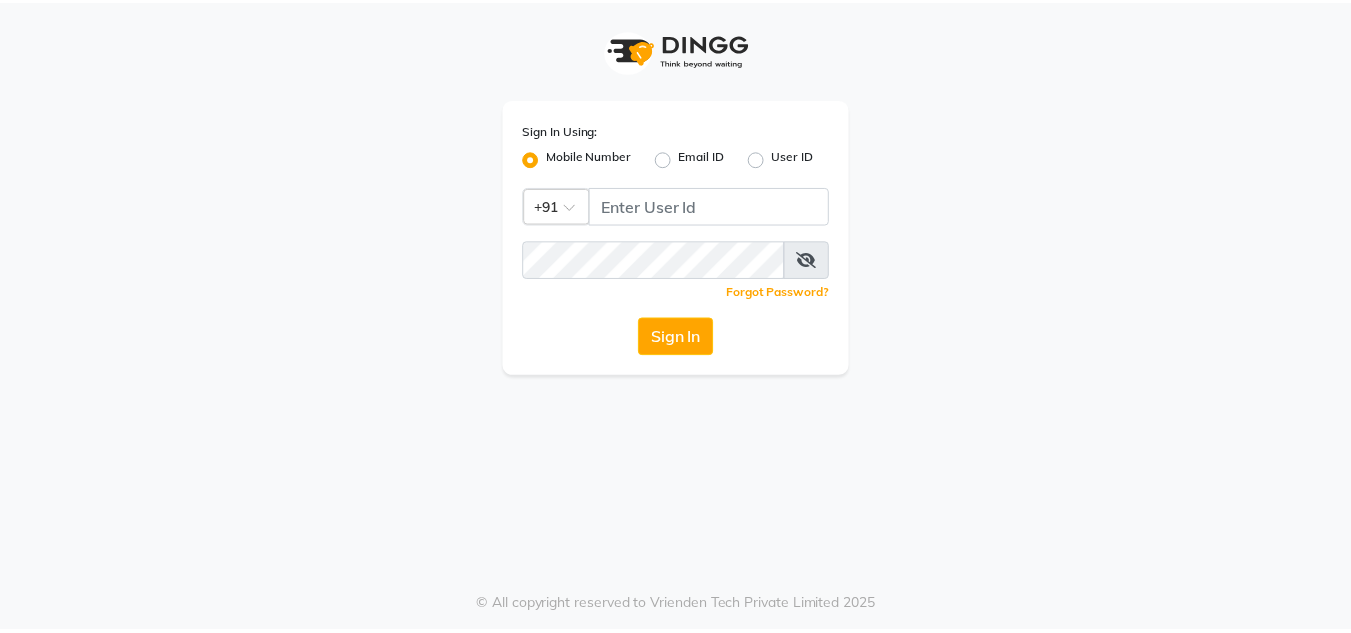 scroll, scrollTop: 0, scrollLeft: 0, axis: both 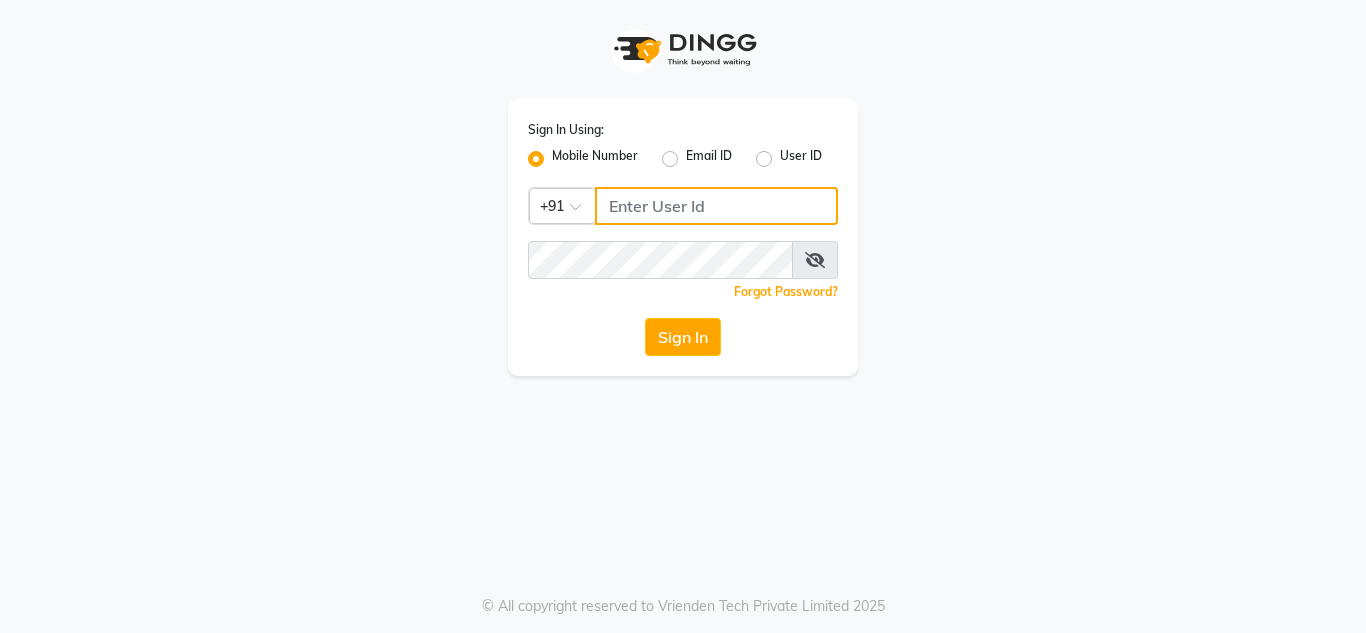 click 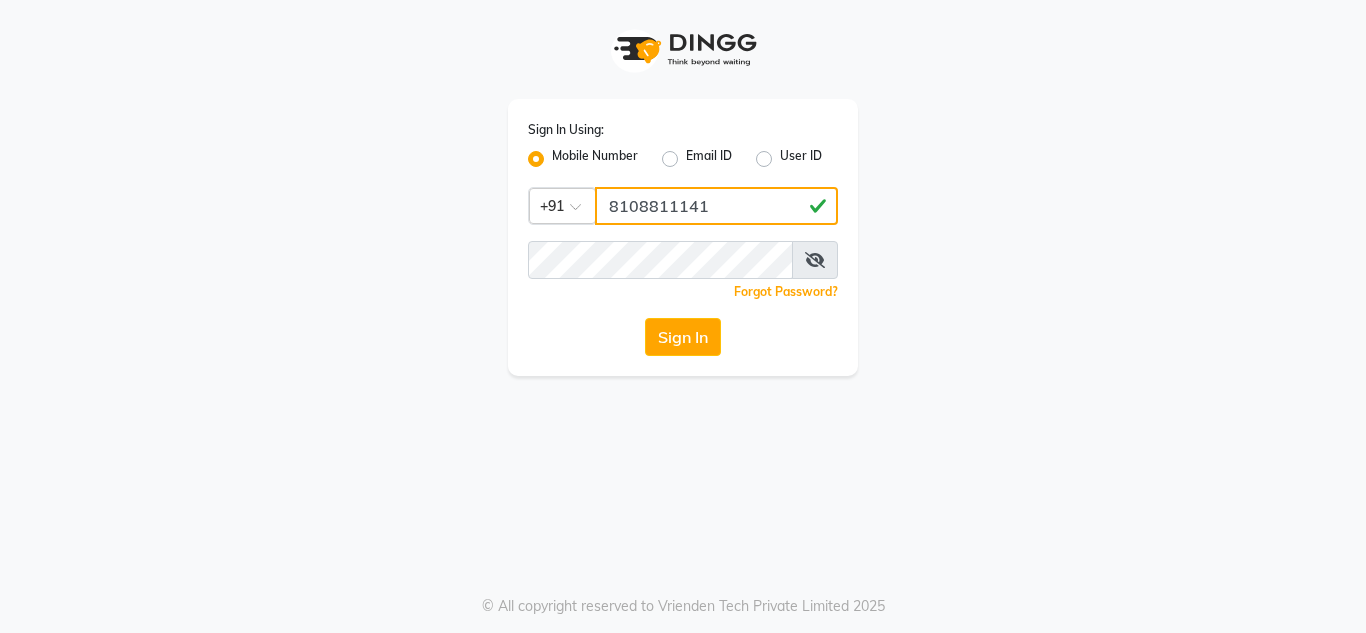 type on "8108811141" 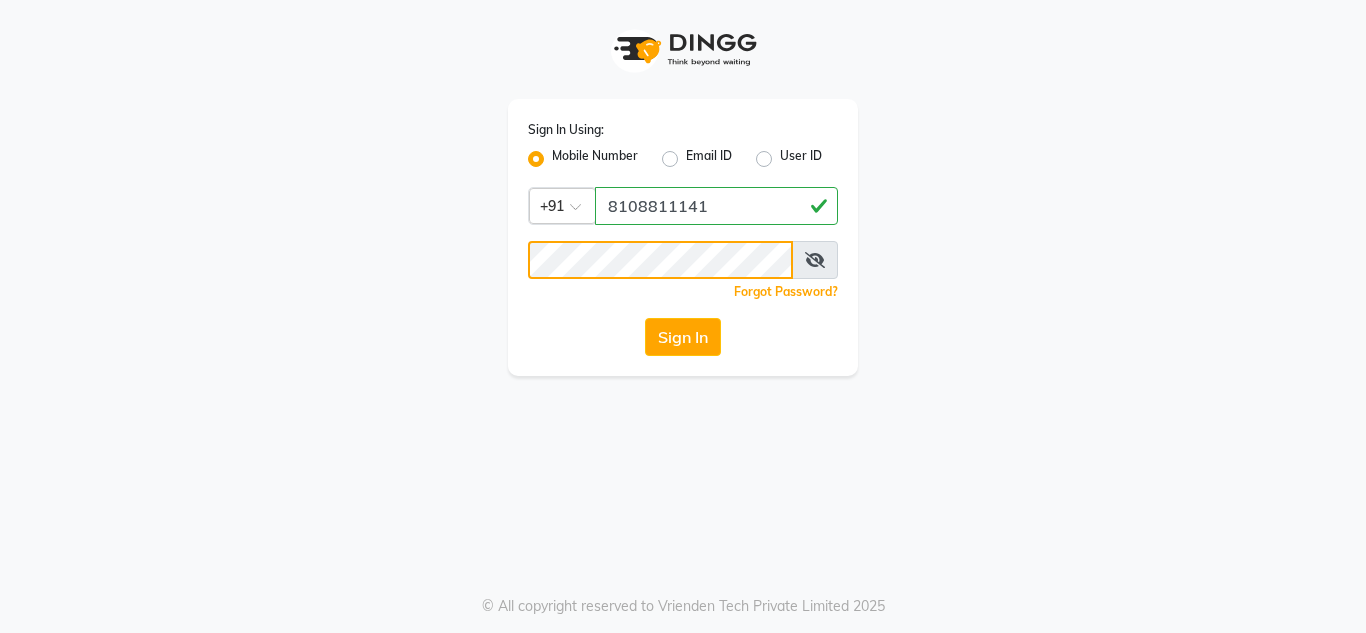 click on "Sign In" 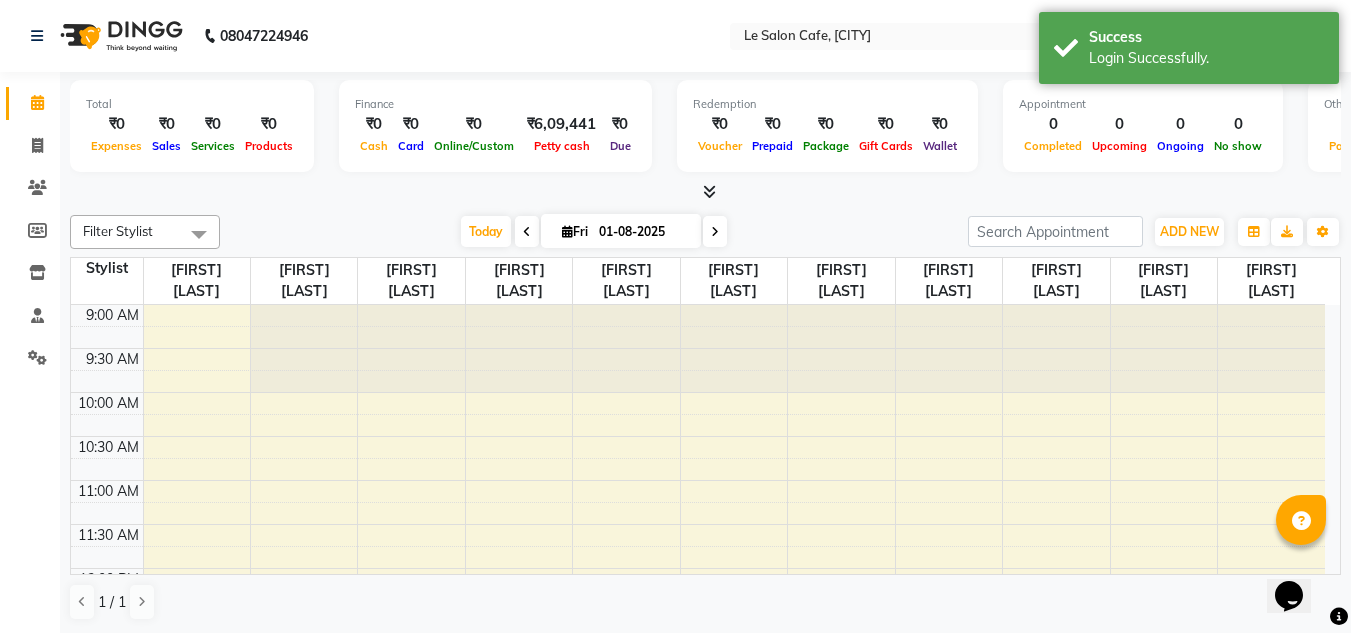 scroll, scrollTop: 0, scrollLeft: 0, axis: both 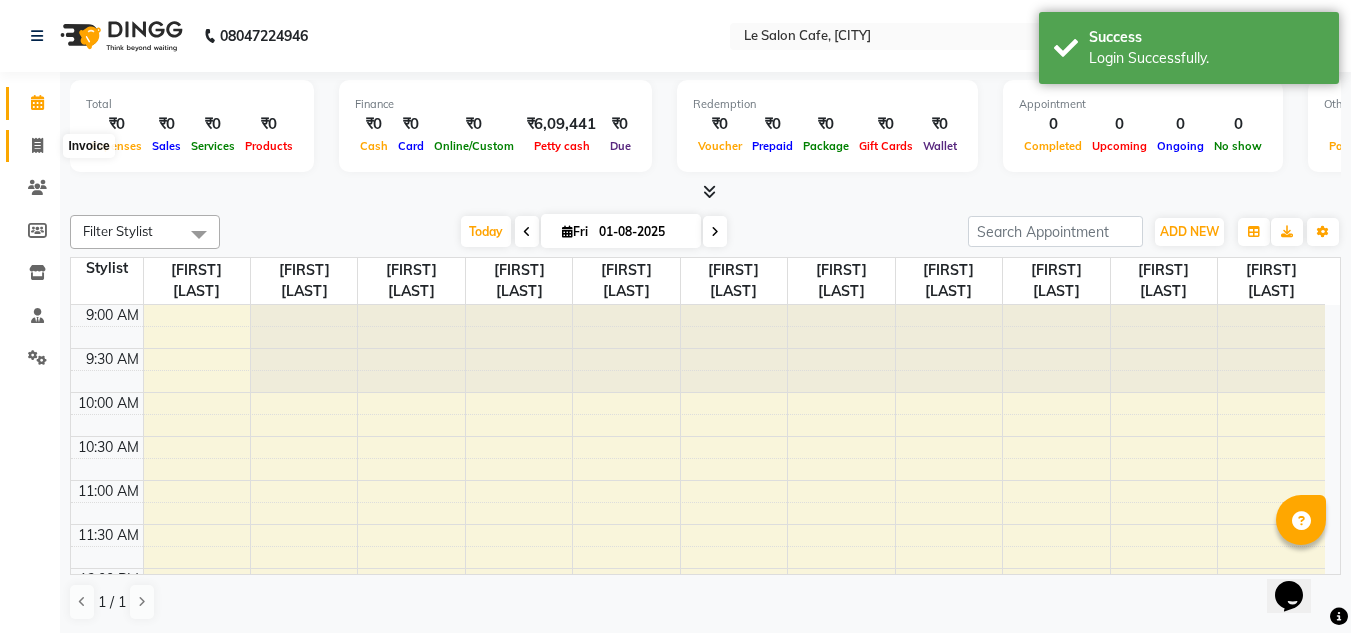 click 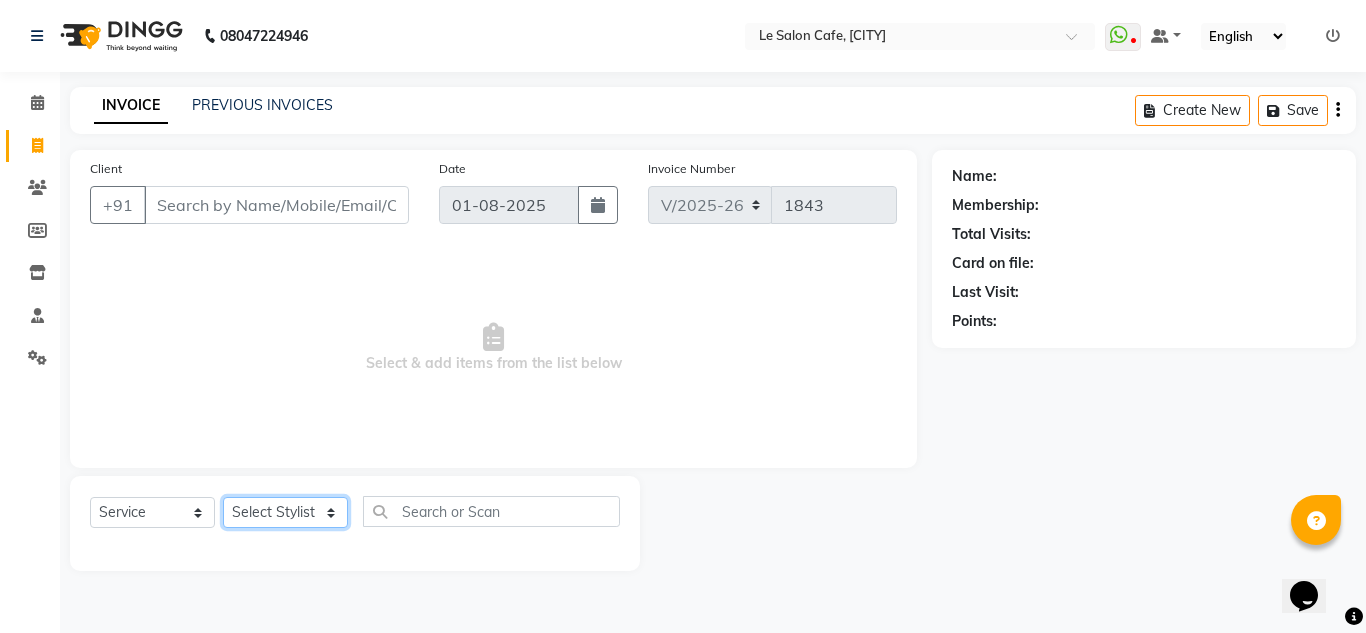 click on "Select Stylist [FIRST] [LAST] [FIRST] [LAST]  [FIRST] [LAST]  Front Desk  [FIRST] [LAST]  [FIRST] [LAST] [FIRST] [LAST]  [FIRST] [LAST]  [FIRST] [LAST]  [FIRST] [LAST]  [FIRST] [LAST]  [FIRST] [LAST]  [FIRST] [LAST]" 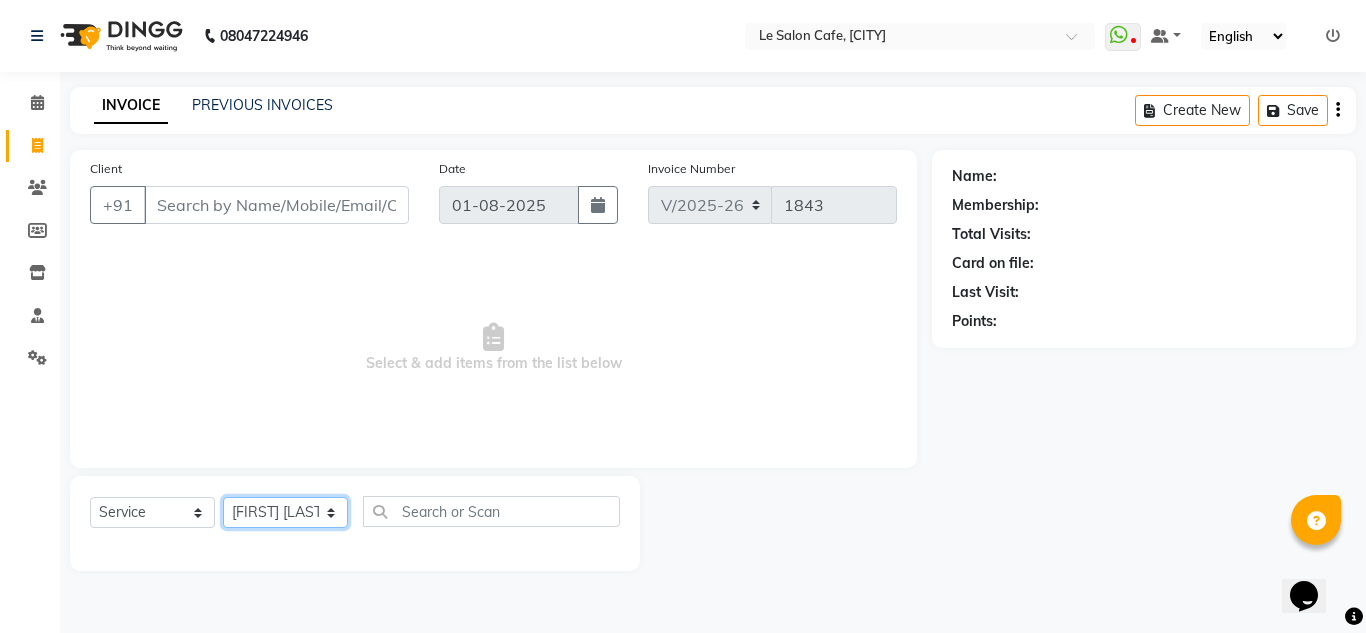 click on "Select Stylist [FIRST] [LAST] [FIRST] [LAST]  [FIRST] [LAST]  Front Desk  [FIRST] [LAST]  [FIRST] [LAST] [FIRST] [LAST]  [FIRST] [LAST]  [FIRST] [LAST]  [FIRST] [LAST]  [FIRST] [LAST]  [FIRST] [LAST]  [FIRST] [LAST]" 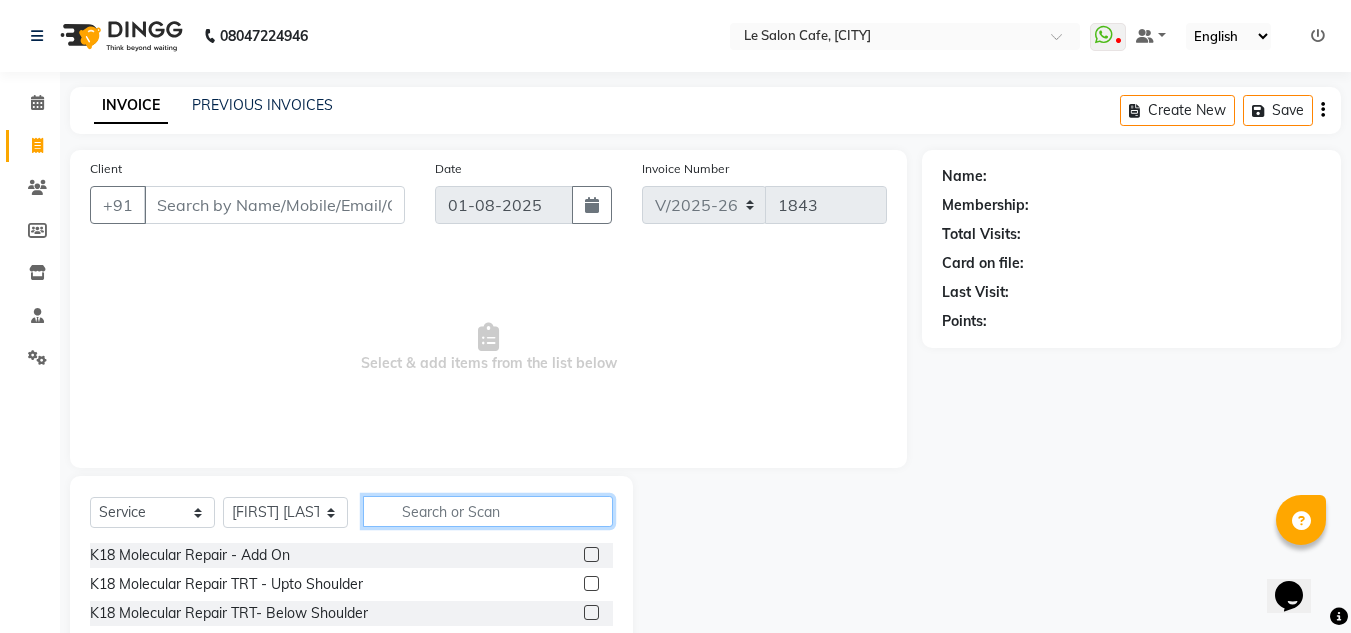 click 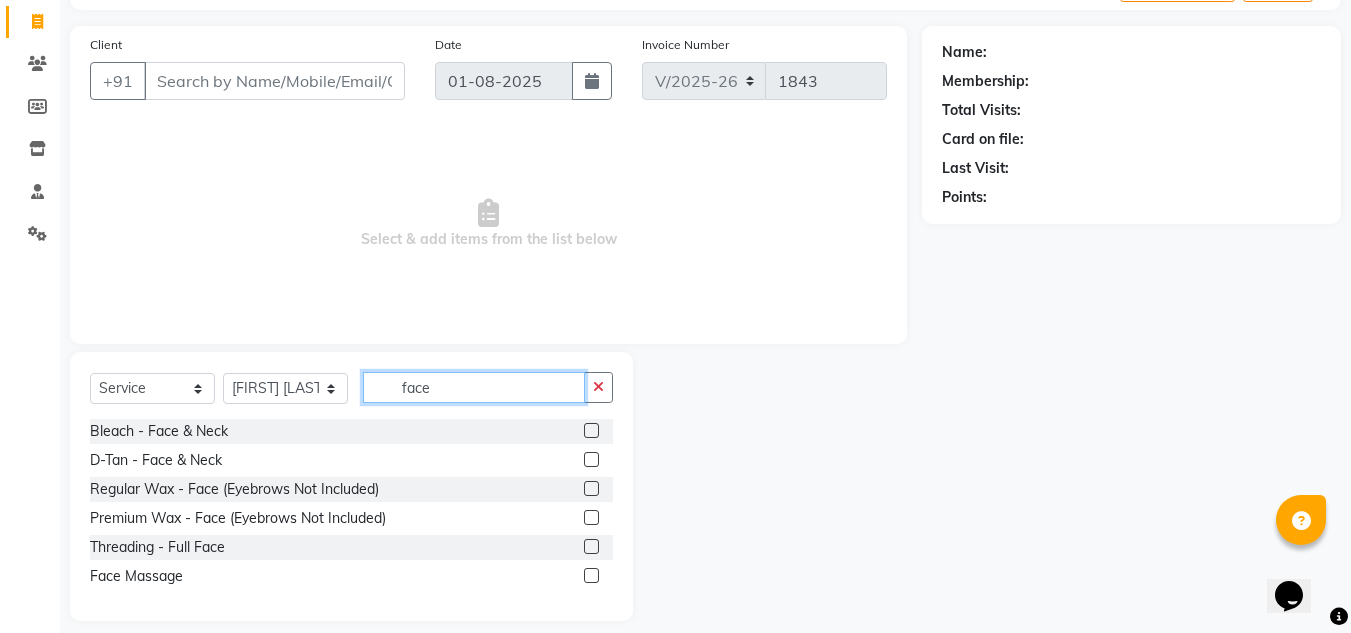 scroll, scrollTop: 142, scrollLeft: 0, axis: vertical 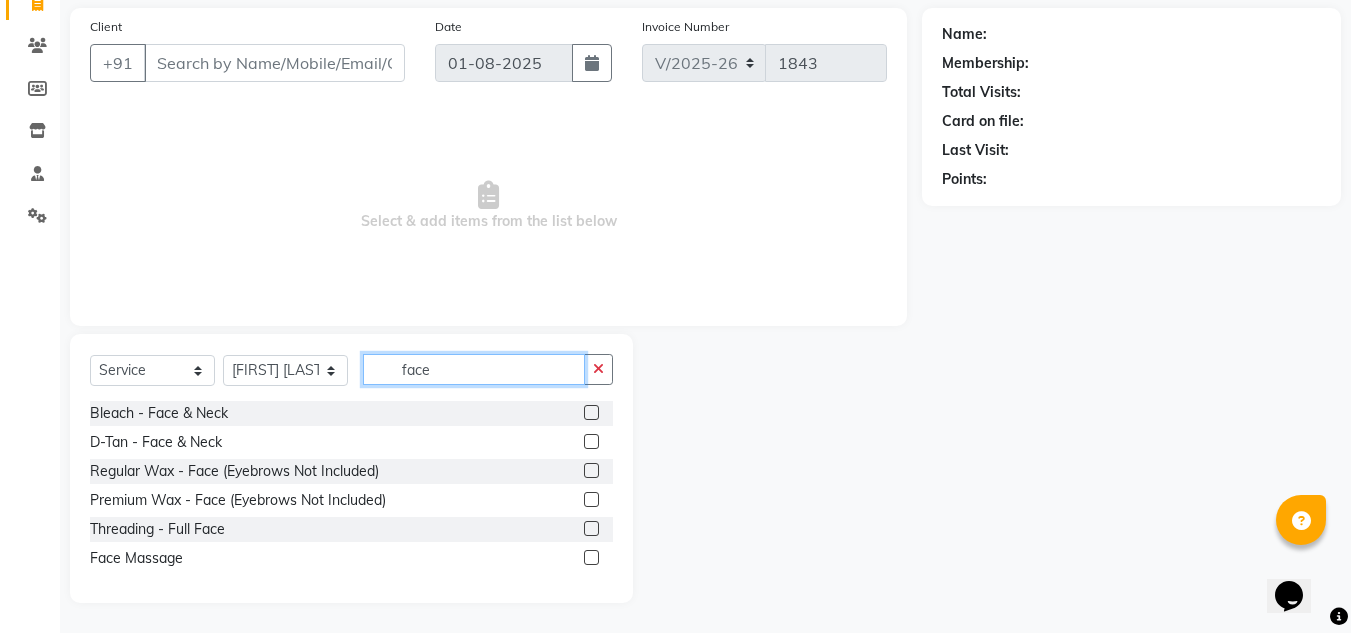 type on "face" 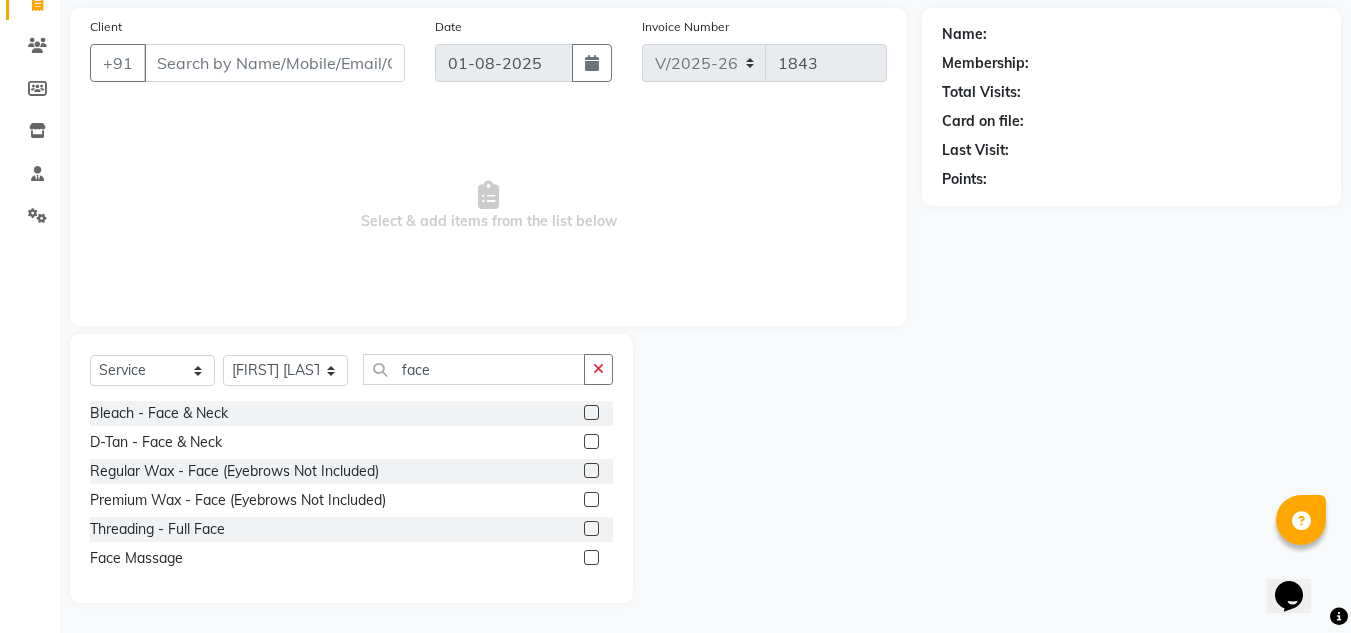 click 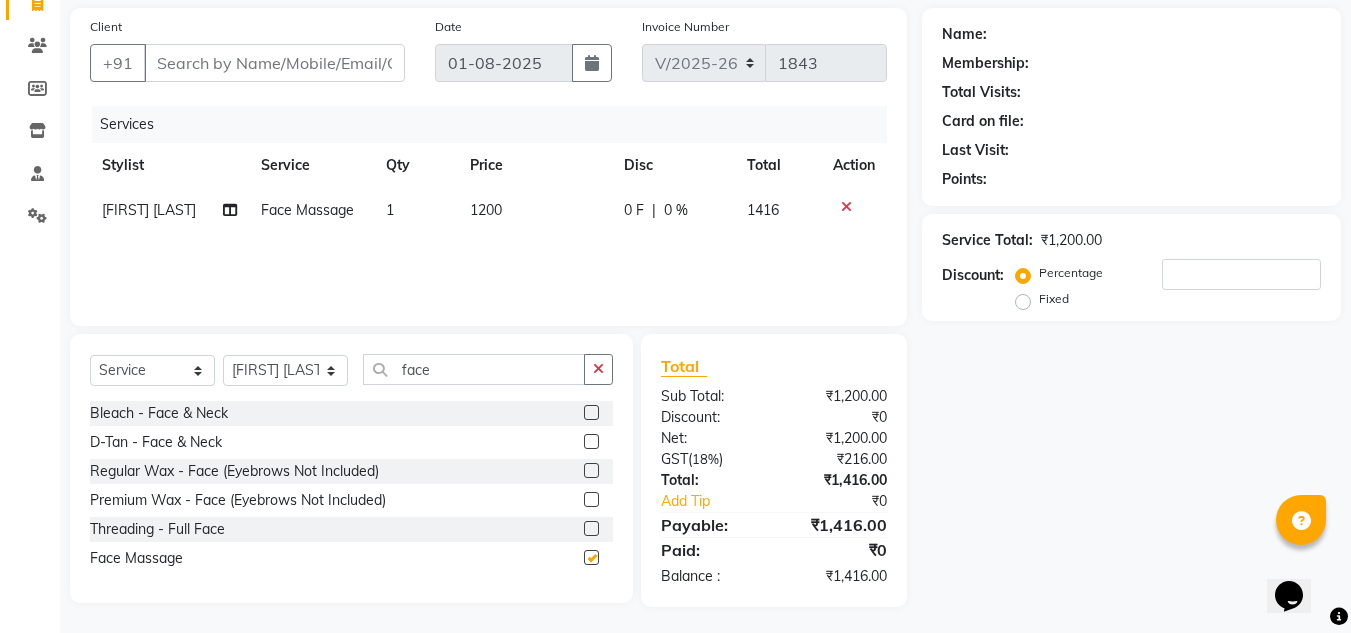 checkbox on "false" 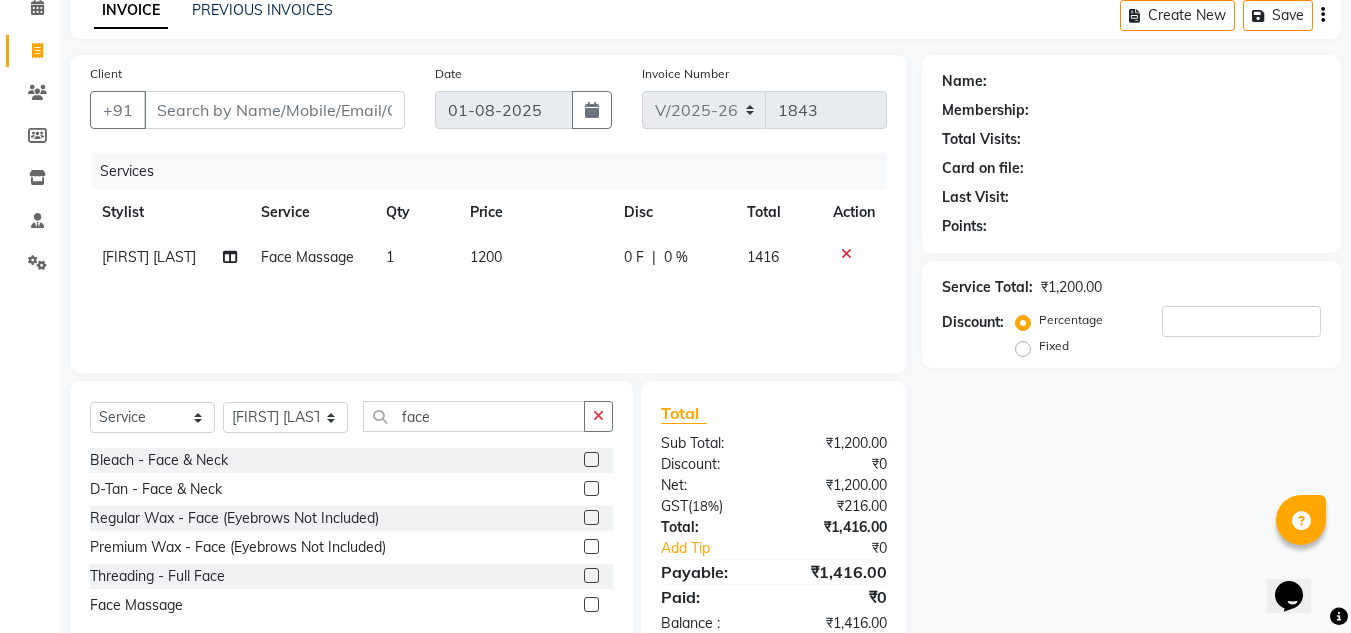 scroll, scrollTop: 142, scrollLeft: 0, axis: vertical 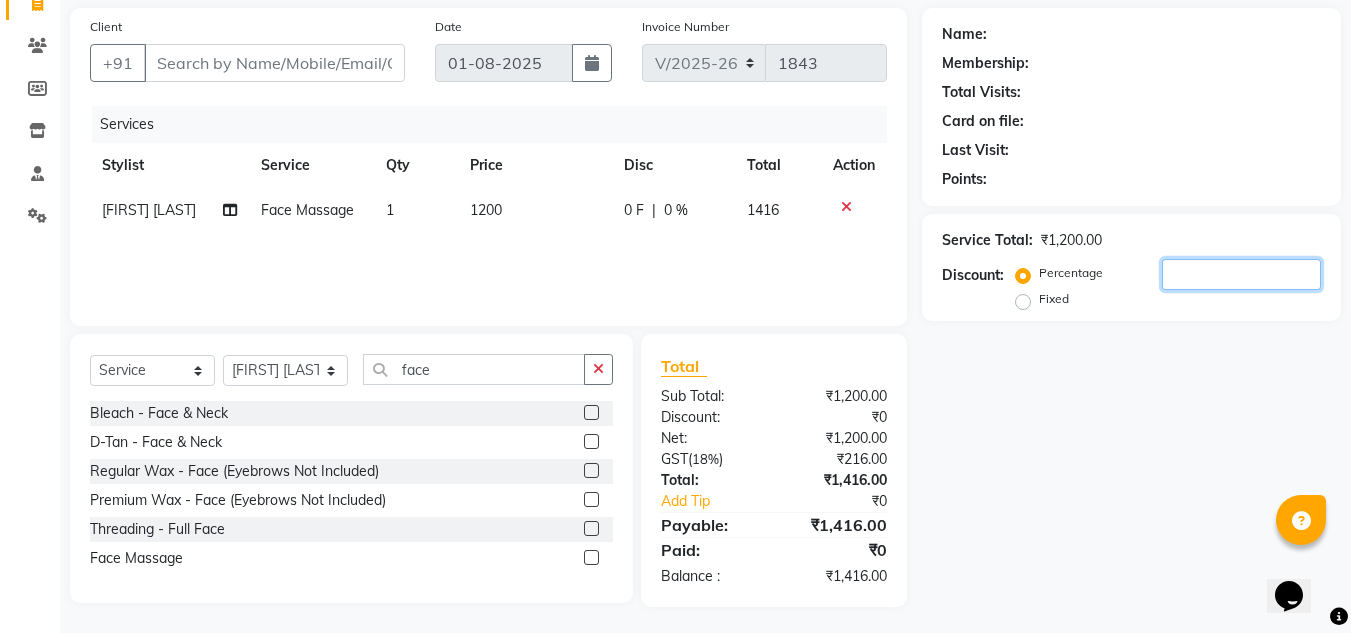click 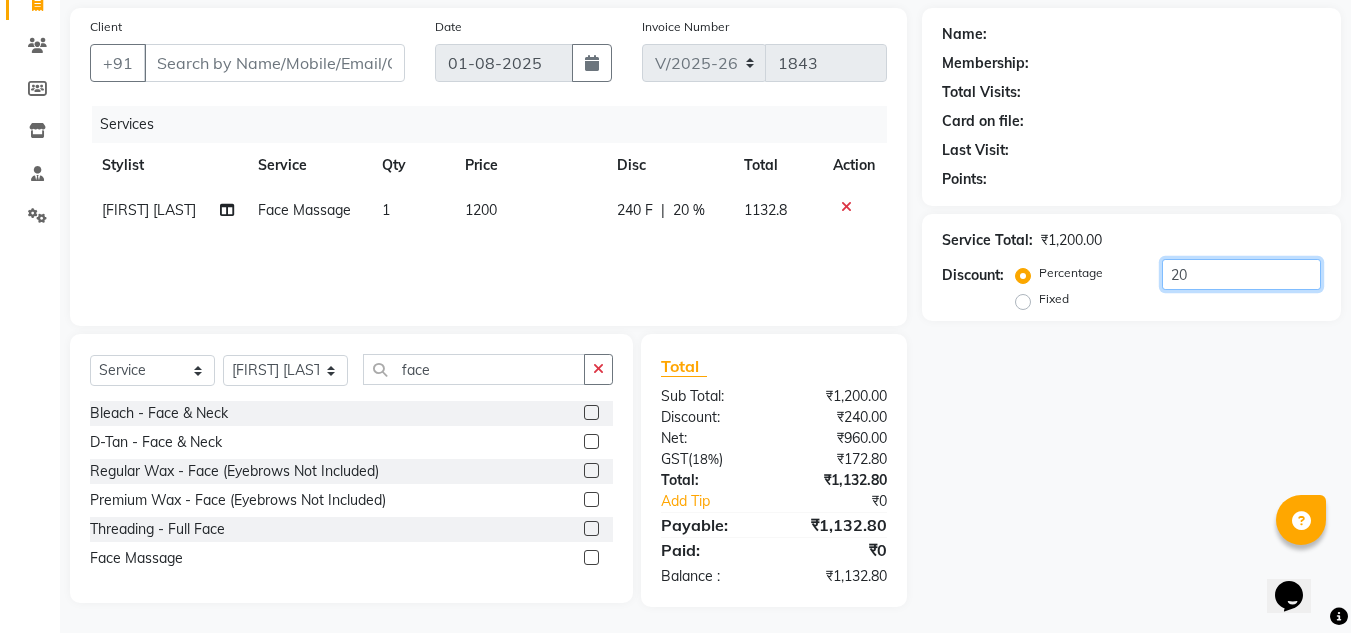 type on "20" 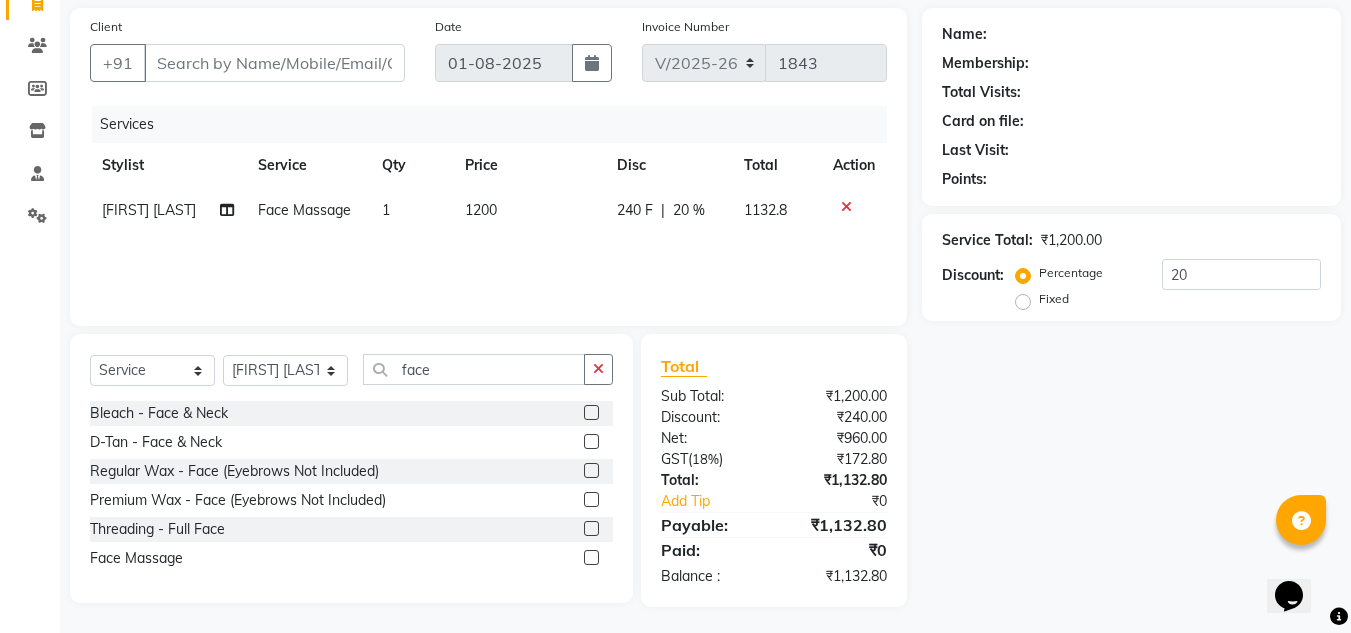 drag, startPoint x: 315, startPoint y: 42, endPoint x: 313, endPoint y: 64, distance: 22.090721 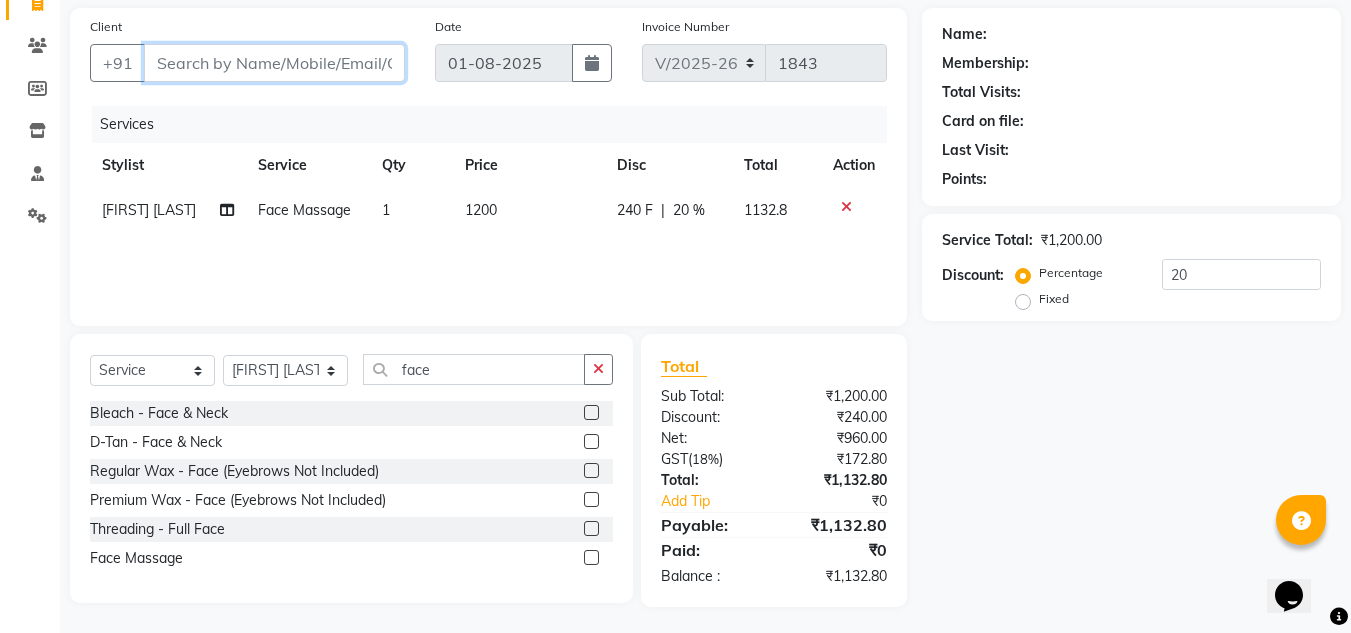 click on "Client" at bounding box center (274, 63) 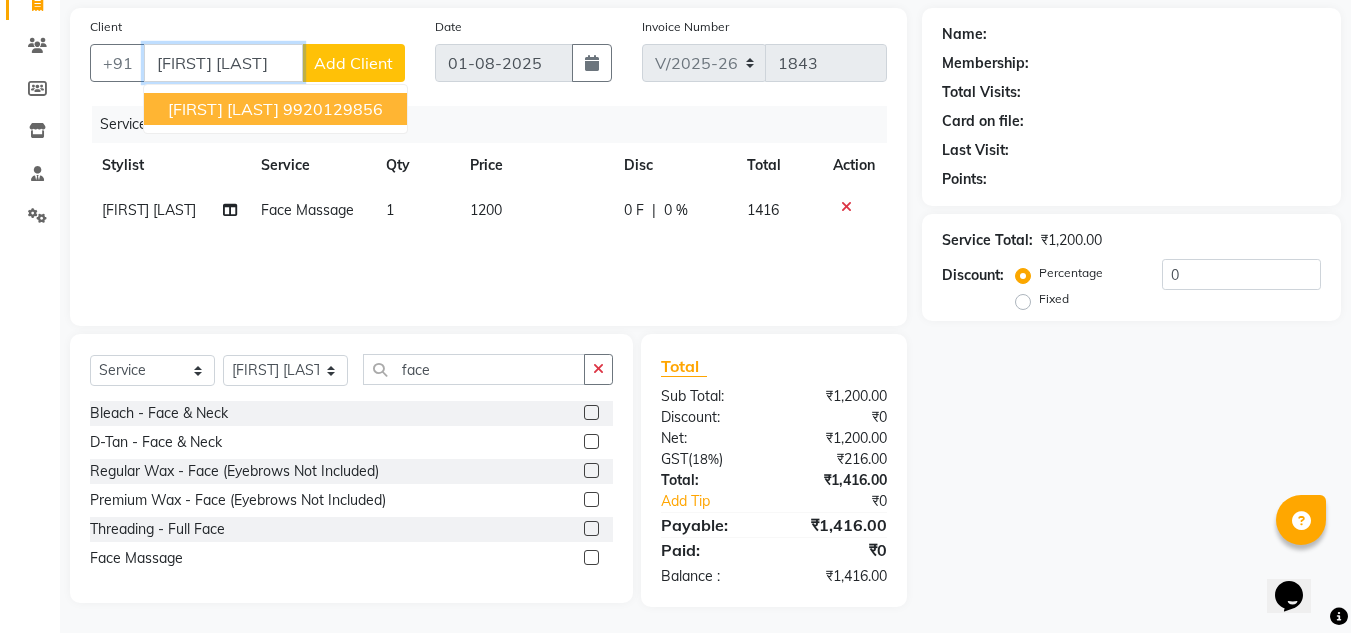 click on "jyoti pandey" at bounding box center [223, 109] 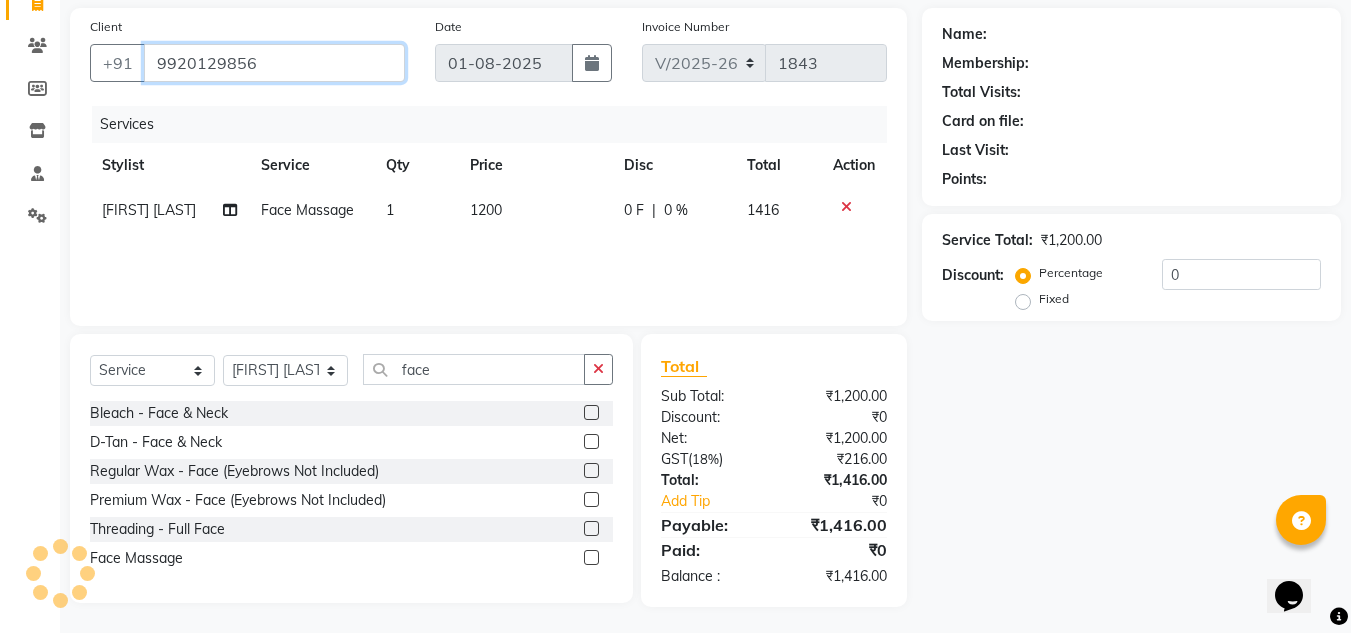 type on "9920129856" 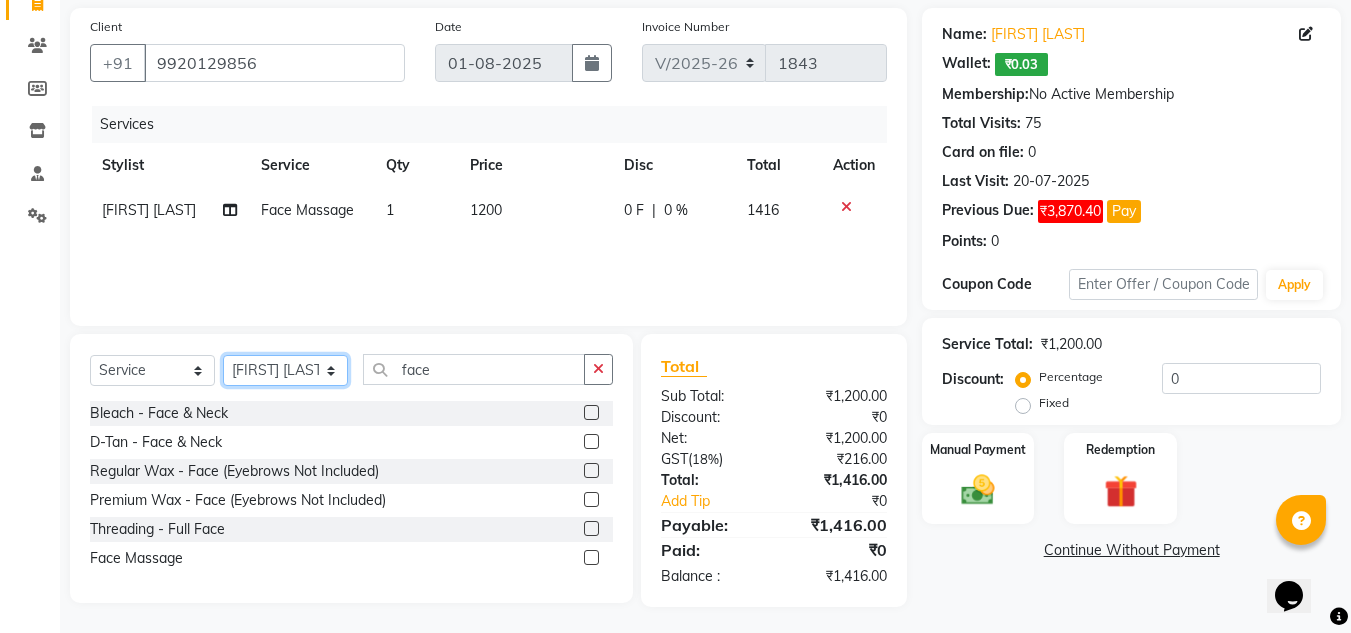 click on "Select Stylist [FIRST] [LAST] [FIRST] [LAST]  [FIRST] [LAST]  Front Desk  [FIRST] [LAST]  [FIRST] [LAST] [FIRST] [LAST]  [FIRST] [LAST]  [FIRST] [LAST]  [FIRST] [LAST]  [FIRST] [LAST]  [FIRST] [LAST]  [FIRST] [LAST]" 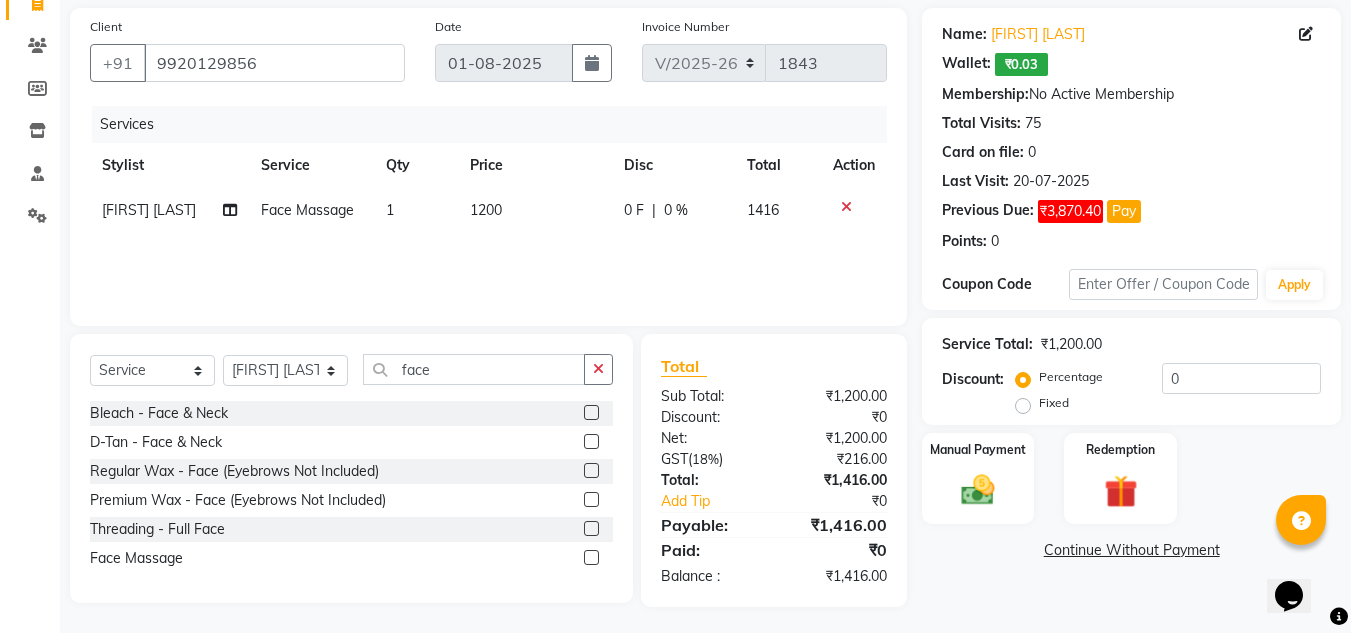 click 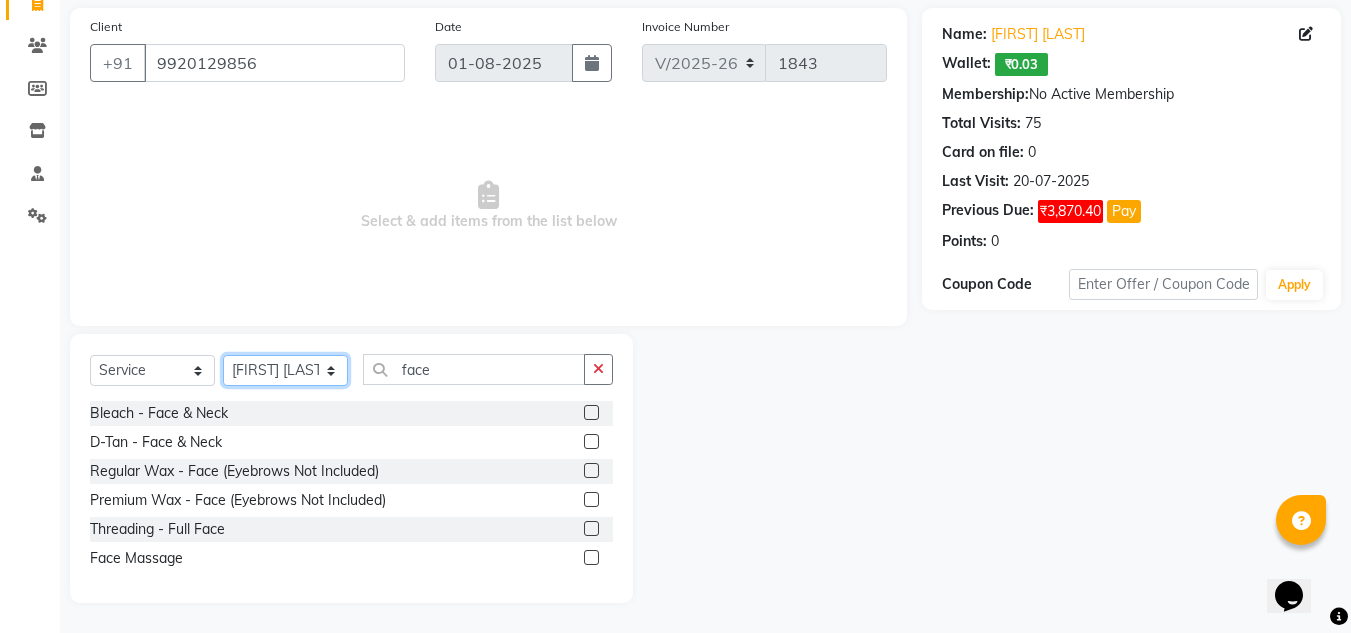 click on "Select Stylist [FIRST] [LAST] [FIRST] [LAST]  [FIRST] [LAST]  Front Desk  [FIRST] [LAST]  [FIRST] [LAST] [FIRST] [LAST]  [FIRST] [LAST]  [FIRST] [LAST]  [FIRST] [LAST]  [FIRST] [LAST]  [FIRST] [LAST]  [FIRST] [LAST]" 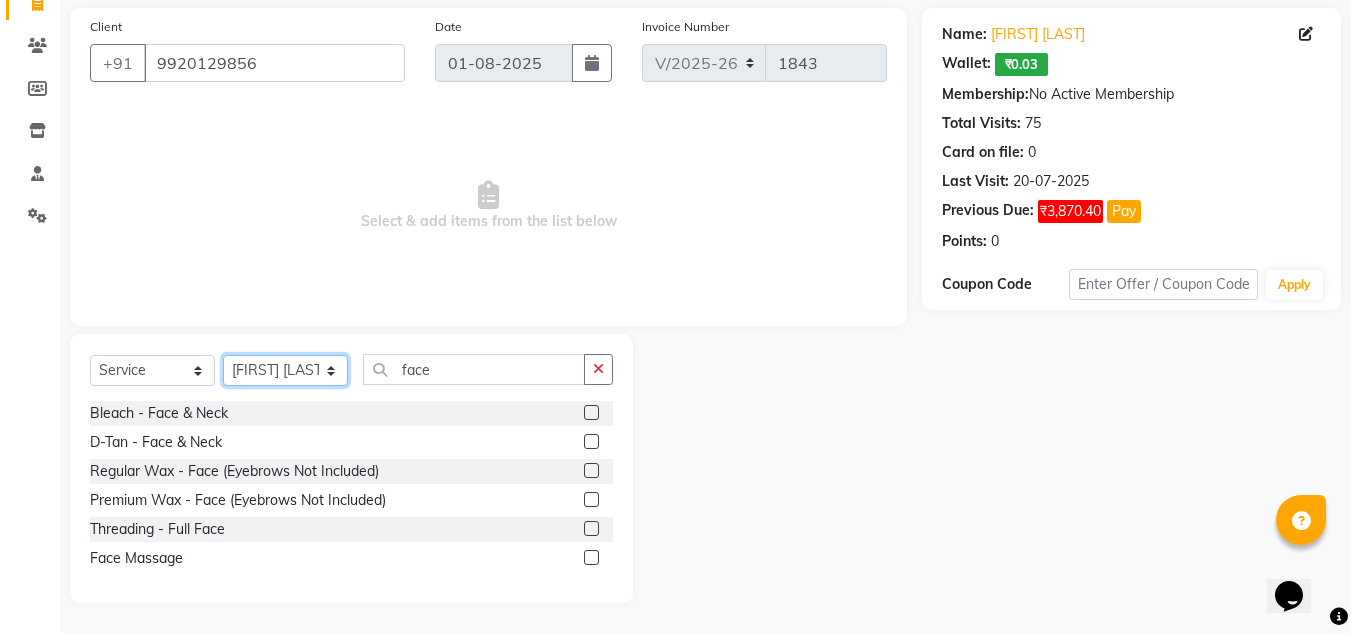 click on "Select Stylist [FIRST] [LAST] [FIRST] [LAST]  [FIRST] [LAST]  Front Desk  [FIRST] [LAST]  [FIRST] [LAST] [FIRST] [LAST]  [FIRST] [LAST]  [FIRST] [LAST]  [FIRST] [LAST]  [FIRST] [LAST]  [FIRST] [LAST]  [FIRST] [LAST]" 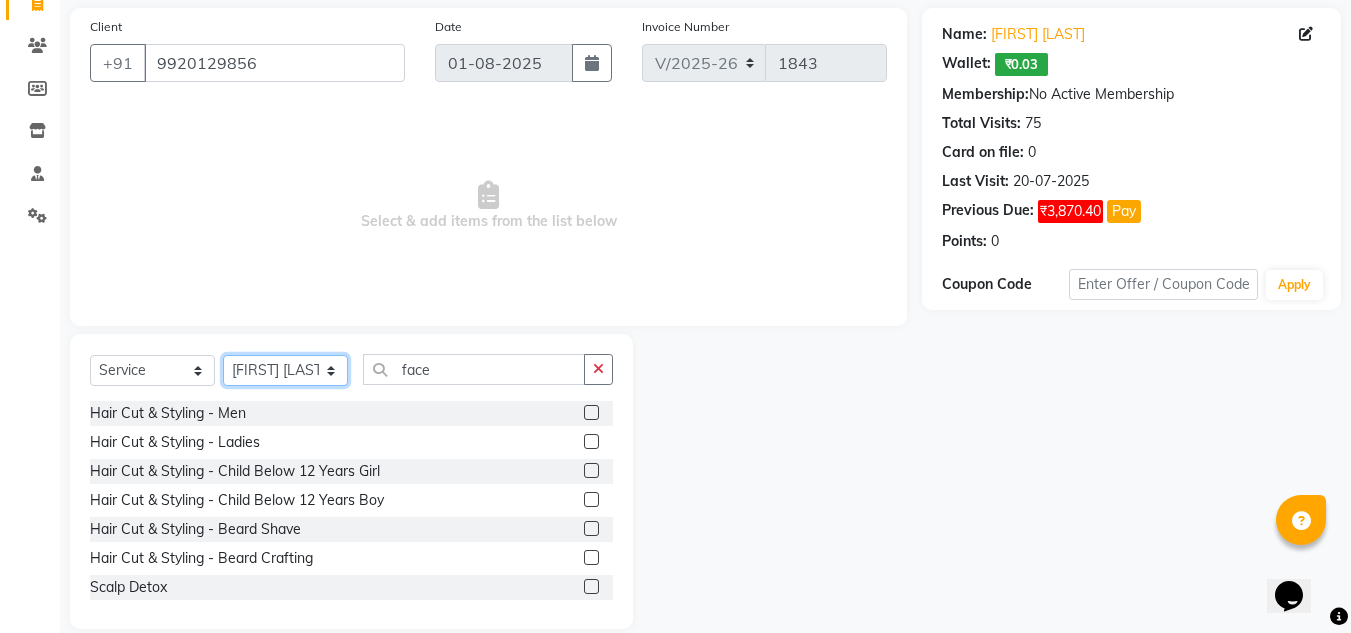 click on "Select Stylist [FIRST] [LAST] [FIRST] [LAST]  [FIRST] [LAST]  Front Desk  [FIRST] [LAST]  [FIRST] [LAST] [FIRST] [LAST]  [FIRST] [LAST]  [FIRST] [LAST]  [FIRST] [LAST]  [FIRST] [LAST]  [FIRST] [LAST]  [FIRST] [LAST]" 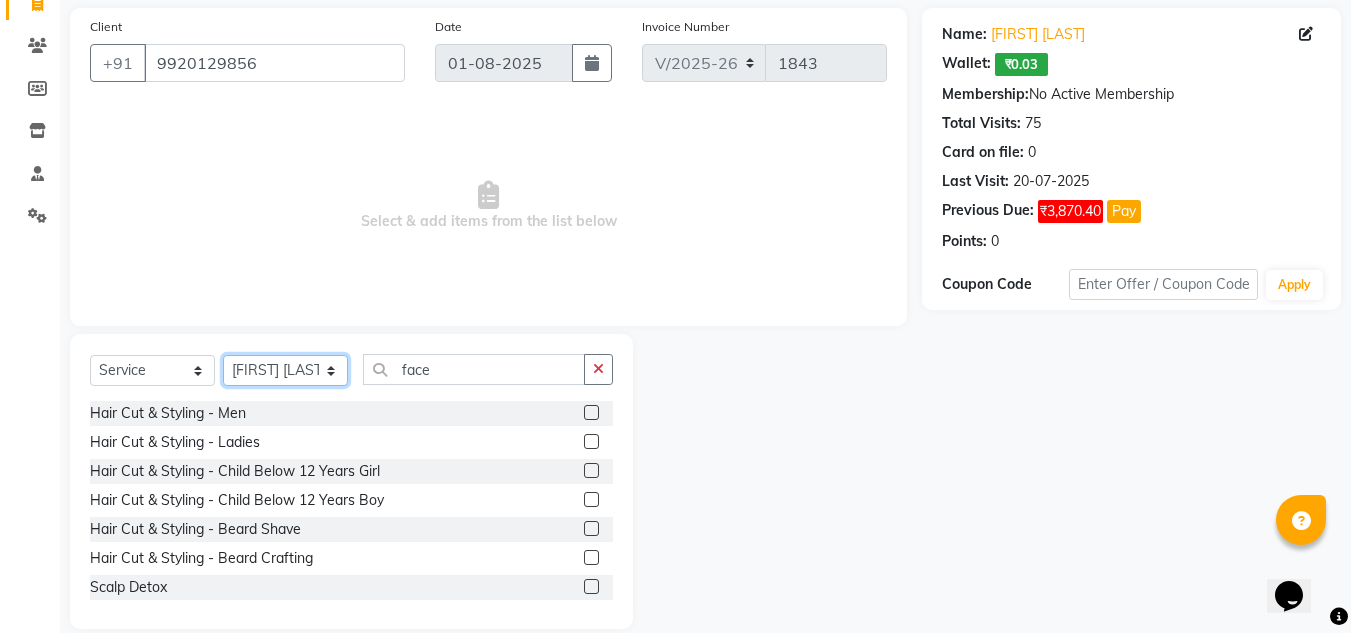 click on "Select Stylist [FIRST] [LAST] [FIRST] [LAST]  [FIRST] [LAST]  Front Desk  [FIRST] [LAST]  [FIRST] [LAST] [FIRST] [LAST]  [FIRST] [LAST]  [FIRST] [LAST]  [FIRST] [LAST]  [FIRST] [LAST]  [FIRST] [LAST]  [FIRST] [LAST]" 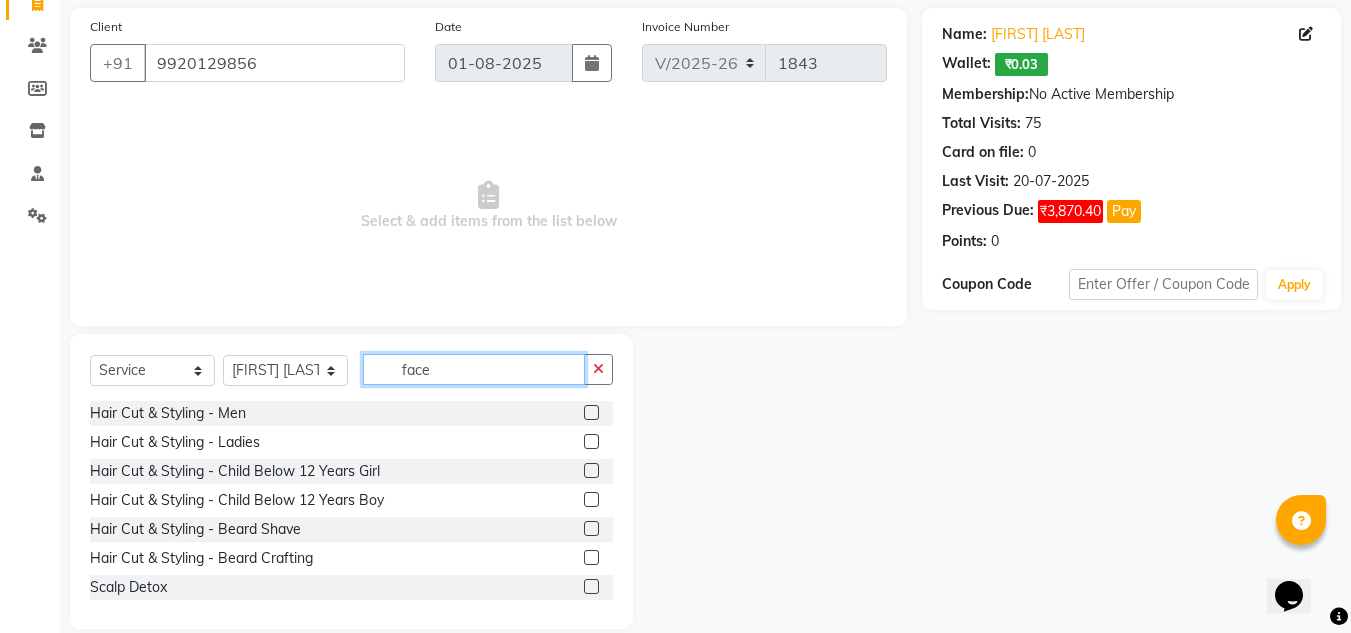 drag, startPoint x: 440, startPoint y: 366, endPoint x: 271, endPoint y: 387, distance: 170.29973 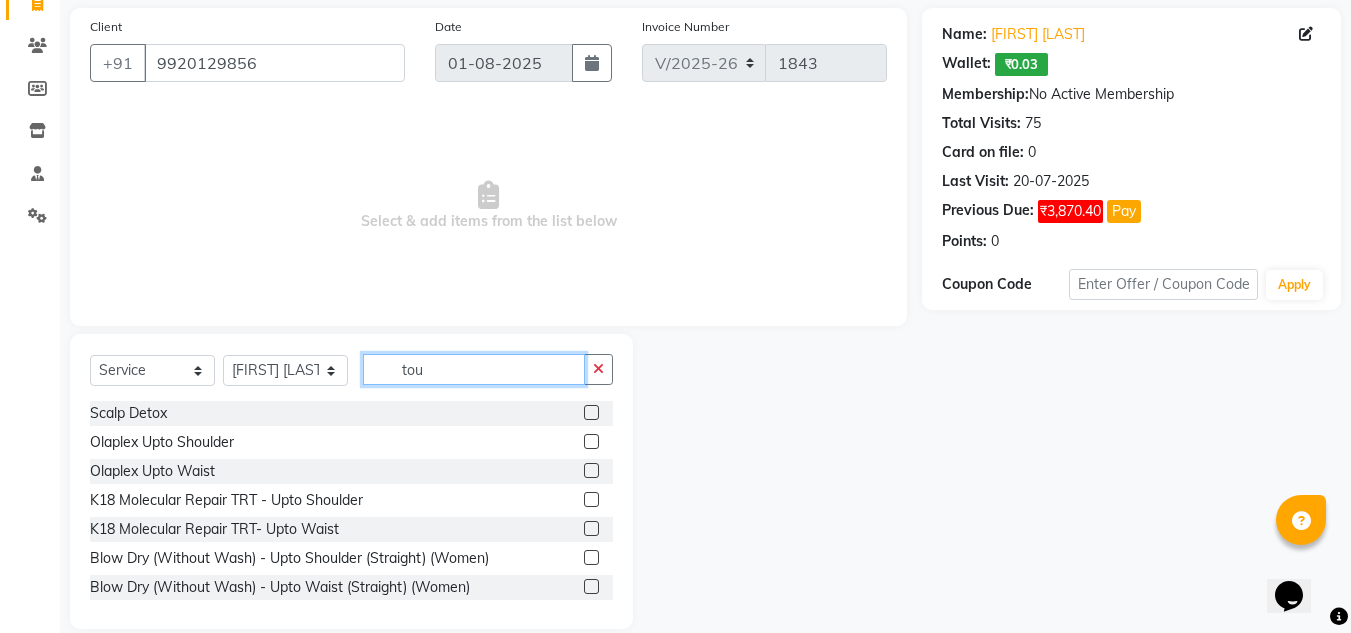 scroll, scrollTop: 26, scrollLeft: 0, axis: vertical 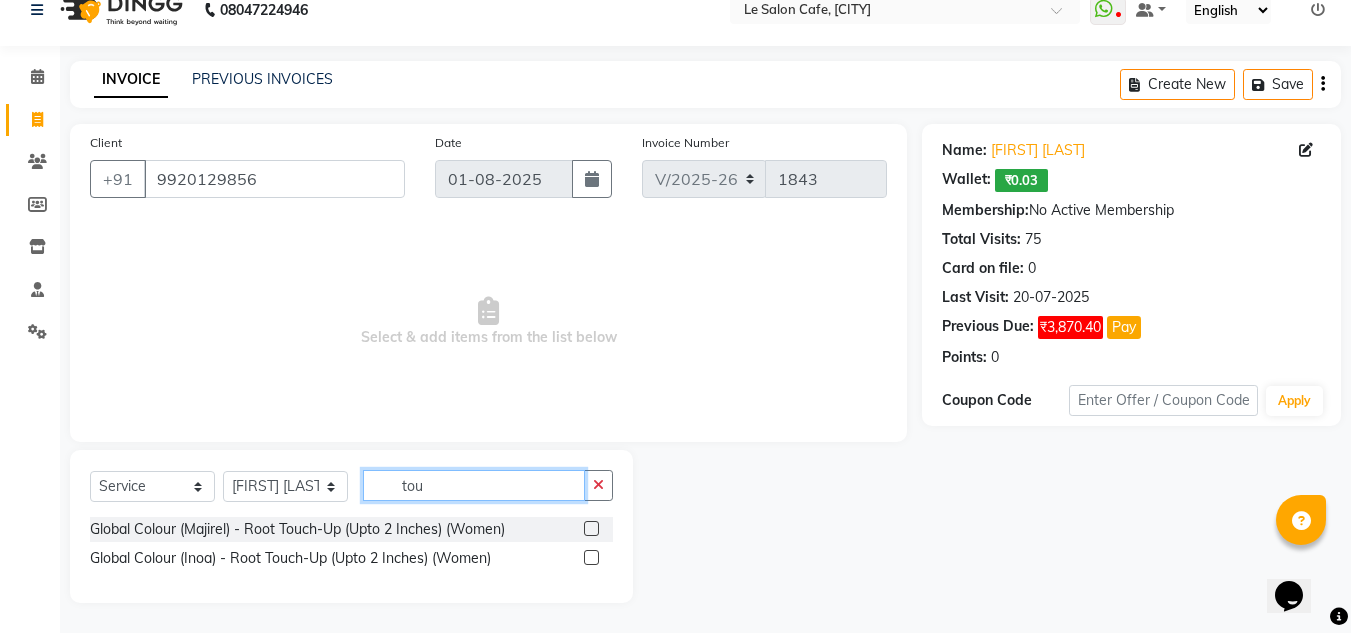 type on "tou" 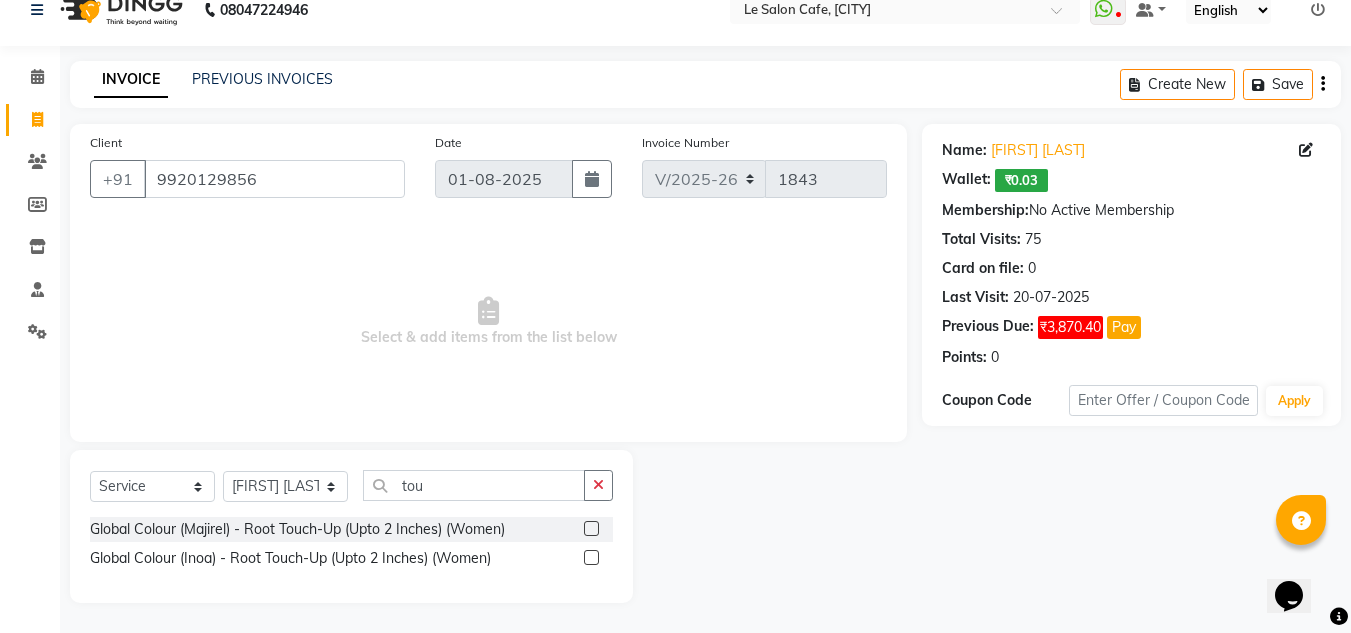 click 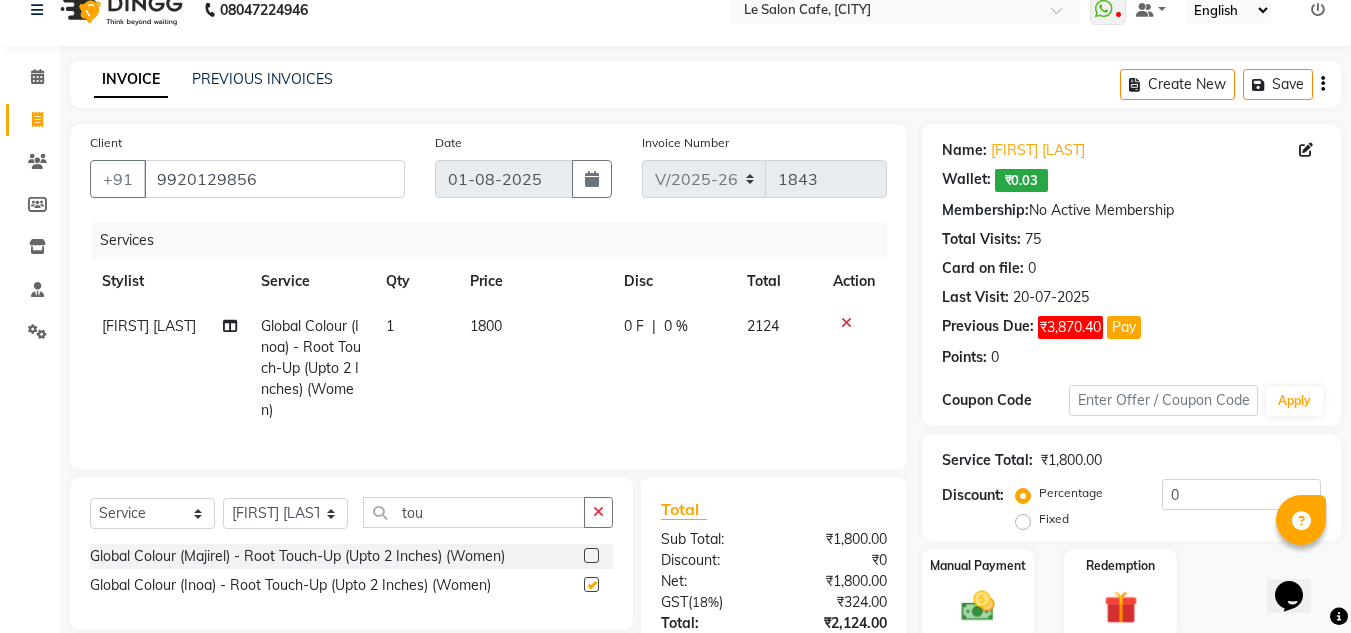 checkbox on "false" 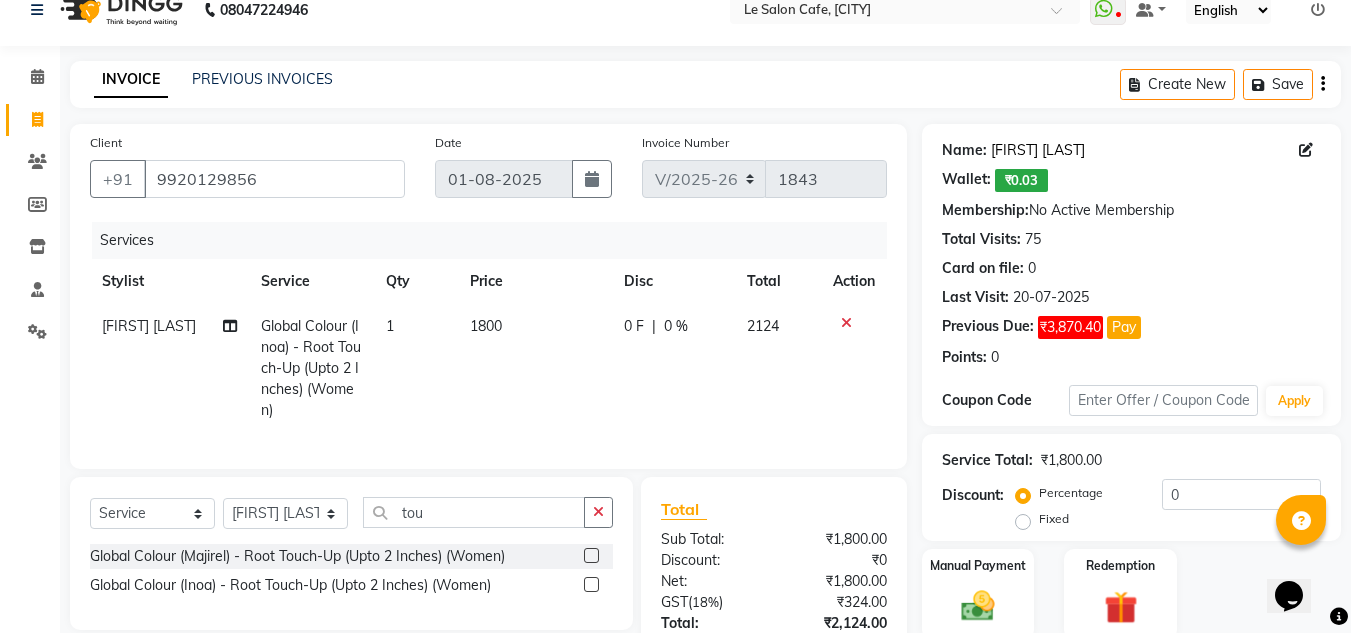 click on "Jyoti Pandey" 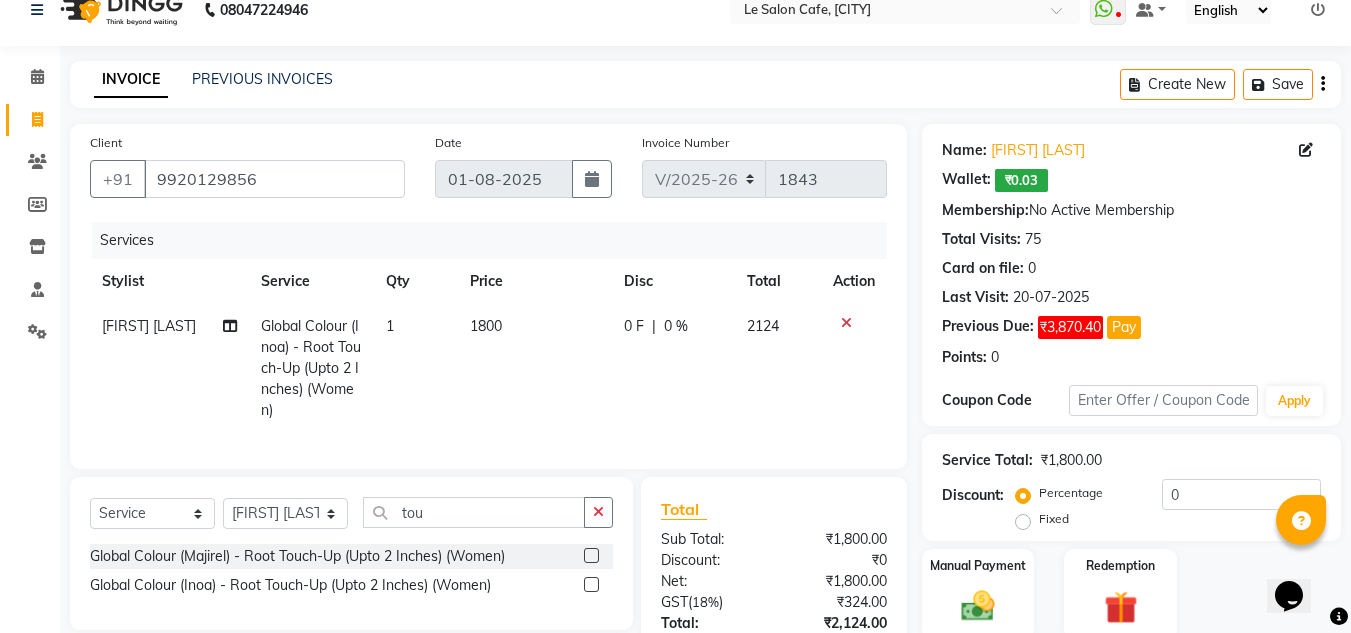 click 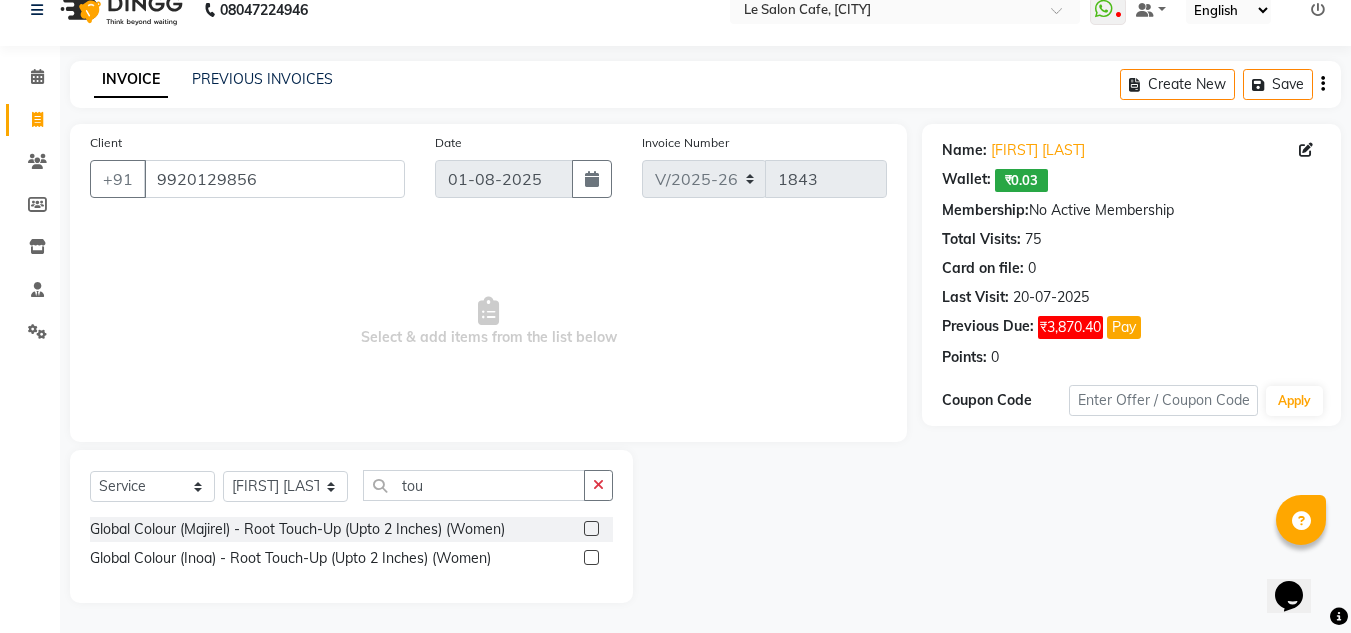 click 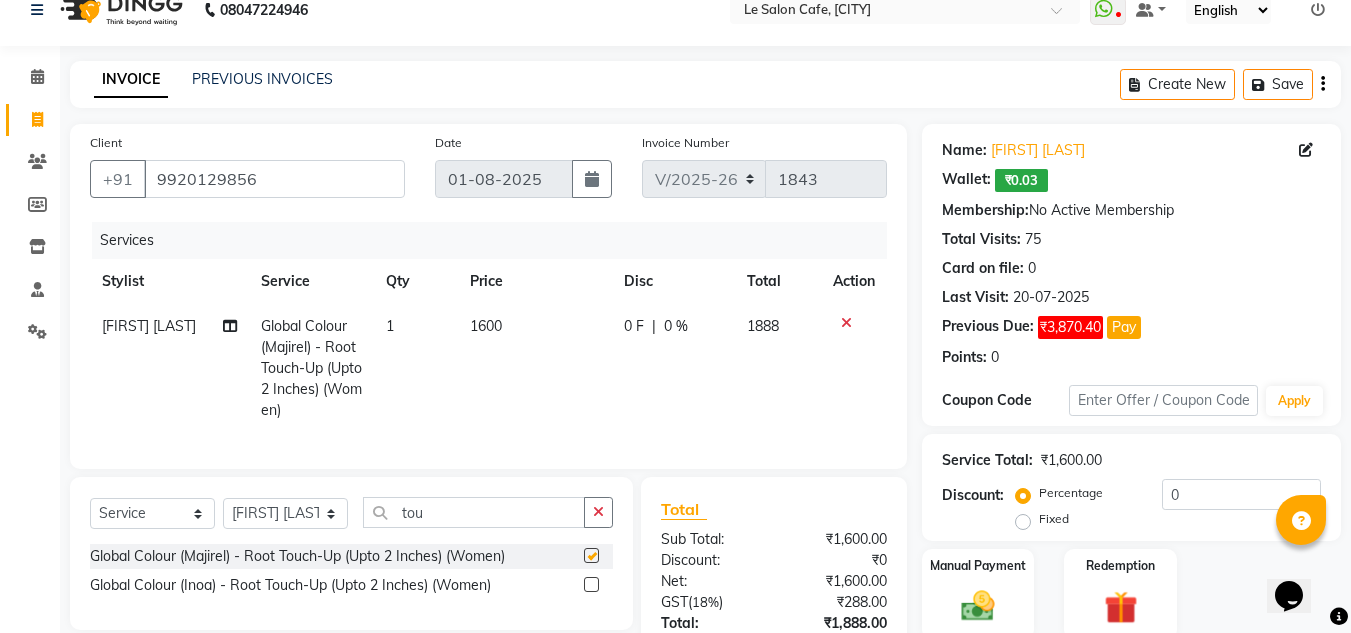 checkbox on "false" 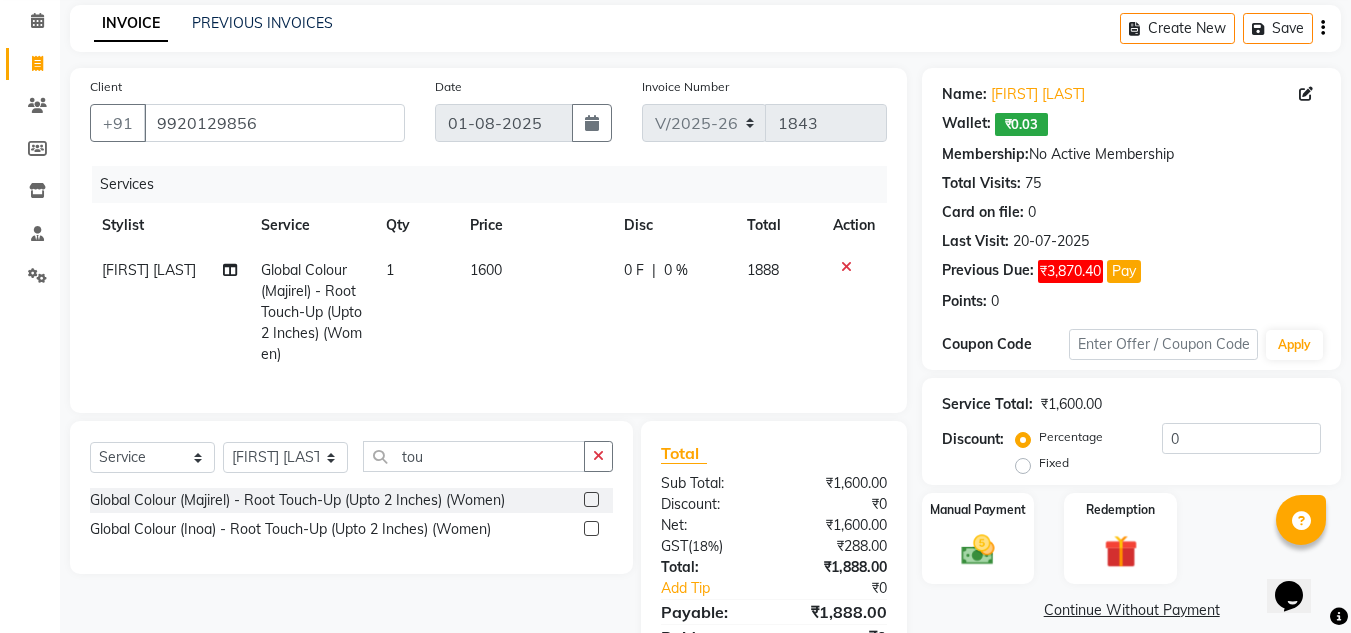 scroll, scrollTop: 126, scrollLeft: 0, axis: vertical 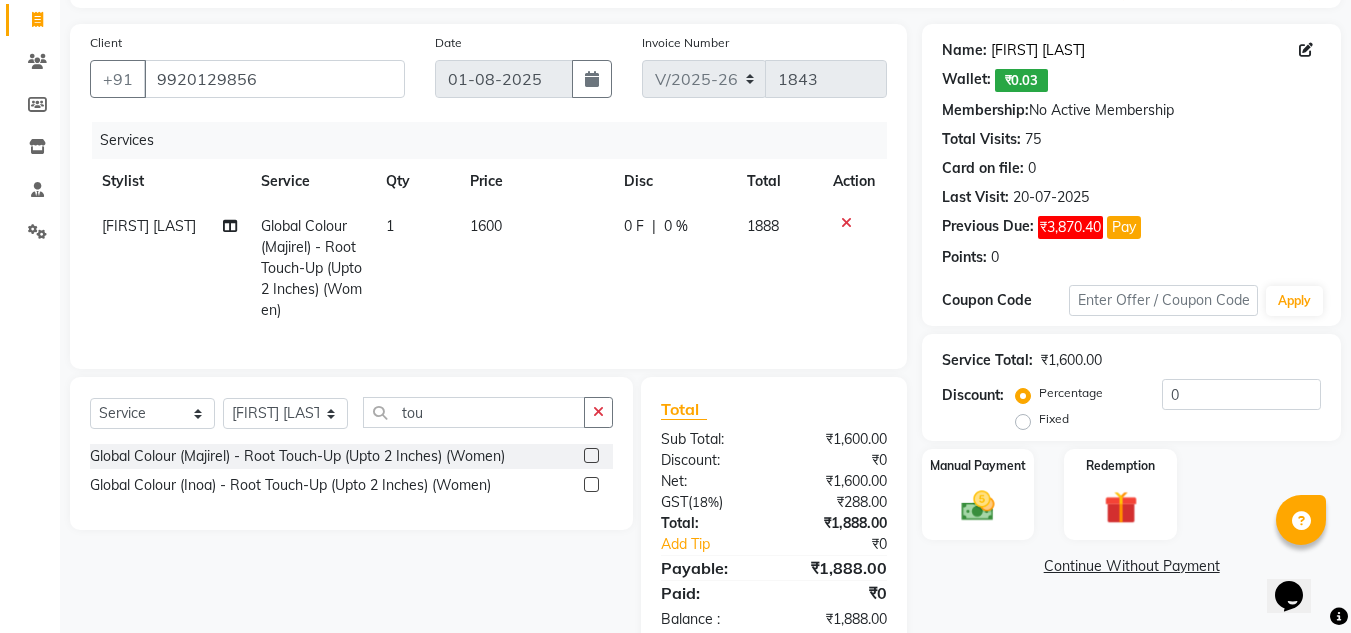 click on "Jyoti Pandey" 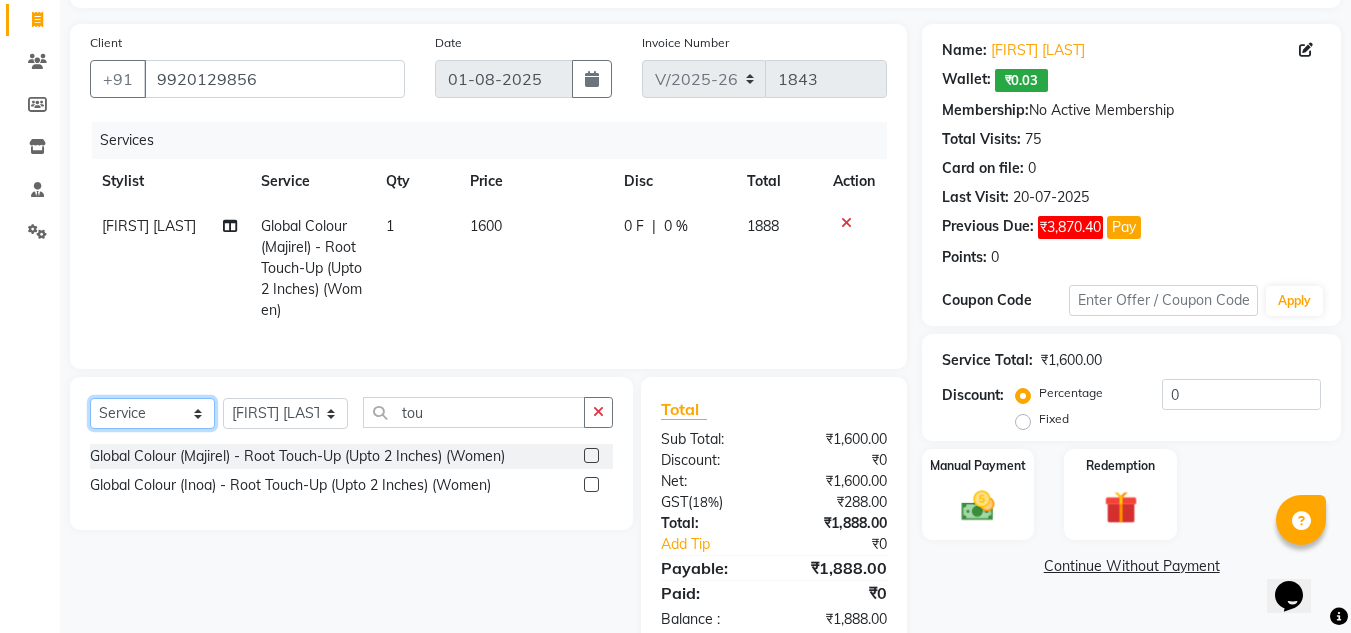click on "Select  Service  Product  Membership  Package Voucher Prepaid Gift Card" 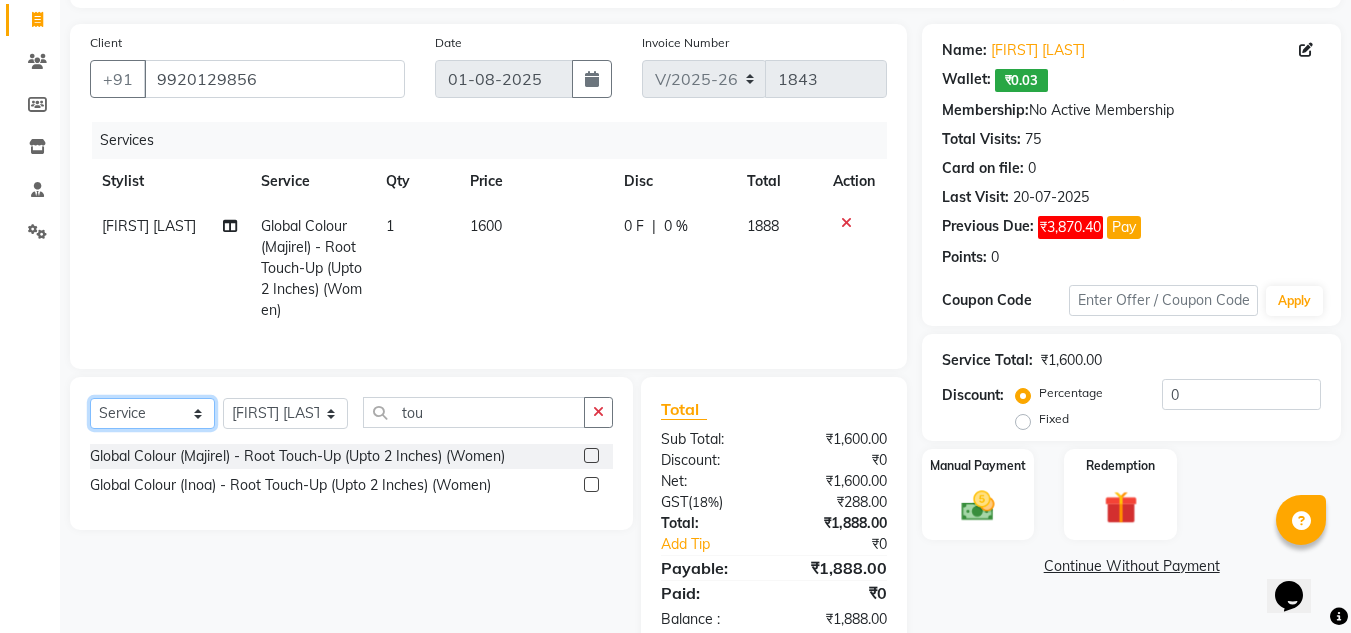 select on "membership" 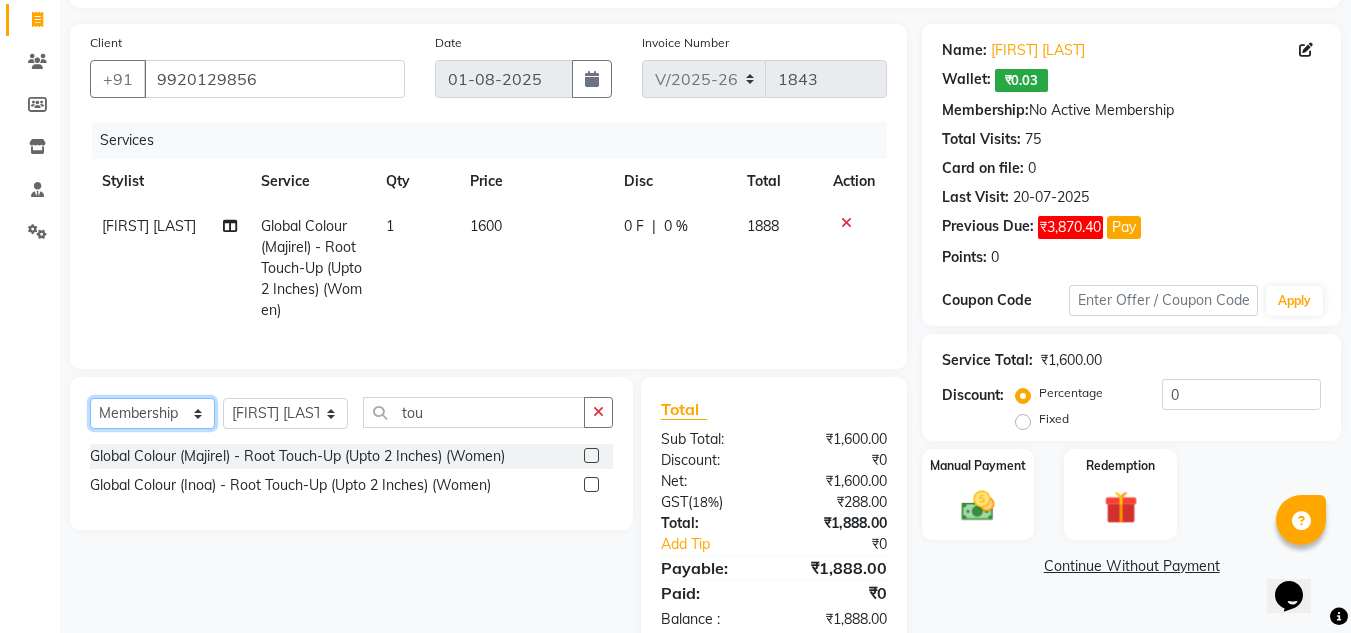 click on "Select  Service  Product  Membership  Package Voucher Prepaid Gift Card" 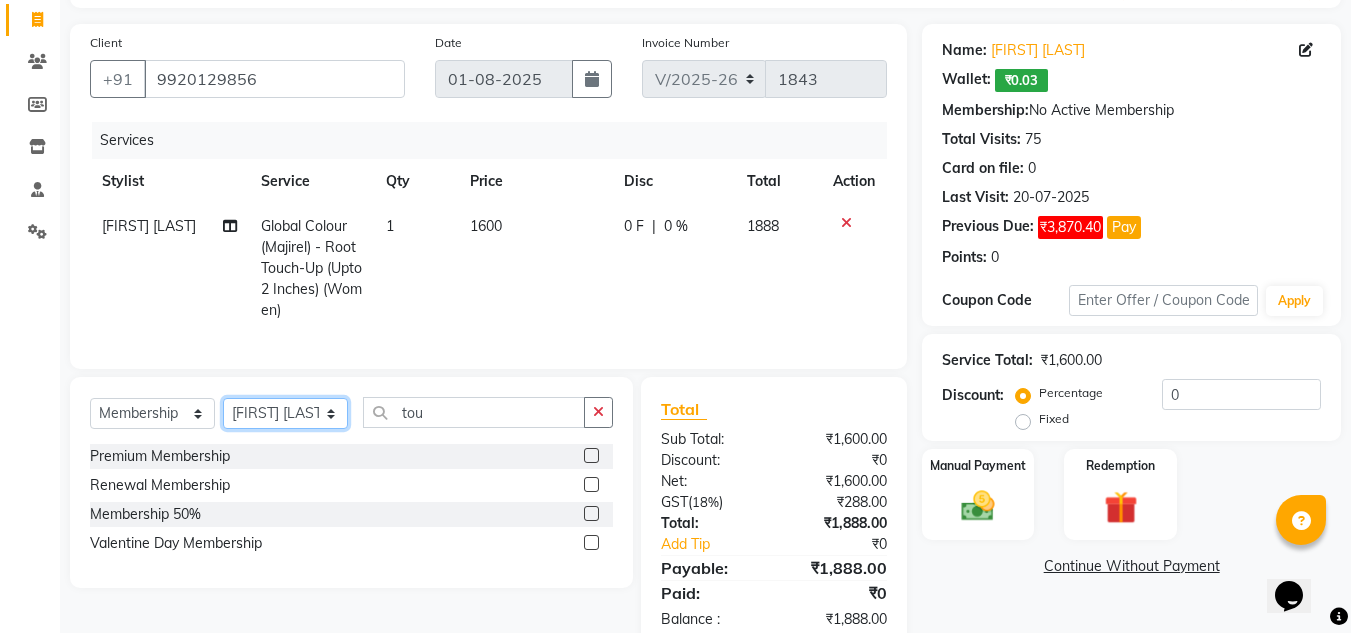 click on "Select Stylist [FIRST] [LAST] [FIRST] [LAST]  [FIRST] [LAST]  Front Desk  [FIRST] [LAST]  [FIRST] [LAST] [FIRST] [LAST]  [FIRST] [LAST]  [FIRST] [LAST]  [FIRST] [LAST]  [FIRST] [LAST]  [FIRST] [LAST]  [FIRST] [LAST]" 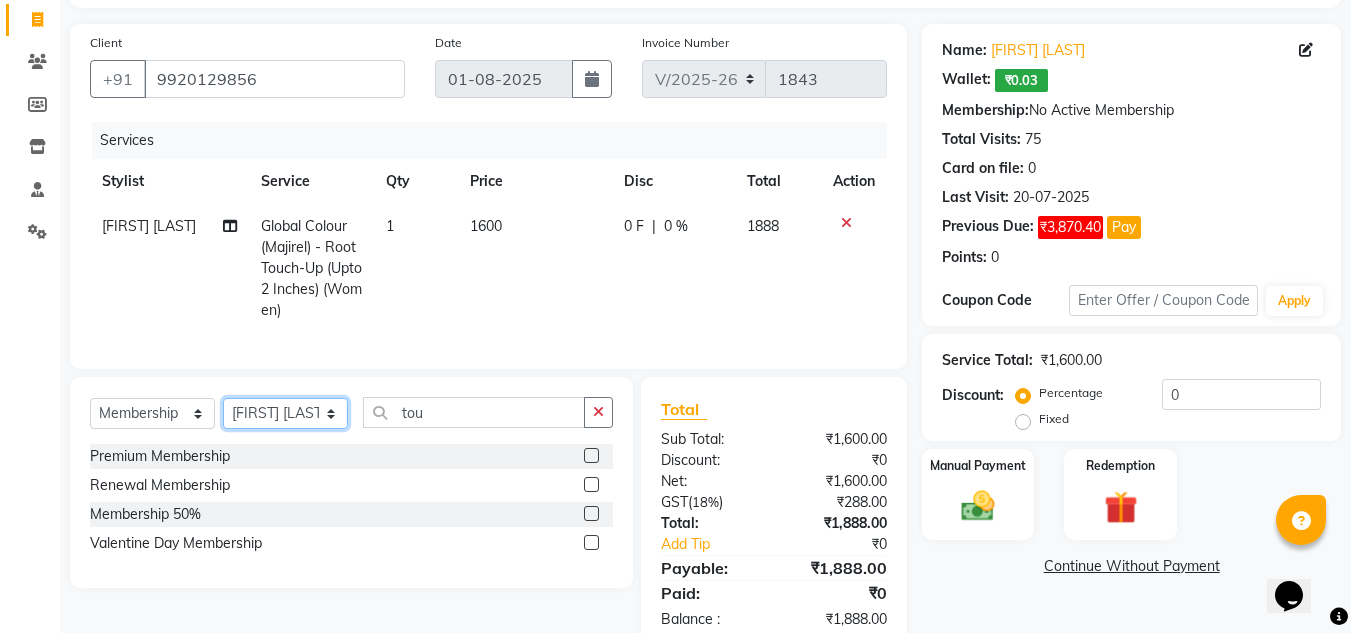 select on "8529" 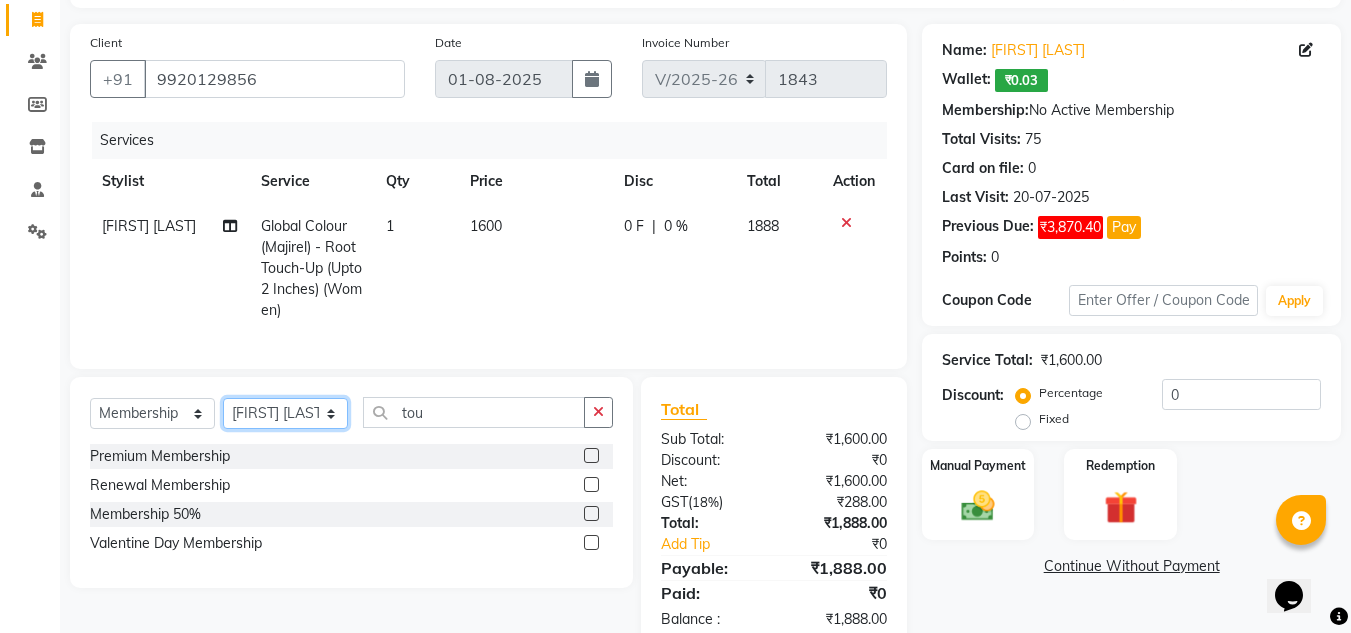 click on "Select Stylist [FIRST] [LAST] [FIRST] [LAST]  [FIRST] [LAST]  Front Desk  [FIRST] [LAST]  [FIRST] [LAST] [FIRST] [LAST]  [FIRST] [LAST]  [FIRST] [LAST]  [FIRST] [LAST]  [FIRST] [LAST]  [FIRST] [LAST]  [FIRST] [LAST]" 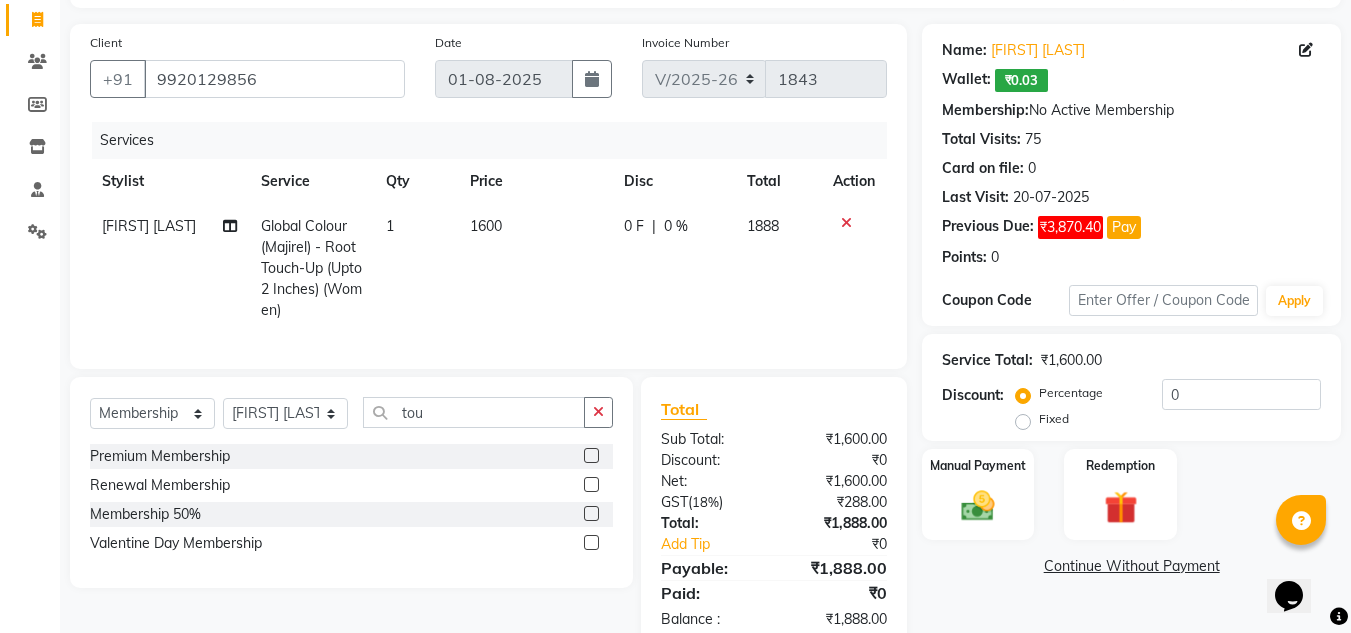 click 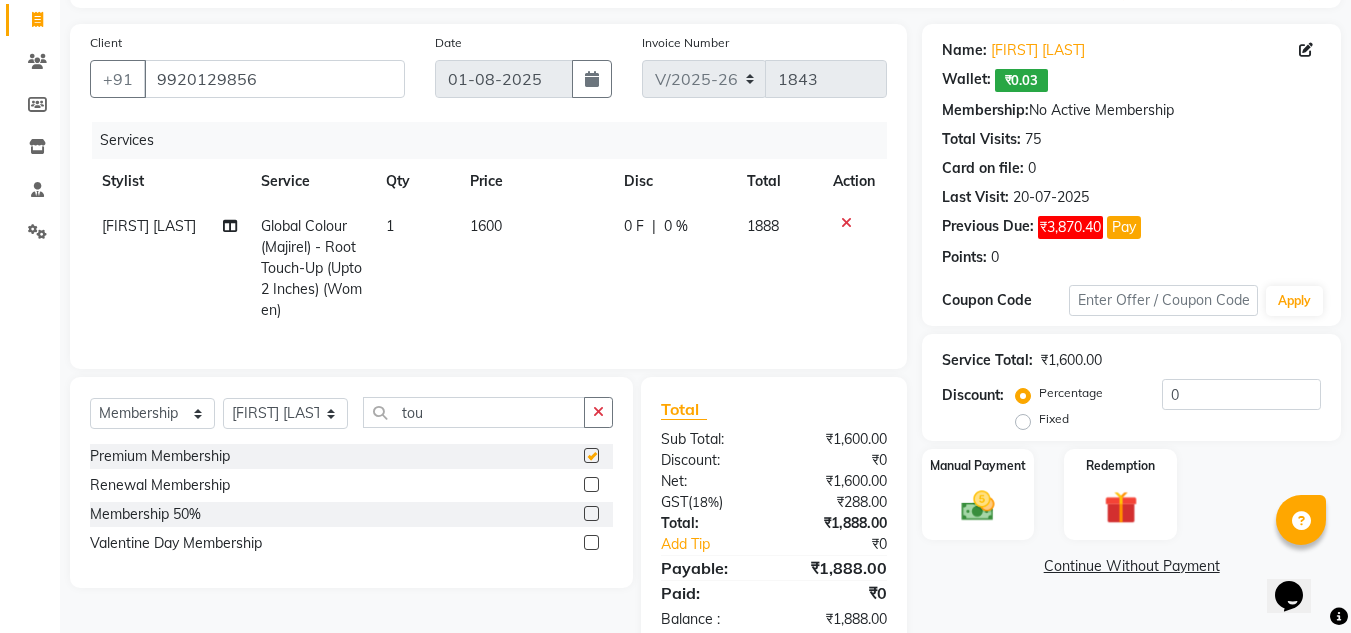 select on "select" 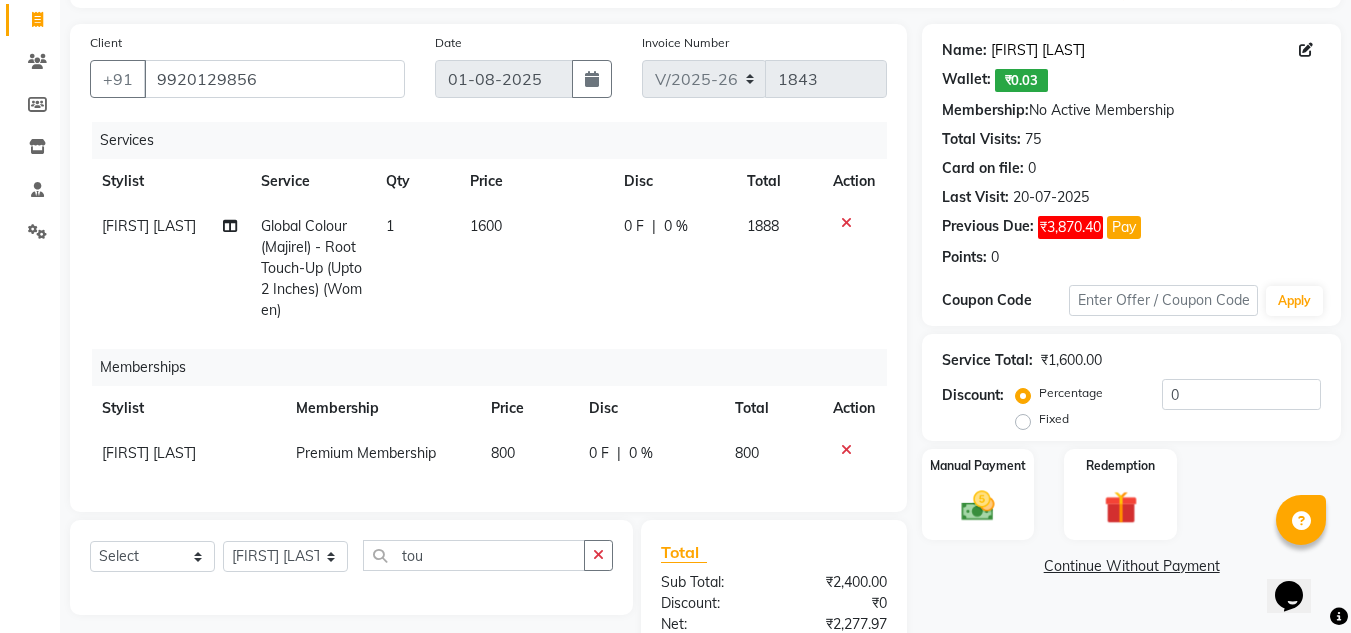 click on "Jyoti Pandey" 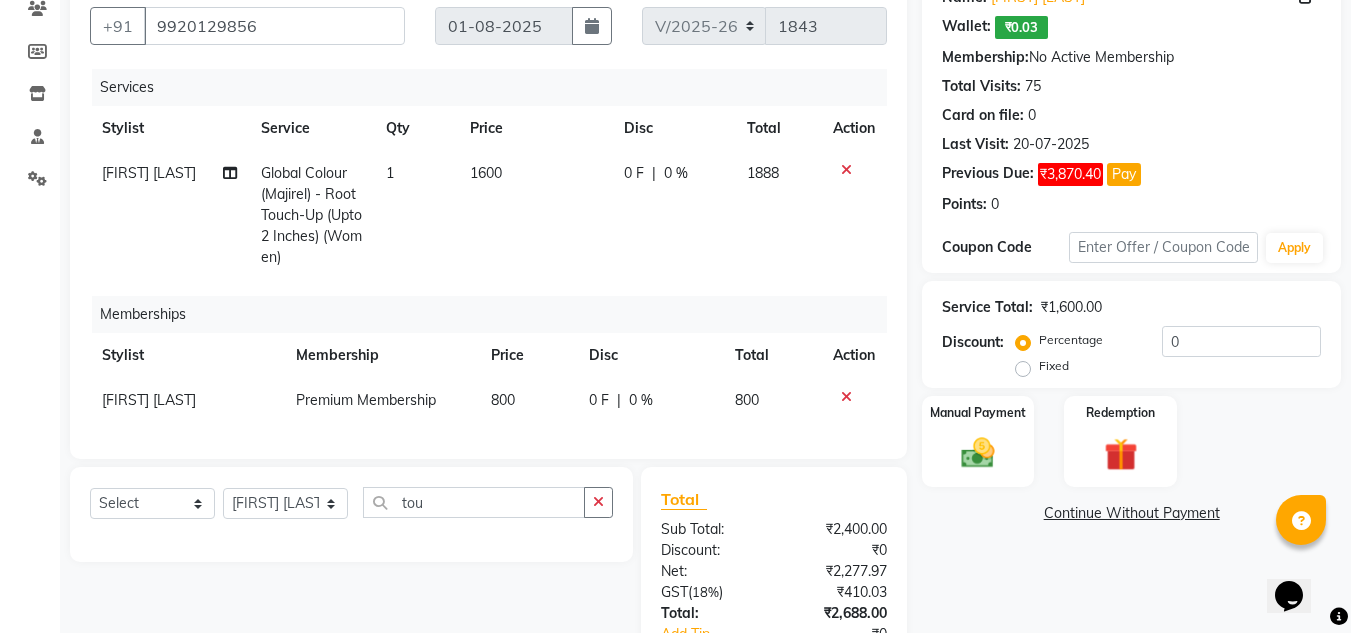 scroll, scrollTop: 226, scrollLeft: 0, axis: vertical 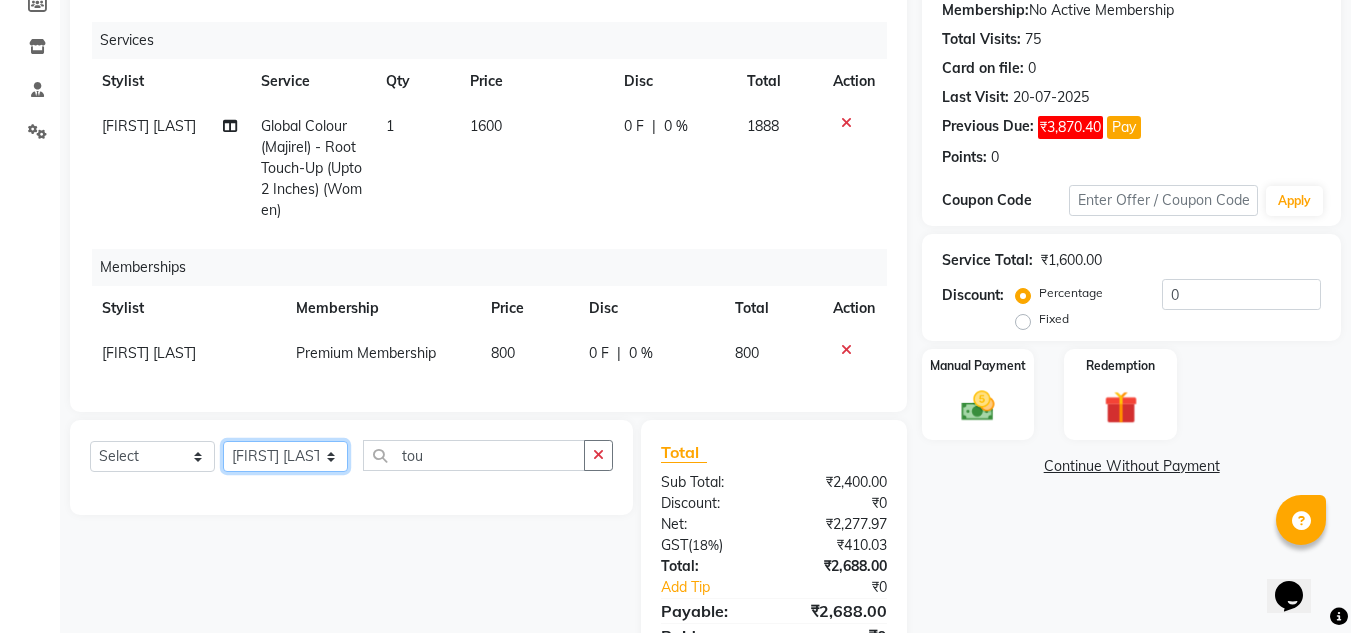 click on "Select Stylist [FIRST] [LAST] [FIRST] [LAST]  [FIRST] [LAST]  Front Desk  [FIRST] [LAST]  [FIRST] [LAST] [FIRST] [LAST]  [FIRST] [LAST]  [FIRST] [LAST]  [FIRST] [LAST]  [FIRST] [LAST]  [FIRST] [LAST]  [FIRST] [LAST]" 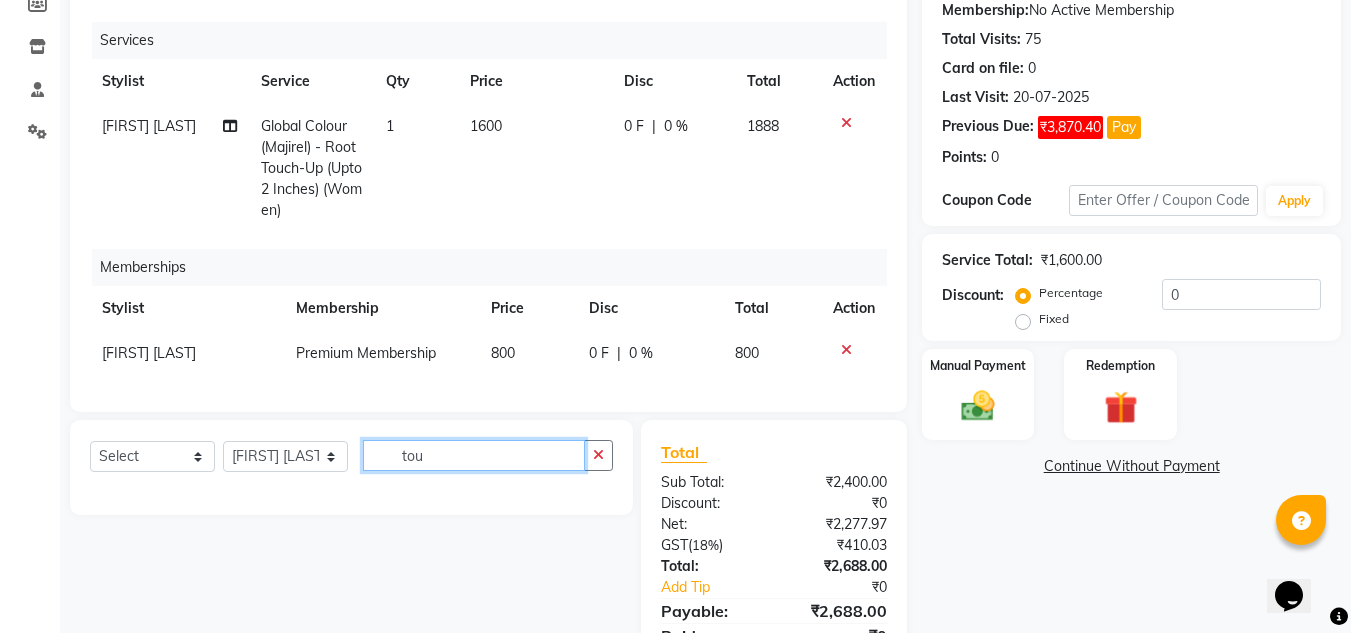 drag, startPoint x: 450, startPoint y: 473, endPoint x: 309, endPoint y: 499, distance: 143.37712 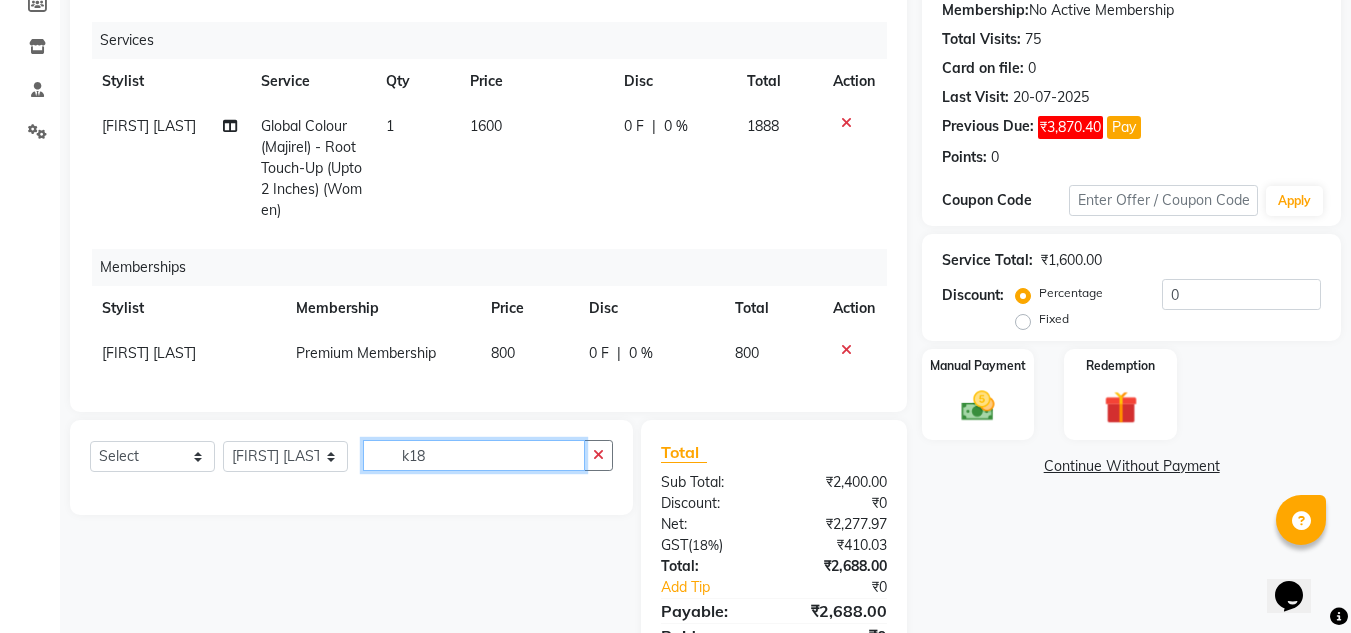 type on "k18" 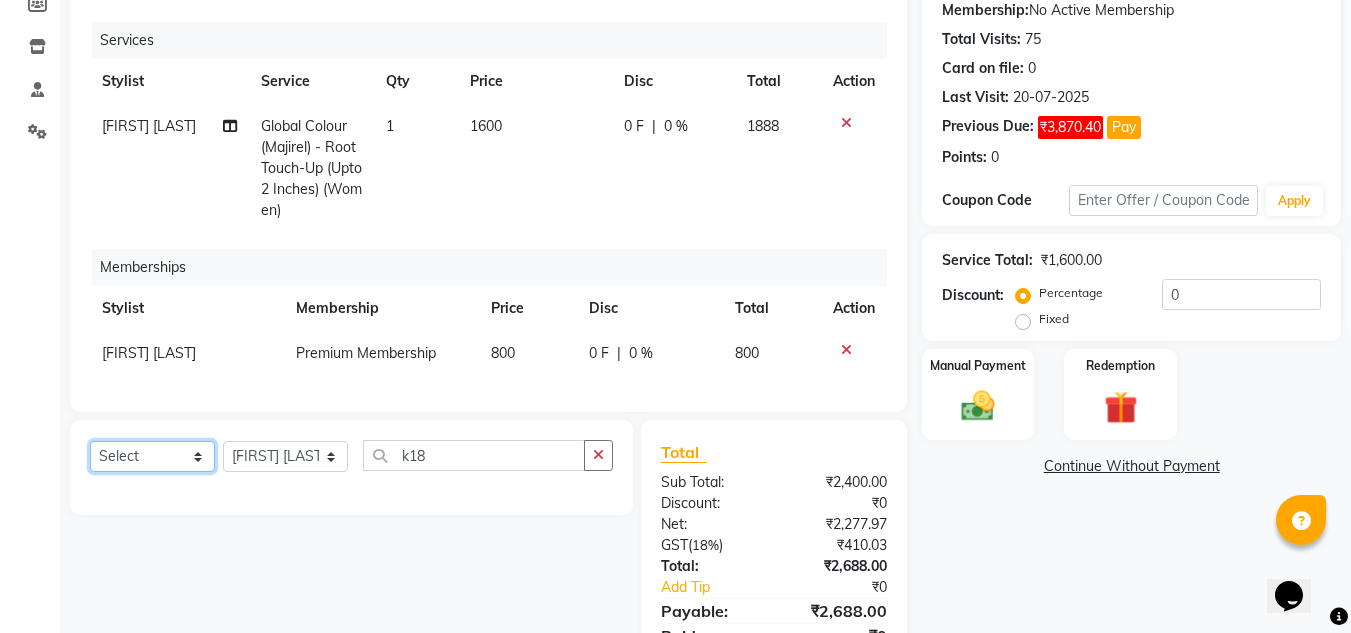 drag, startPoint x: 100, startPoint y: 480, endPoint x: 116, endPoint y: 473, distance: 17.464249 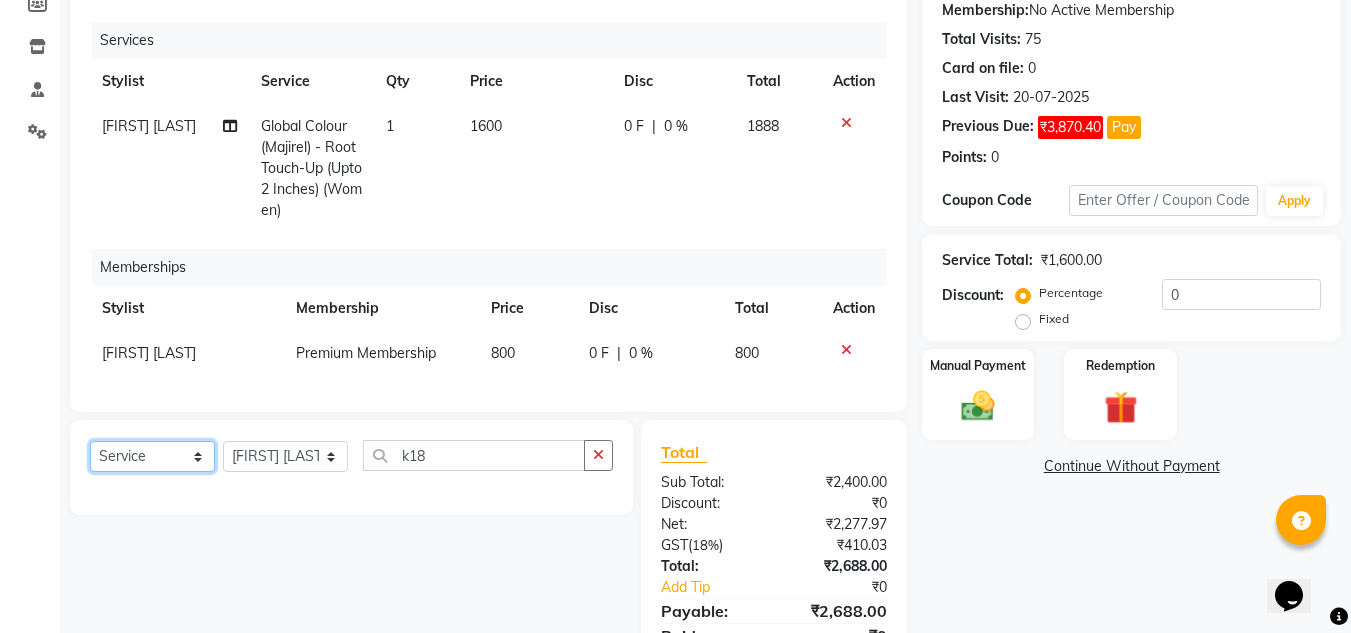 click on "Select  Service  Product  Package Voucher Prepaid Gift Card" 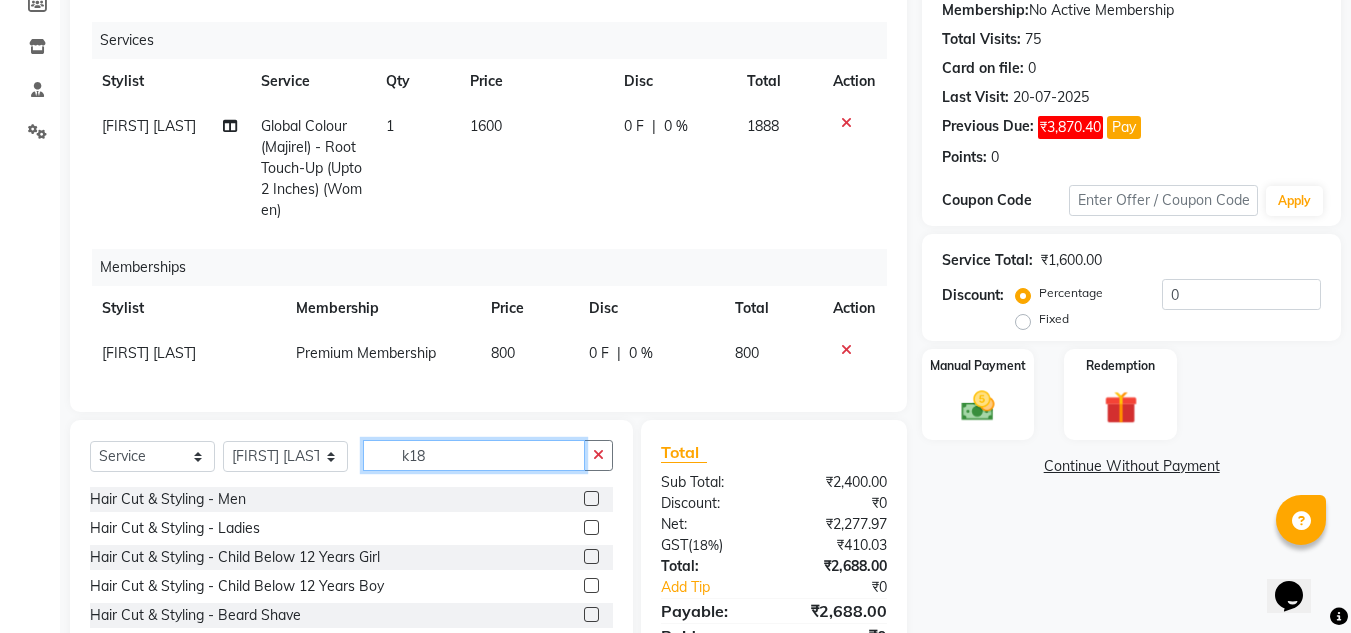 click on "k18" 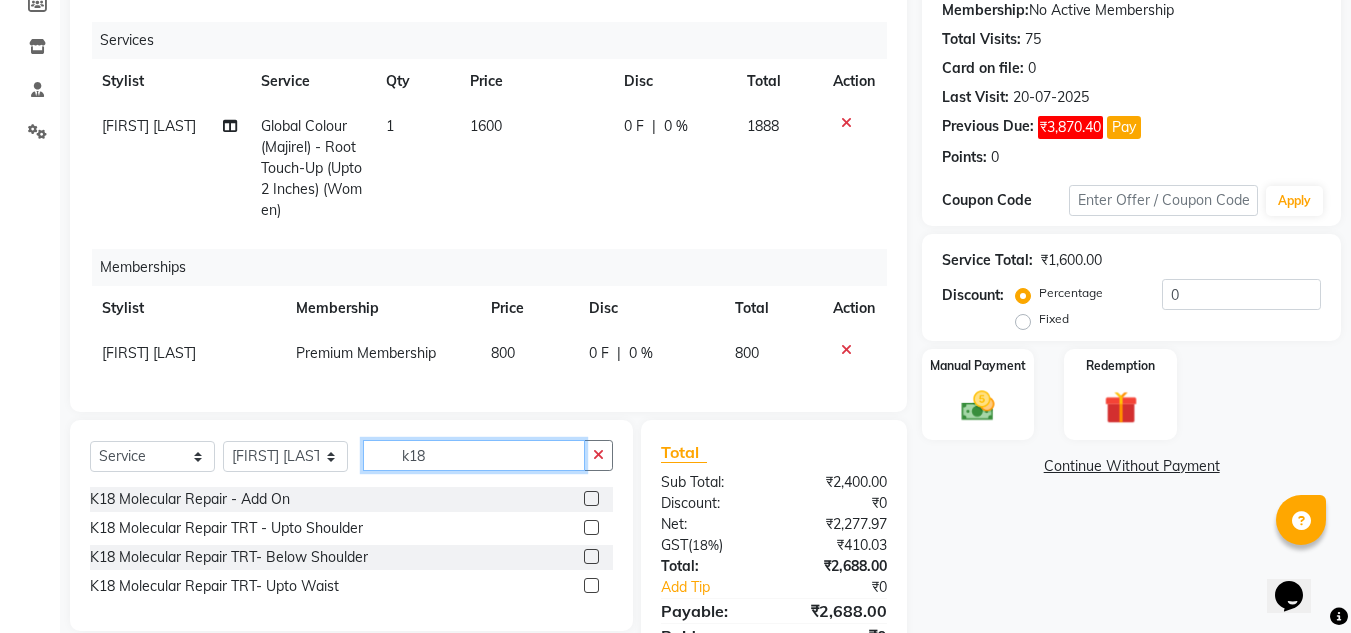 type on "k18" 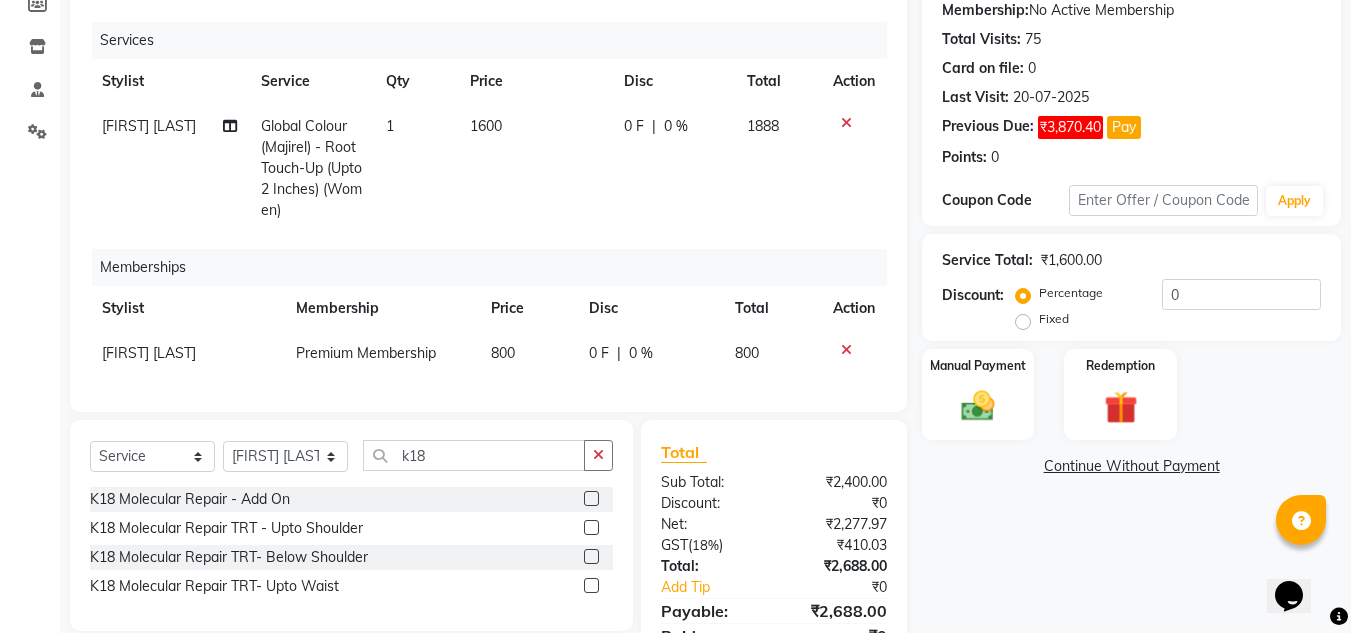 click 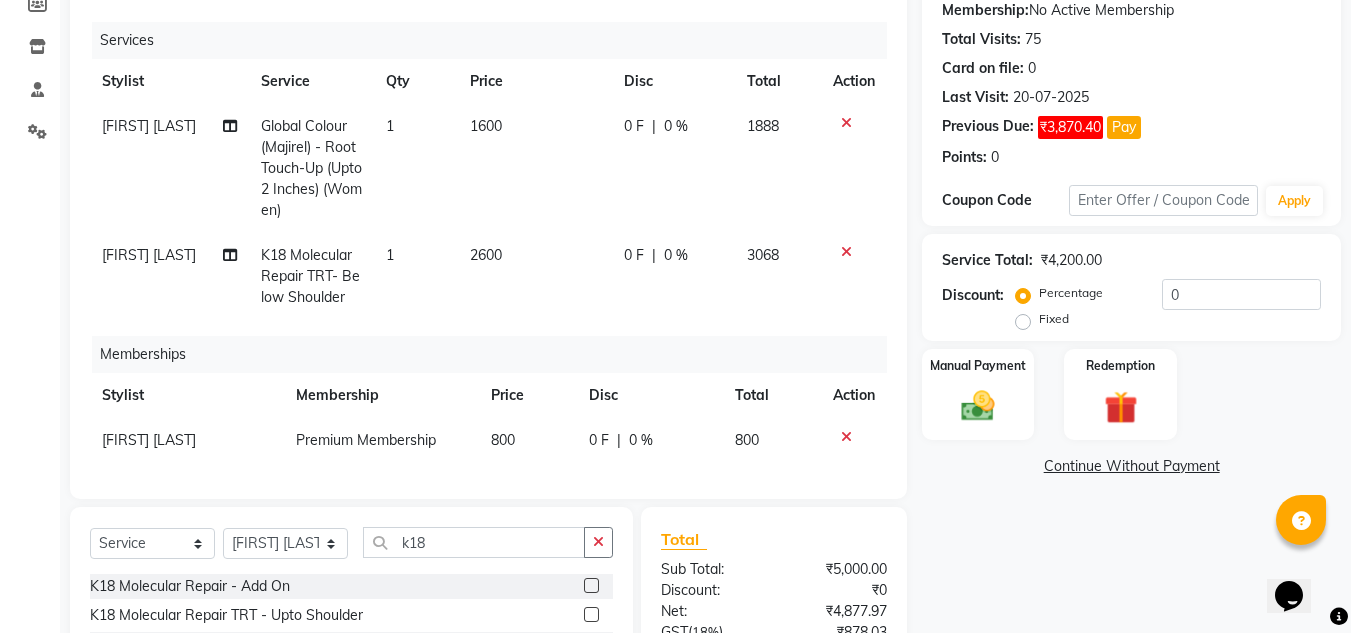 checkbox on "false" 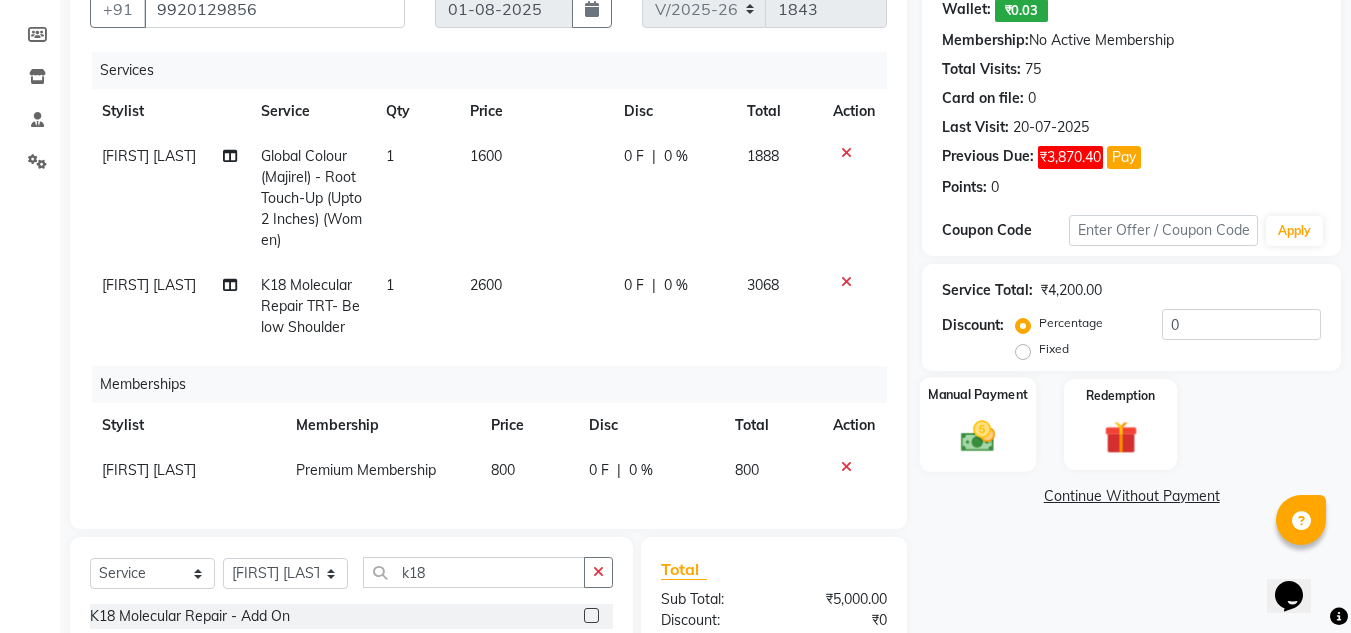 scroll, scrollTop: 200, scrollLeft: 0, axis: vertical 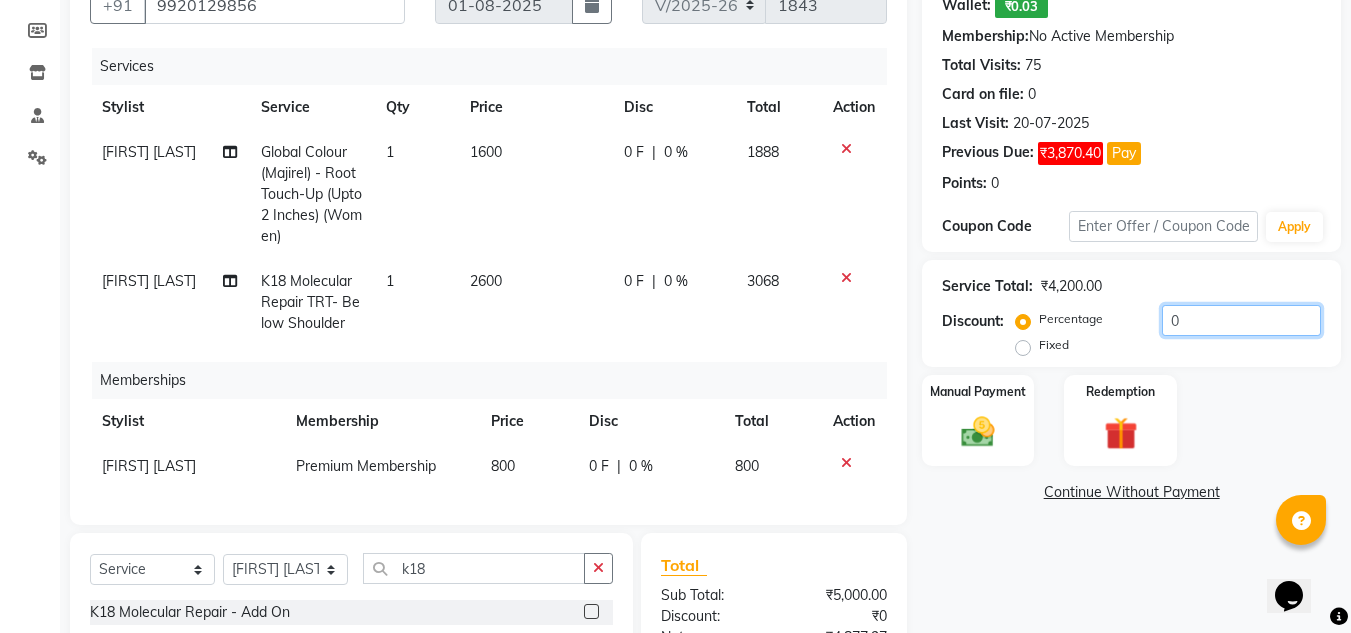 click on "0" 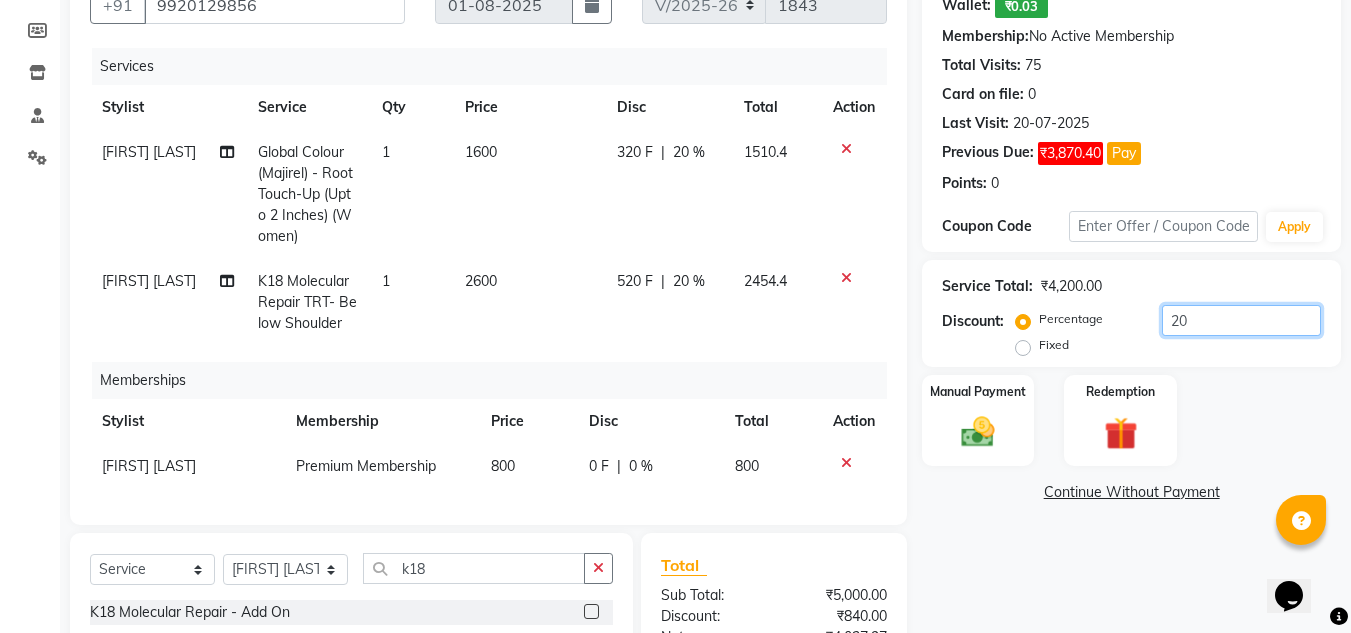 type on "20" 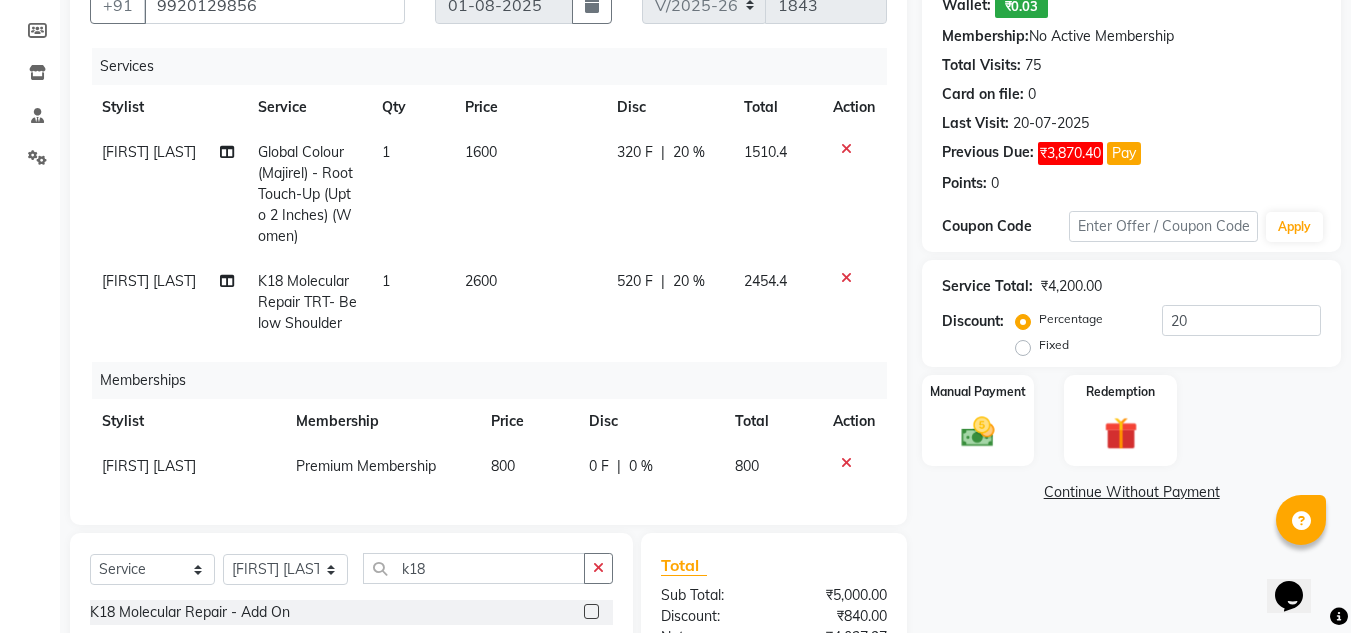 click on "Name: Jyoti Pandey  Wallet:   ₹0.03  Membership:  No Active Membership  Total Visits:  75 Card on file:  0 Last Visit:   20-07-2025 Previous Due:  ₹3,870.40 Pay Points:   0  Coupon Code Apply Service Total:  ₹4,200.00  Discount:  Percentage   Fixed  20 Manual Payment Redemption  Continue Without Payment" 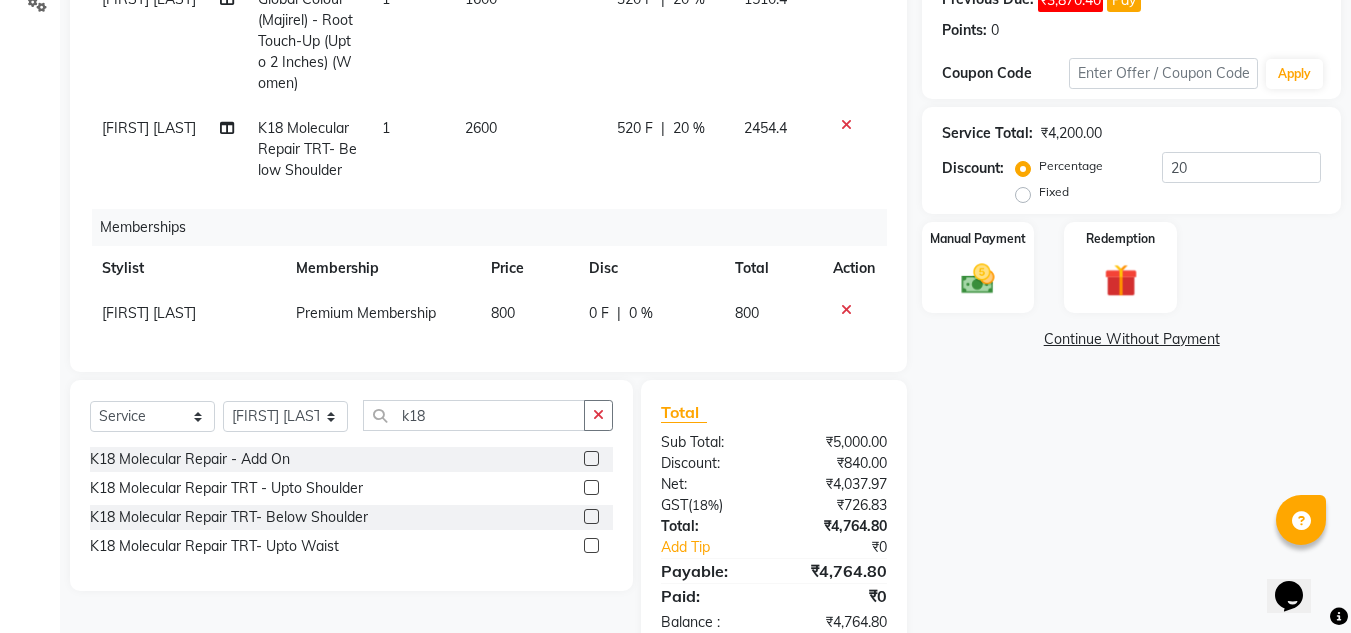 scroll, scrollTop: 318, scrollLeft: 0, axis: vertical 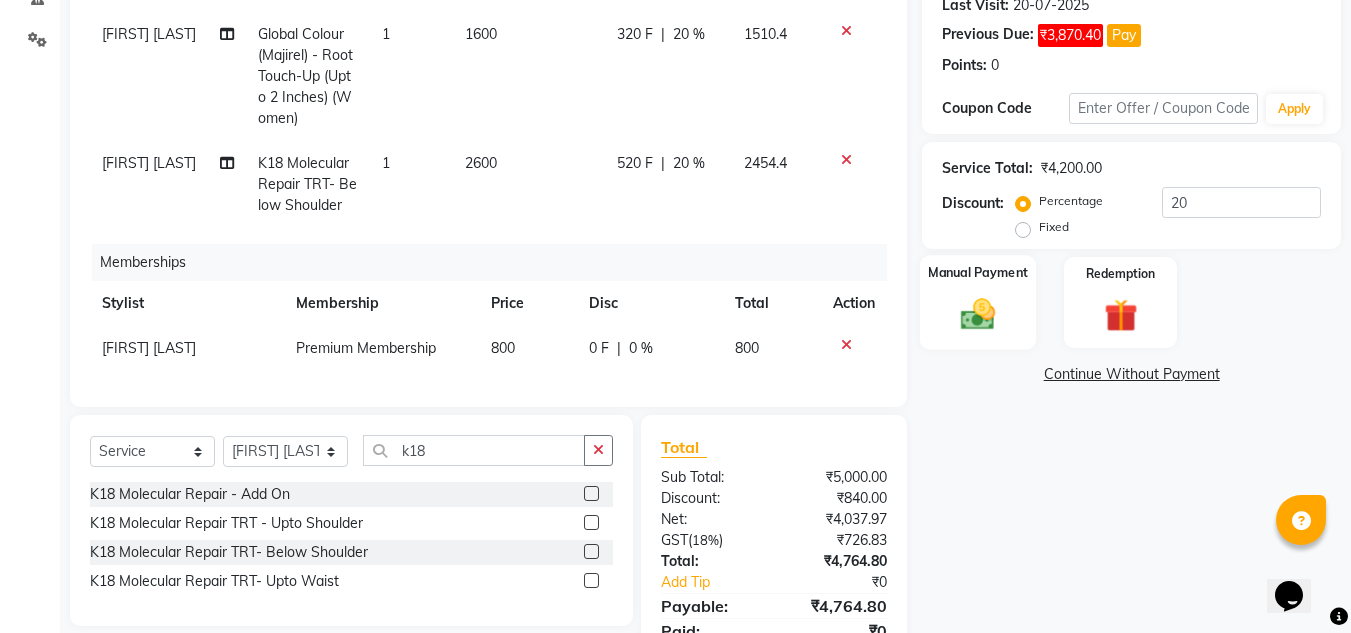 click 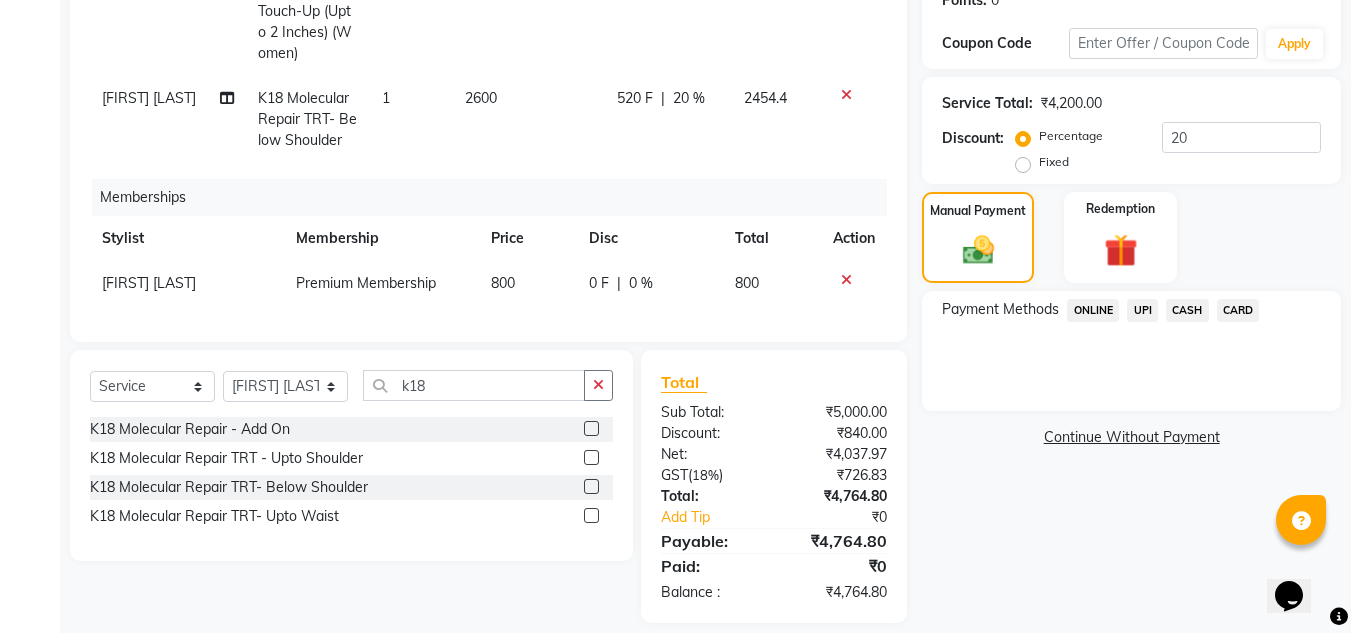 scroll, scrollTop: 418, scrollLeft: 0, axis: vertical 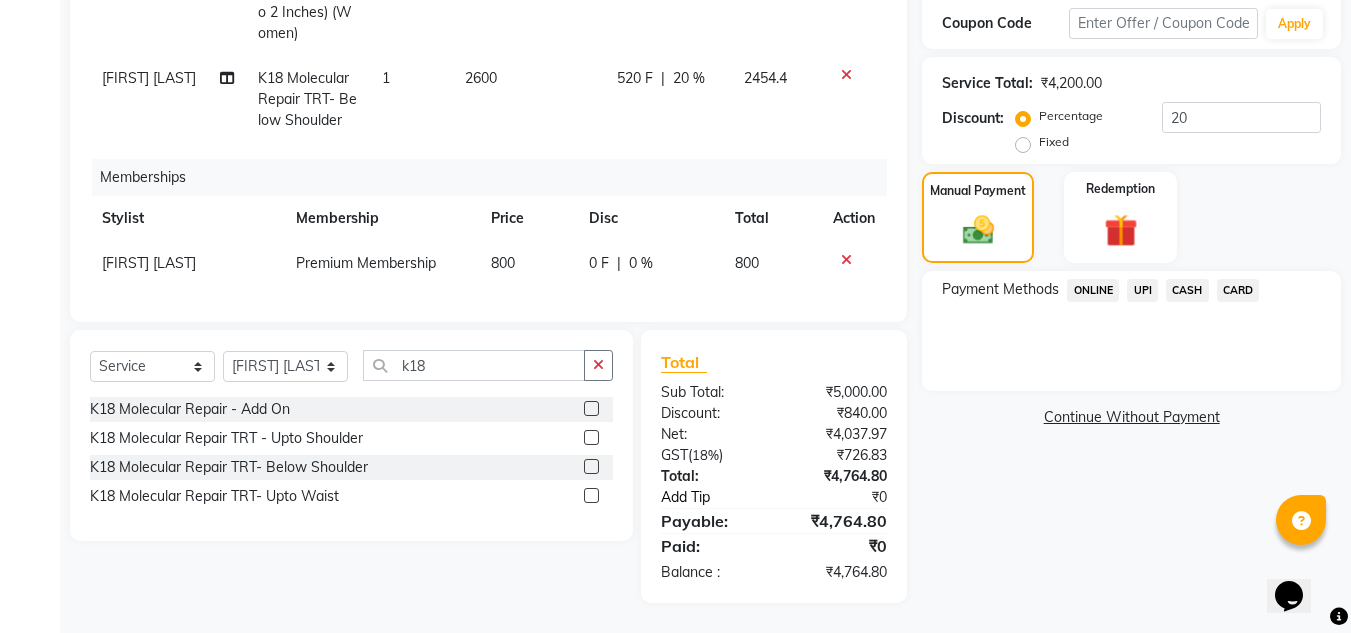 click on "Add Tip" 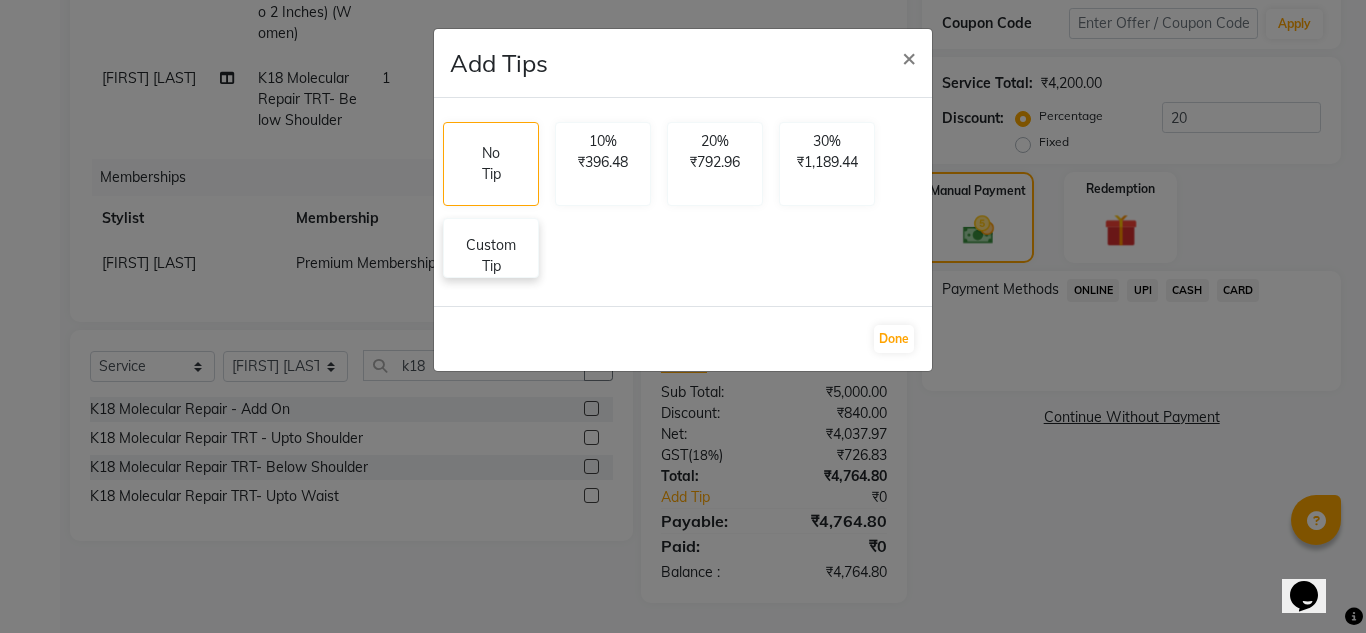 click on "Custom Tip" 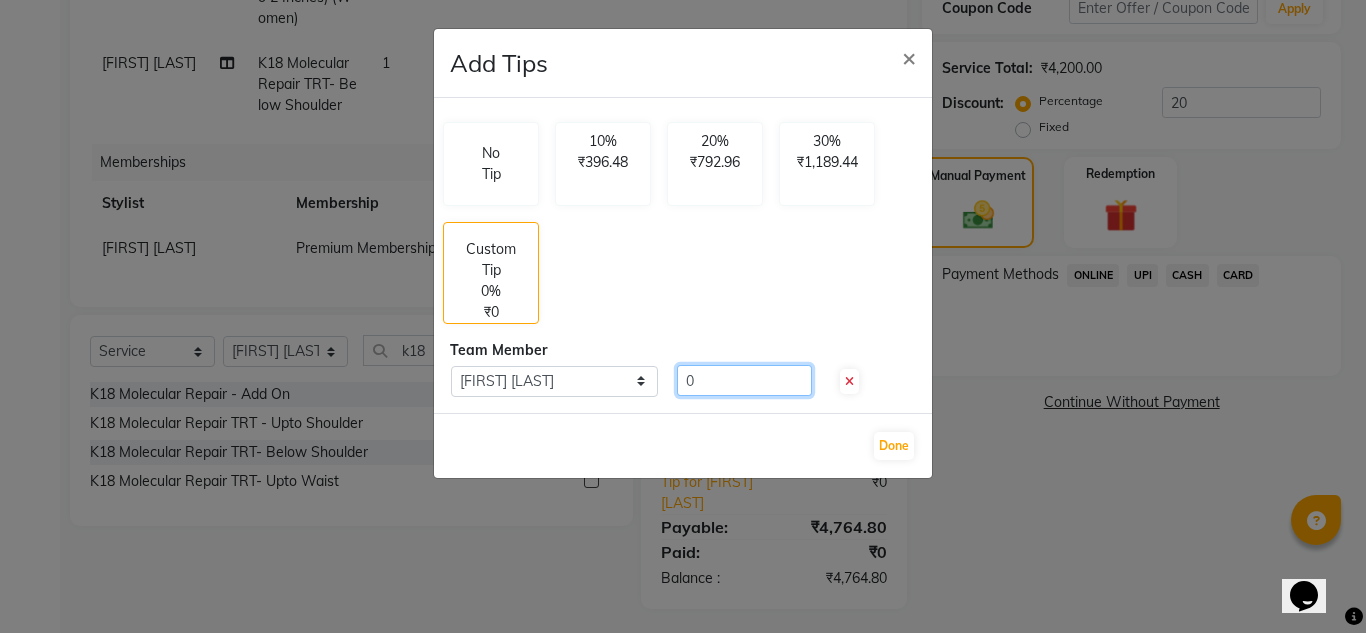 drag, startPoint x: 730, startPoint y: 377, endPoint x: 574, endPoint y: 390, distance: 156.54073 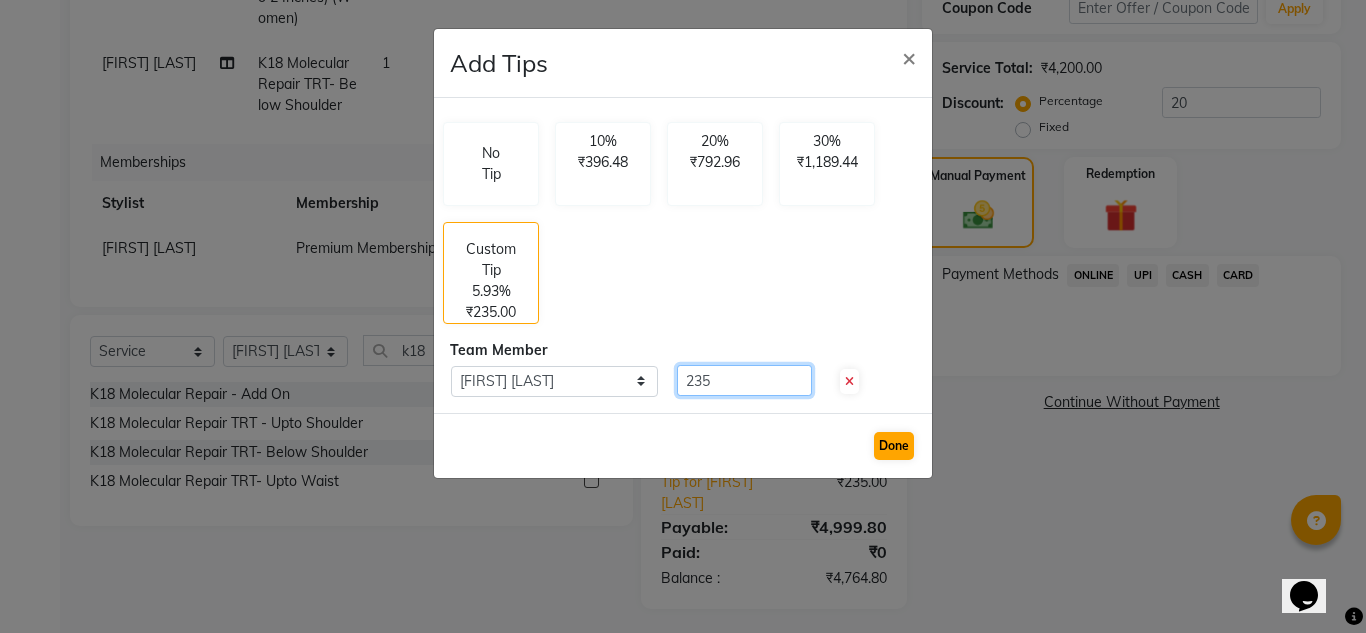 type on "235" 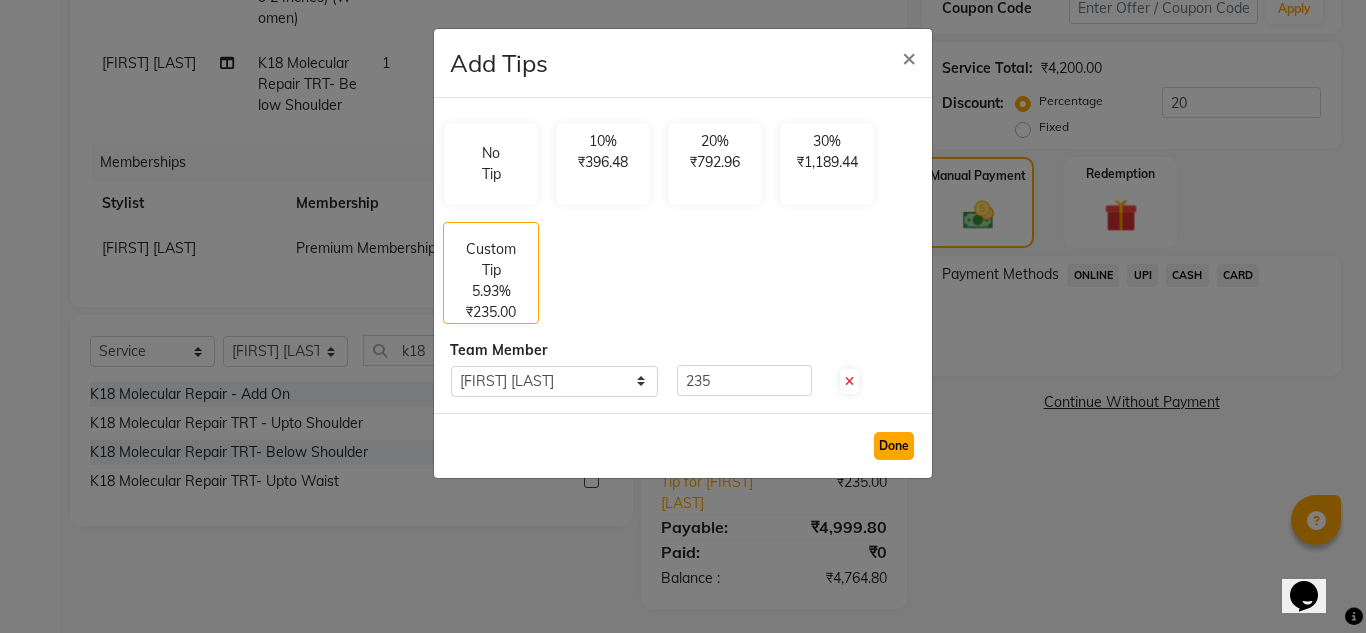 click on "Done" 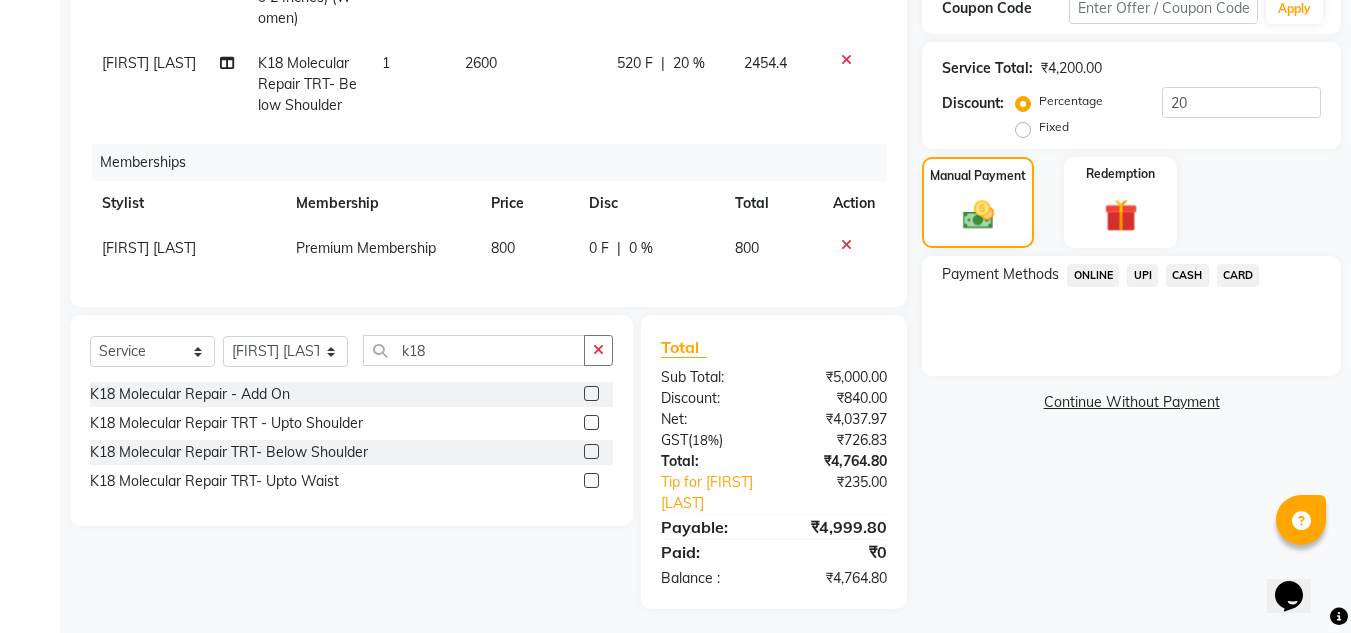 click on "CARD" 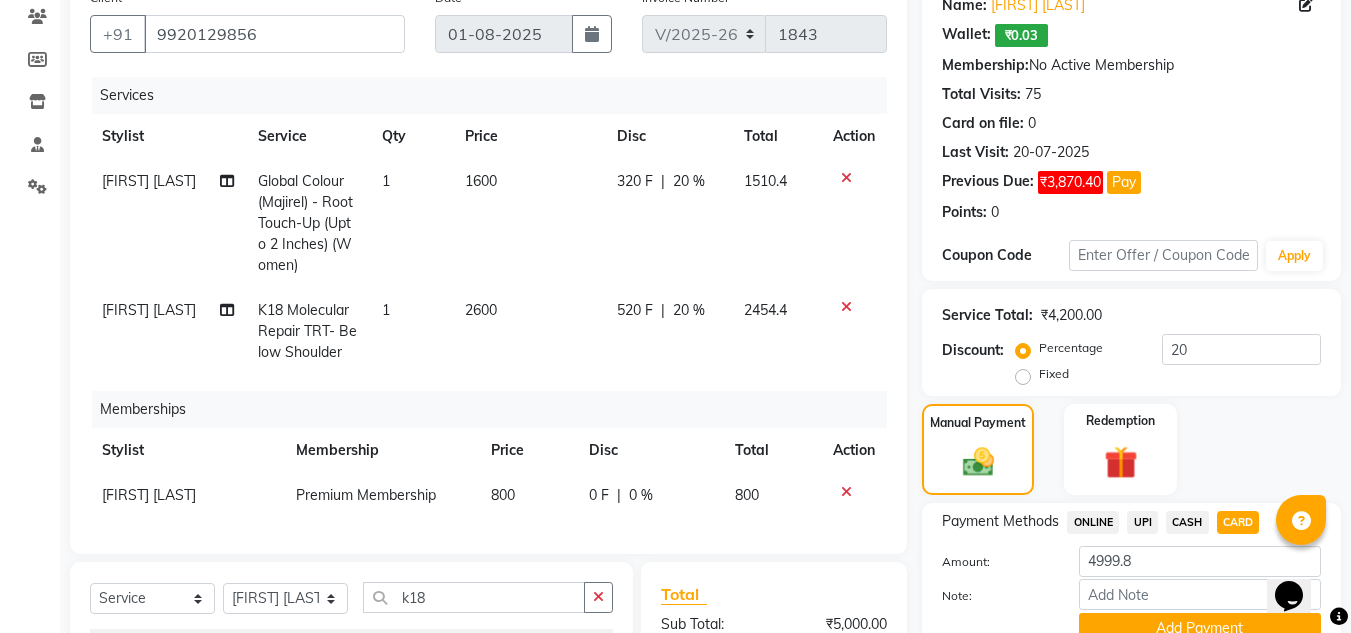 scroll, scrollTop: 400, scrollLeft: 0, axis: vertical 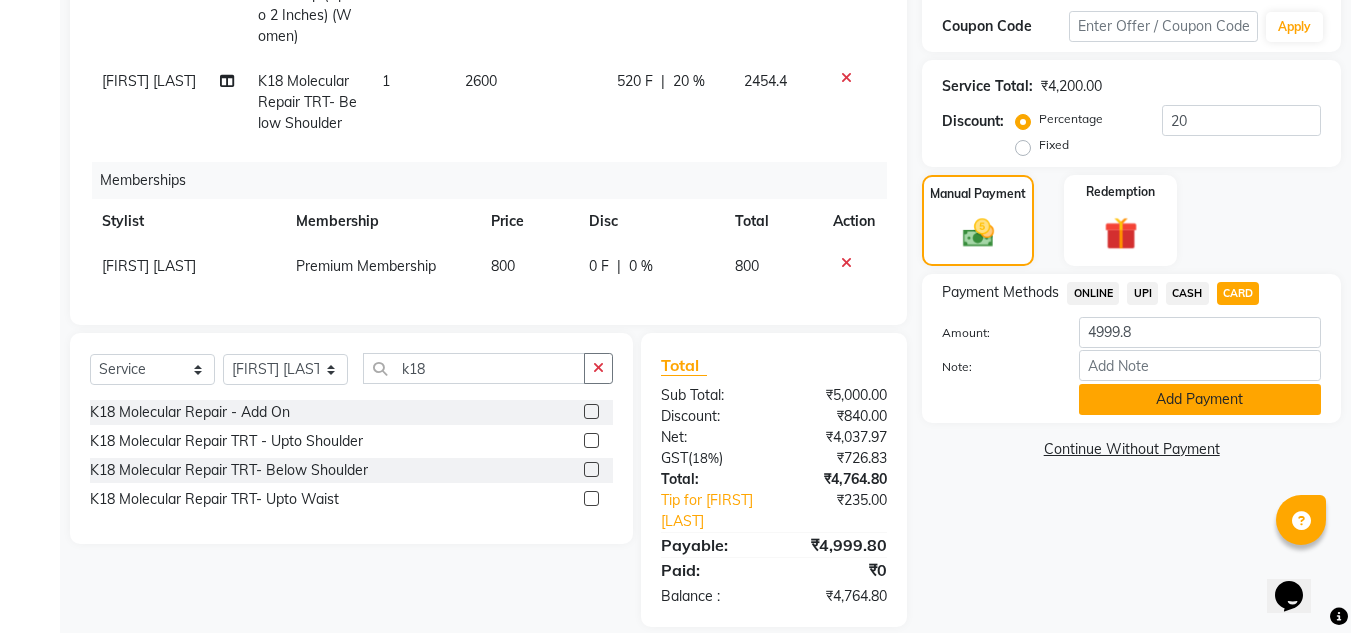 click on "Add Payment" 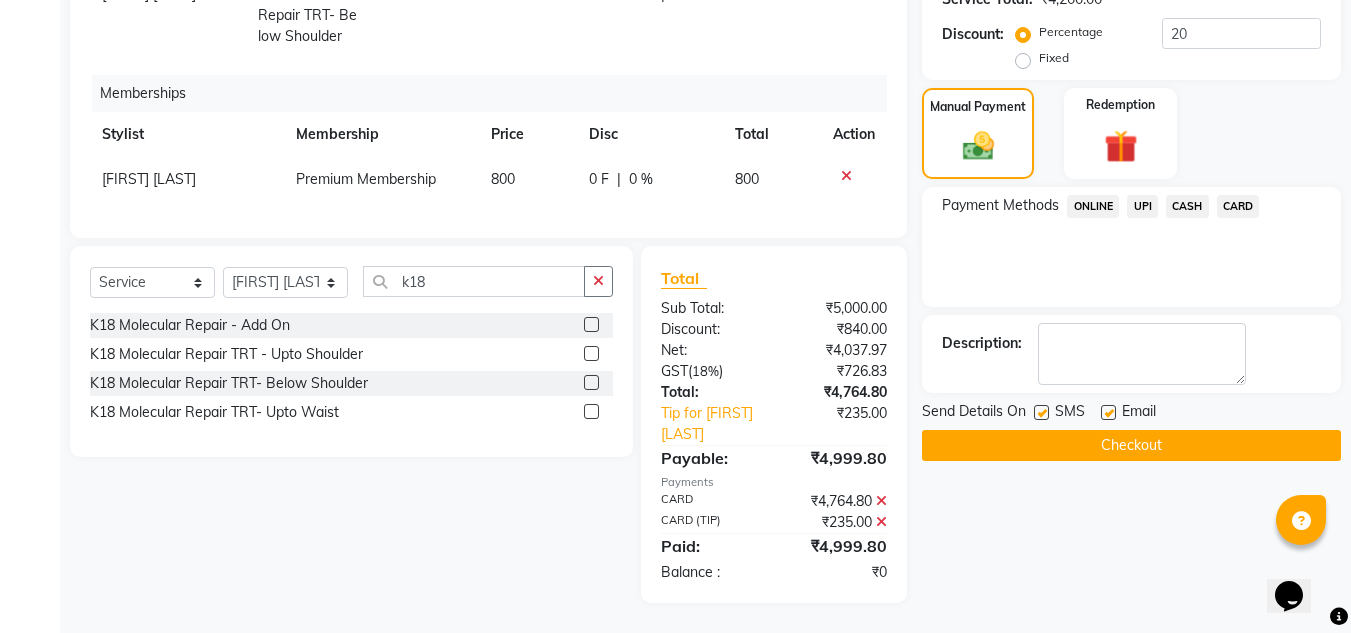 scroll, scrollTop: 502, scrollLeft: 0, axis: vertical 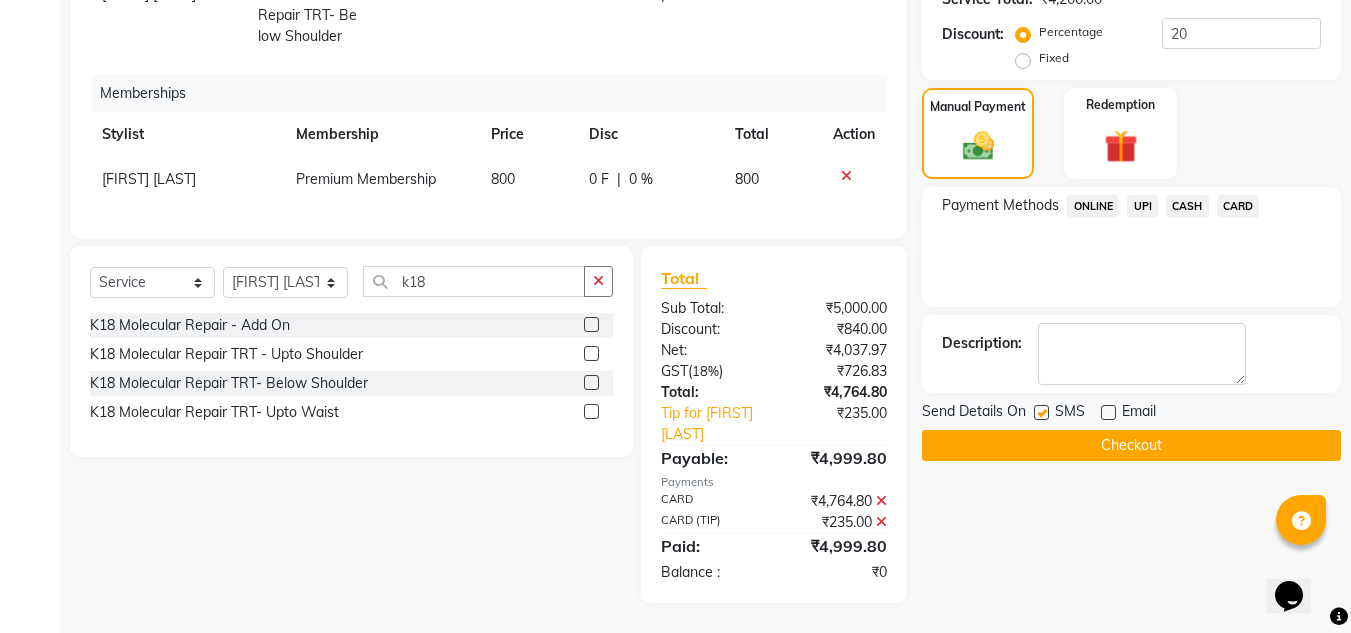 click on "Checkout" 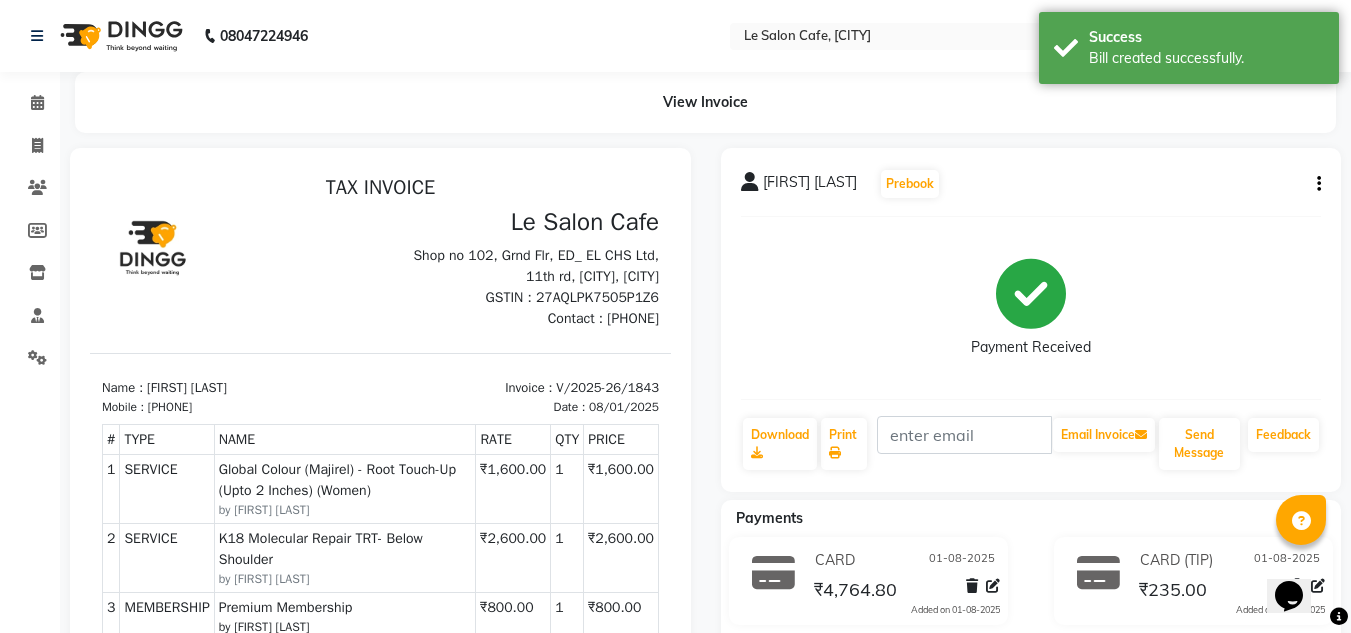 scroll, scrollTop: 0, scrollLeft: 0, axis: both 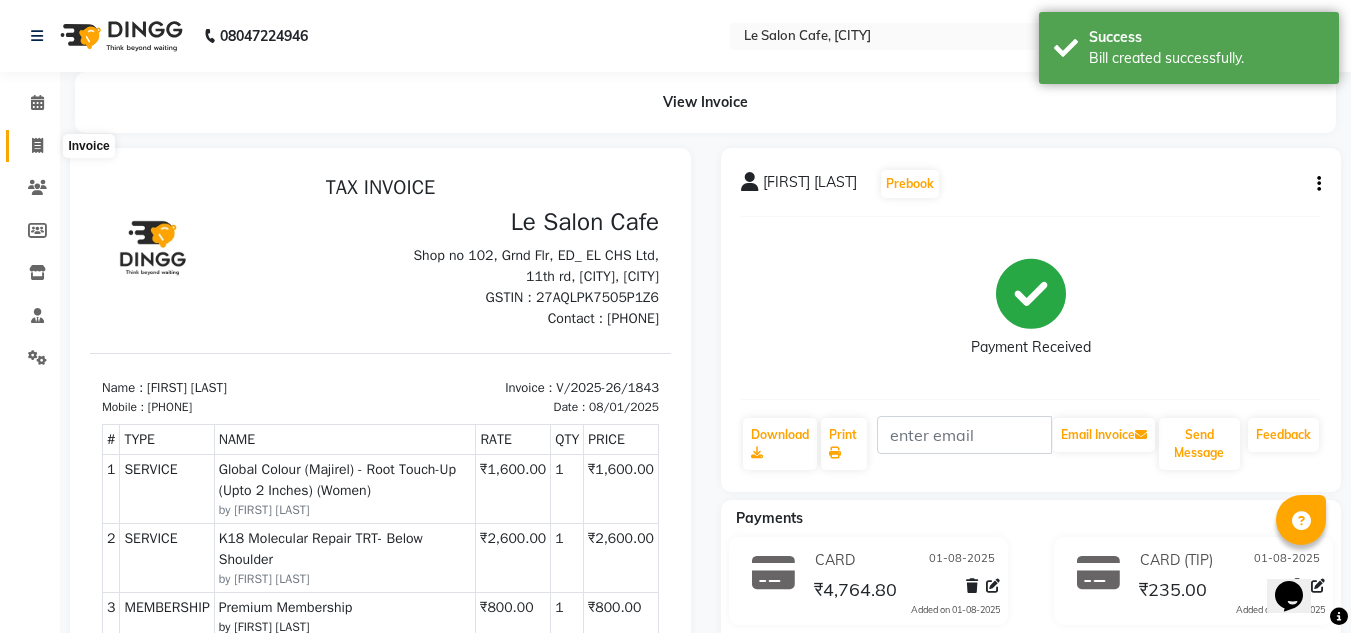 click 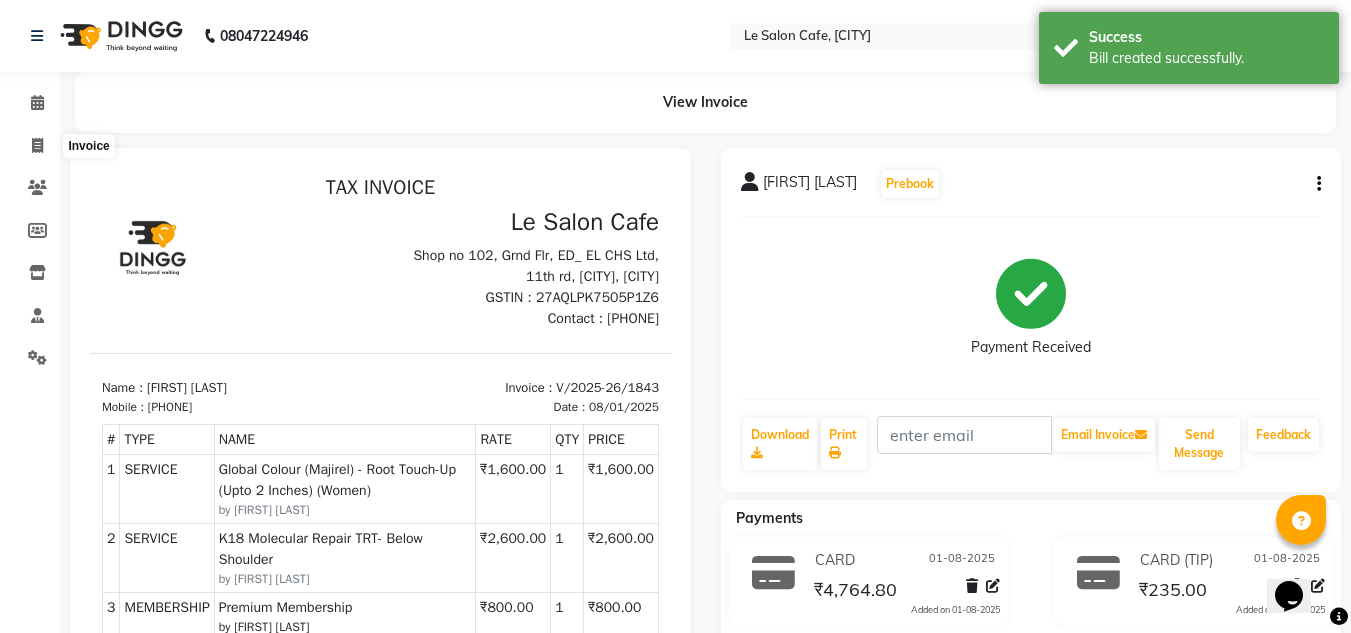 select on "594" 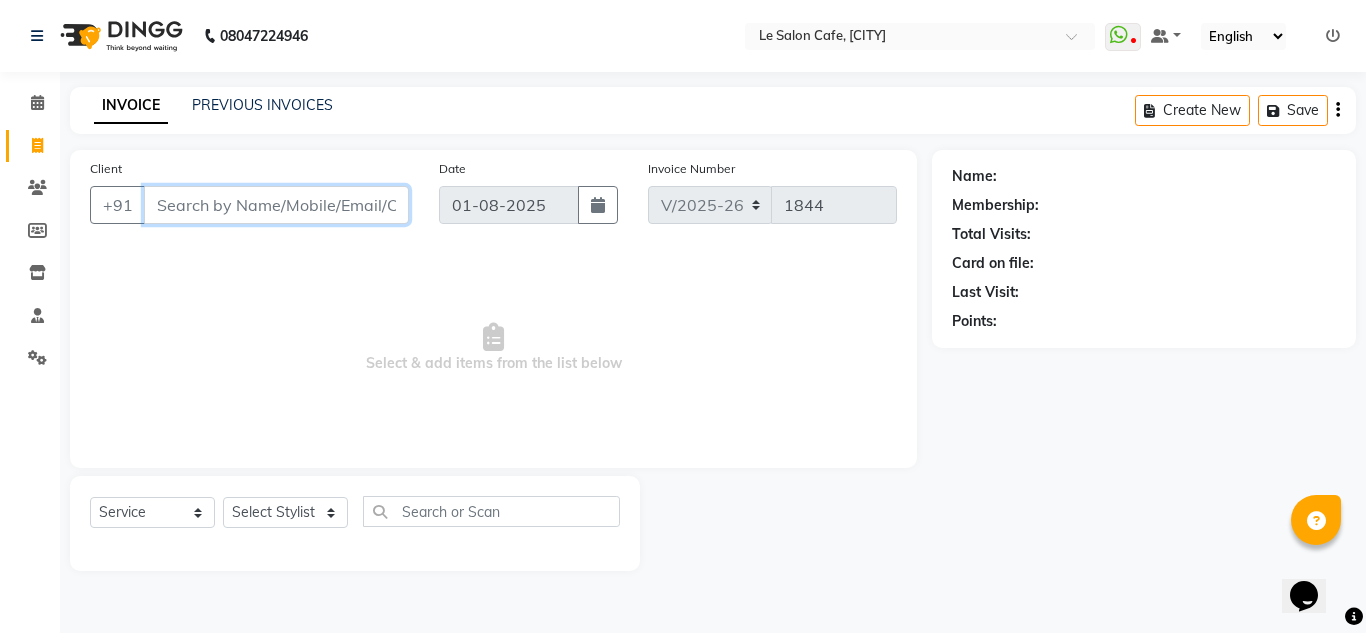 paste on "Jeenal Raval" 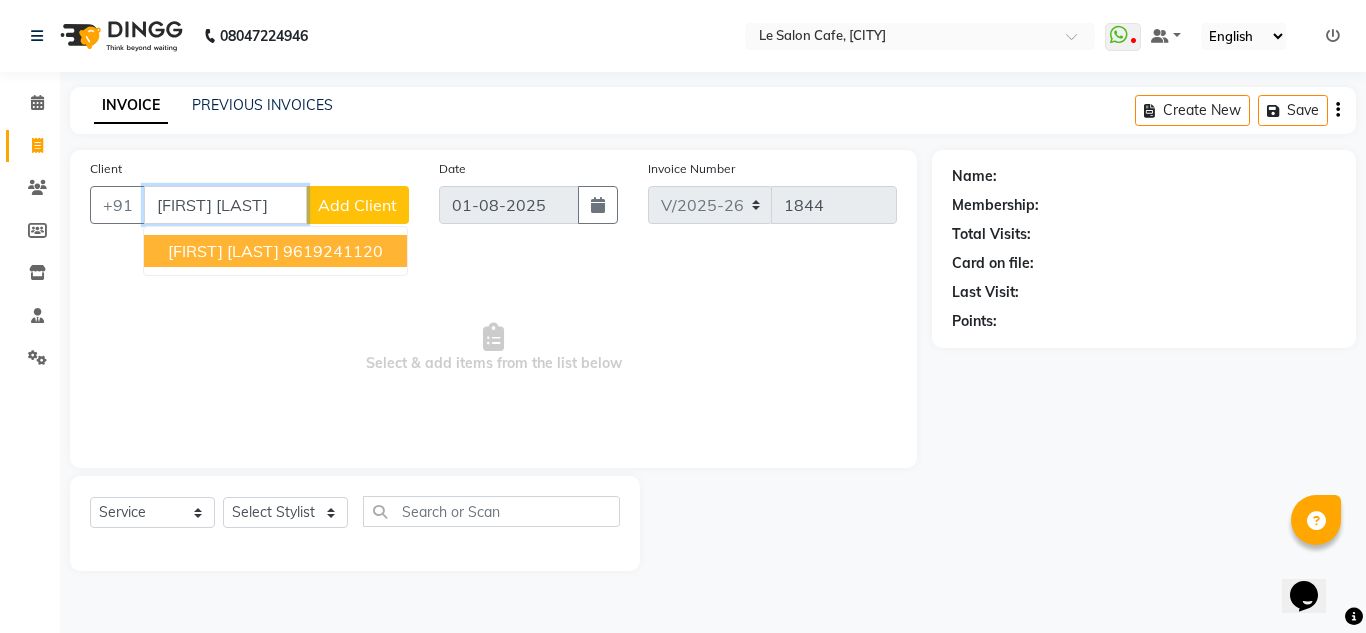 click on "9619241120" at bounding box center (333, 251) 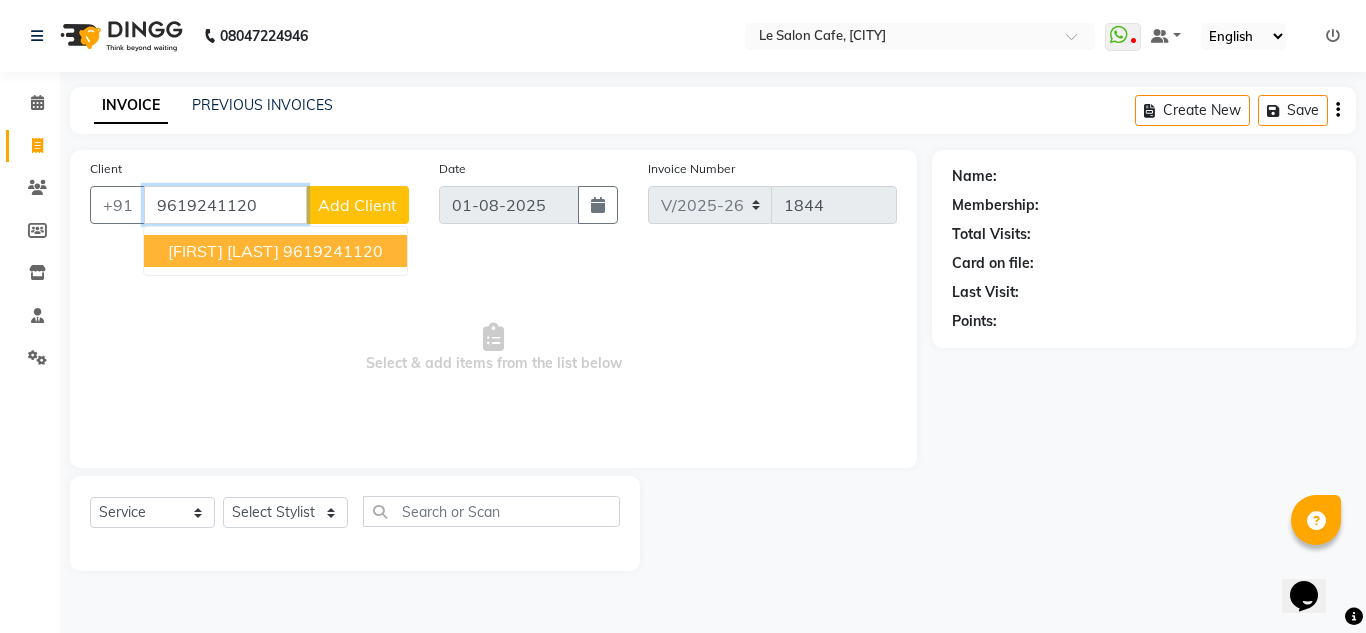 type on "9619241120" 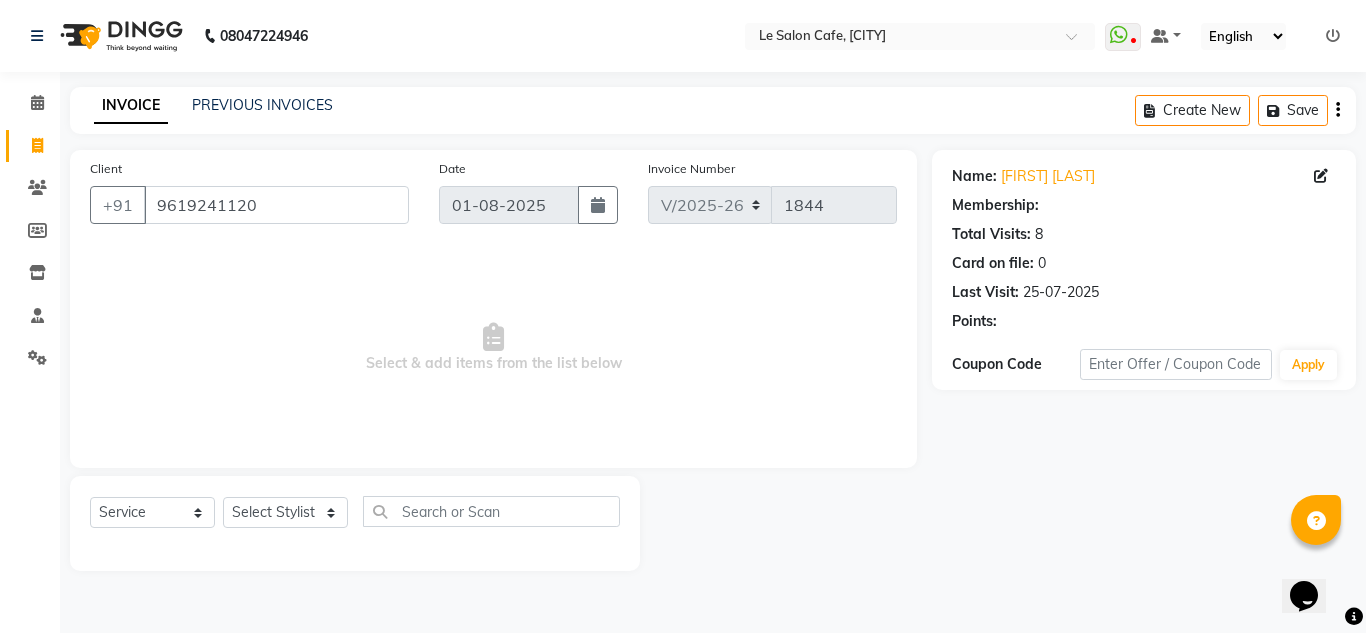 select on "1: Object" 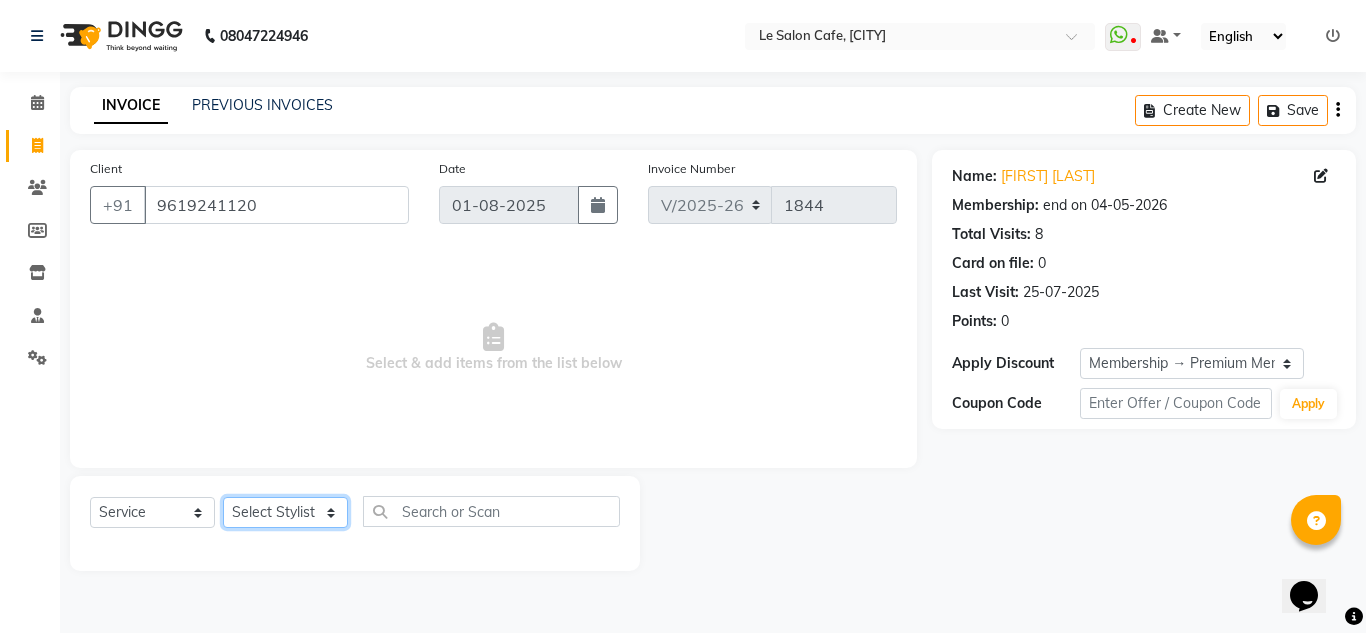 click on "Select Stylist [FIRST] [LAST] [FIRST] [LAST]  [FIRST] [LAST]  Front Desk  [FIRST] [LAST]  [FIRST] [LAST] [FIRST] [LAST]  [FIRST] [LAST]  [FIRST] [LAST]  [FIRST] [LAST]  [FIRST] [LAST]  [FIRST] [LAST]  [FIRST] [LAST]" 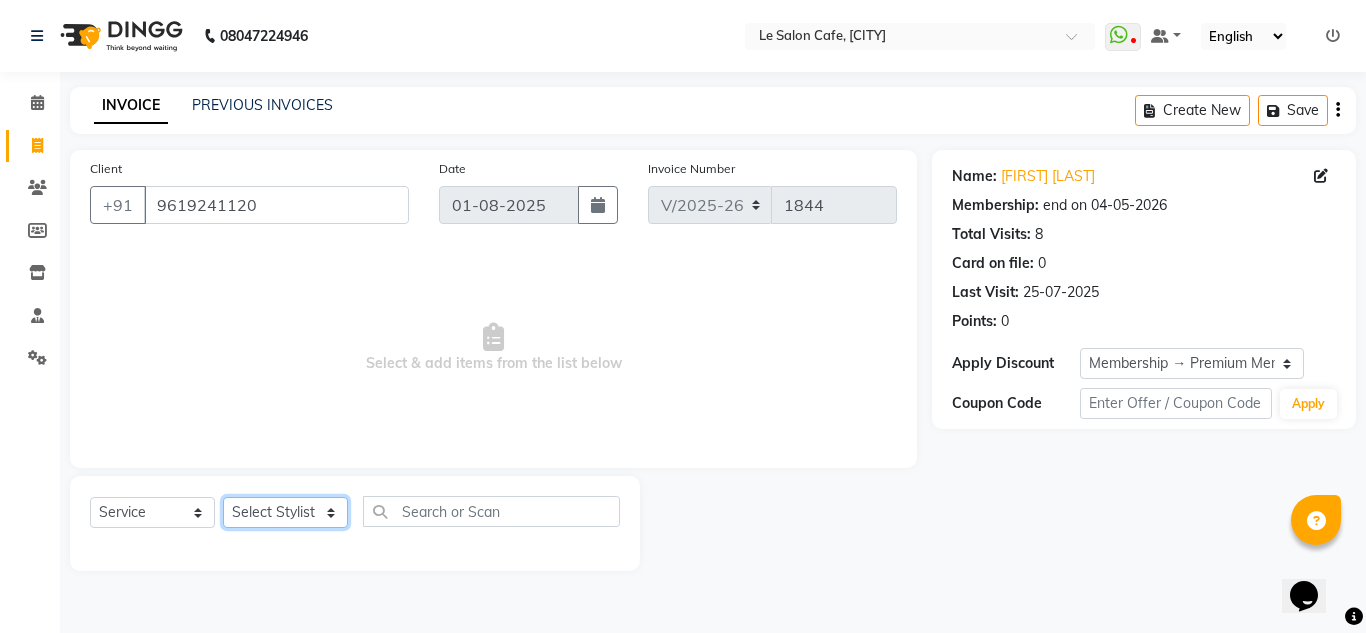 select on "67615" 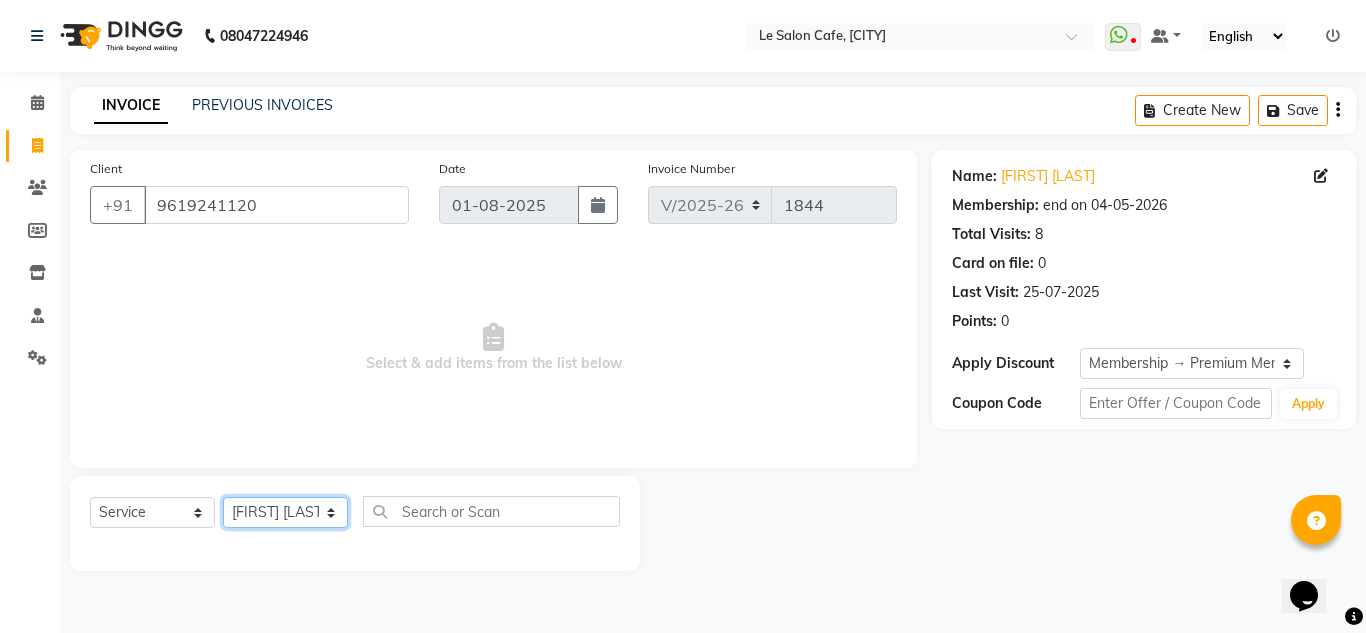 click on "Select Stylist [FIRST] [LAST] [FIRST] [LAST]  [FIRST] [LAST]  Front Desk  [FIRST] [LAST]  [FIRST] [LAST] [FIRST] [LAST]  [FIRST] [LAST]  [FIRST] [LAST]  [FIRST] [LAST]  [FIRST] [LAST]  [FIRST] [LAST]  [FIRST] [LAST]" 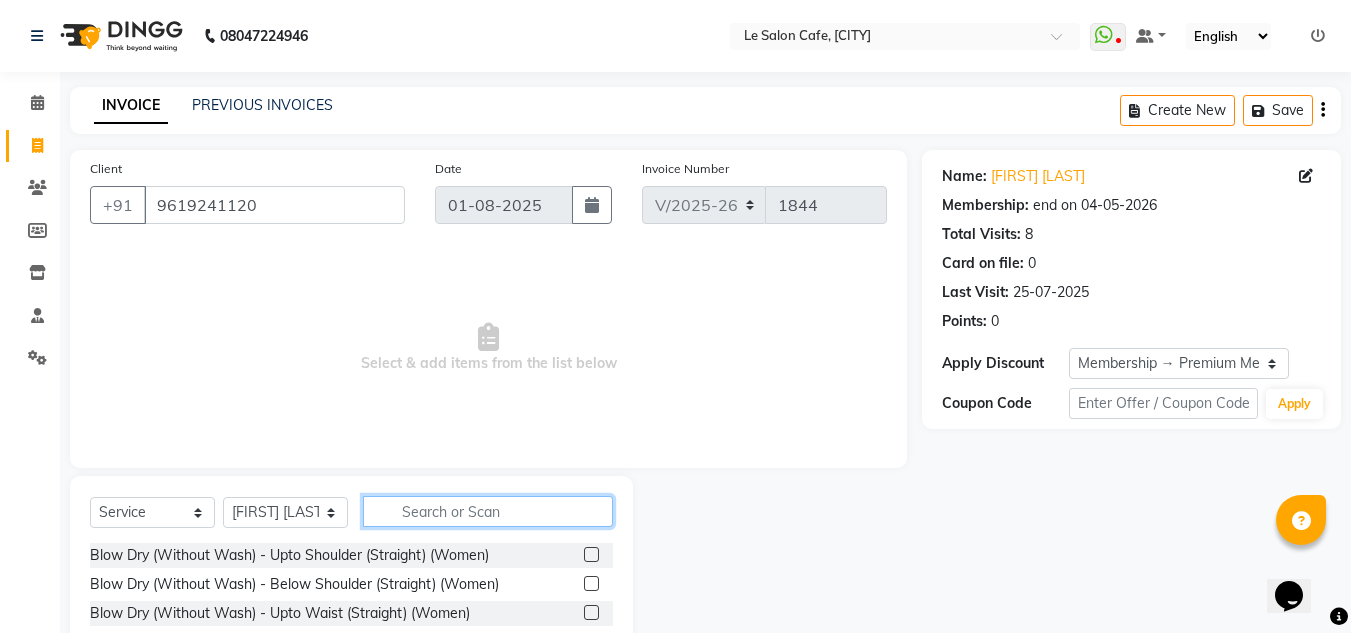 click 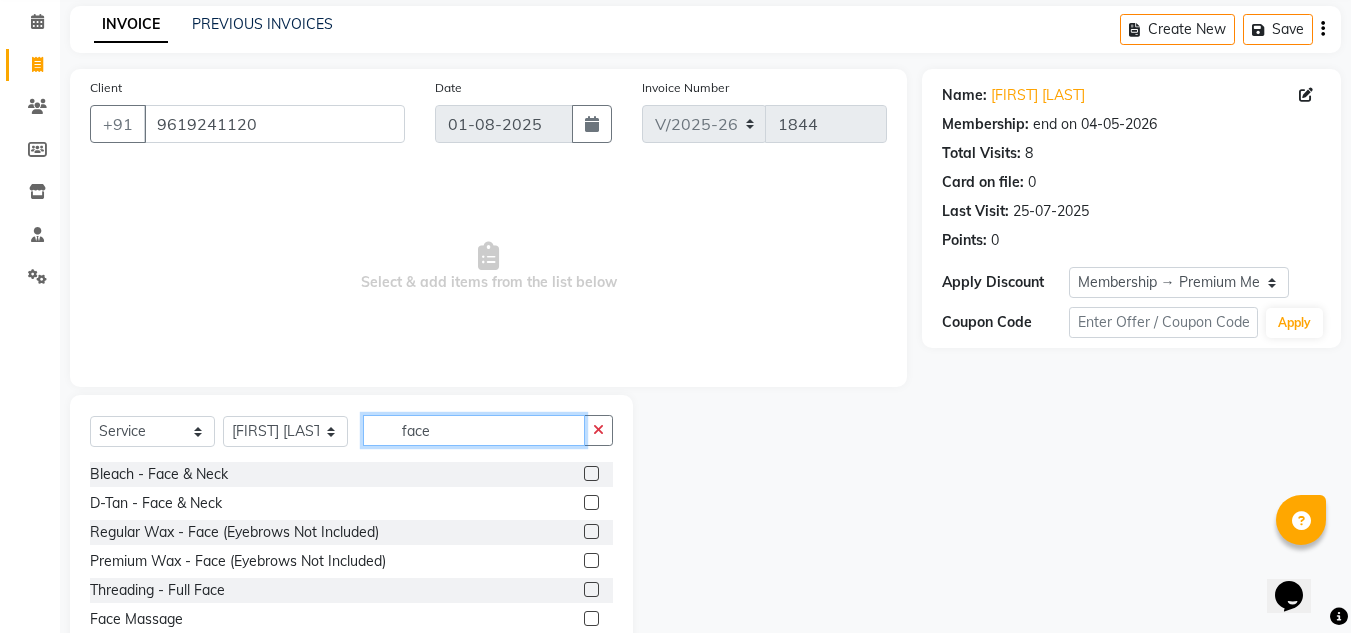scroll, scrollTop: 142, scrollLeft: 0, axis: vertical 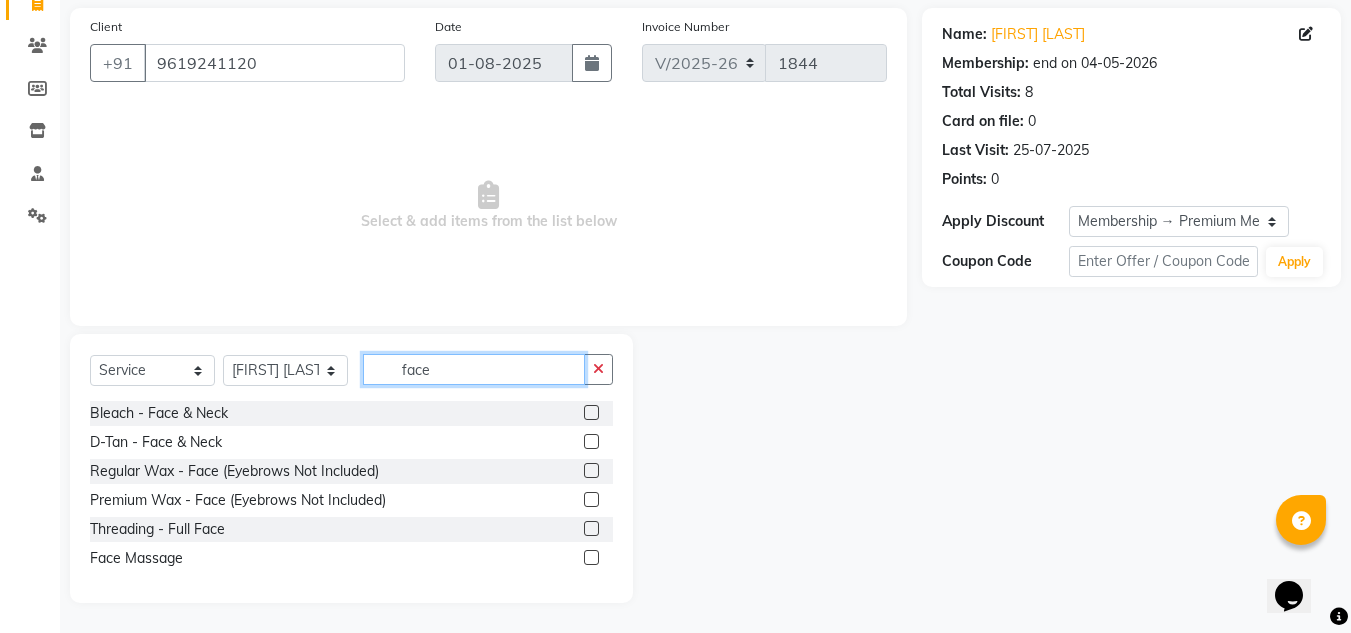 type on "face" 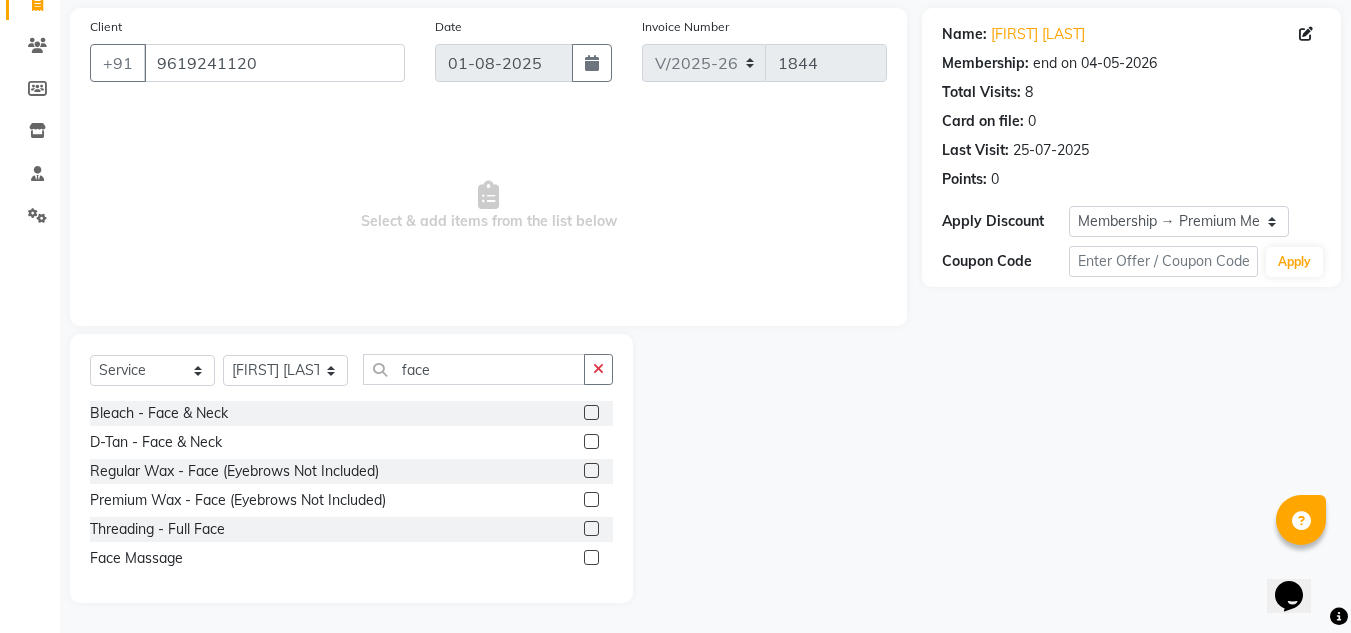 click 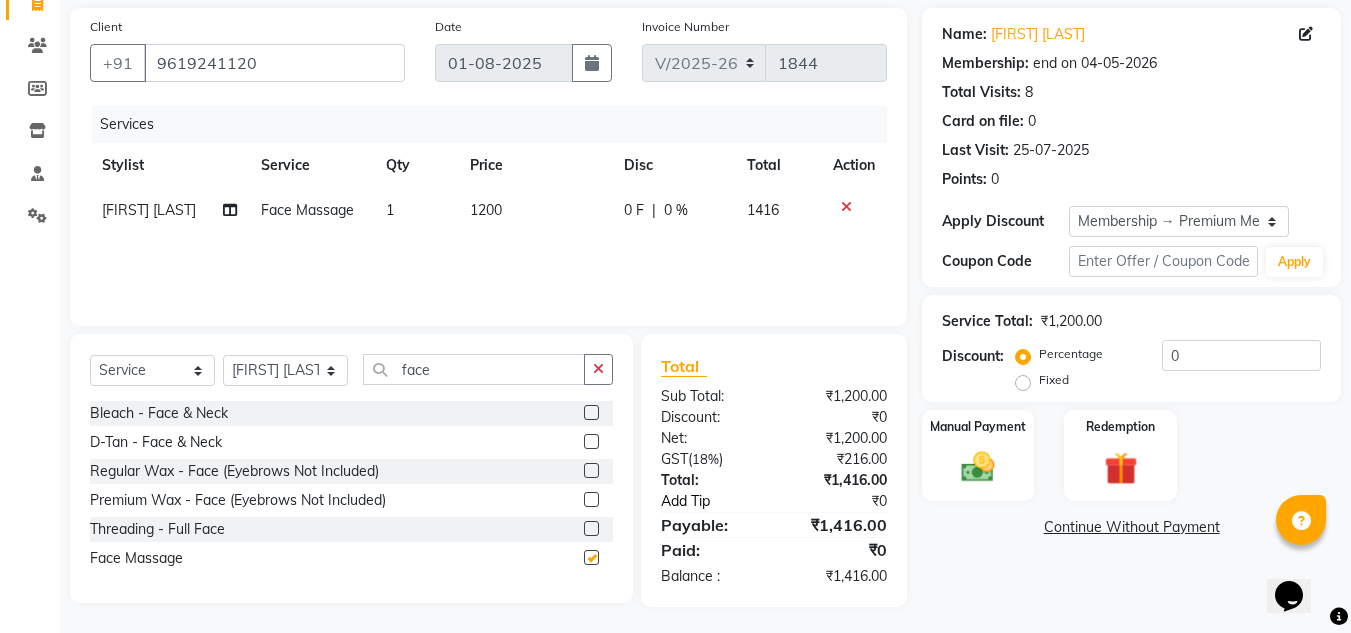 checkbox on "false" 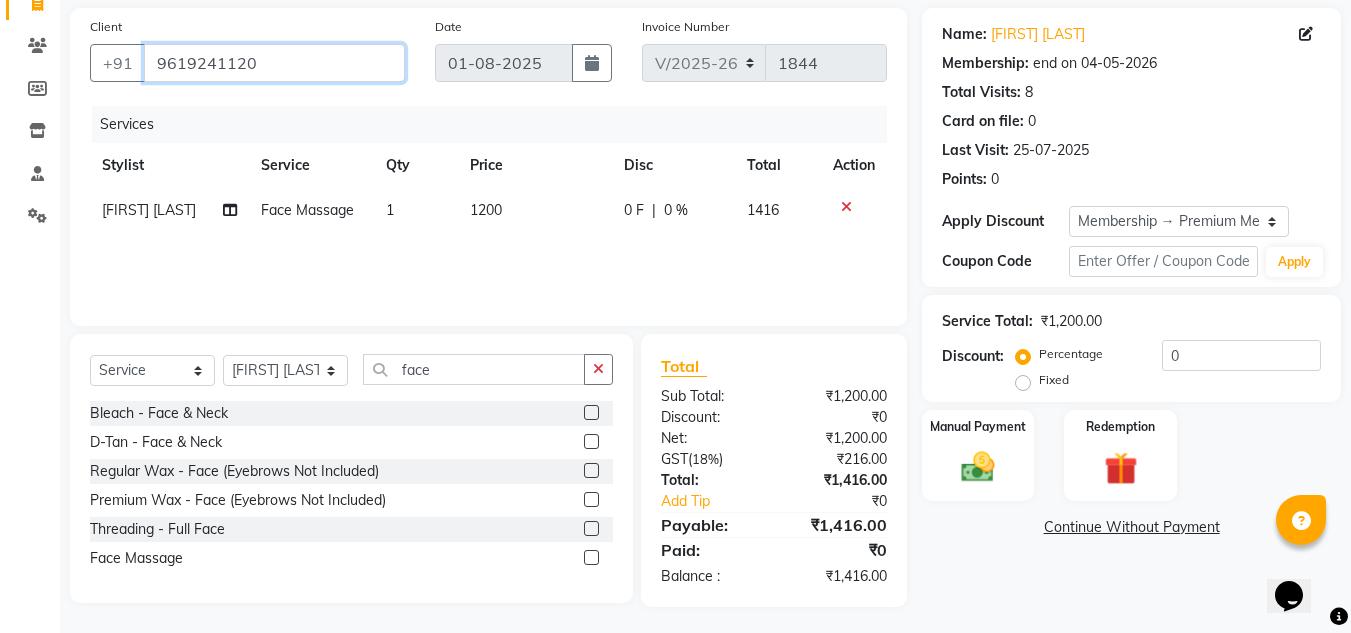 click on "9619241120" at bounding box center (274, 63) 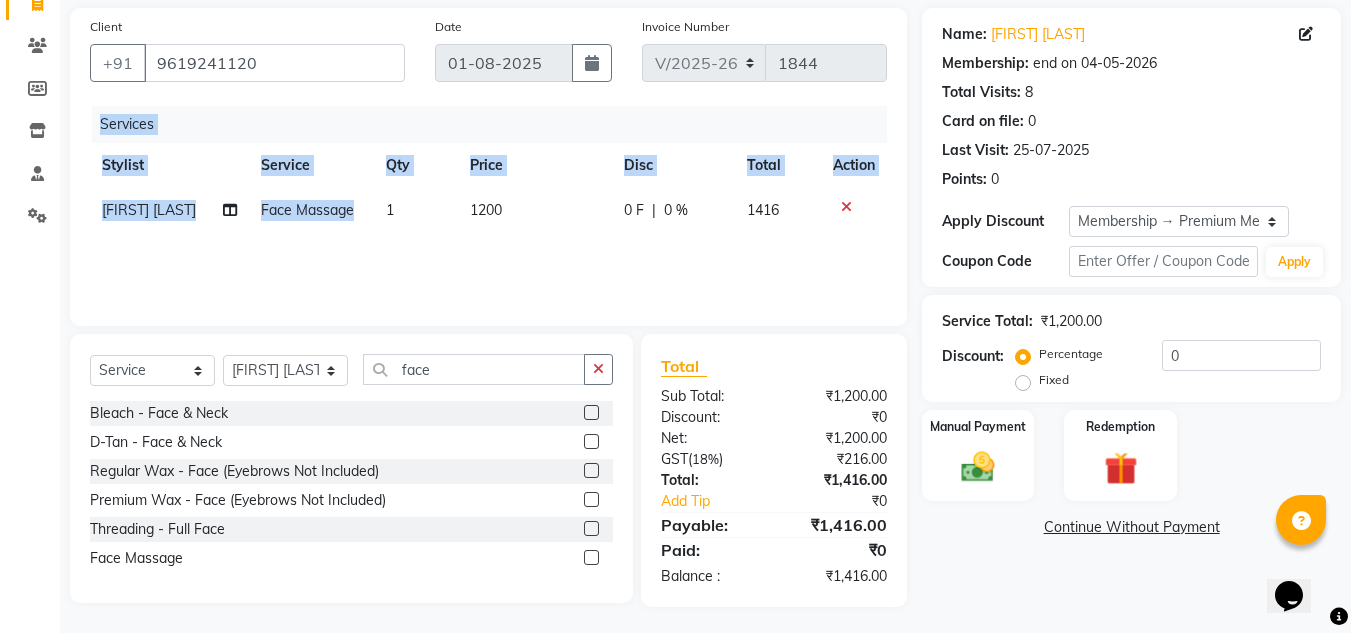 click on "Services Stylist Service Qty Price Disc Total Action Pooja Kolge Face Massage  1 1200 0 F | 0 % 1416" 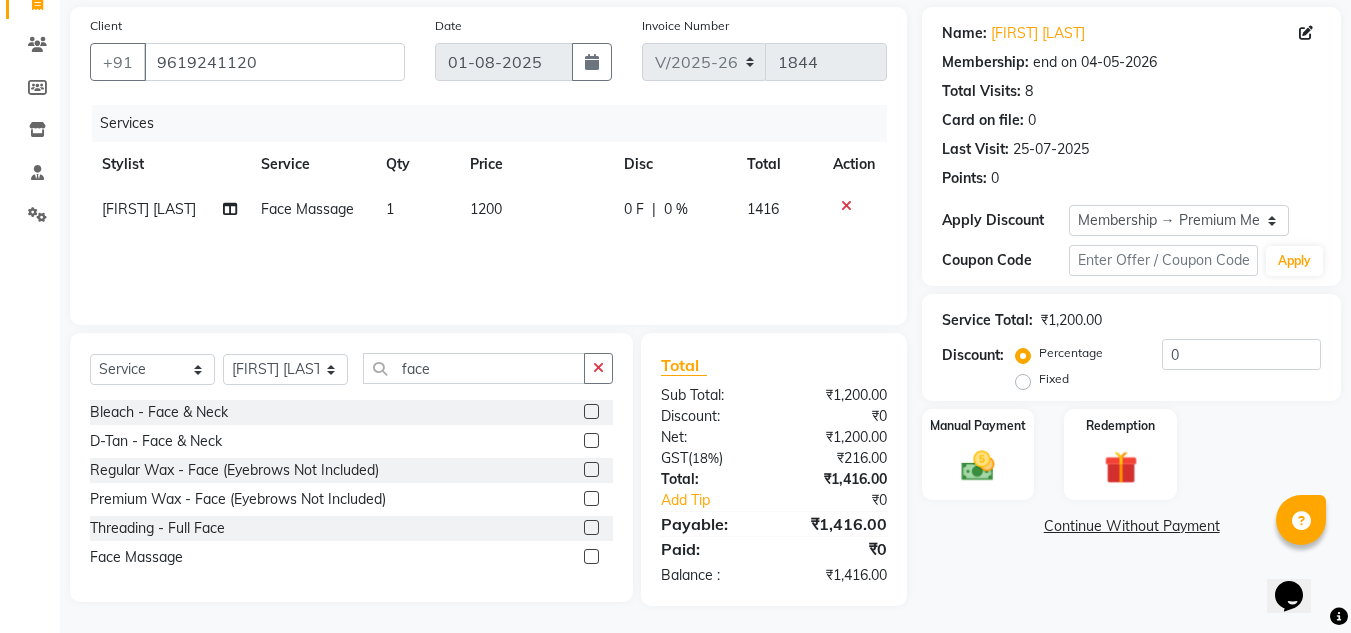 scroll, scrollTop: 146, scrollLeft: 0, axis: vertical 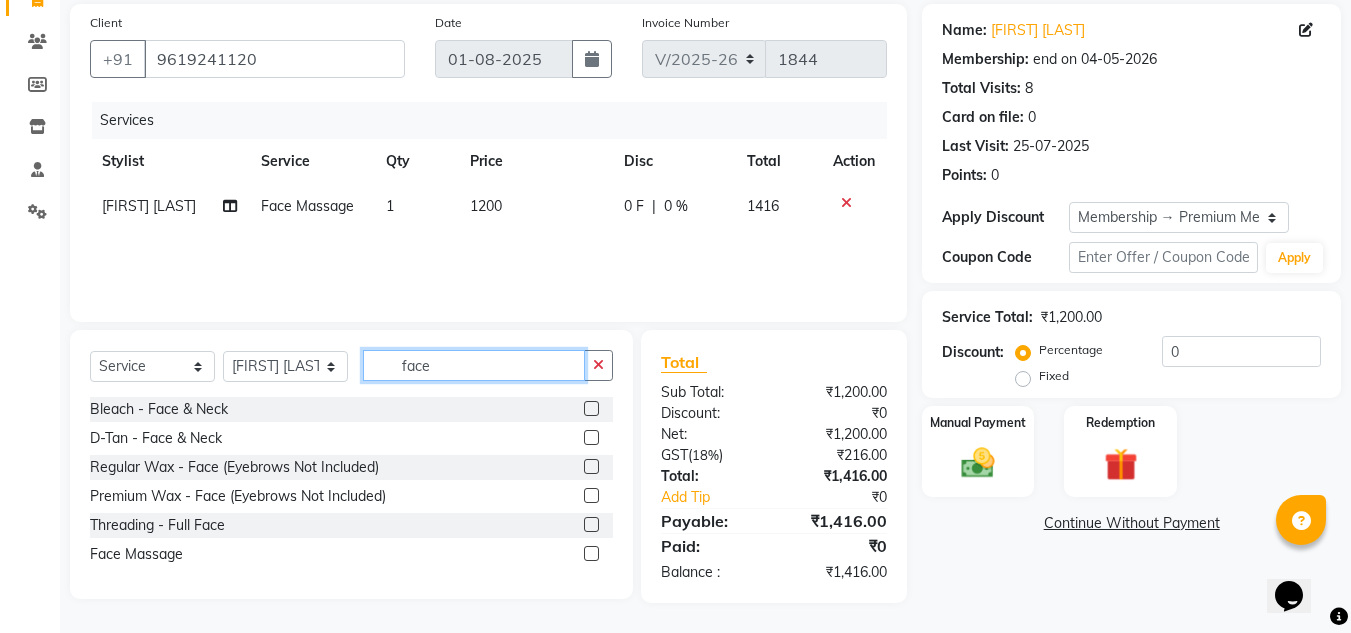click on "face" 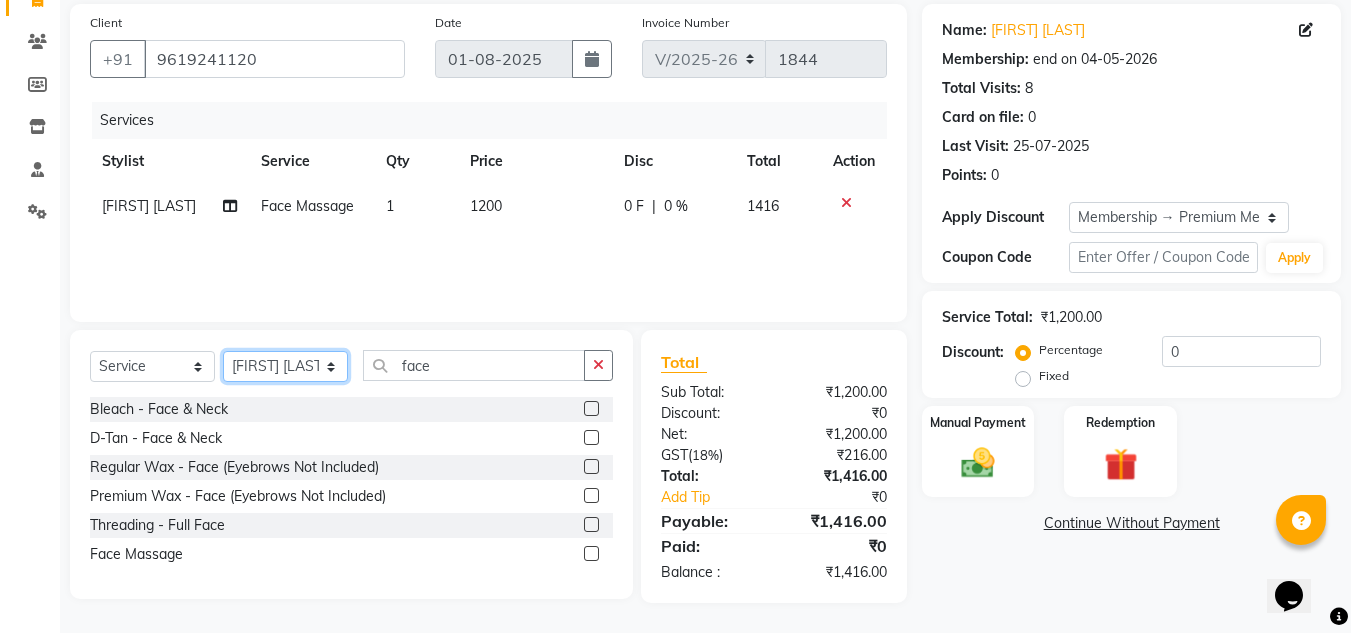 click on "Select Stylist [FIRST] [LAST] [FIRST] [LAST]  [FIRST] [LAST]  Front Desk  [FIRST] [LAST]  [FIRST] [LAST] [FIRST] [LAST]  [FIRST] [LAST]  [FIRST] [LAST]  [FIRST] [LAST]  [FIRST] [LAST]  [FIRST] [LAST]  [FIRST] [LAST]" 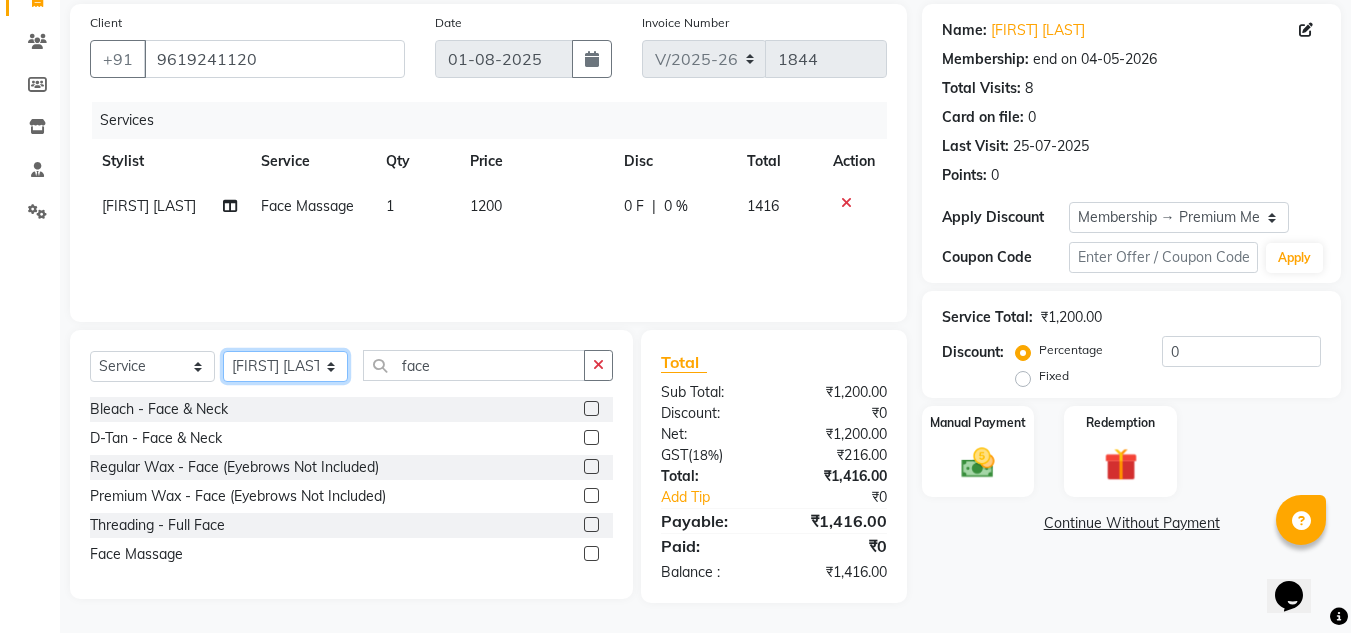 select on "63472" 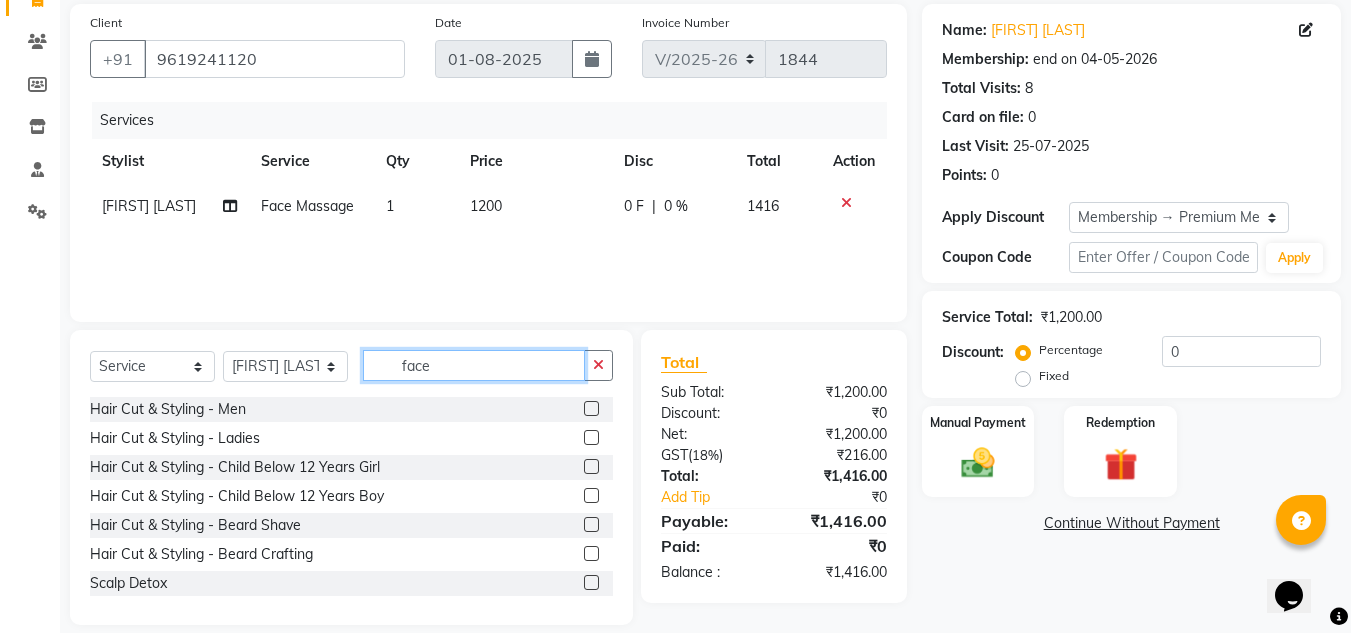 click on "face" 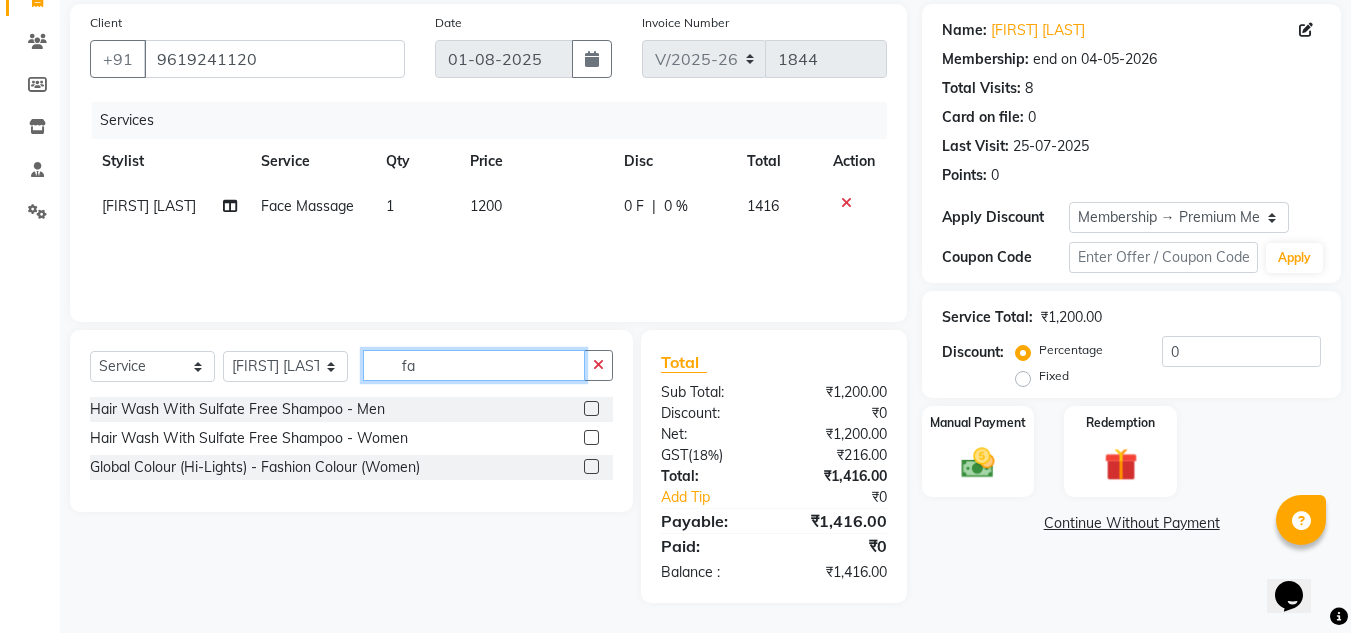 type on "f" 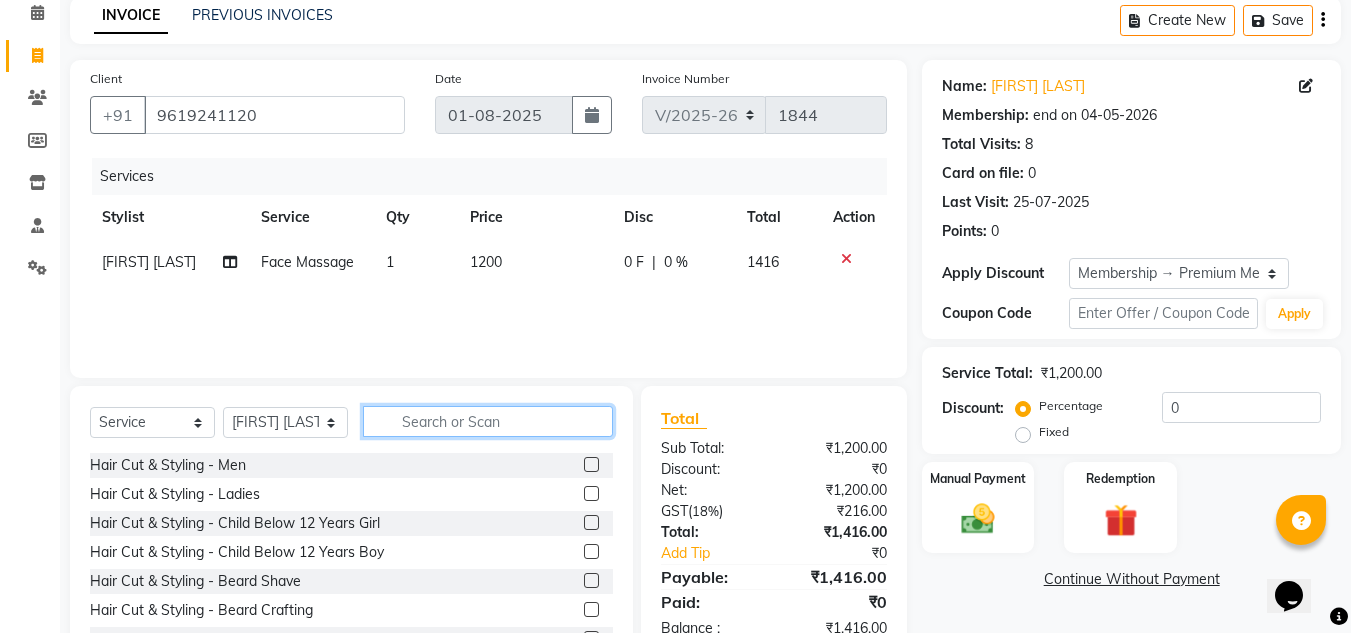 scroll, scrollTop: 46, scrollLeft: 0, axis: vertical 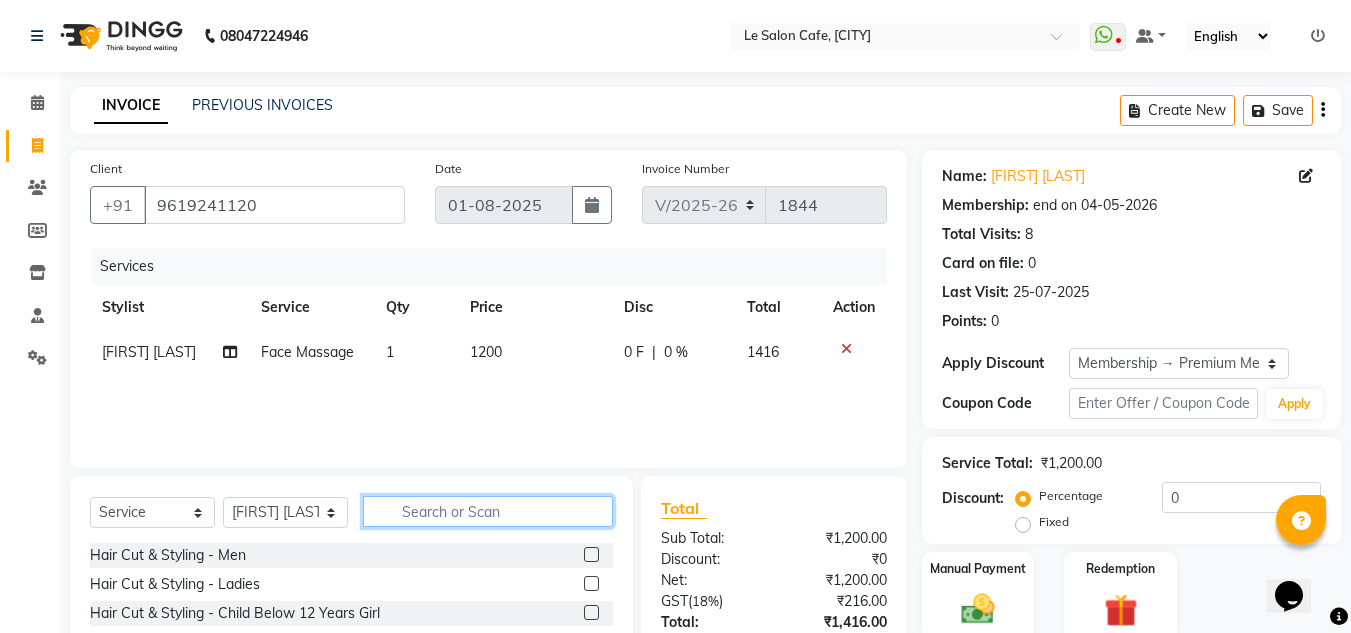click 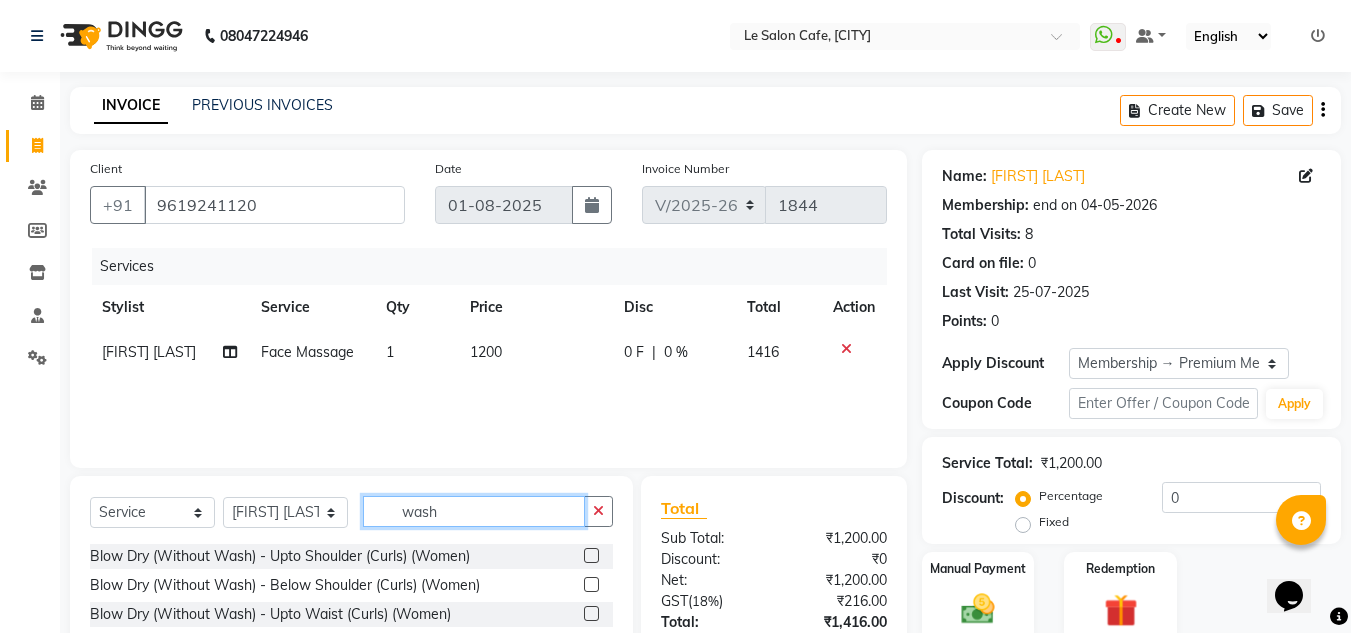 scroll, scrollTop: 119, scrollLeft: 0, axis: vertical 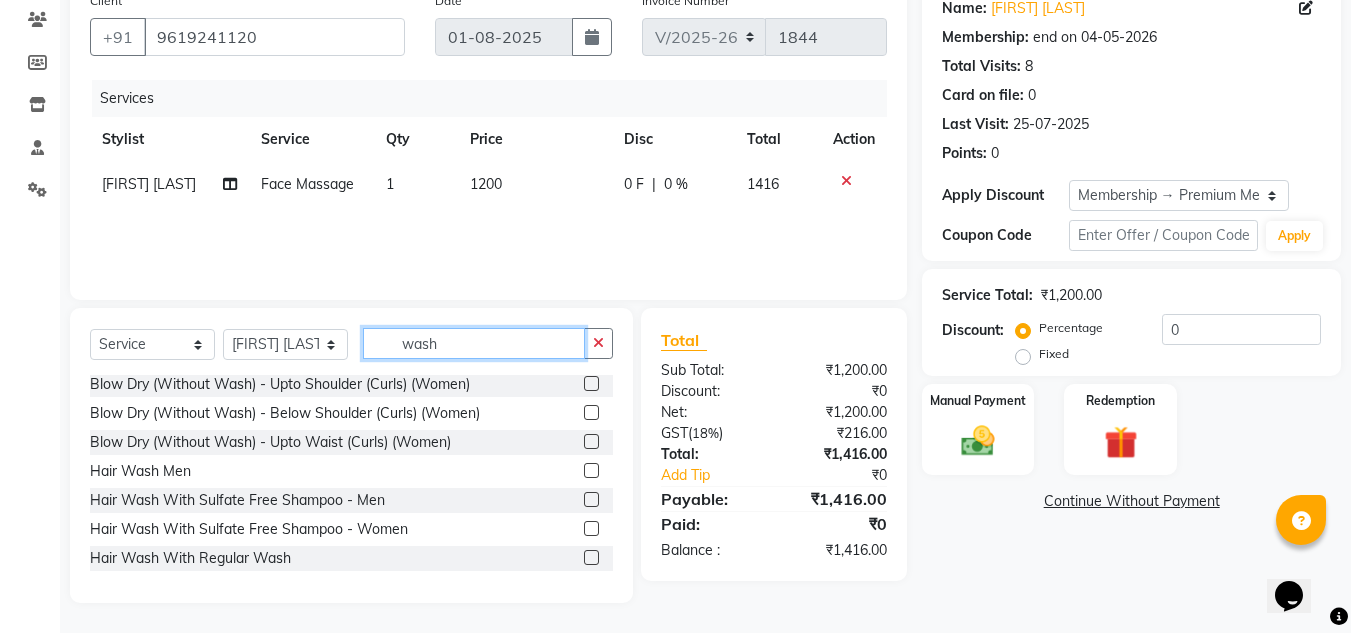 type on "wash" 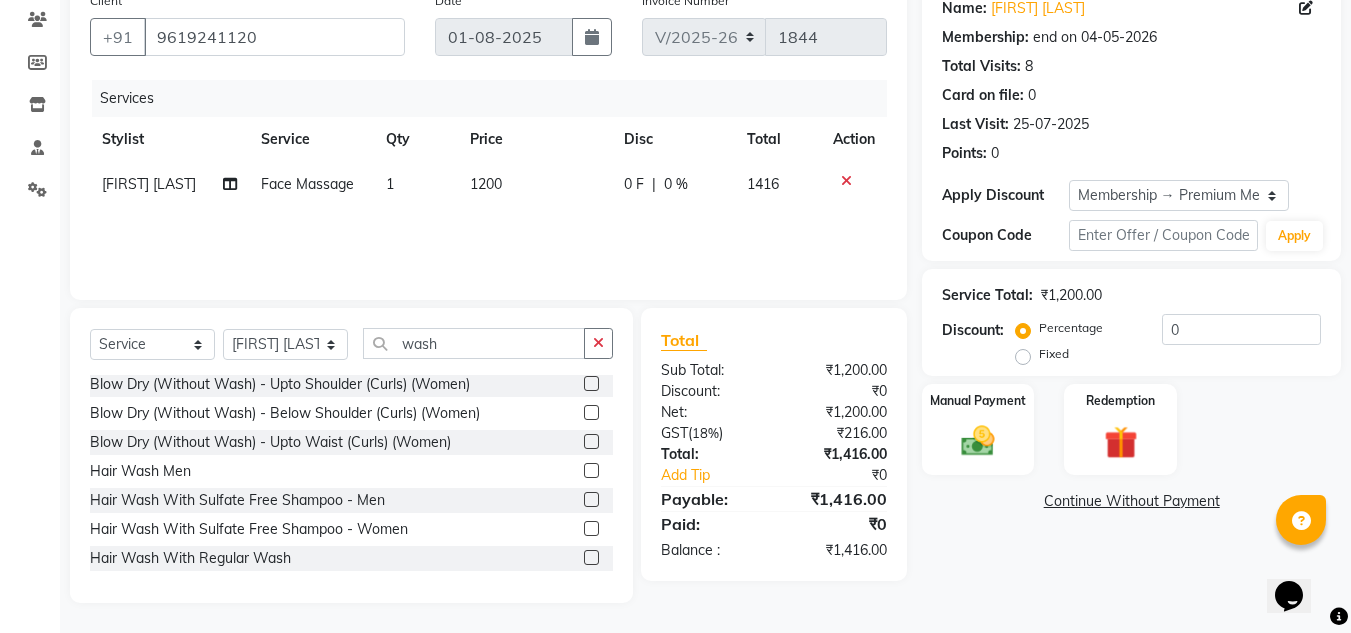 click 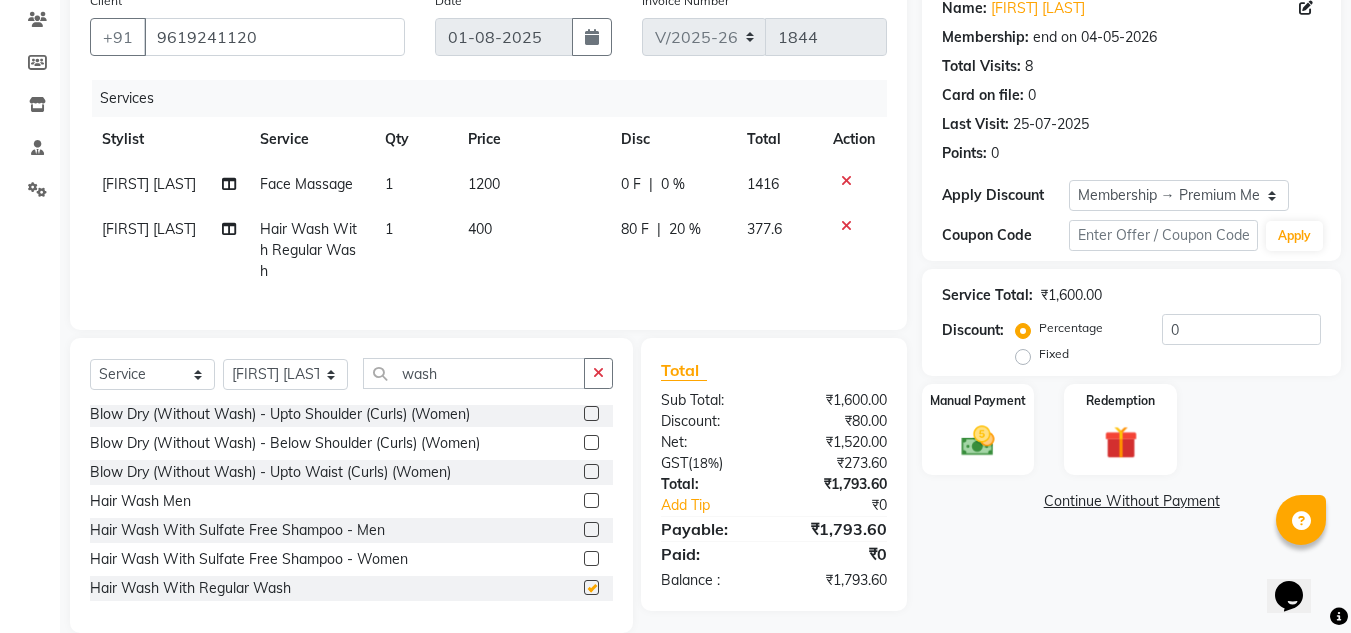 checkbox on "false" 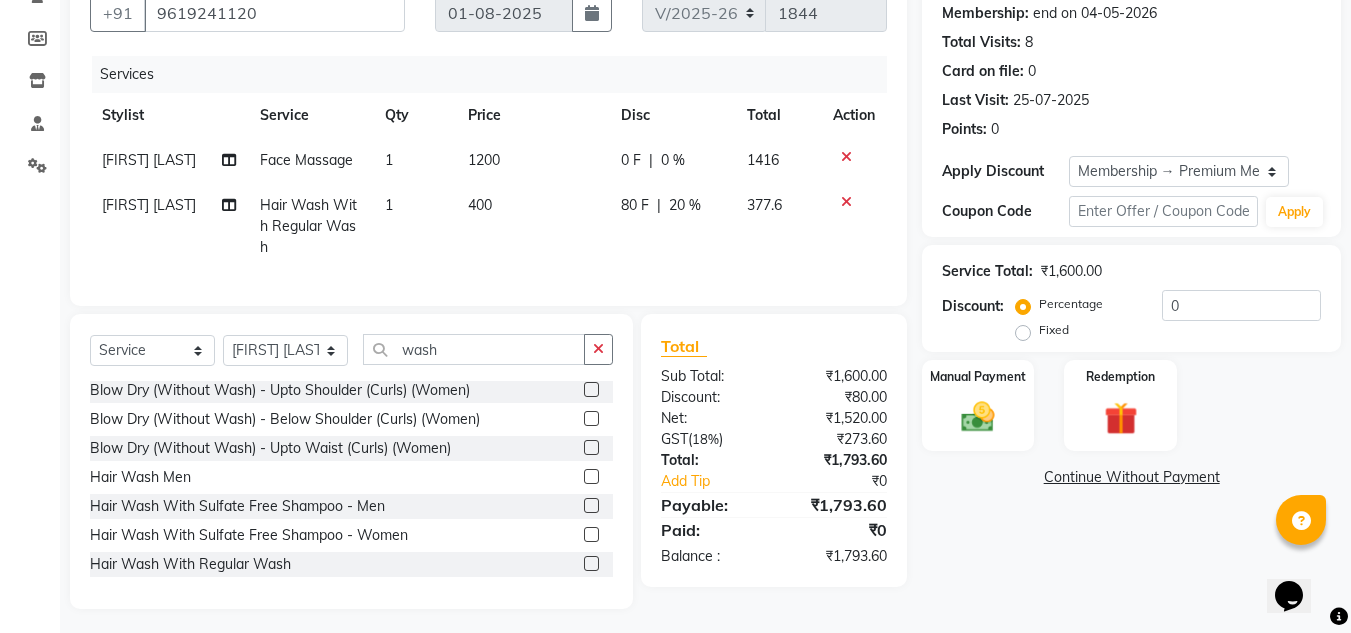scroll, scrollTop: 213, scrollLeft: 0, axis: vertical 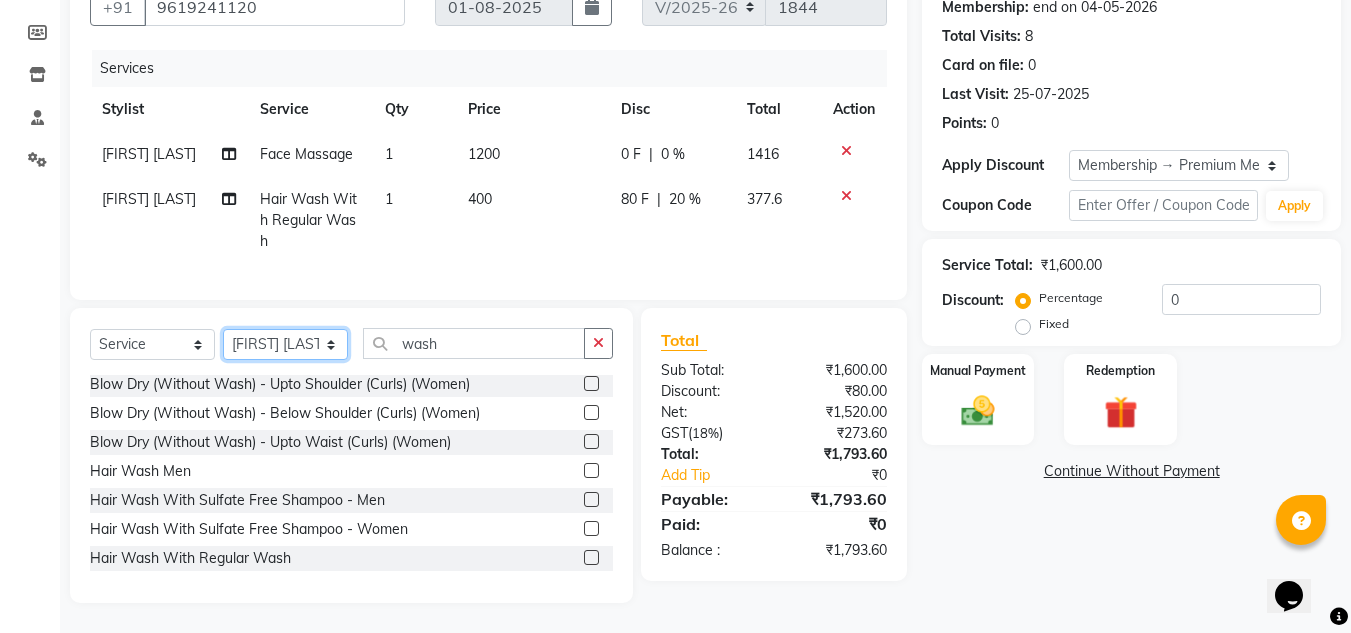 click on "Select Stylist Amandeep Kaur Kalsi Aniket Kadam  Faim Alvi  Front Desk  Muskan Khan  Pooja Kolge Reena Shaukat Ali  Salman Ansari  Shailendra Chauhan  Shekhar Sangle Soniyaa Varma Suchita Mistry" 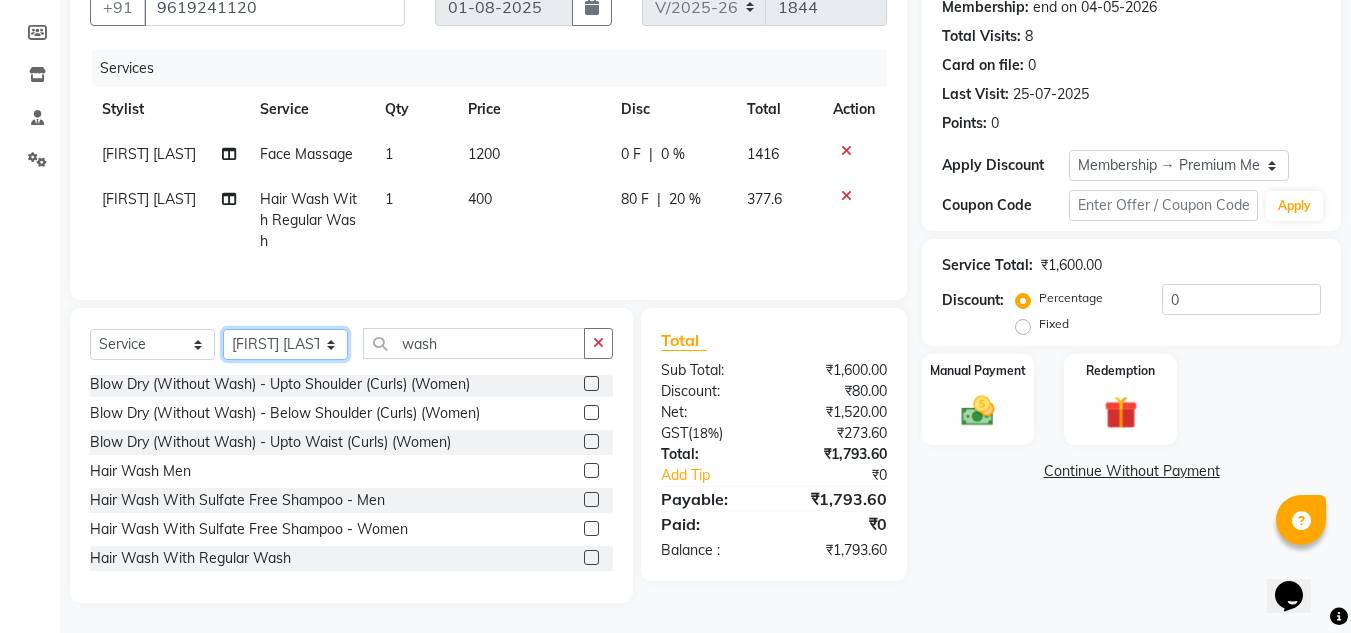 select on "70684" 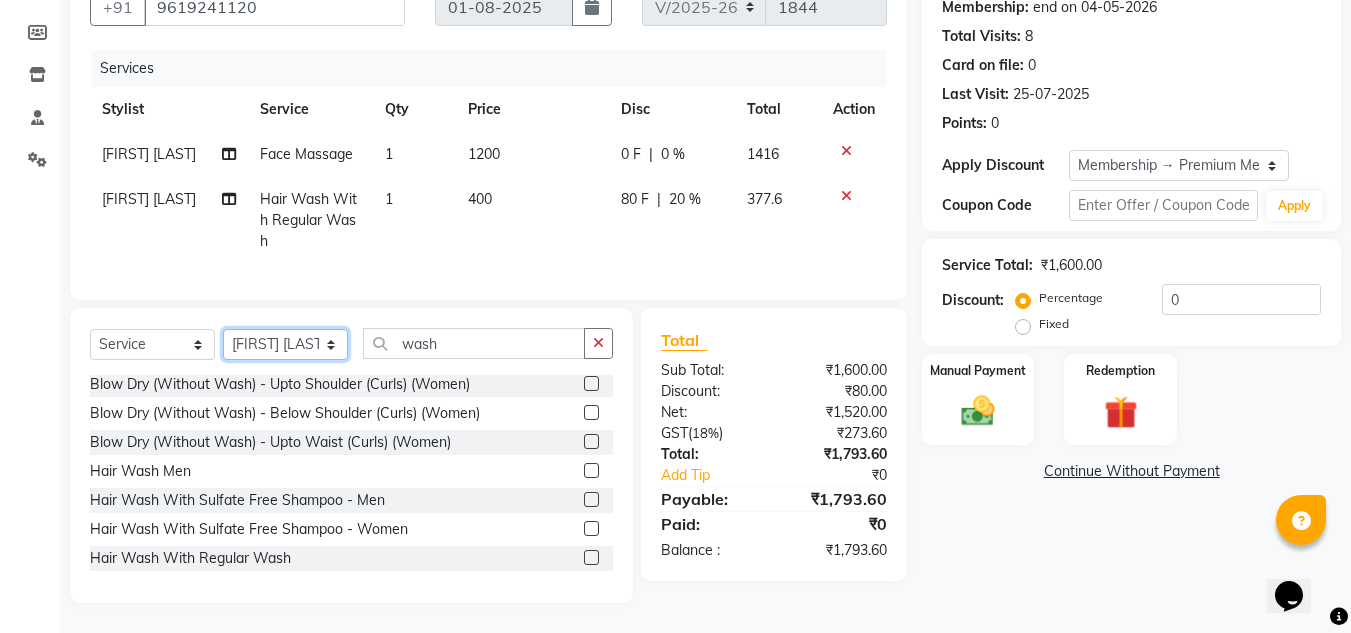 click on "Select Stylist Amandeep Kaur Kalsi Aniket Kadam  Faim Alvi  Front Desk  Muskan Khan  Pooja Kolge Reena Shaukat Ali  Salman Ansari  Shailendra Chauhan  Shekhar Sangle Soniyaa Varma Suchita Mistry" 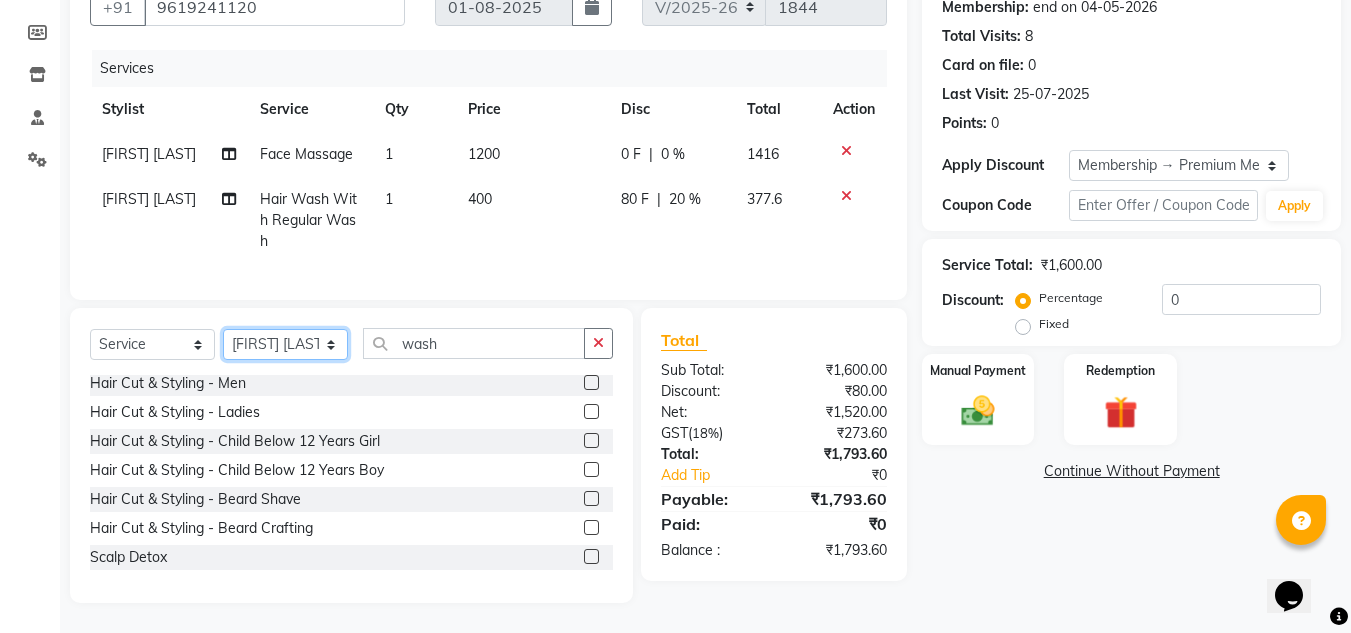scroll, scrollTop: 0, scrollLeft: 0, axis: both 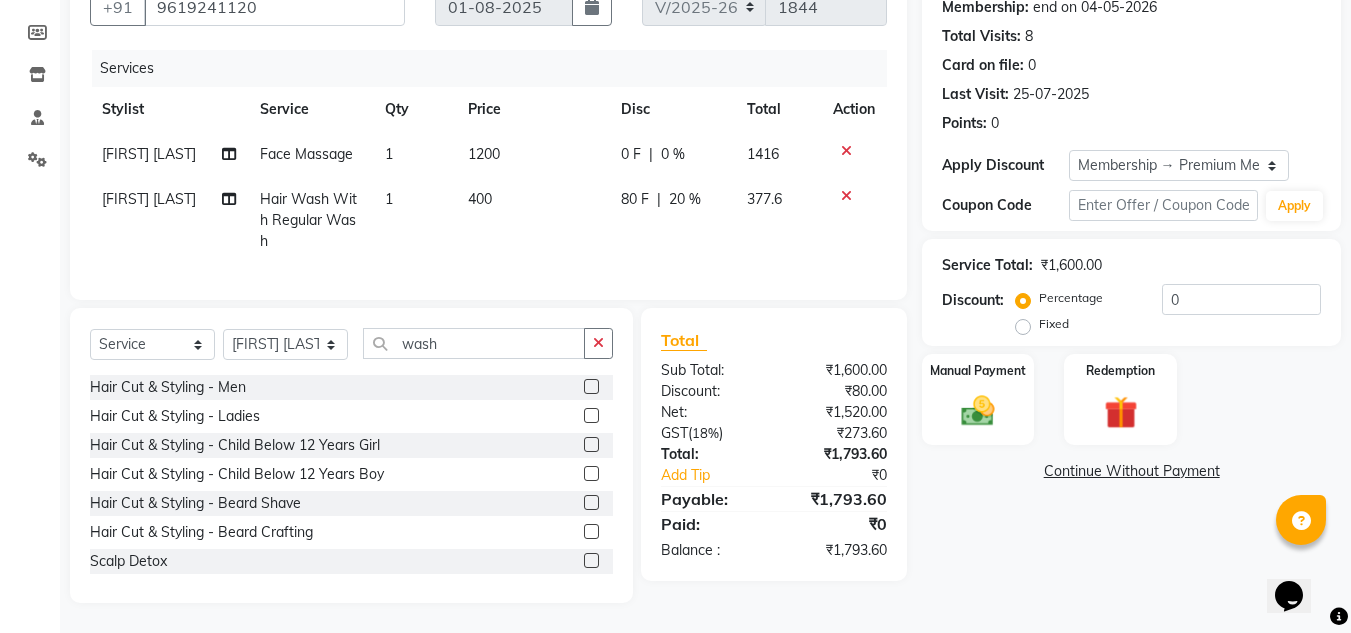 click on "0 %" 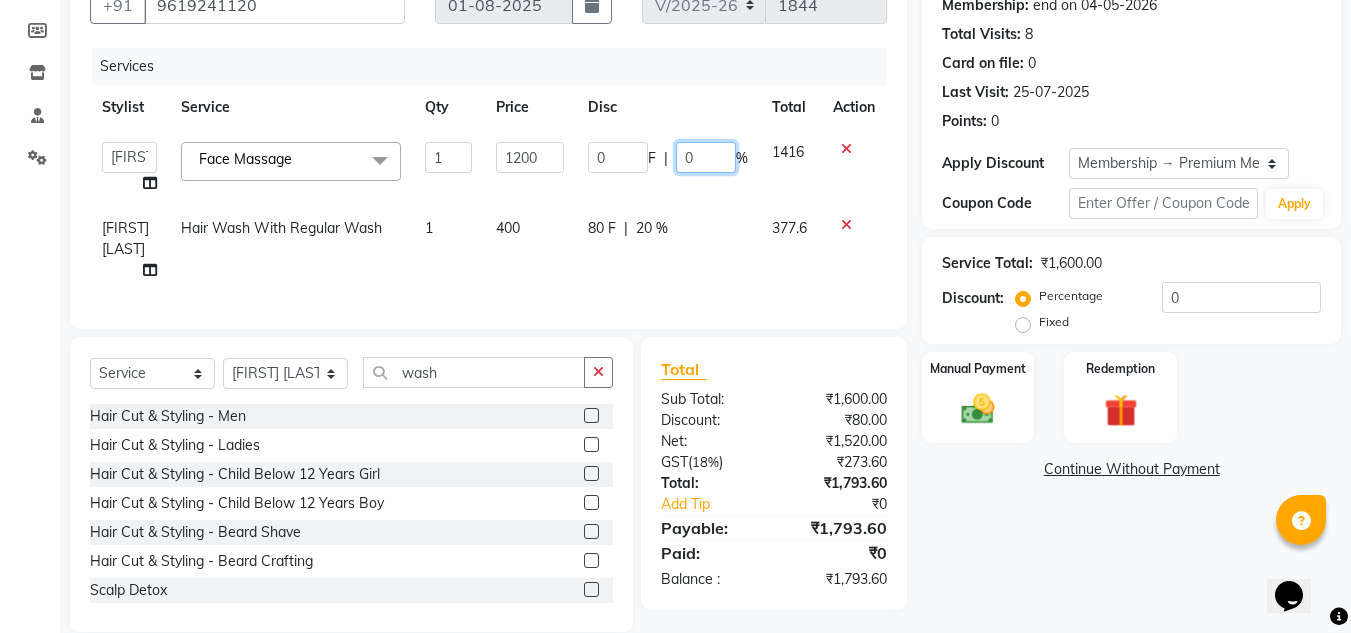 click on "0" 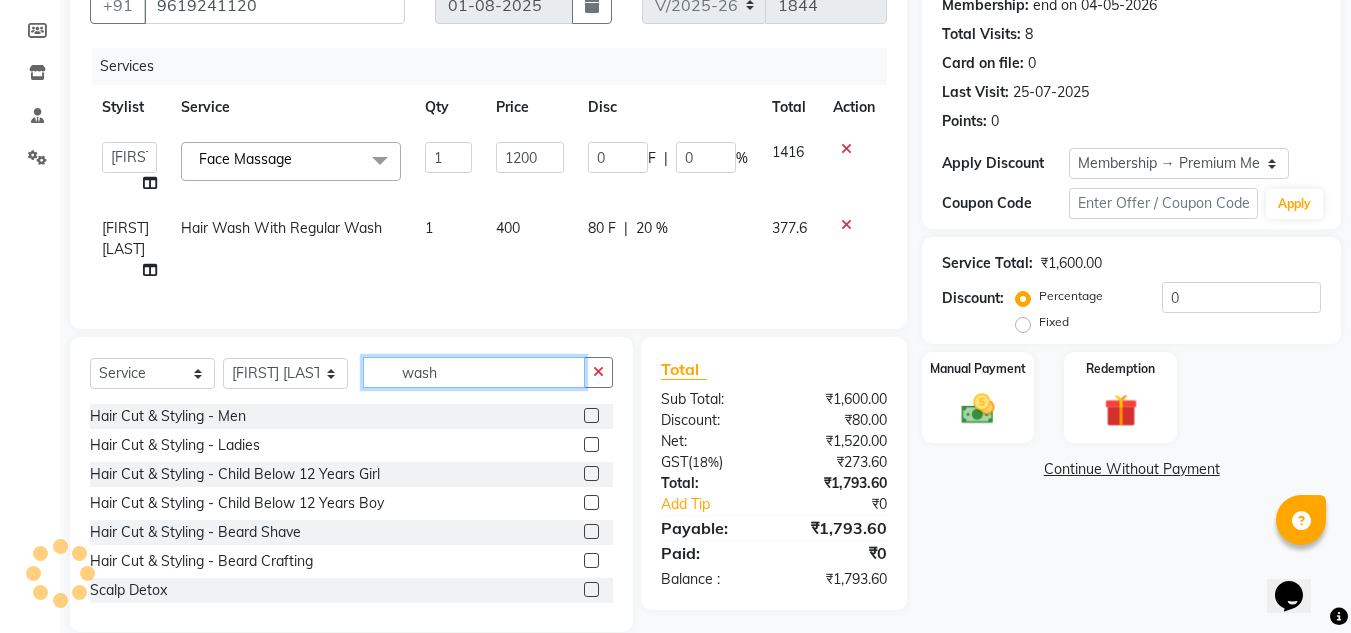 click on "Select  Service  Product  Membership  Package Voucher Prepaid Gift Card  Select Stylist Amandeep Kaur Kalsi Aniket Kadam  Faim Alvi  Front Desk  Muskan Khan  Pooja Kolge Reena Shaukat Ali  Salman Ansari  Shailendra Chauhan  Shekhar Sangle Soniyaa Varma Suchita Mistry wash" 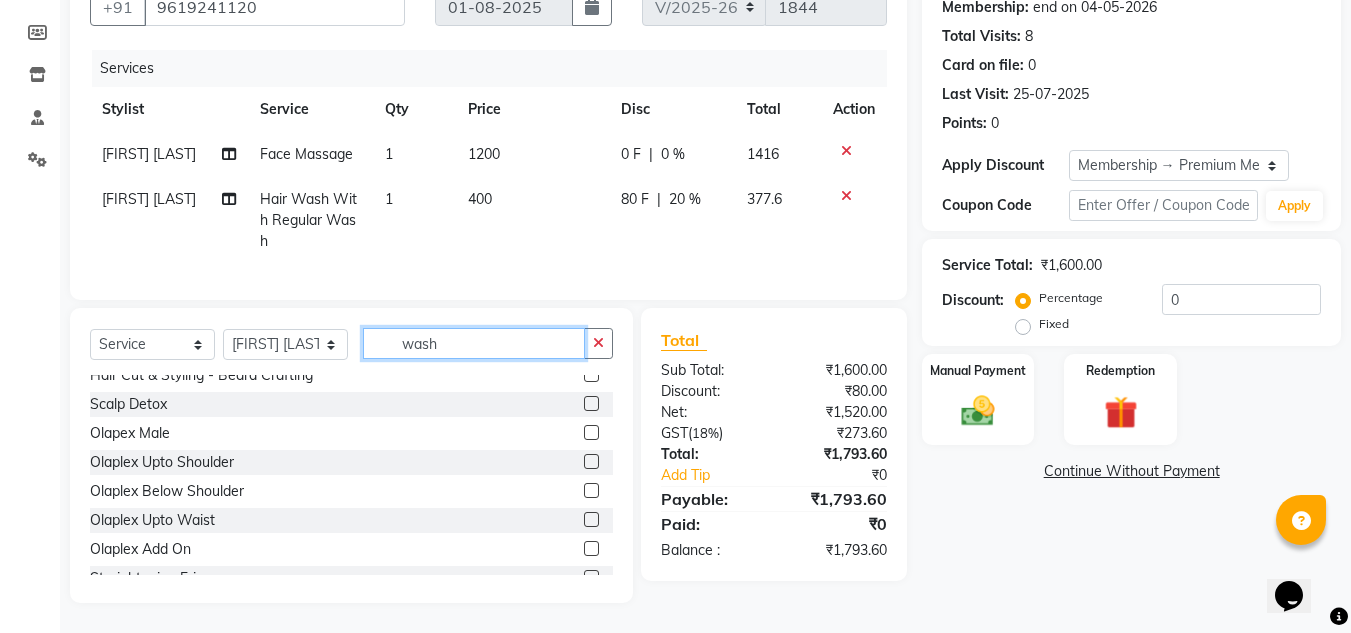 scroll, scrollTop: 200, scrollLeft: 0, axis: vertical 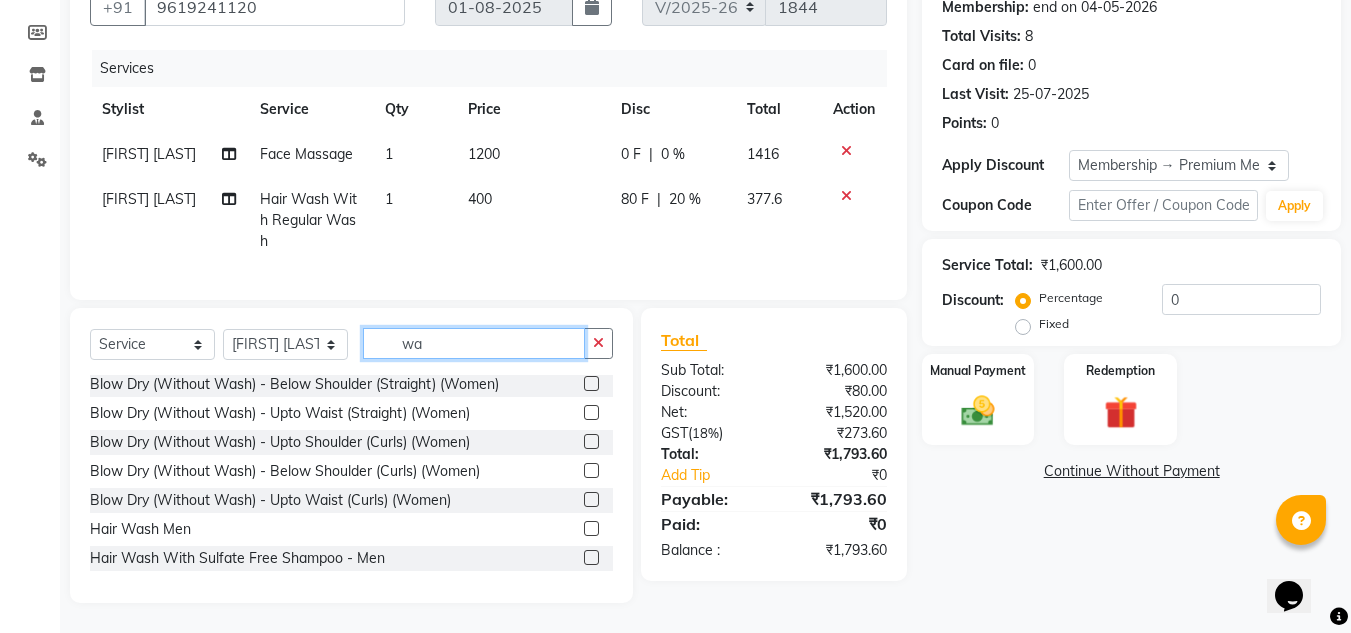 type on "w" 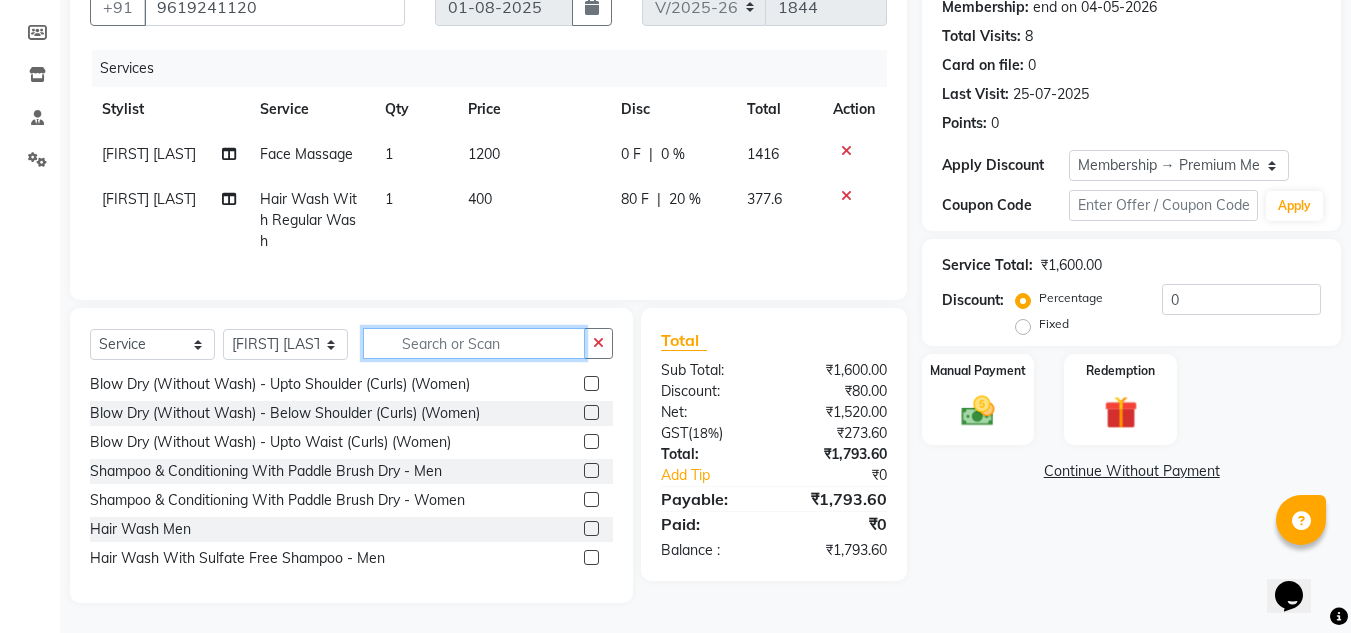 scroll, scrollTop: 844, scrollLeft: 0, axis: vertical 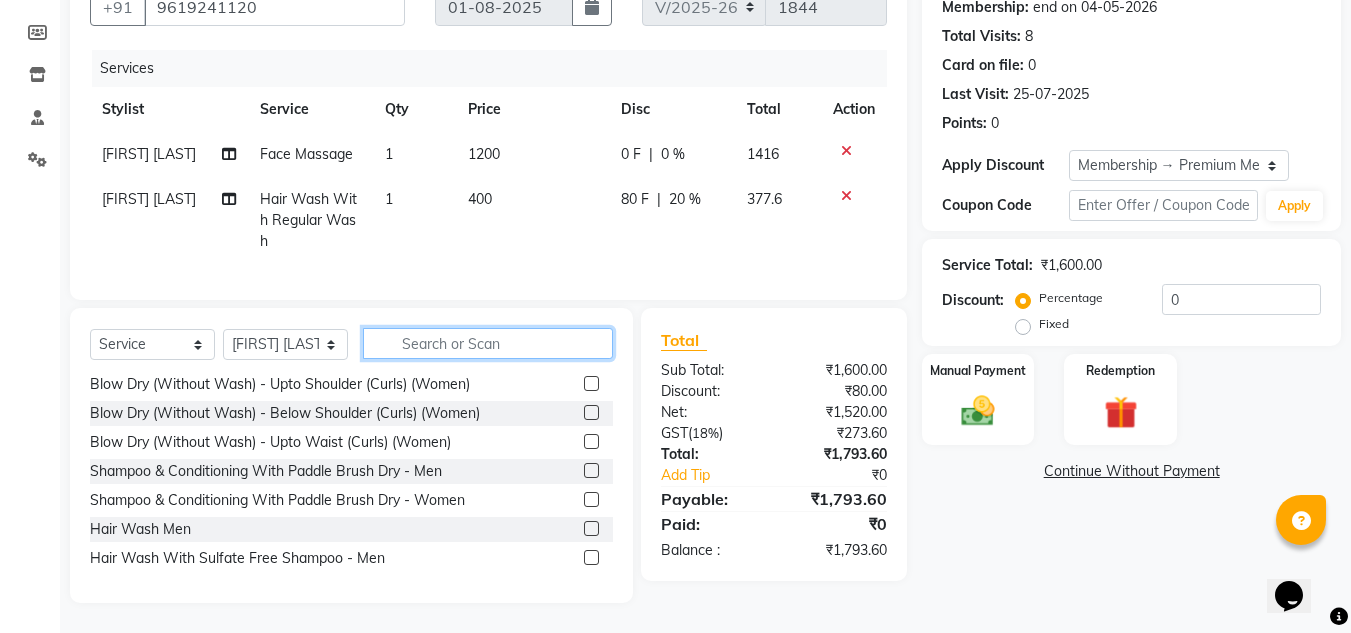 type 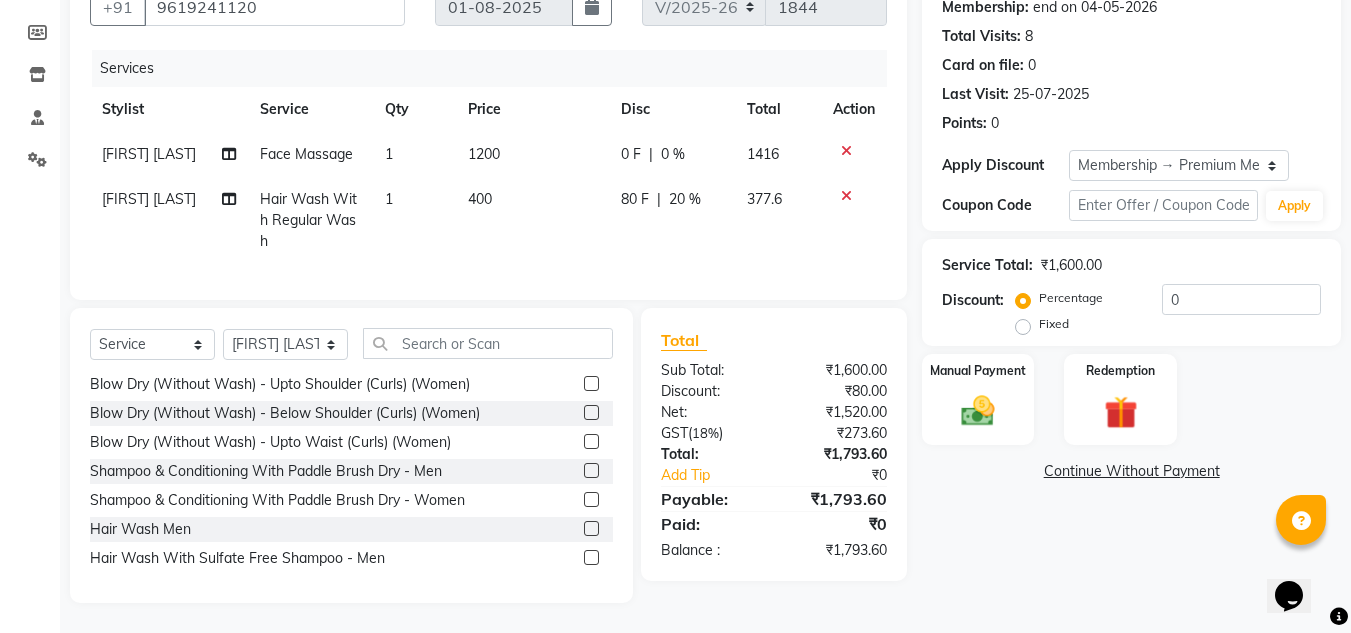 click on "400" 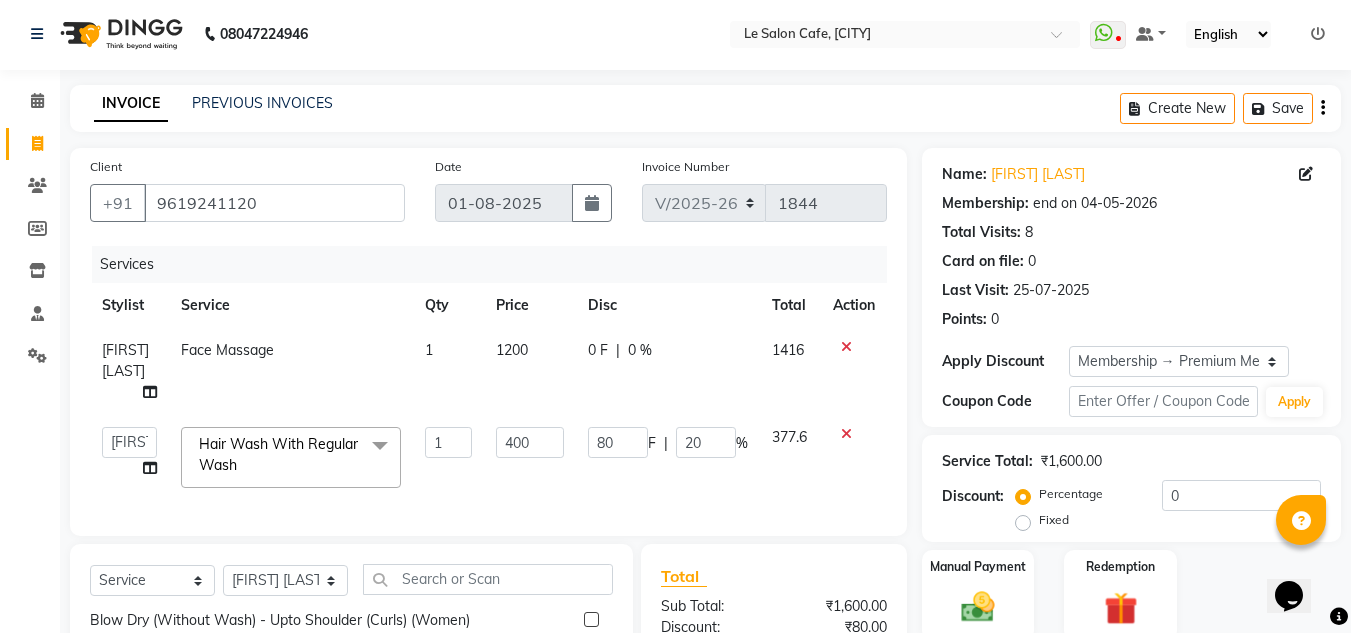 scroll, scrollTop: 0, scrollLeft: 0, axis: both 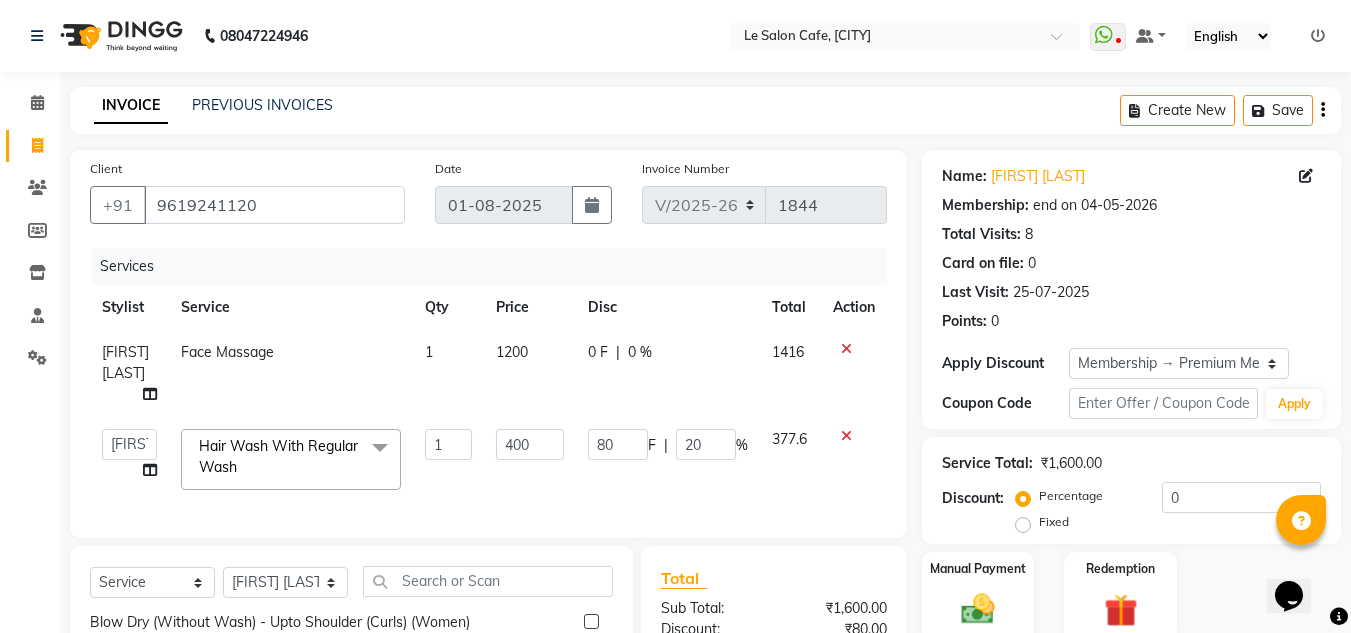 click on "0 %" 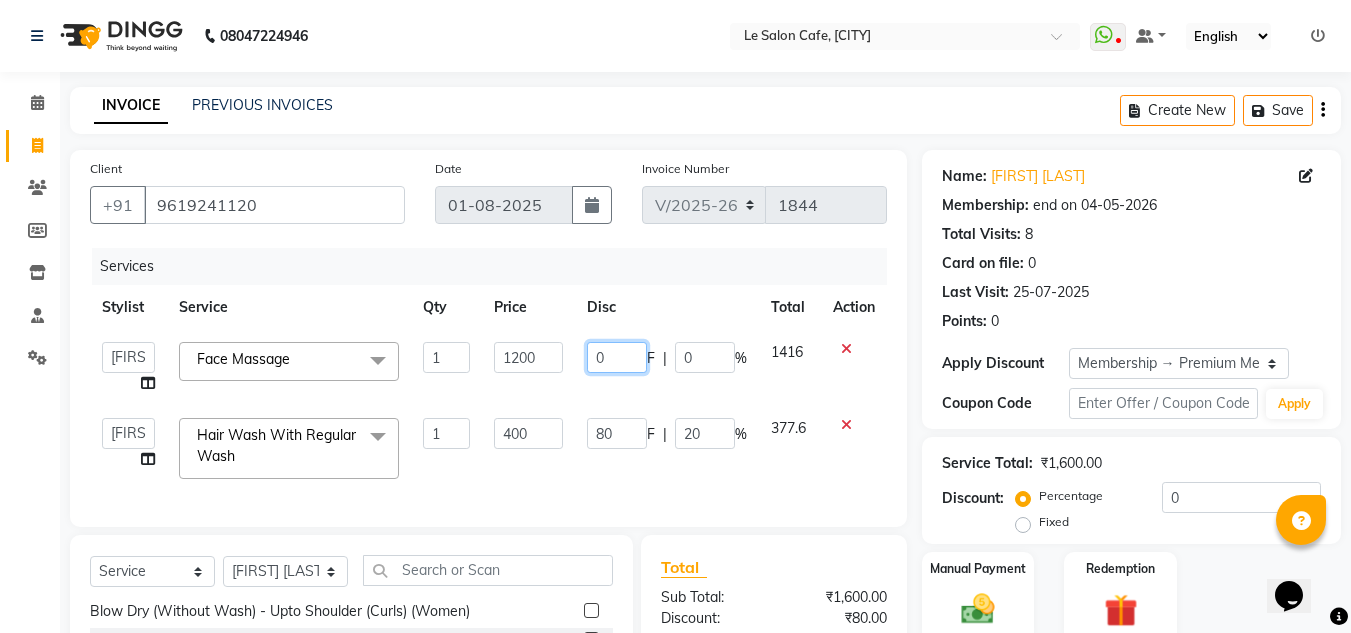 click on "0" 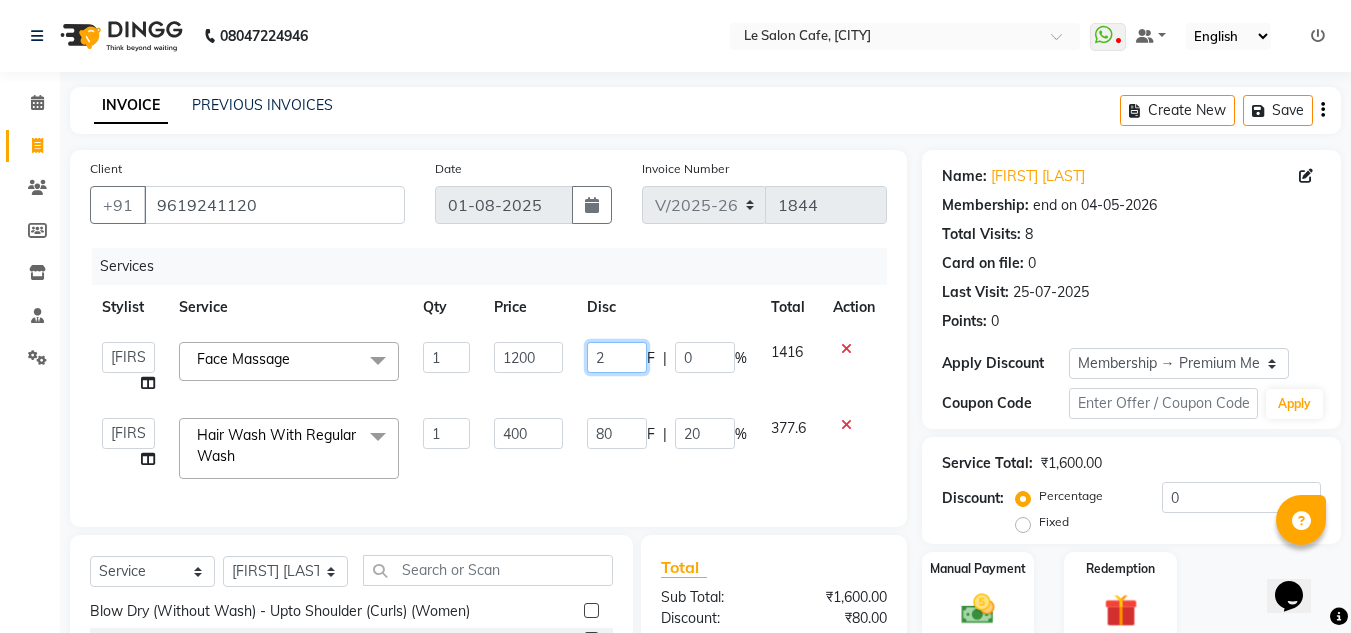 type on "20" 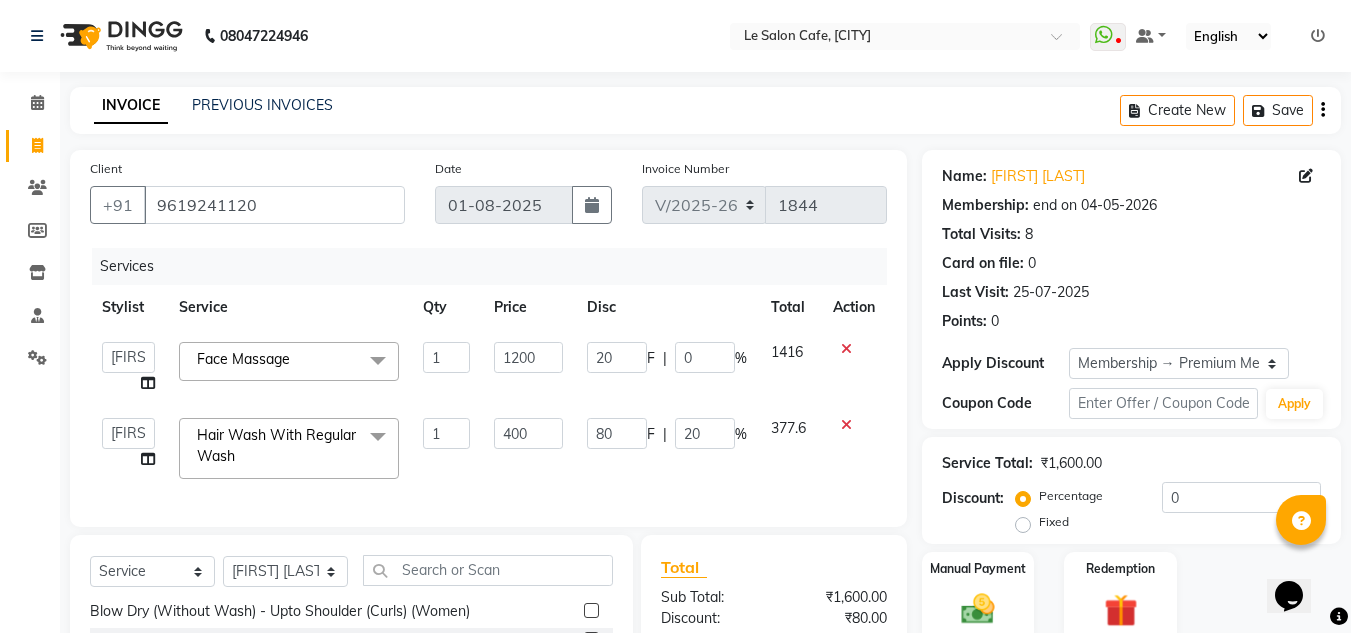 click on "Client +91 9619241120 Date 01-08-2025 Invoice Number V/2025 V/2025-26 1844 Services Stylist Service Qty Price Disc Total Action  Amandeep Kaur Kalsi   Aniket Kadam    Faim Alvi    Front Desk    Muskan Khan    Pooja Kolge   Reena Shaukat Ali    Salman Ansari    Shailendra Chauhan    Shekhar Sangle   Soniyaa Varma   Suchita Mistry  Face Massage   x Blow Dry (Without Wash) - Upto Shoulder (Straight) (Women) Blow Dry (Without Wash) - Below Shoulder (Straight) (Women) Blow Dry (Without Wash) - Upto Waist (Straight) (Women) Blow Dry (Without Wash) - Upto Shoulder (Curls) (Women) Blow Dry (Without Wash) - Below Shoulder (Curls) (Women) Blow Dry (Without Wash) - Upto Waist (Curls) (Women) Shampoo & Conditioning With Paddle Brush Dry - Men Shampoo & Conditioning With Paddle Brush Dry - Women Hair Wash Men  Hair Wash With Sulfate Free Shampoo - Men Hair Wash With Sulfate Free Shampoo - Women Hair Wash With Regular Wash Hair Styling (Ironing, Tongs) - Upto Shoulder Hair Styling (Ironing, Tongs) - Below Shoulder Mojito" 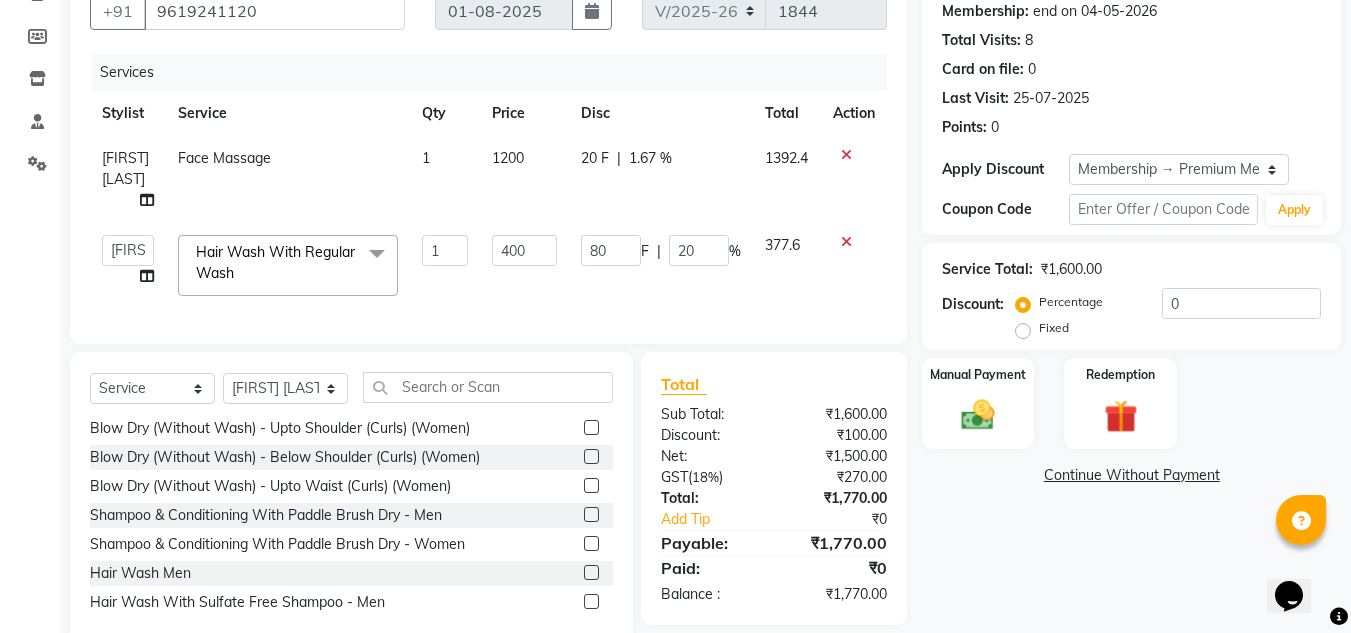scroll, scrollTop: 200, scrollLeft: 0, axis: vertical 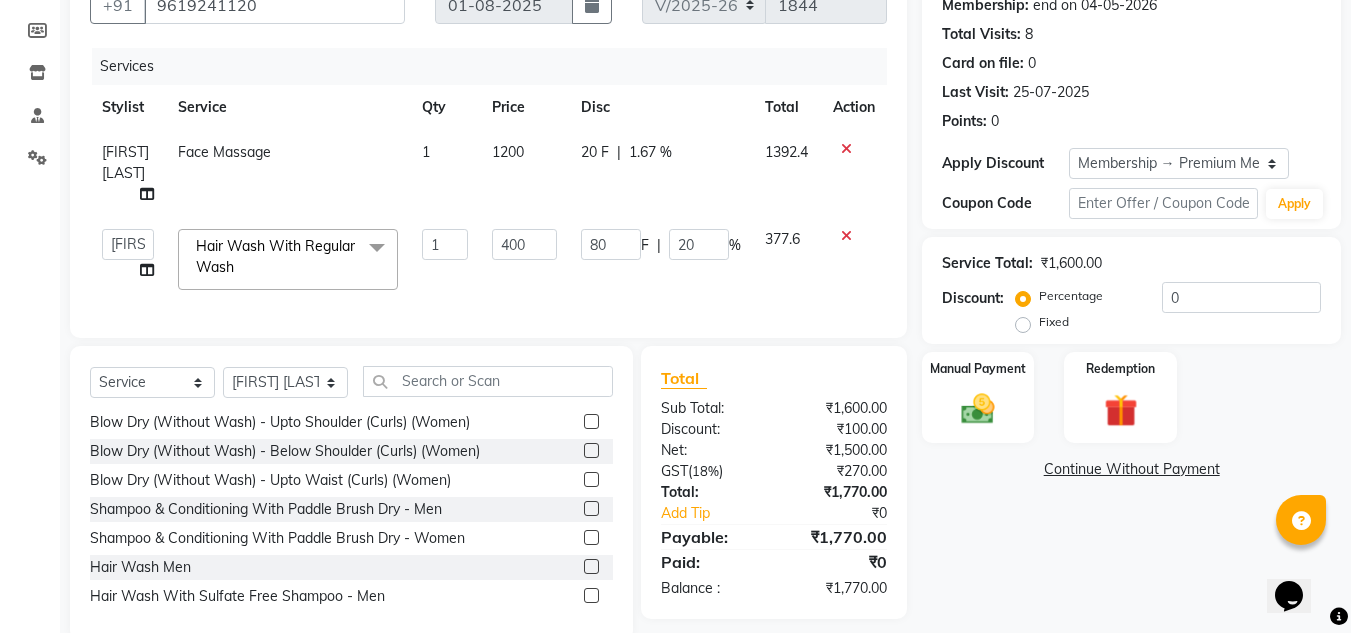 click on "Calendar  Invoice  Clients  Members  Inventory  Staff  Settings Completed InProgress Upcoming Dropped Tentative Check-In Confirm Bookings Segments Page Builder" 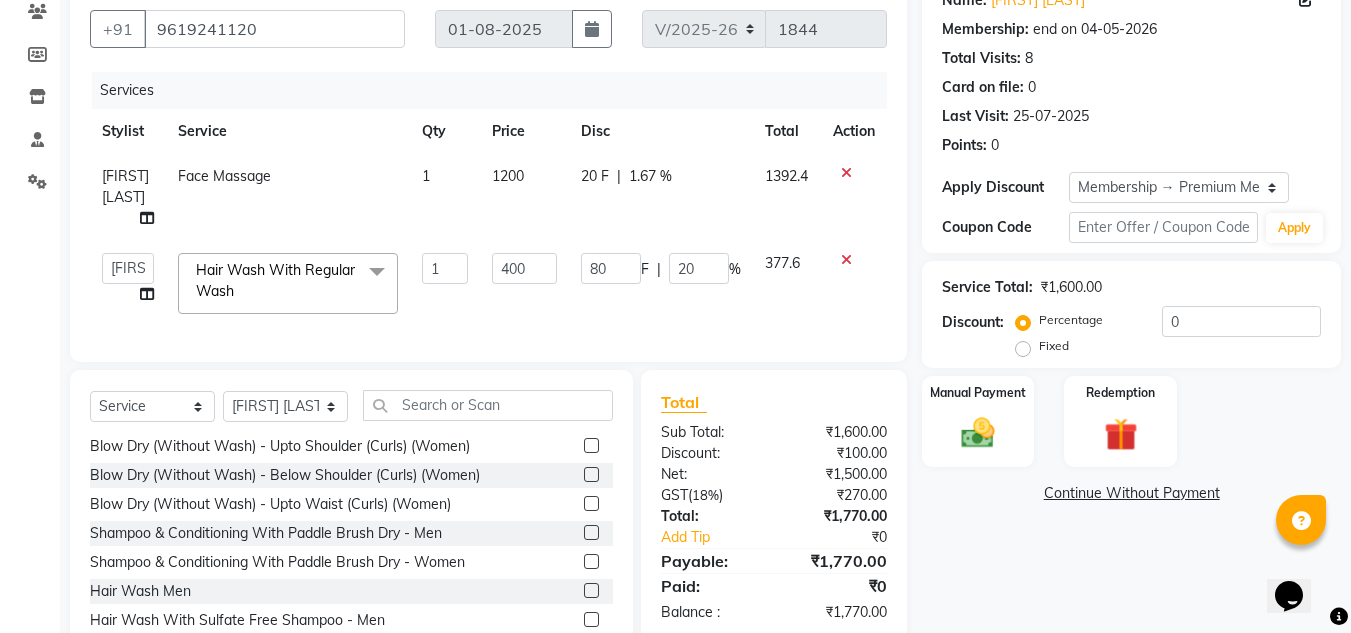 scroll, scrollTop: 253, scrollLeft: 0, axis: vertical 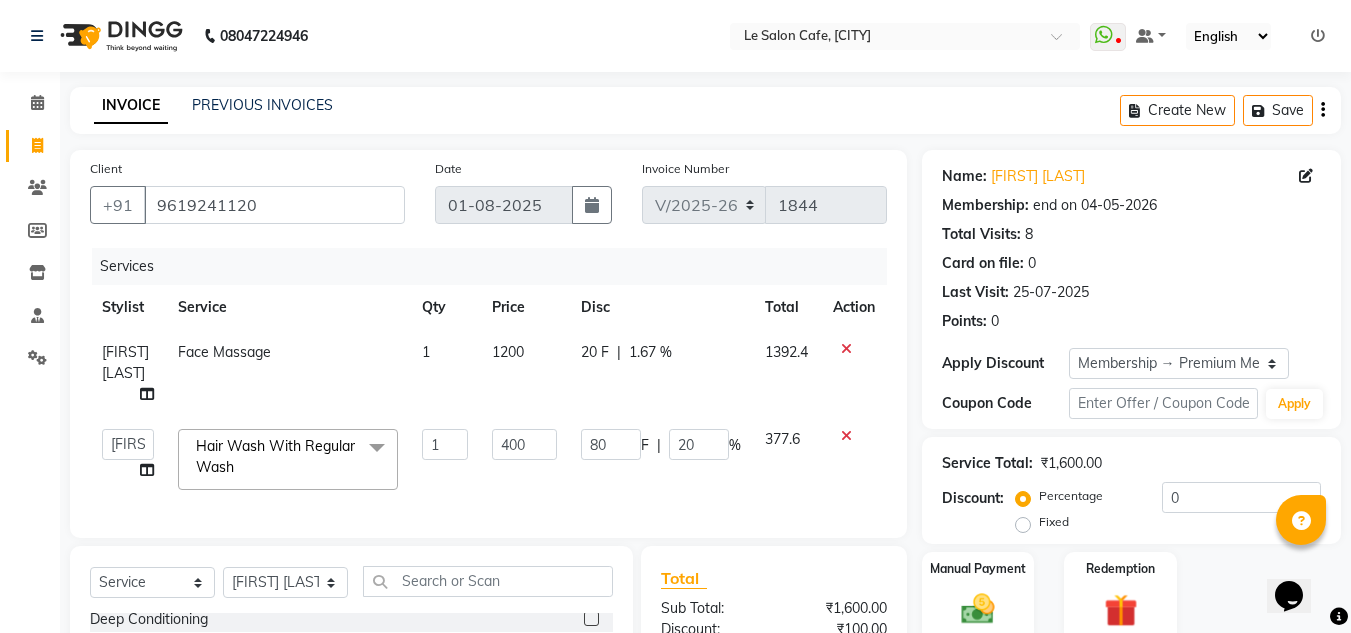 click 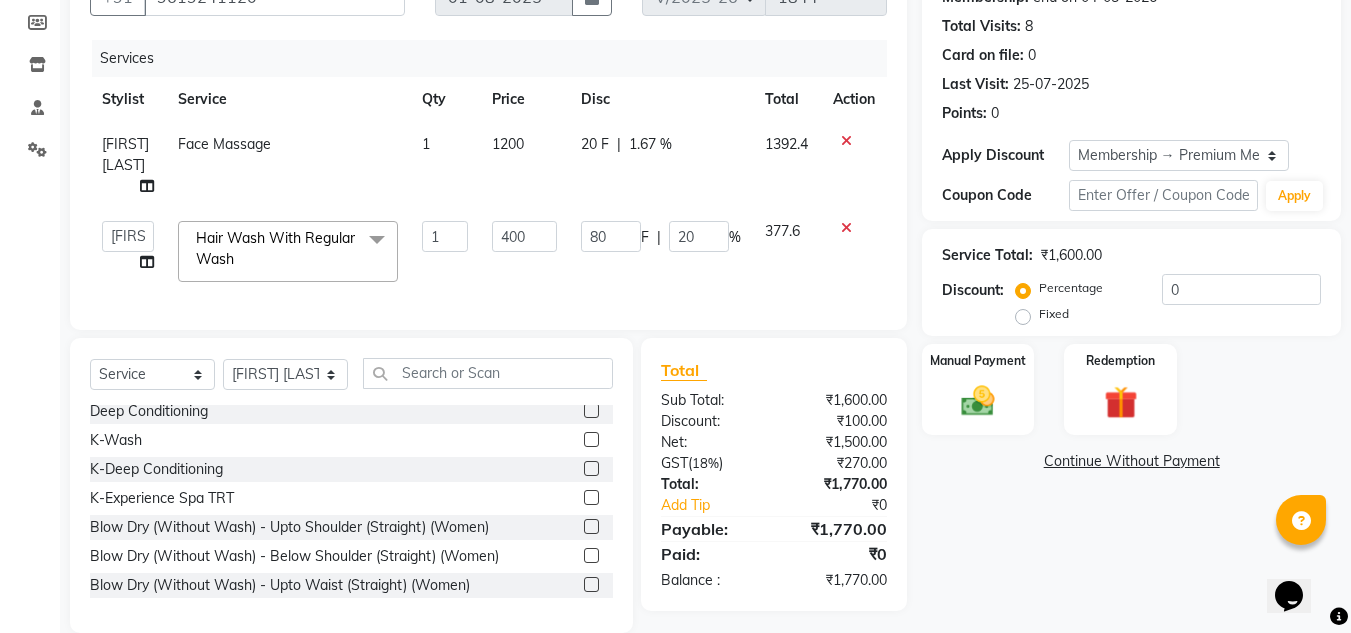 scroll, scrollTop: 253, scrollLeft: 0, axis: vertical 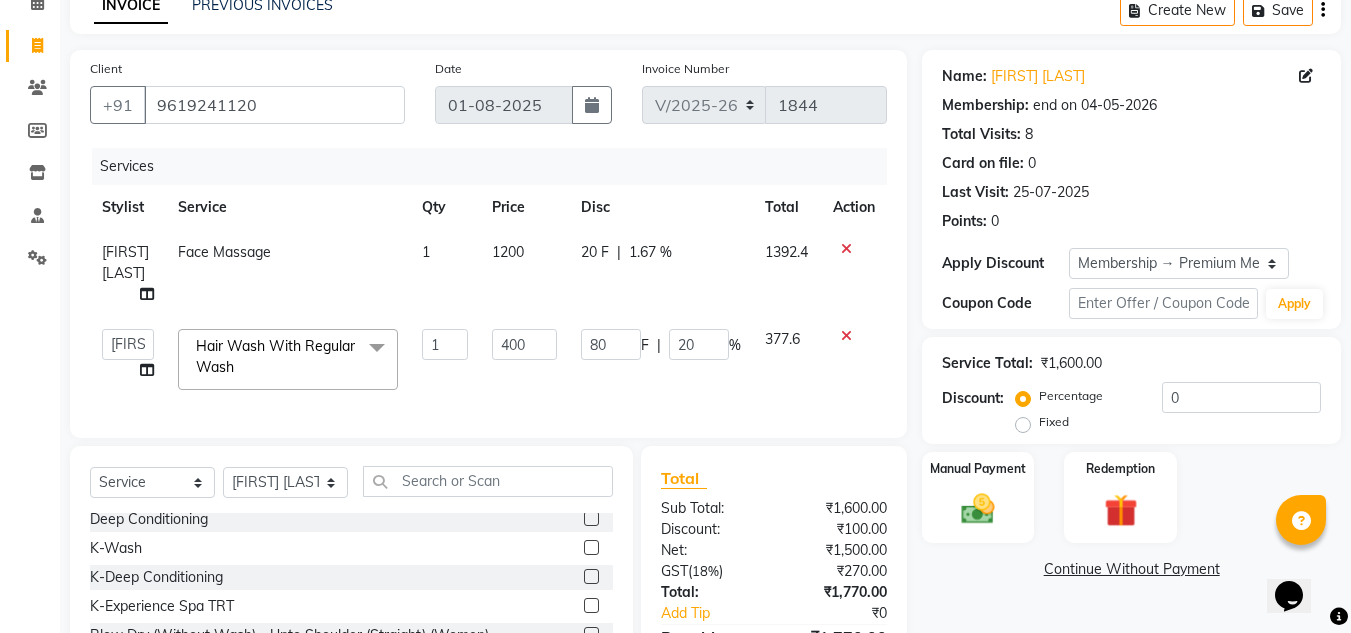 click 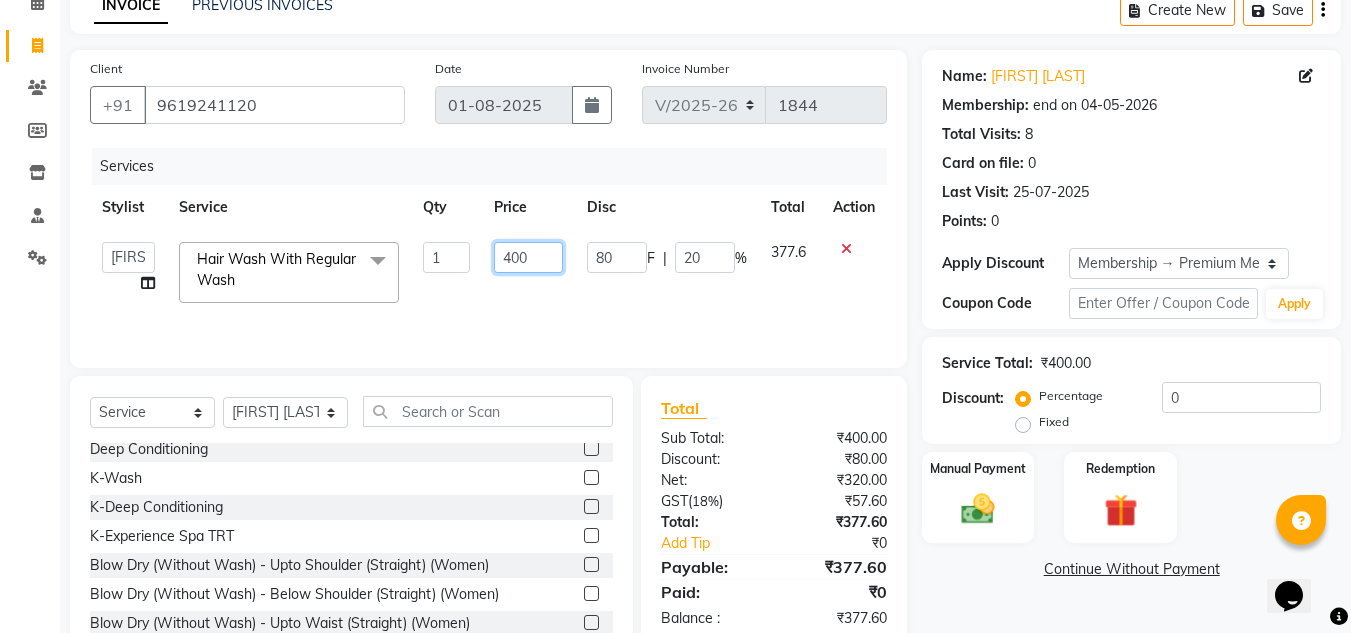 drag, startPoint x: 544, startPoint y: 251, endPoint x: 684, endPoint y: 406, distance: 208.86598 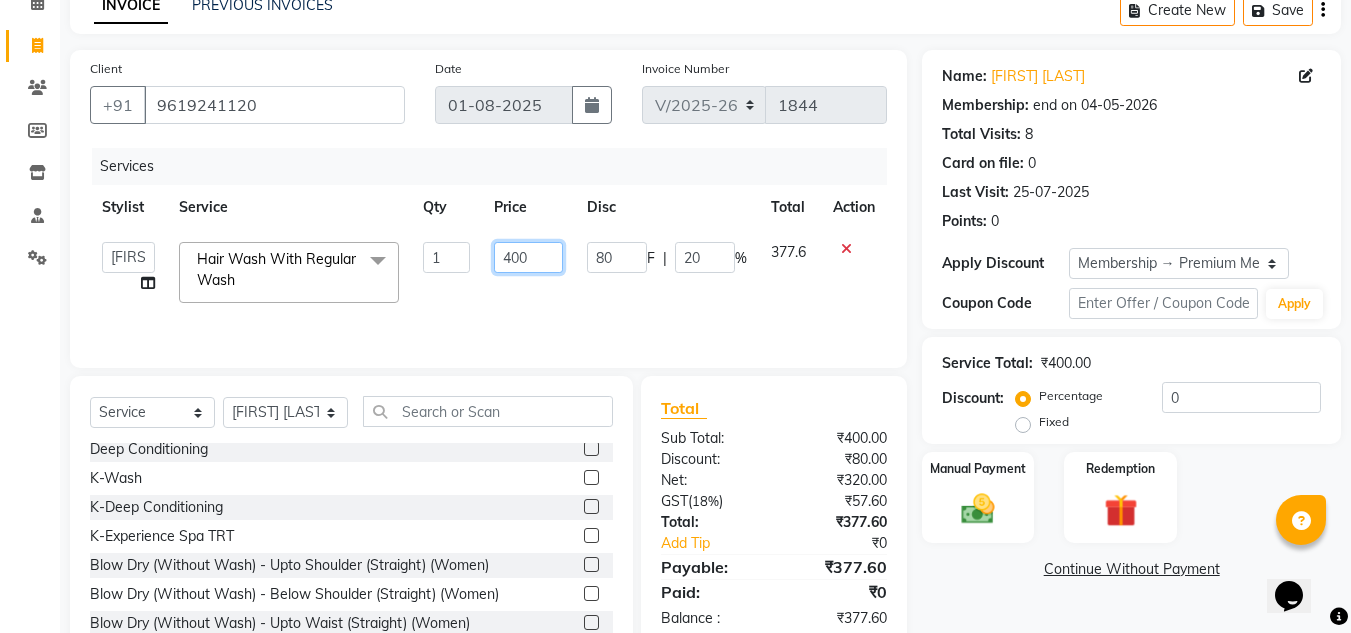 click on "400" 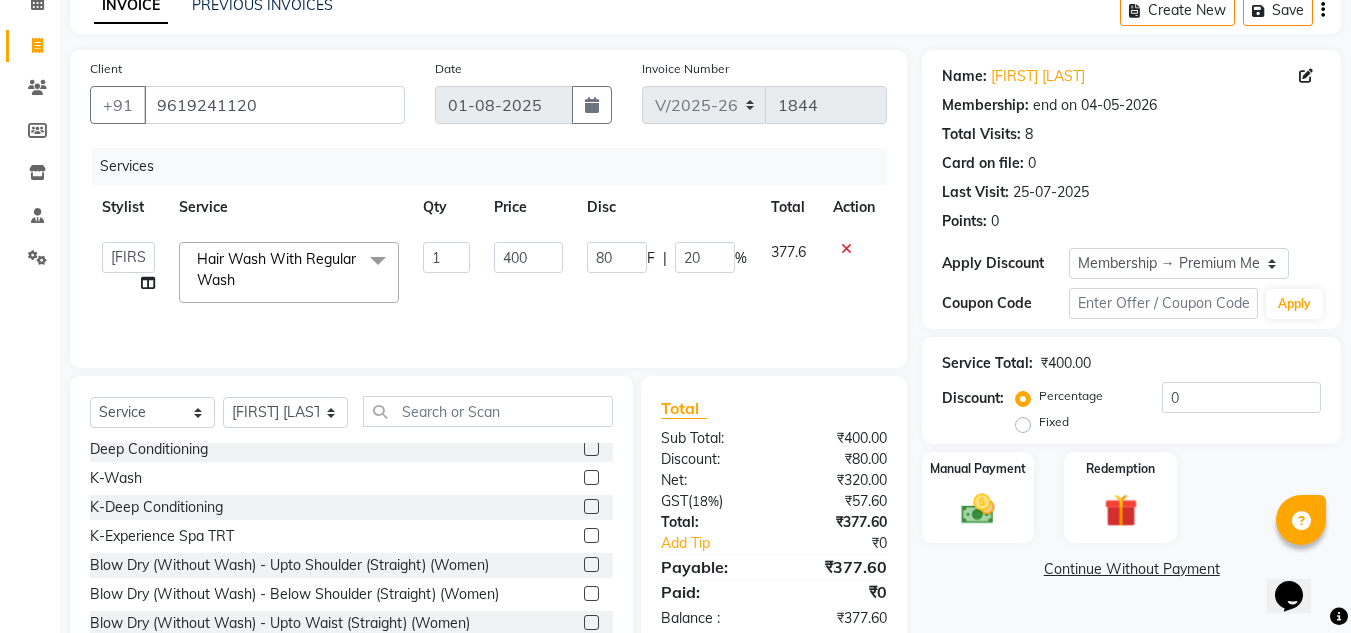 click on "Sub Total:" 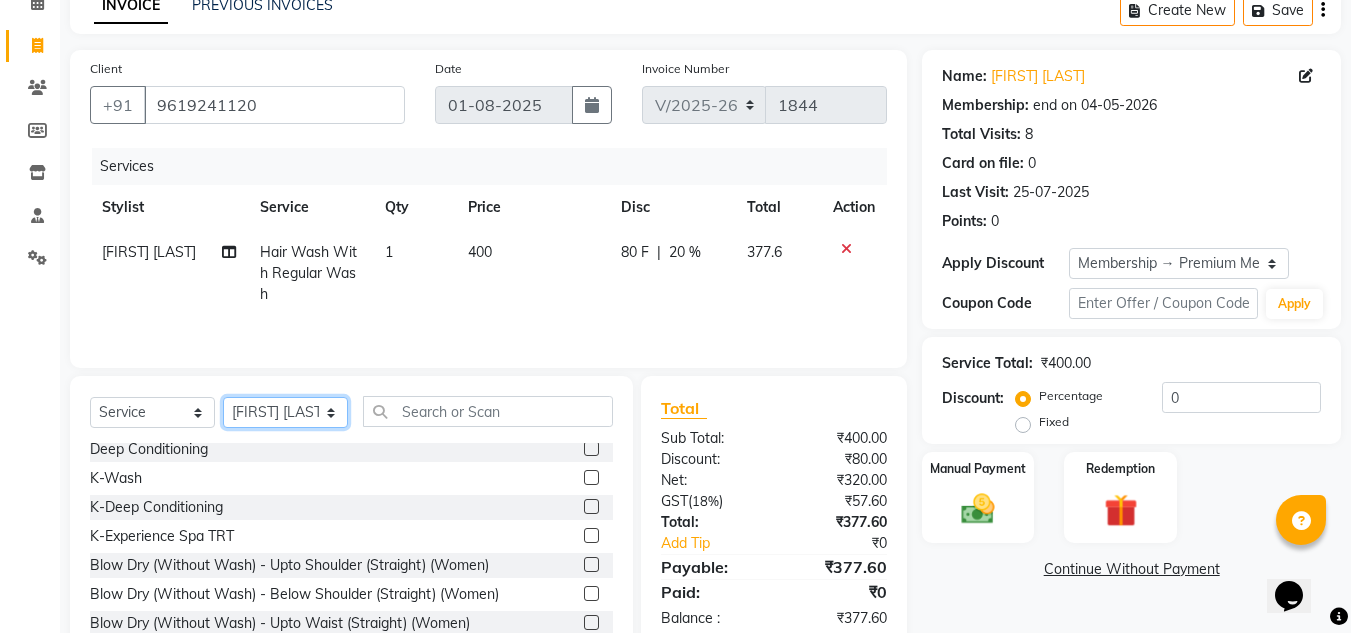 click on "Select Stylist Amandeep Kaur Kalsi Aniket Kadam  Faim Alvi  Front Desk  Muskan Khan  Pooja Kolge Reena Shaukat Ali  Salman Ansari  Shailendra Chauhan  Shekhar Sangle Soniyaa Varma Suchita Mistry" 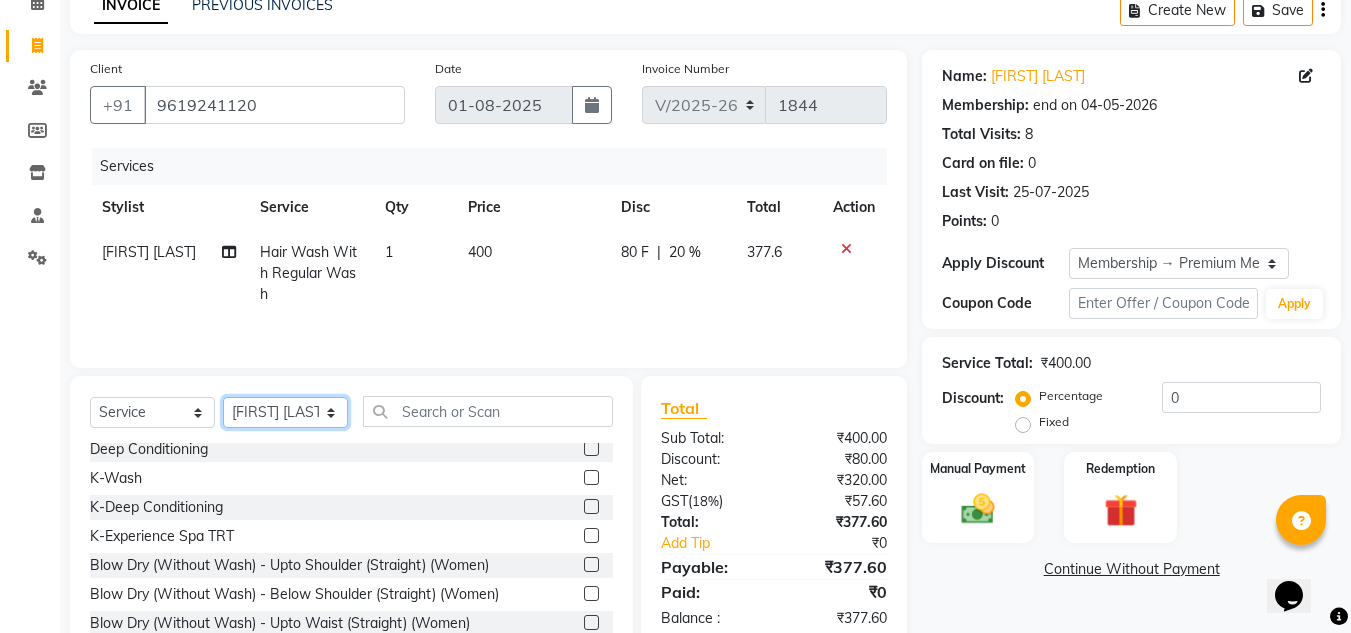 select on "67615" 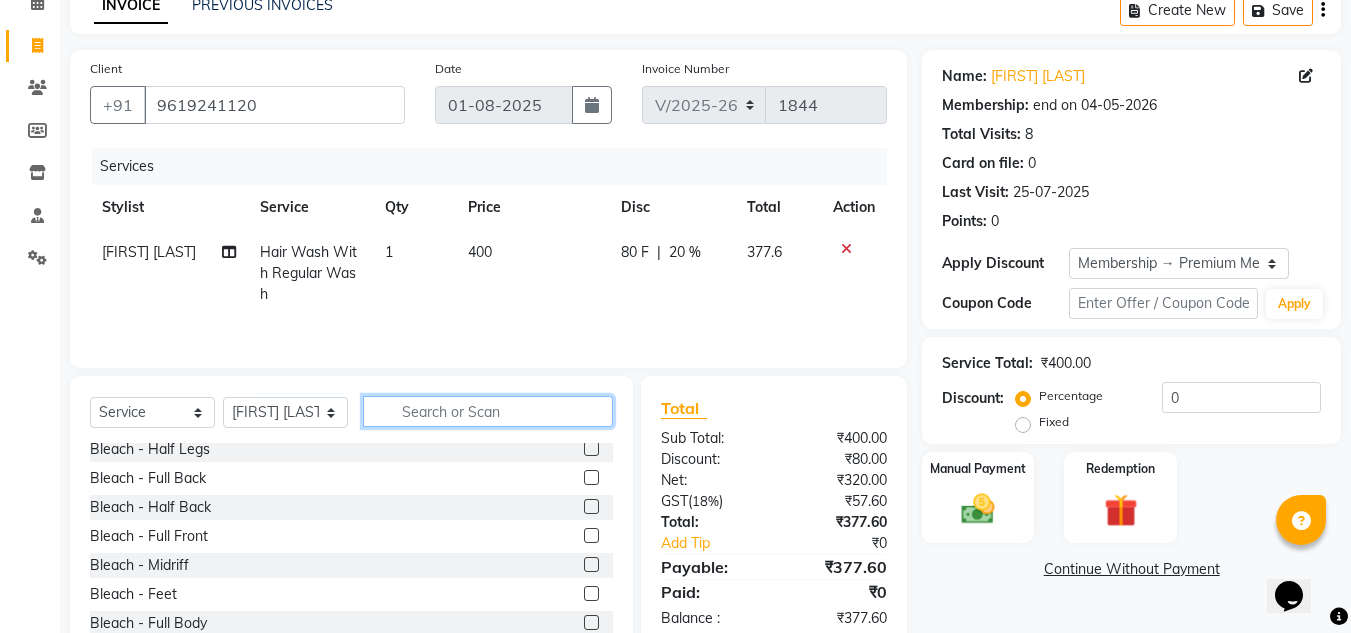 click on "Select  Service  Product  Membership  Package Voucher Prepaid Gift Card  Select Stylist Amandeep Kaur Kalsi Aniket Kadam  Faim Alvi  Front Desk  Muskan Khan  Pooja Kolge Reena Shaukat Ali  Salman Ansari  Shailendra Chauhan  Shekhar Sangle Soniyaa Varma Suchita Mistry Blow Dry (Without Wash) - Upto Shoulder (Straight) (Women)  Blow Dry (Without Wash) - Below Shoulder (Straight) (Women)  Blow Dry (Without Wash) - Upto Waist (Straight) (Women)  Blow Dry (Without Wash) - Upto Shoulder (Curls) (Women)  Blow Dry (Without Wash) - Below Shoulder (Curls) (Women)  Blow Dry (Without Wash) - Upto Waist (Curls) (Women)  Shampoo & Conditioning With Paddle Brush Dry - Men  Shampoo & Conditioning With Paddle Brush Dry - Women  Hair Wash Men   Hair Wash With Sulfate Free Shampoo - Men  Hair Wash With Sulfate Free Shampoo - Women  Hair Wash With Regular Wash  Hair Styling (Ironing, Tongs) - Upto Shoulder  Hair Styling (Ironing, Tongs) - Below Shoulder  Hair Styling (Ironing, Tongs) - Upto Waist  Head Massage - Almond Oil" 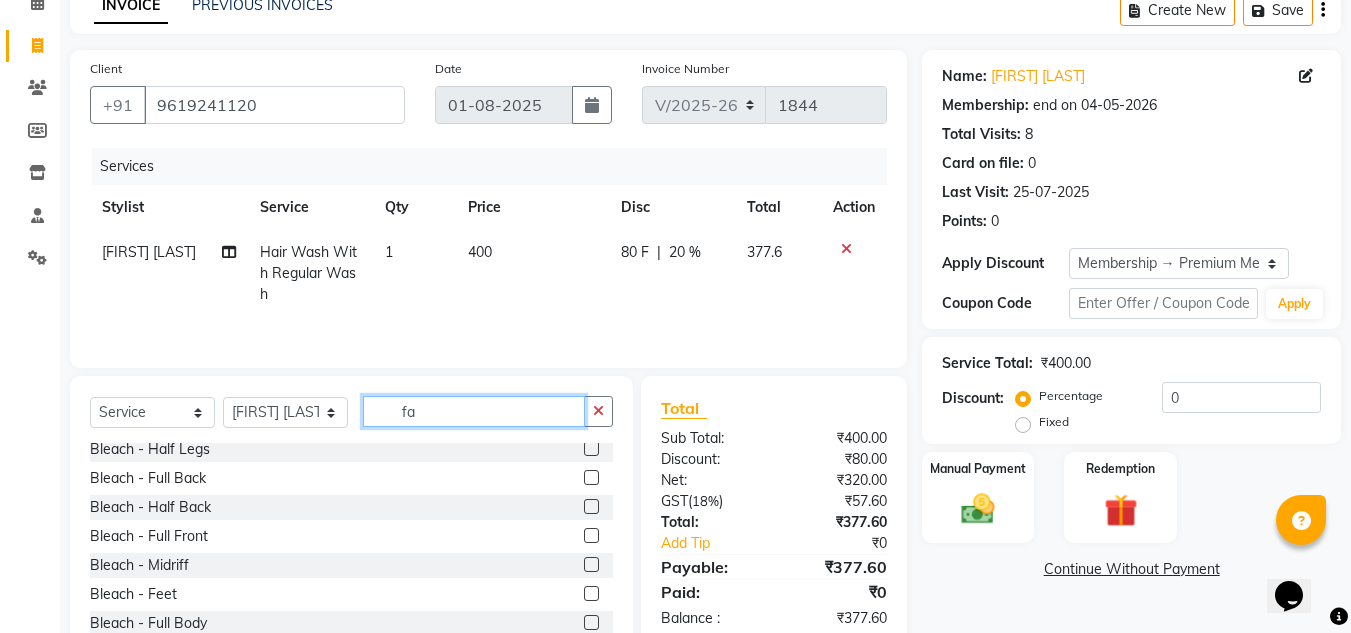 scroll, scrollTop: 0, scrollLeft: 0, axis: both 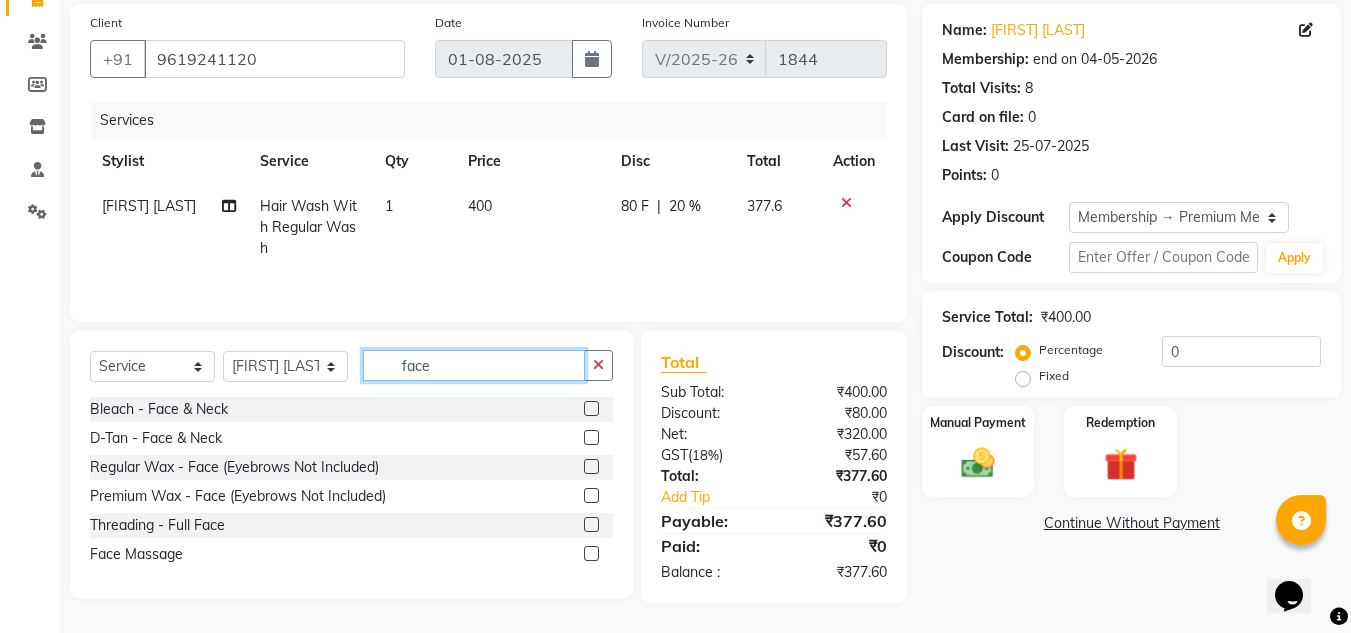 type on "face" 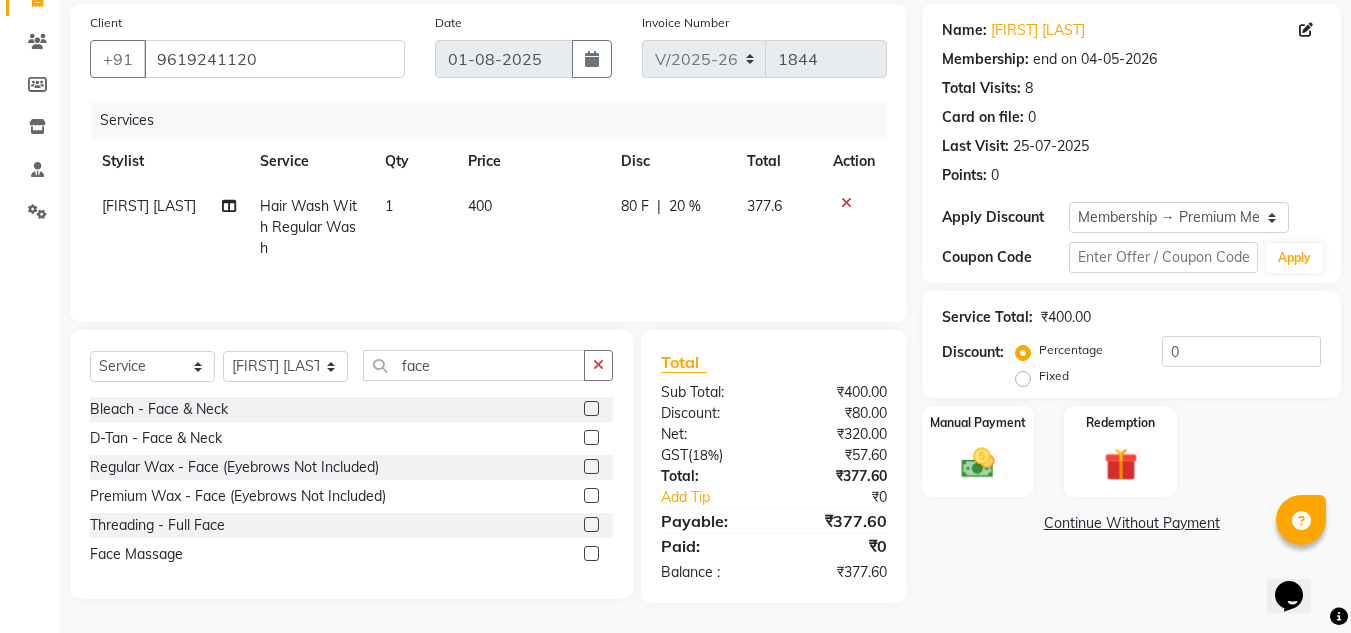 click 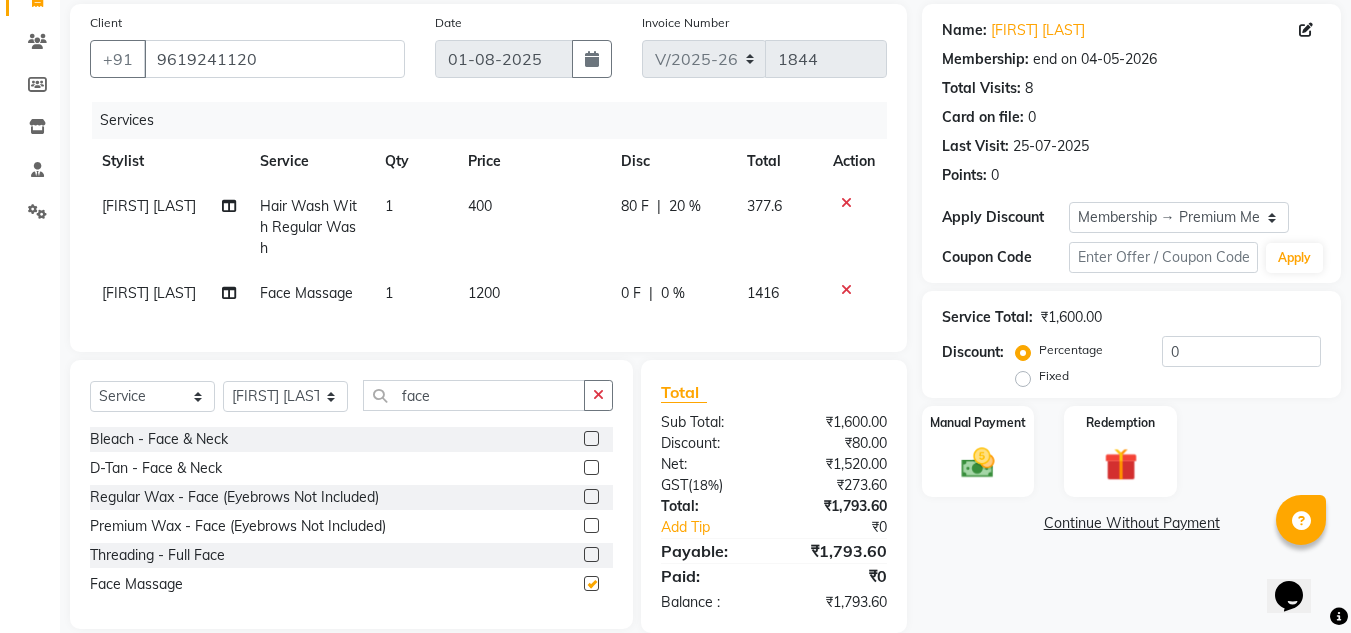checkbox on "false" 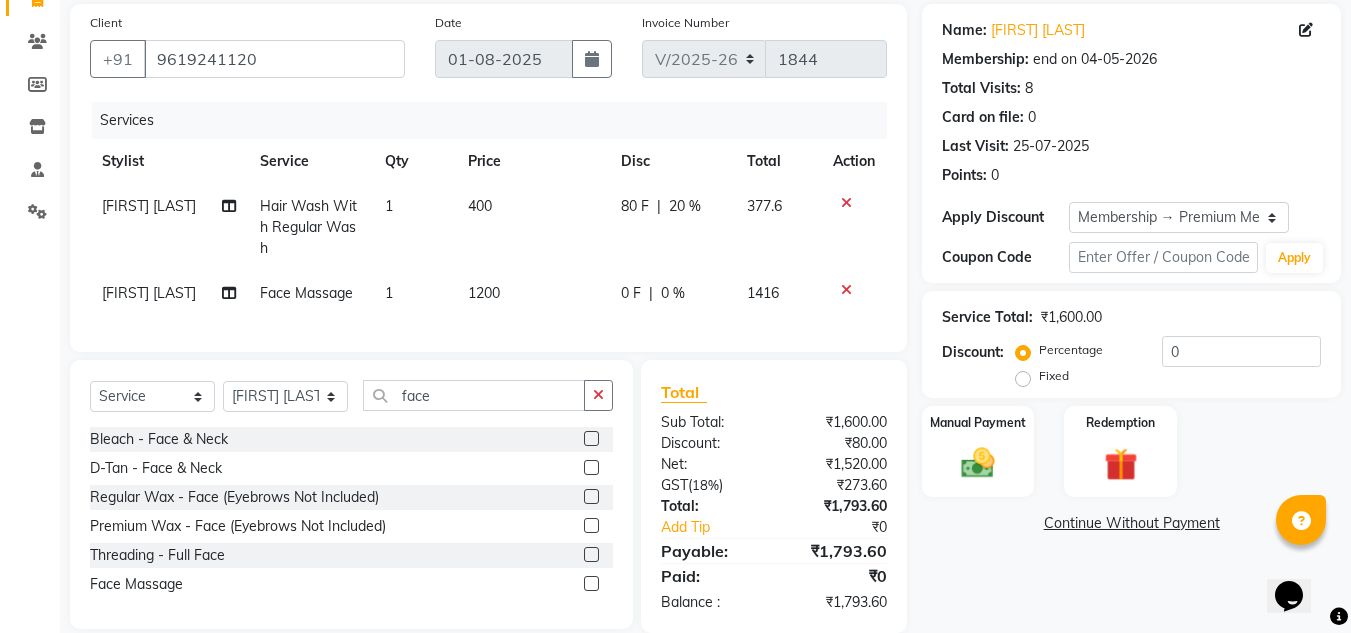 click on "0 %" 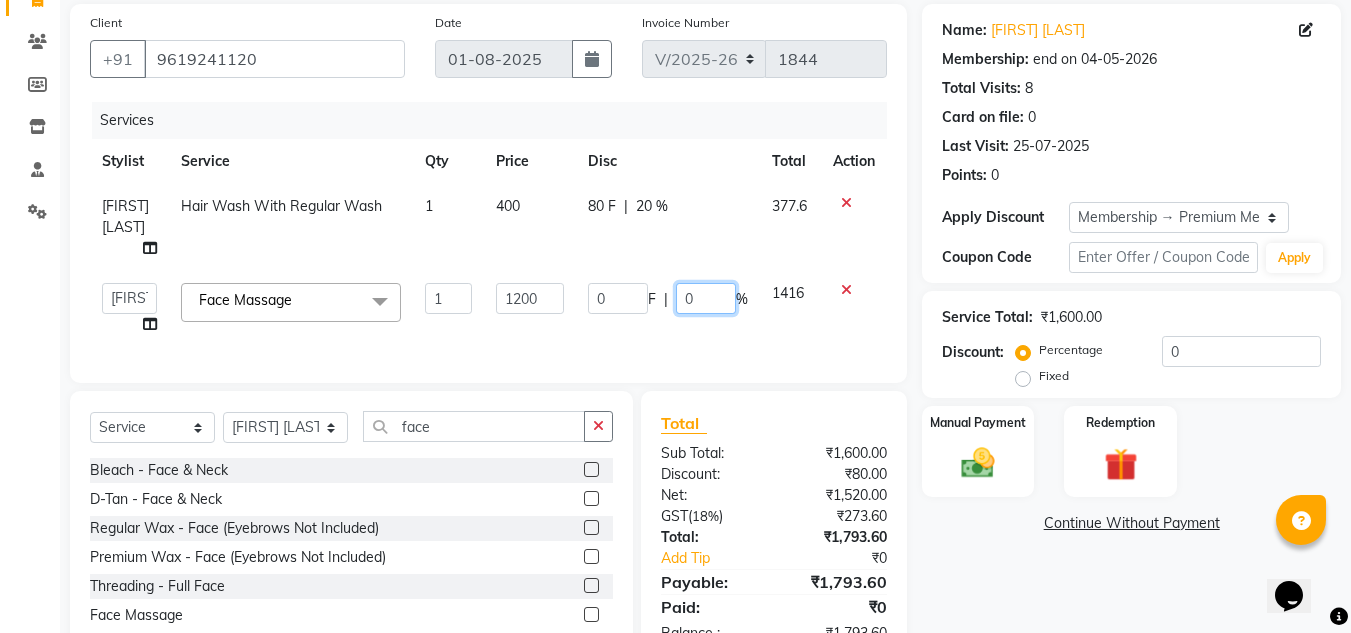 click on "0" 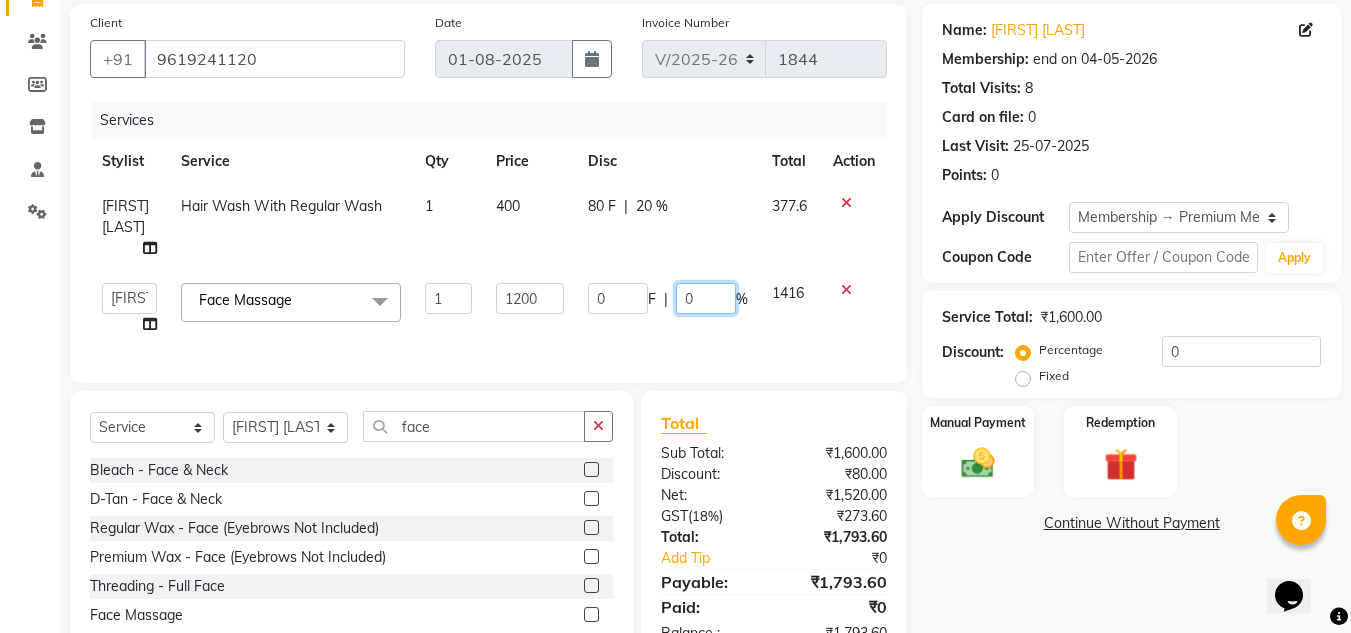 type on "20" 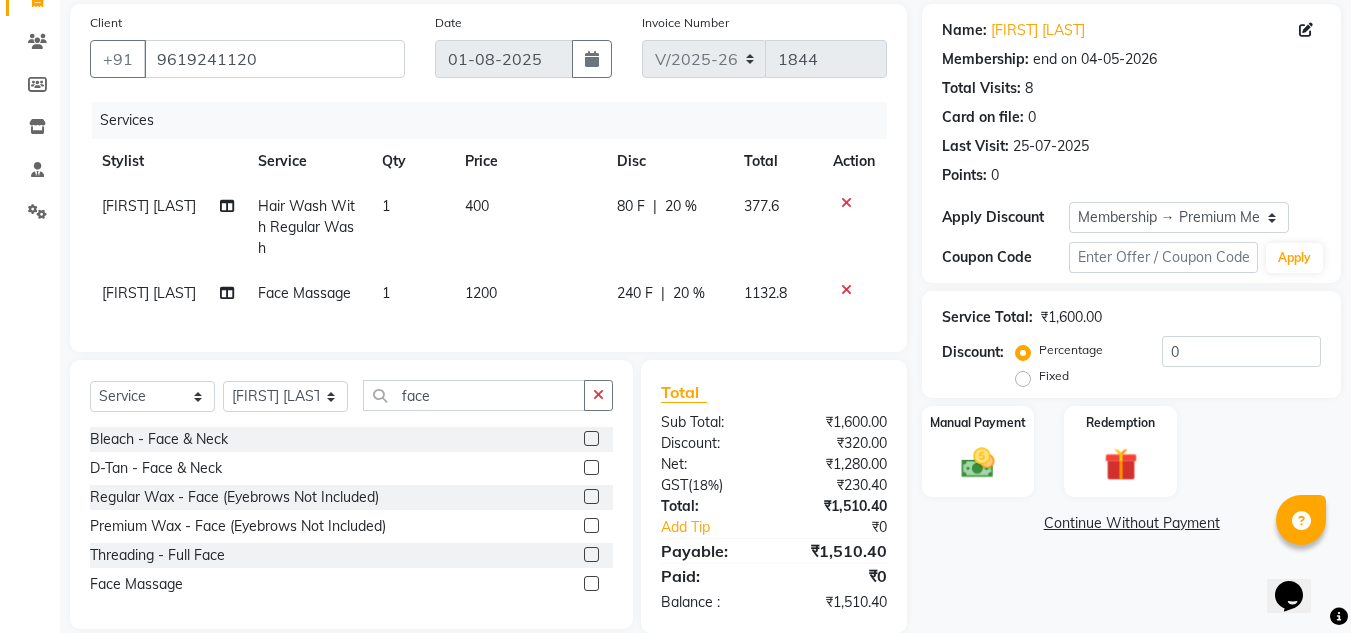 click on "Continue Without Payment" 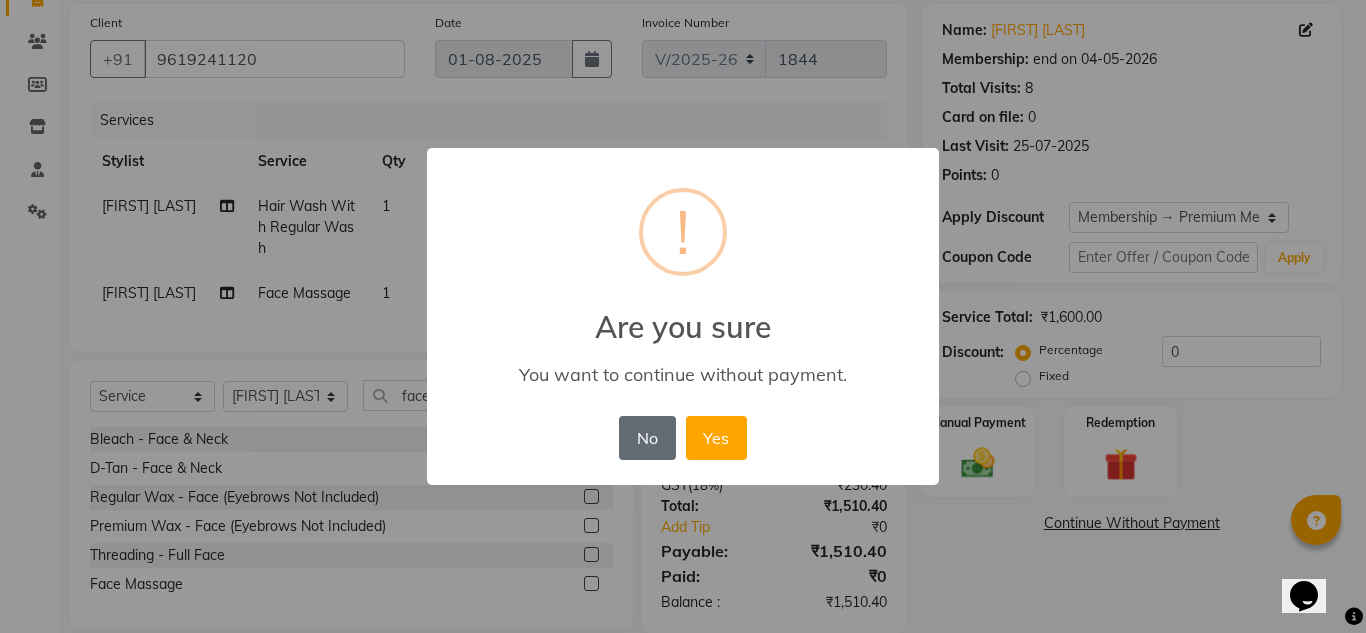 click on "No" at bounding box center [647, 438] 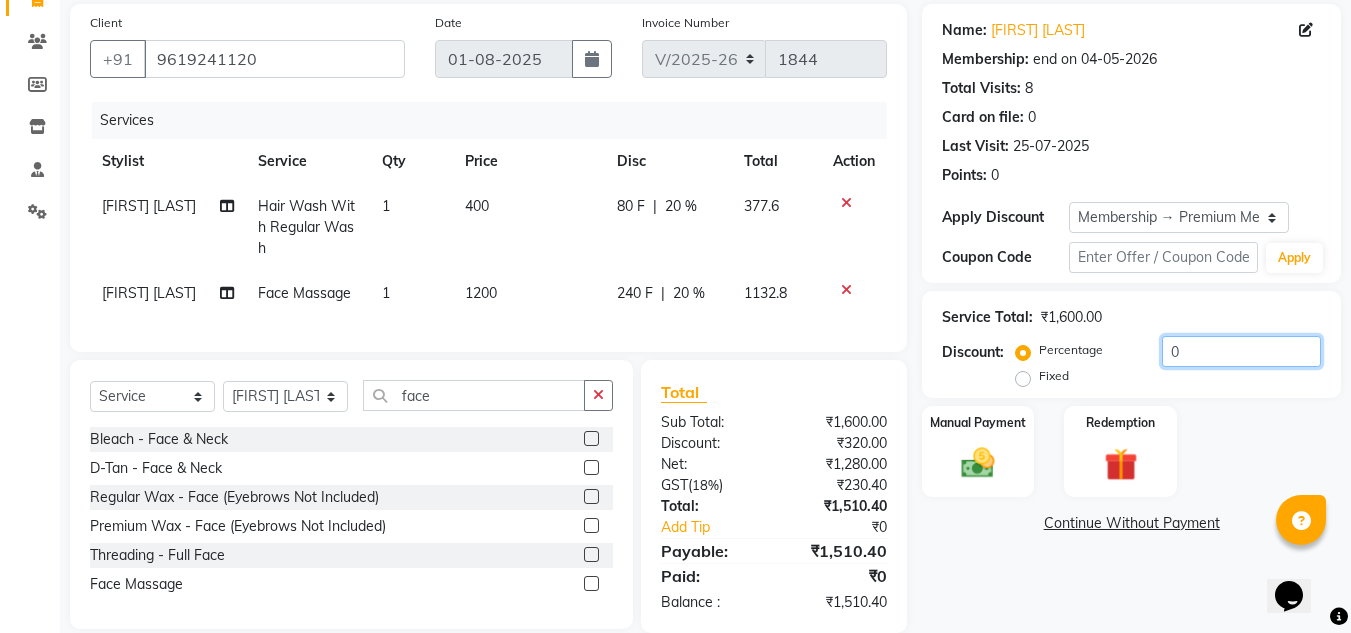 click on "0" 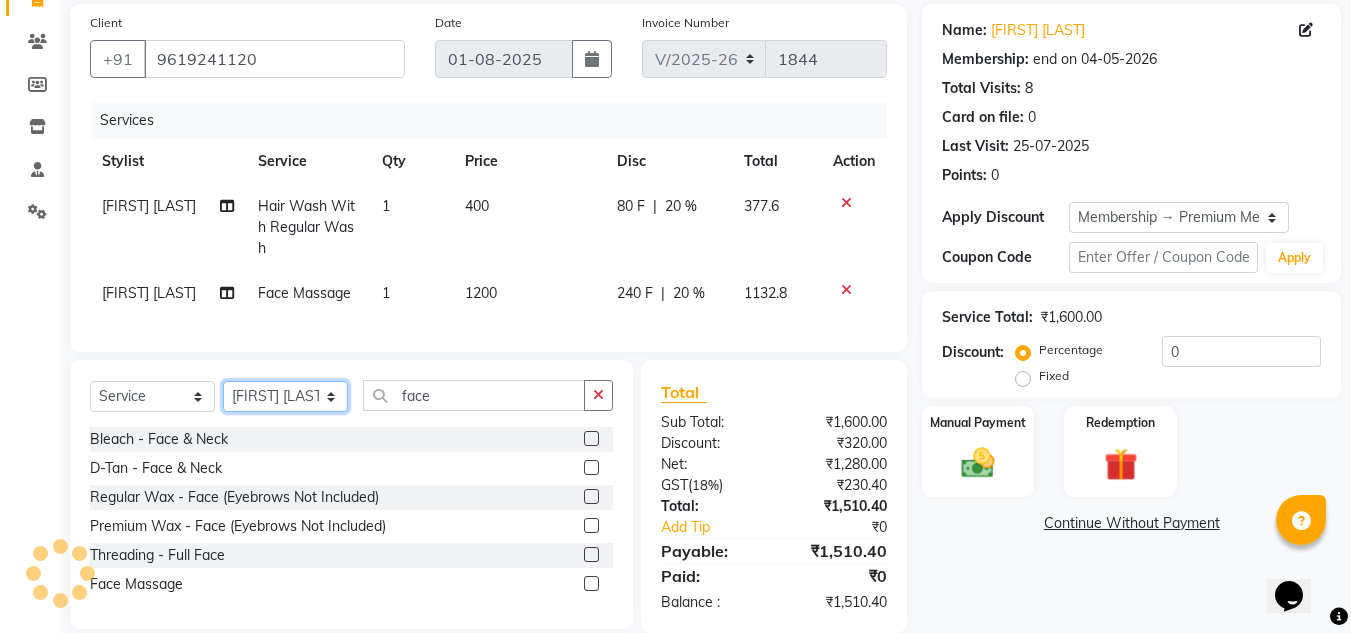 click on "Select Stylist Amandeep Kaur Kalsi Aniket Kadam  Faim Alvi  Front Desk  Muskan Khan  Pooja Kolge Reena Shaukat Ali  Salman Ansari  Shailendra Chauhan  Shekhar Sangle Soniyaa Varma Suchita Mistry" 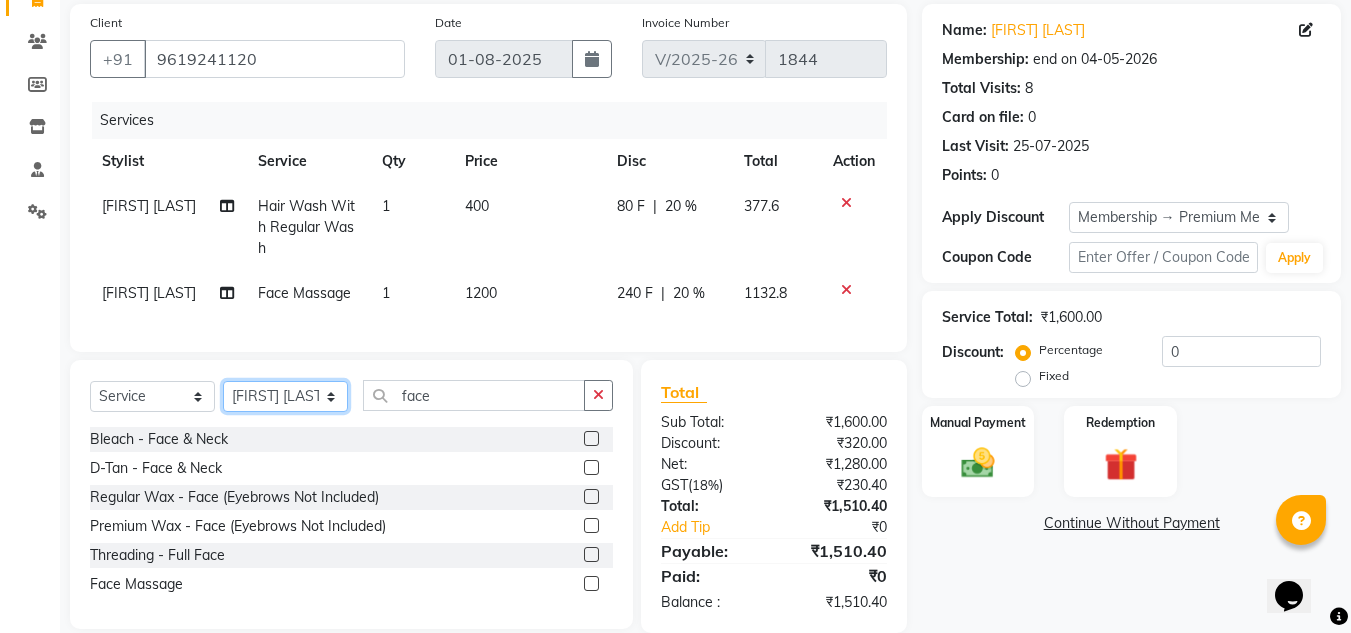 select on "70684" 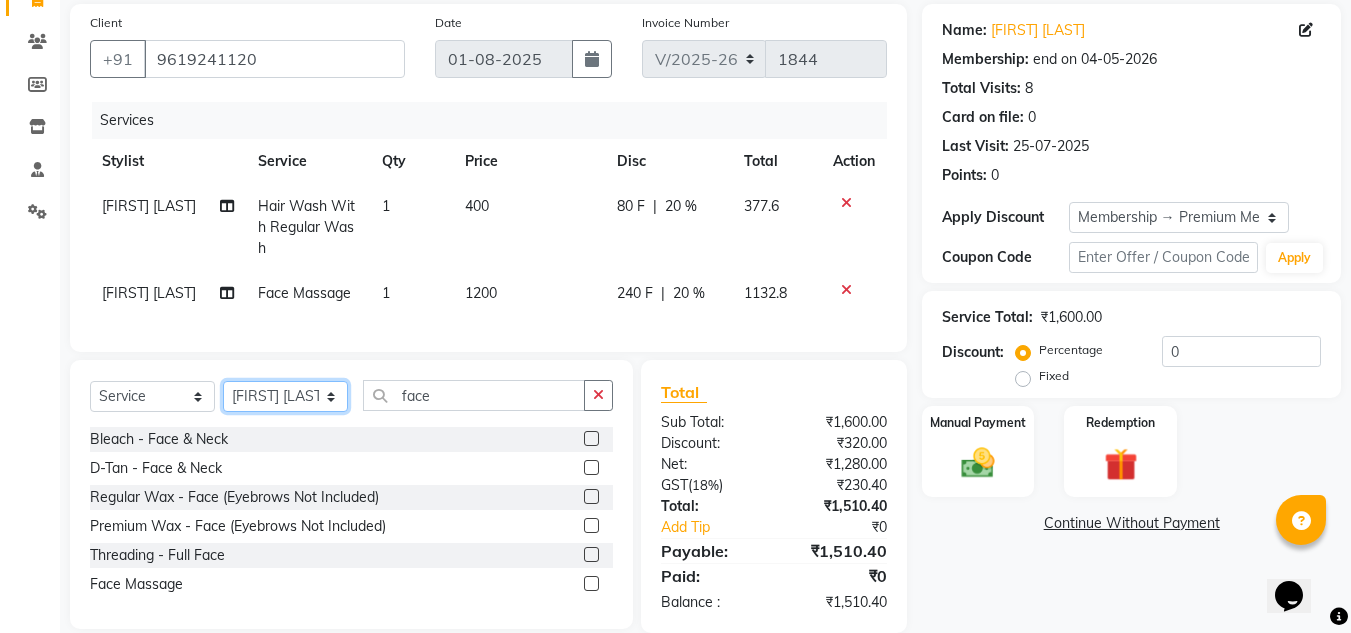 click on "Select Stylist Amandeep Kaur Kalsi Aniket Kadam  Faim Alvi  Front Desk  Muskan Khan  Pooja Kolge Reena Shaukat Ali  Salman Ansari  Shailendra Chauhan  Shekhar Sangle Soniyaa Varma Suchita Mistry" 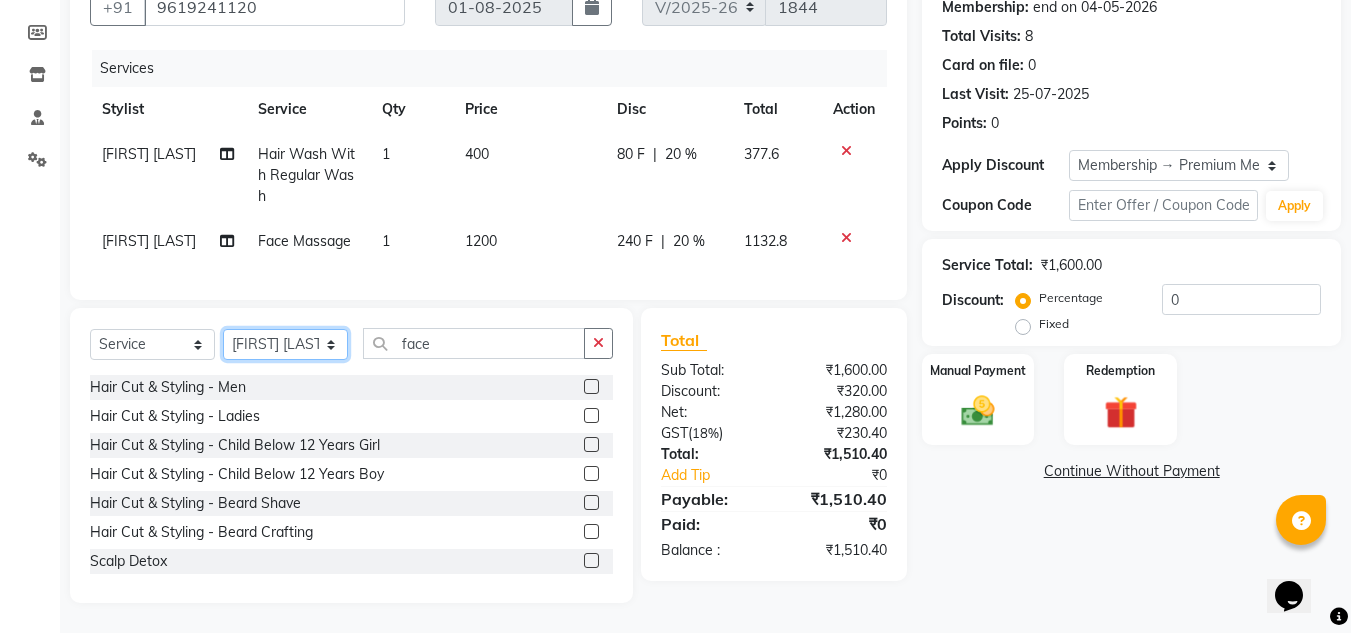 scroll, scrollTop: 213, scrollLeft: 0, axis: vertical 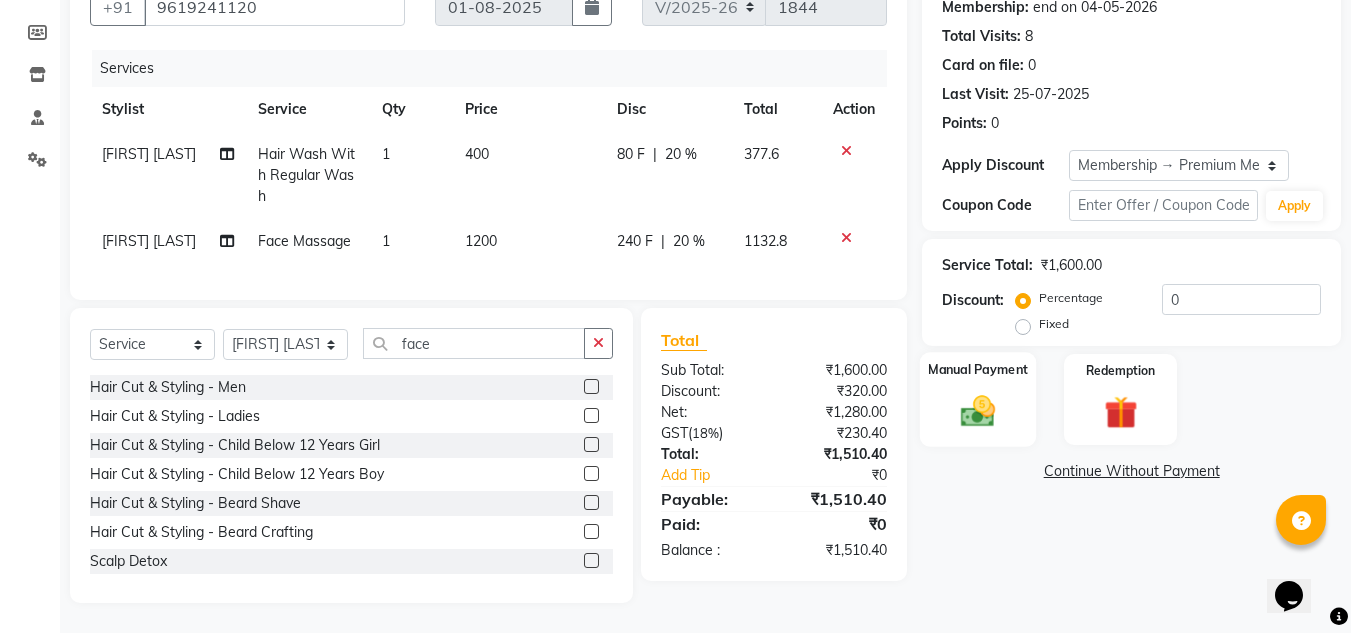 click 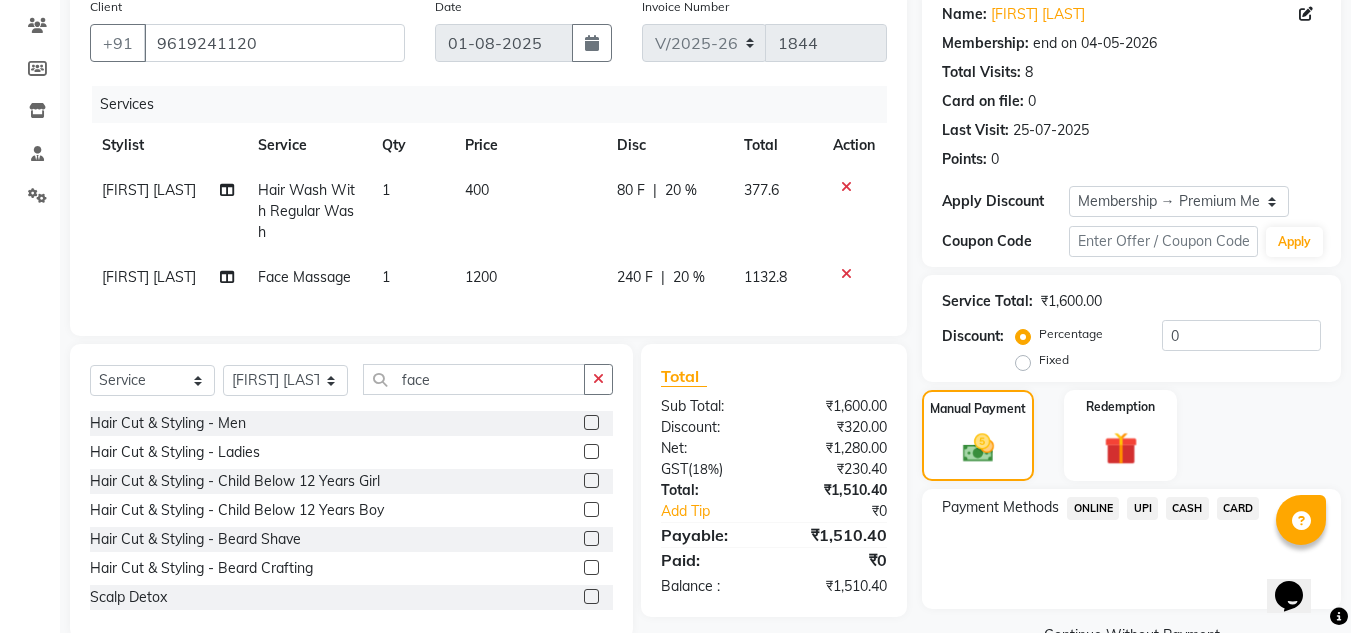 scroll, scrollTop: 113, scrollLeft: 0, axis: vertical 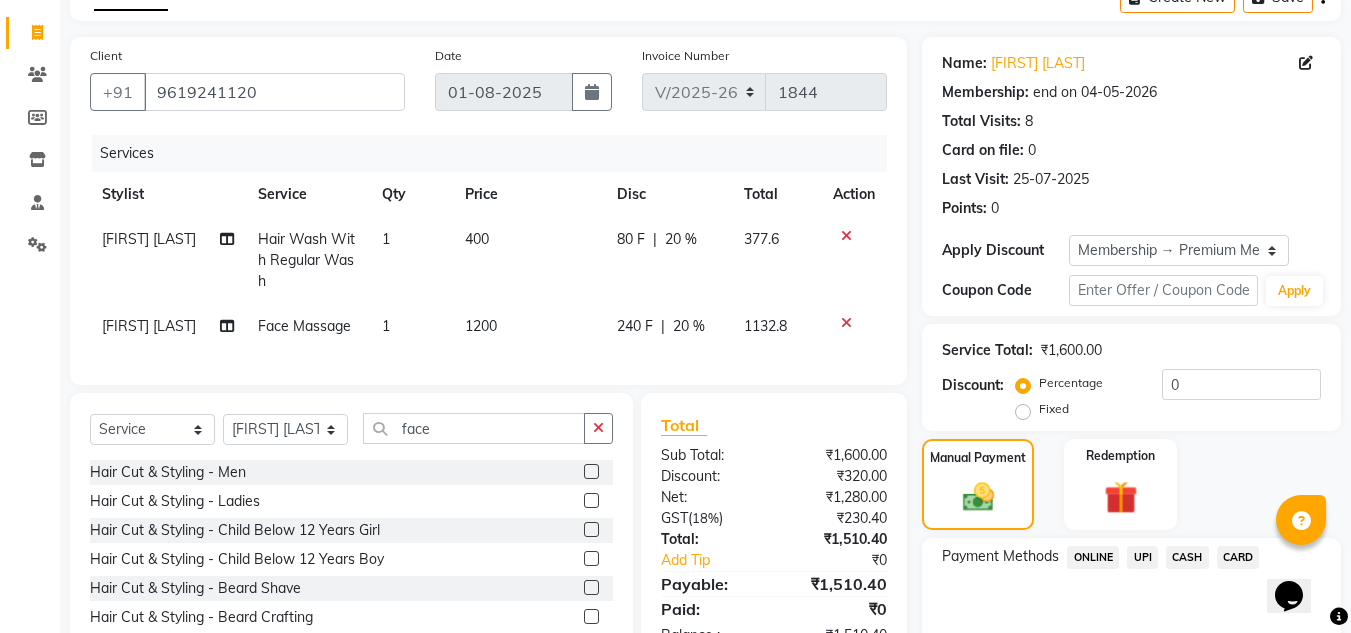 click on "400" 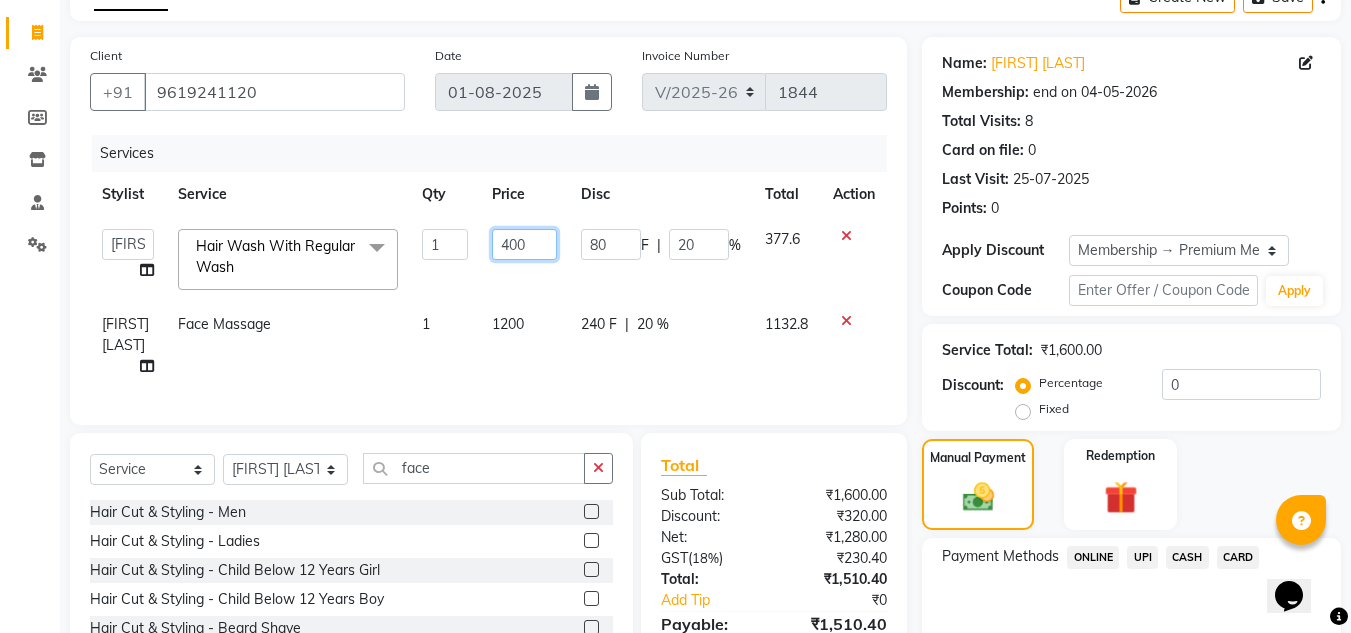 click on "400" 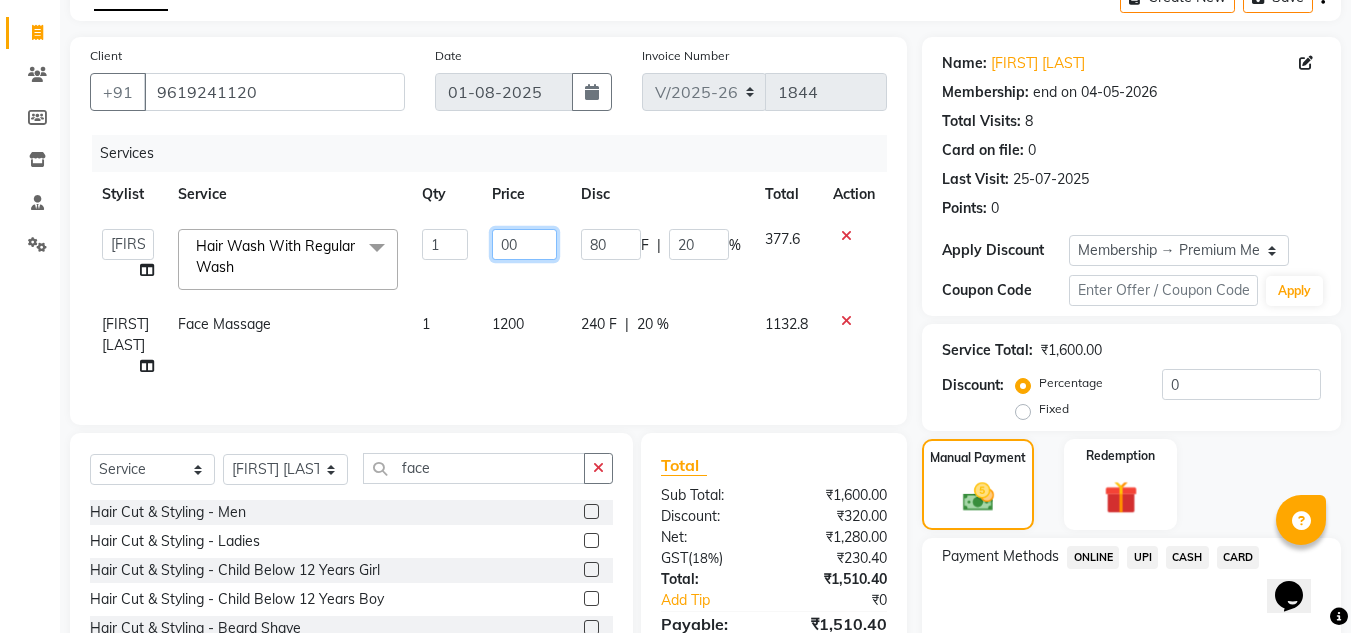type on "500" 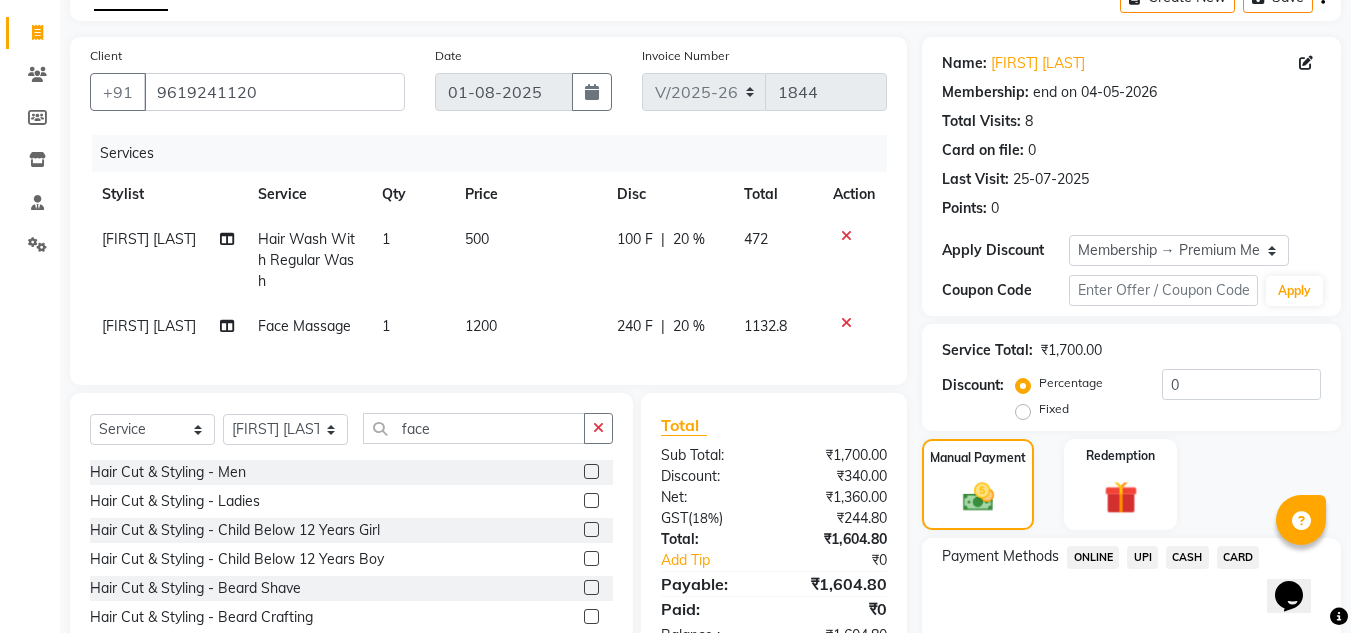 click on "Payment Methods  ONLINE   UPI   CASH   CARD" 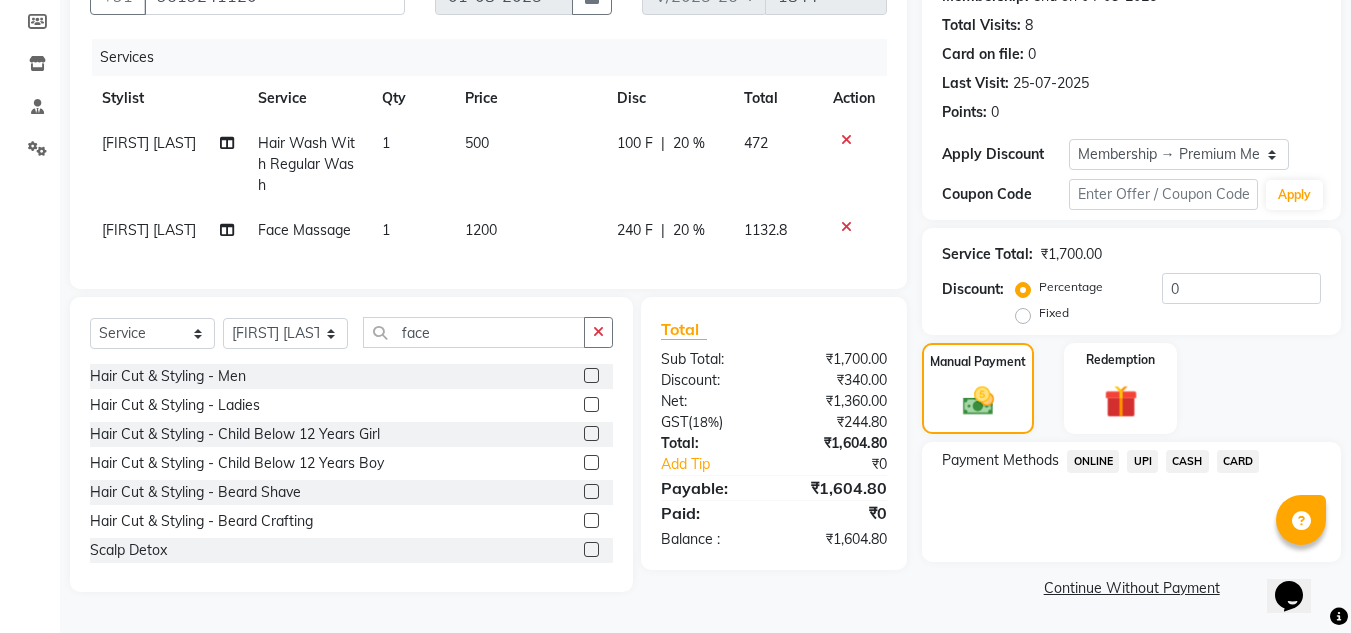 scroll, scrollTop: 213, scrollLeft: 0, axis: vertical 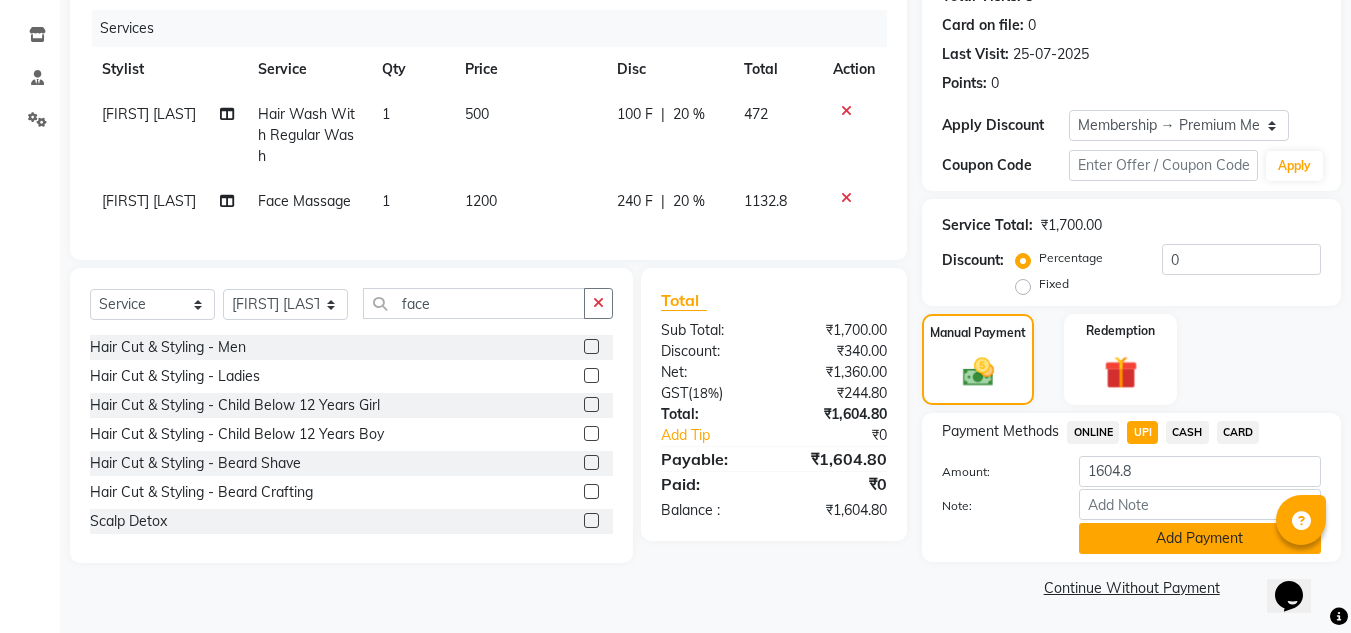 click on "Add Payment" 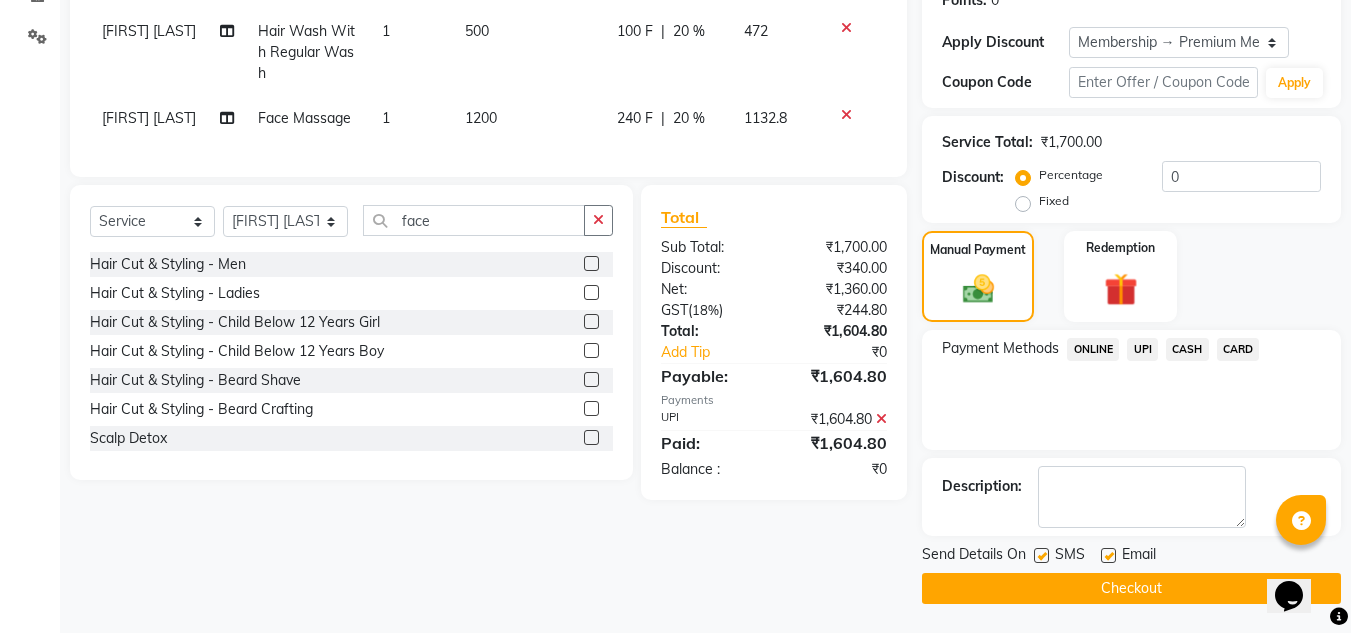 scroll, scrollTop: 322, scrollLeft: 0, axis: vertical 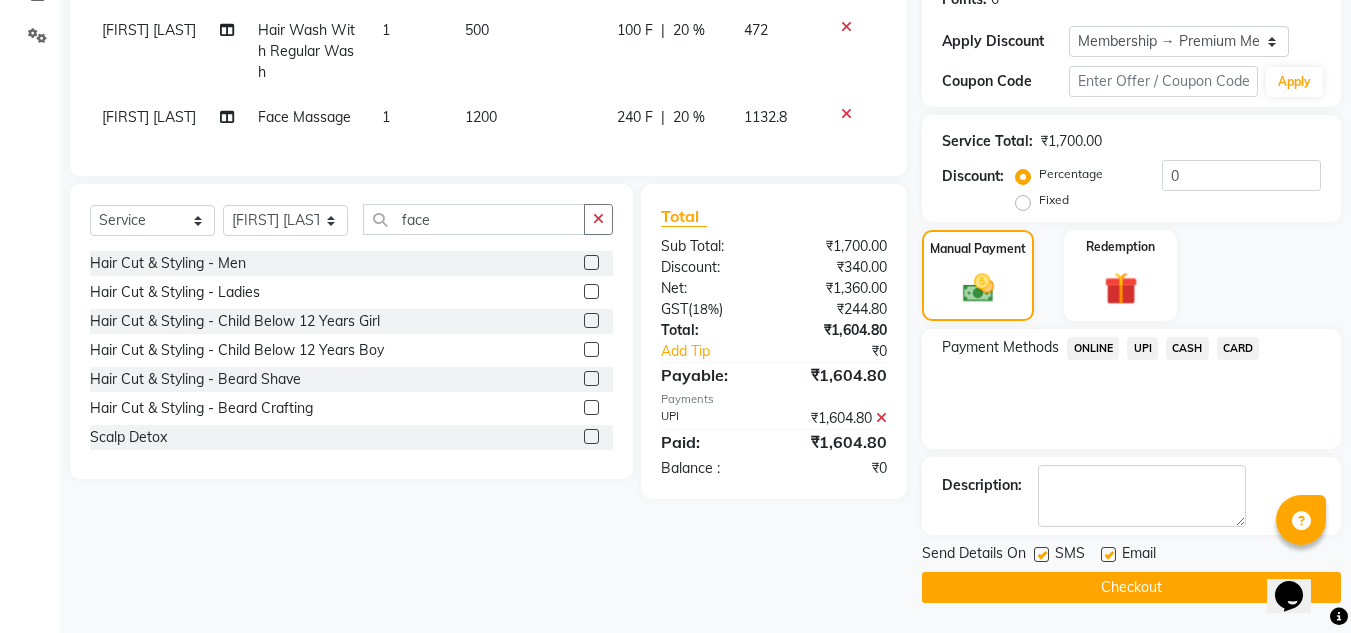 click 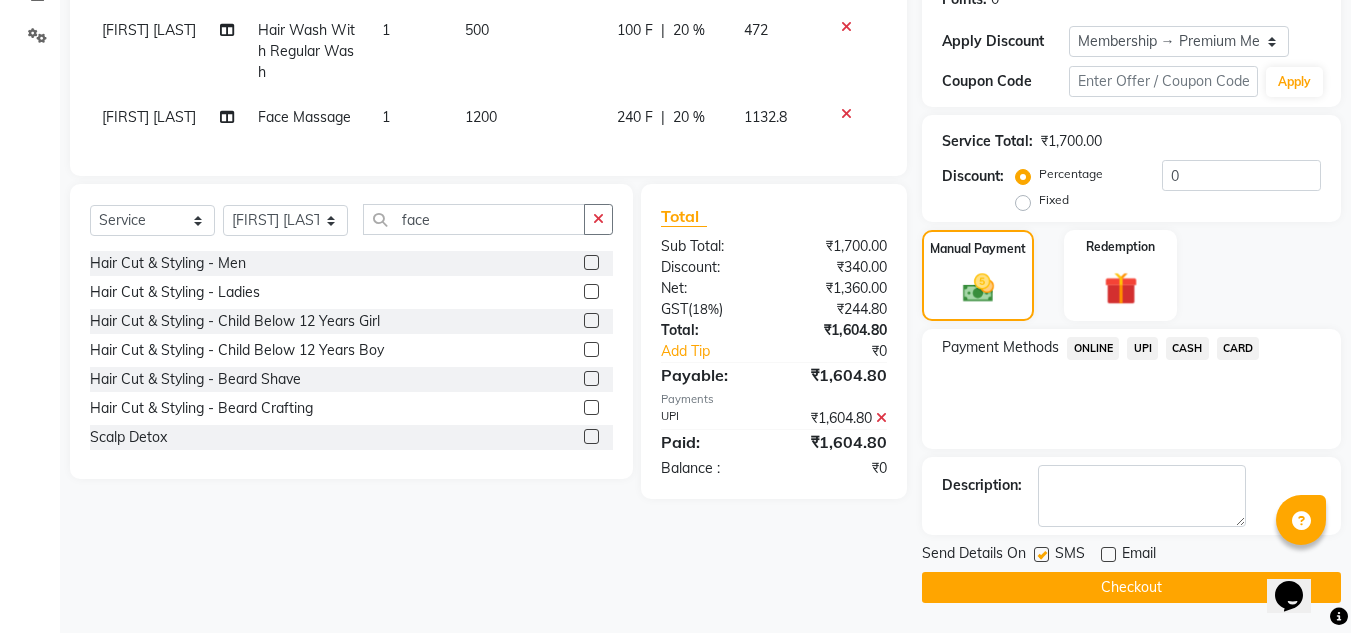 click on "Checkout" 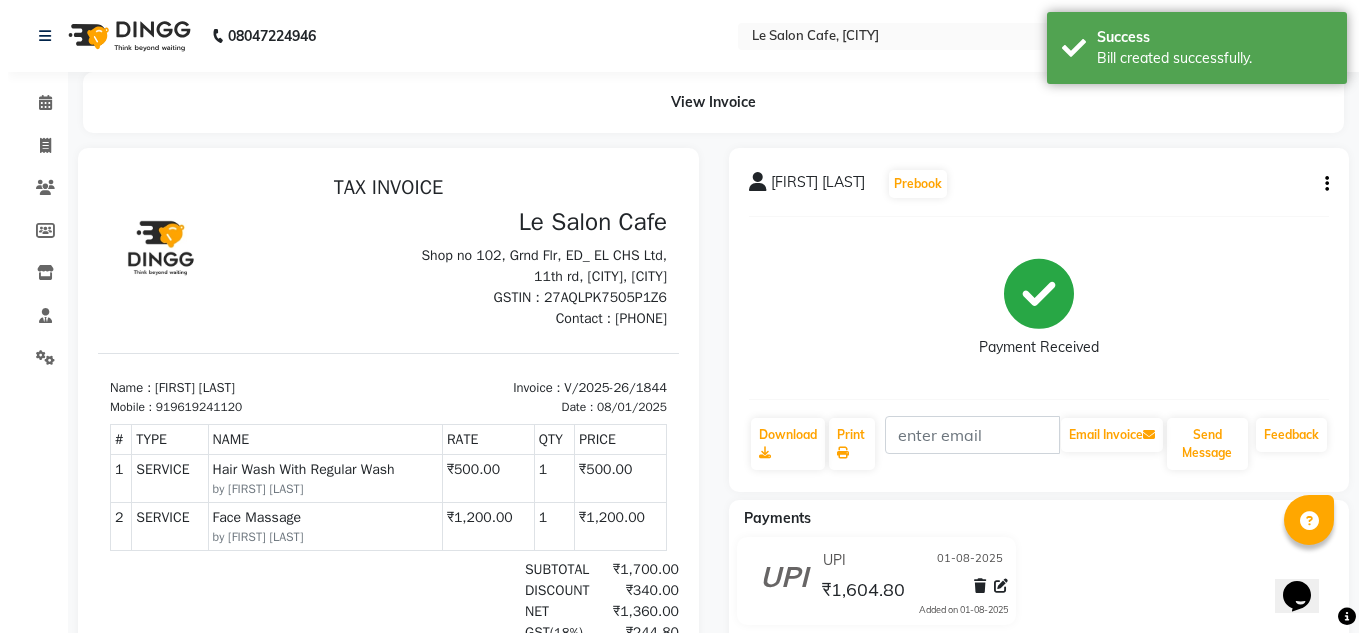 scroll, scrollTop: 0, scrollLeft: 0, axis: both 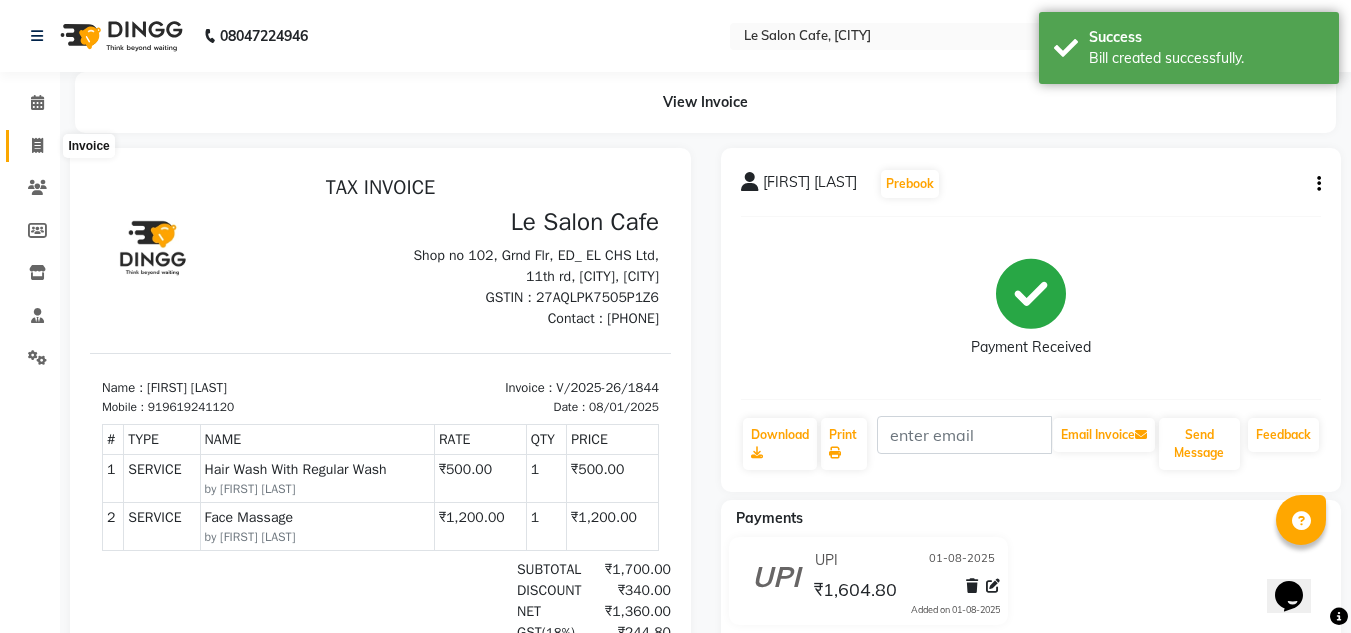 click 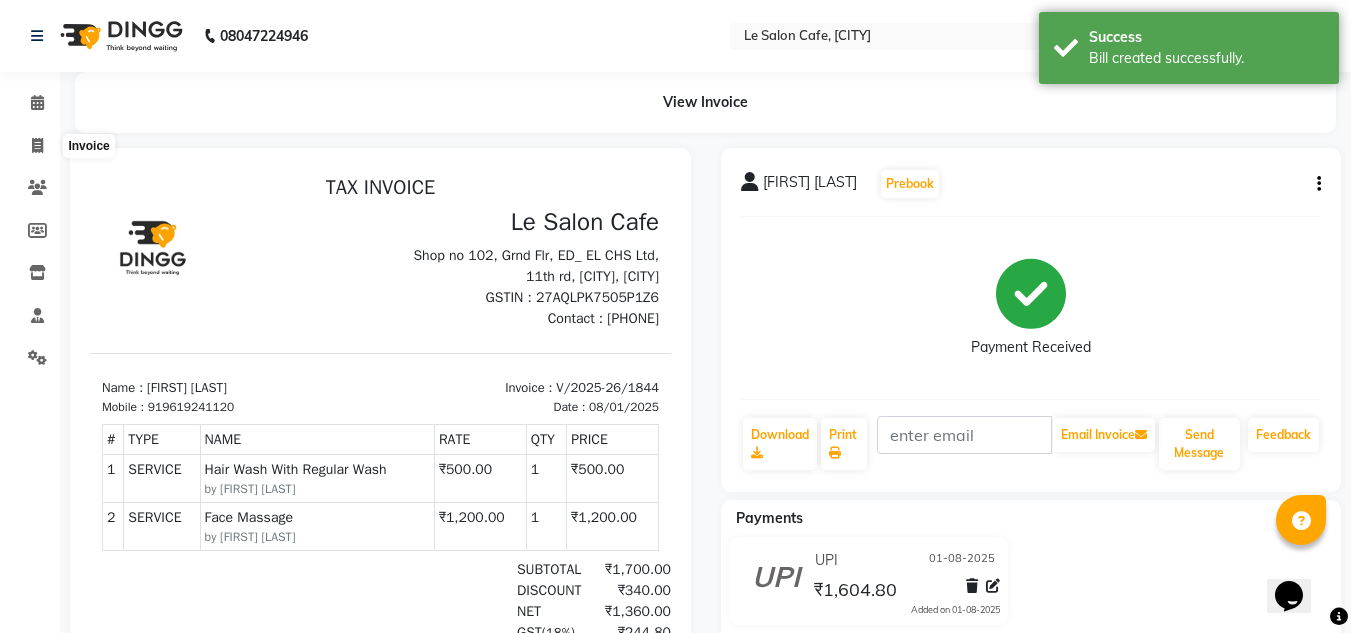 select on "service" 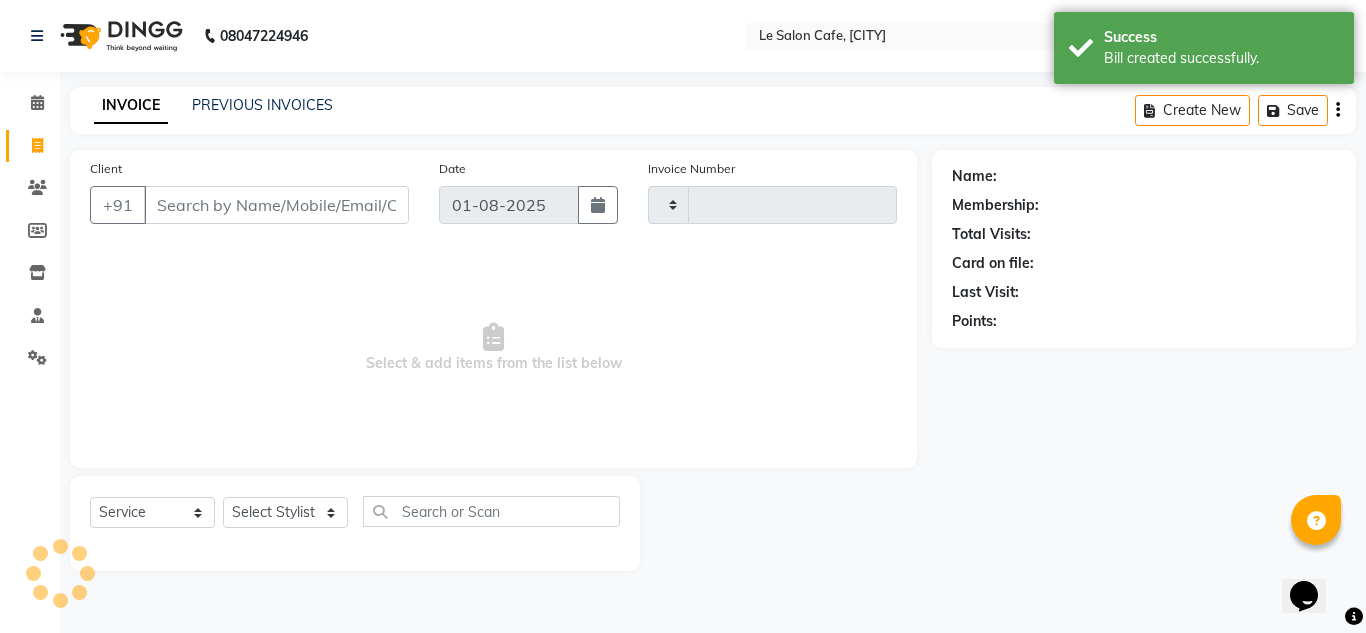 type on "1845" 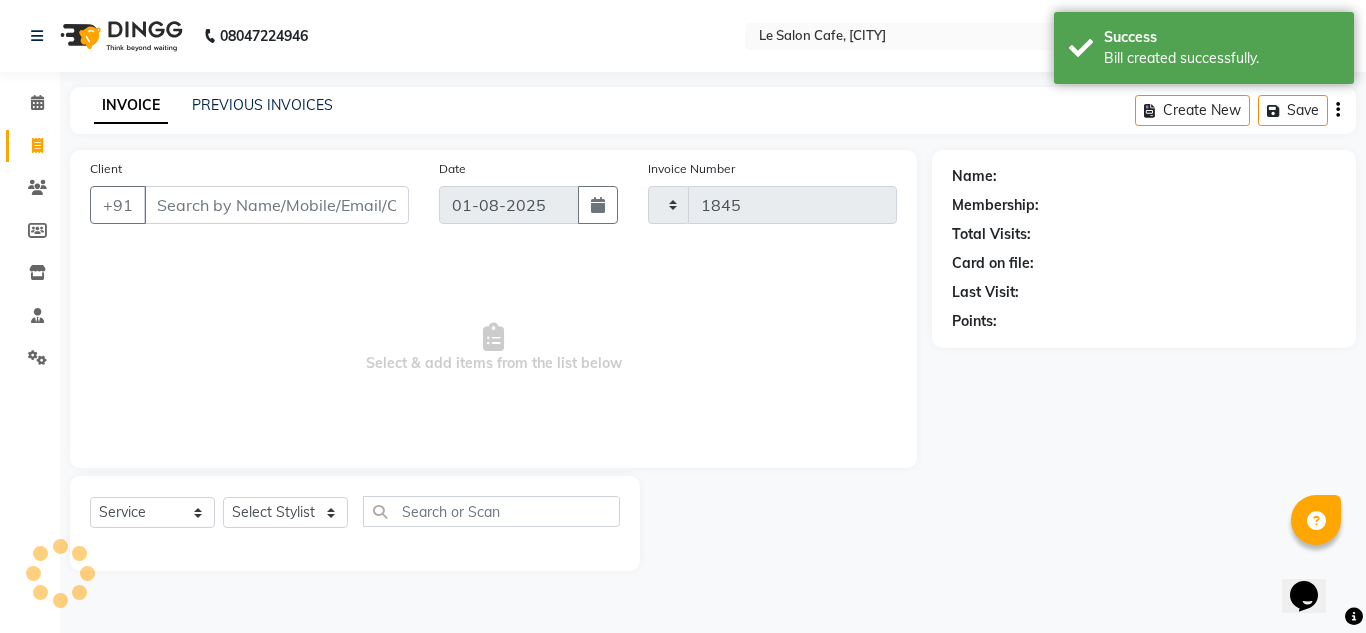 select on "594" 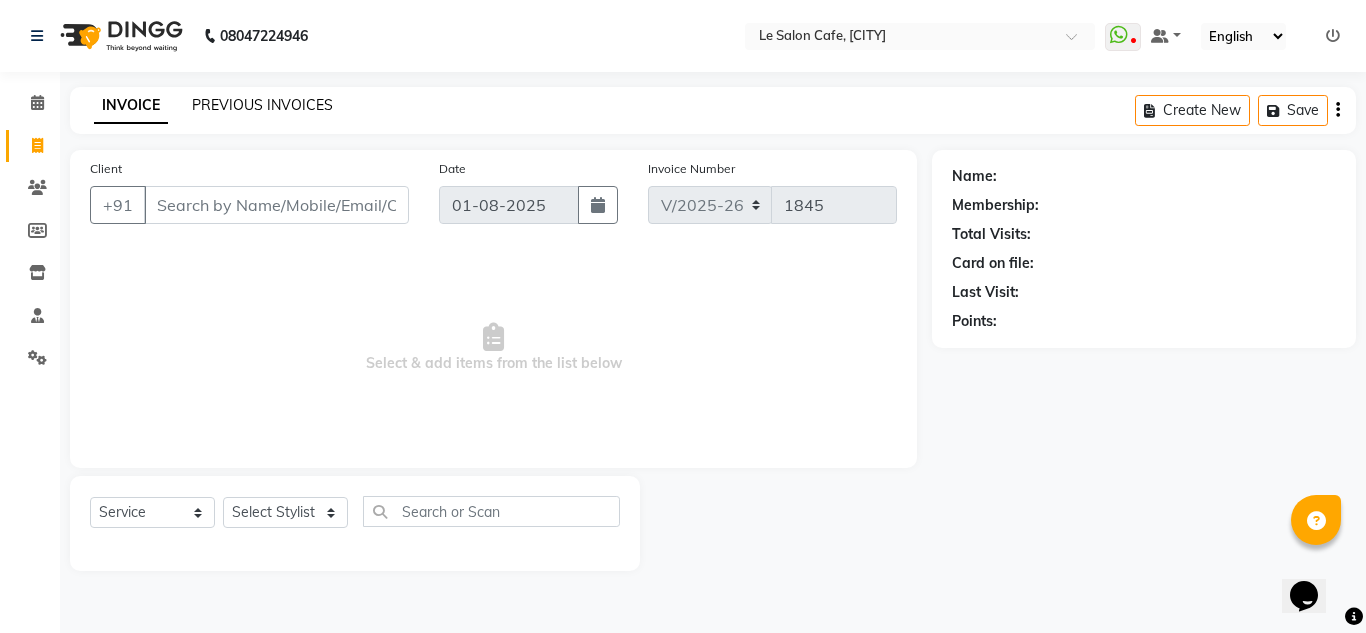 click on "PREVIOUS INVOICES" 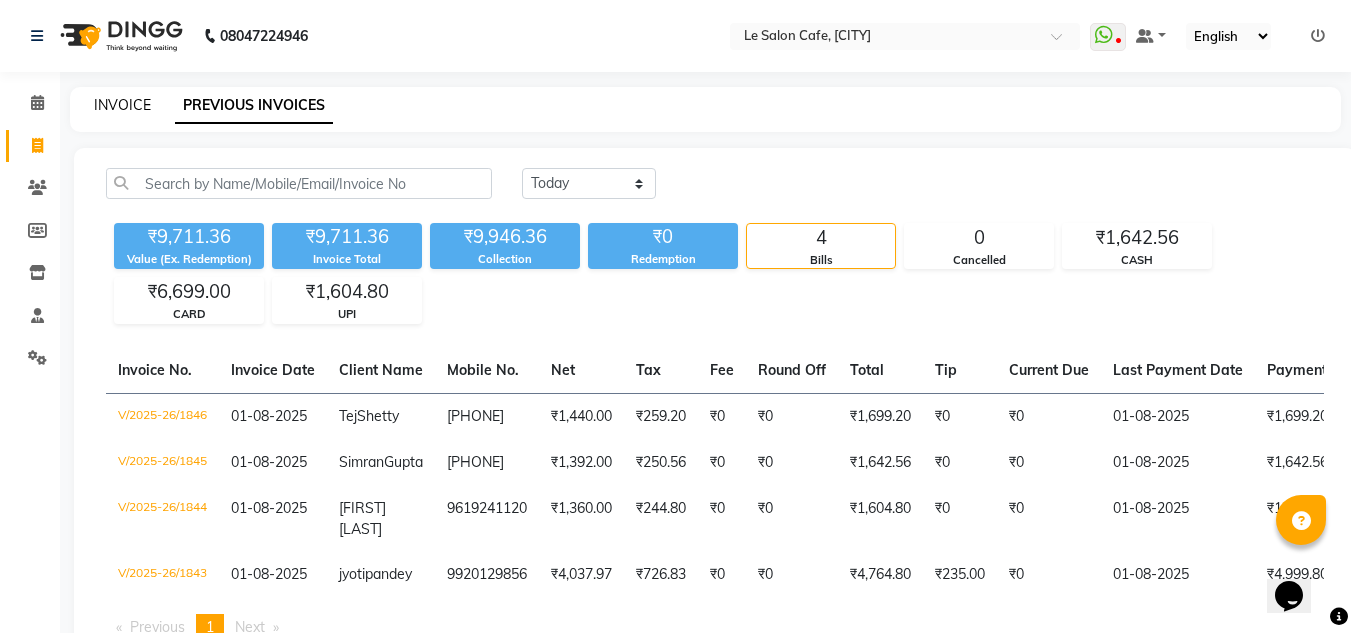 click on "INVOICE" 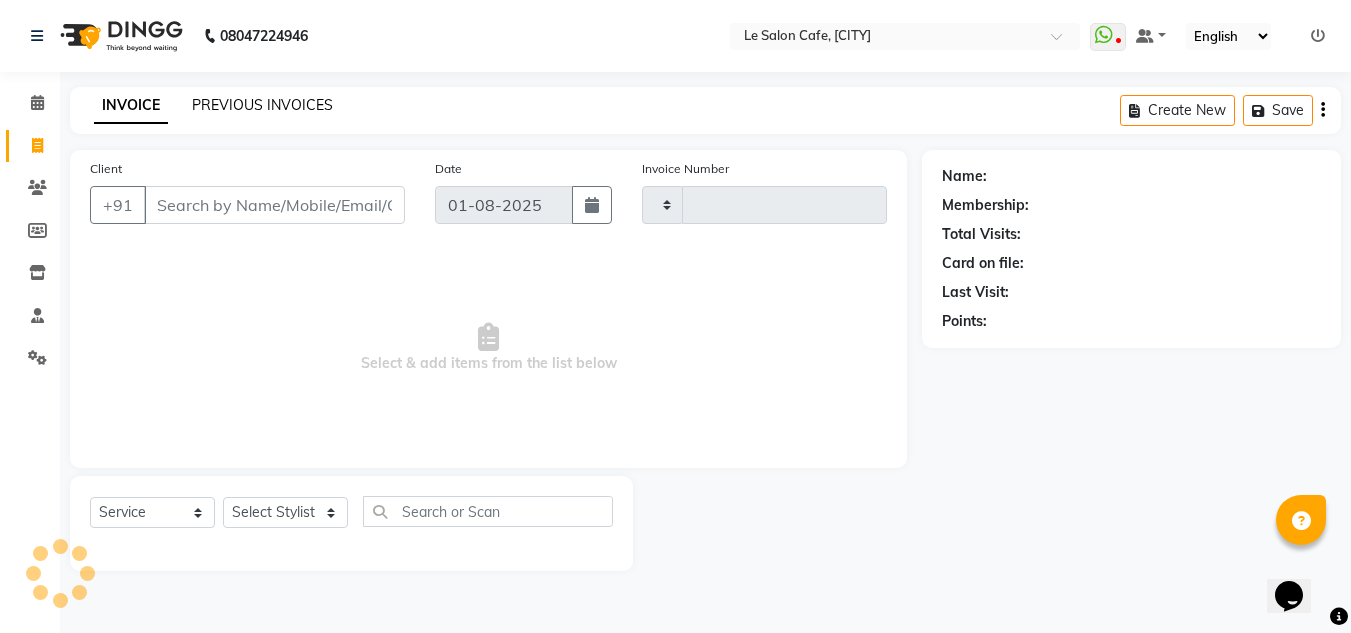type on "1848" 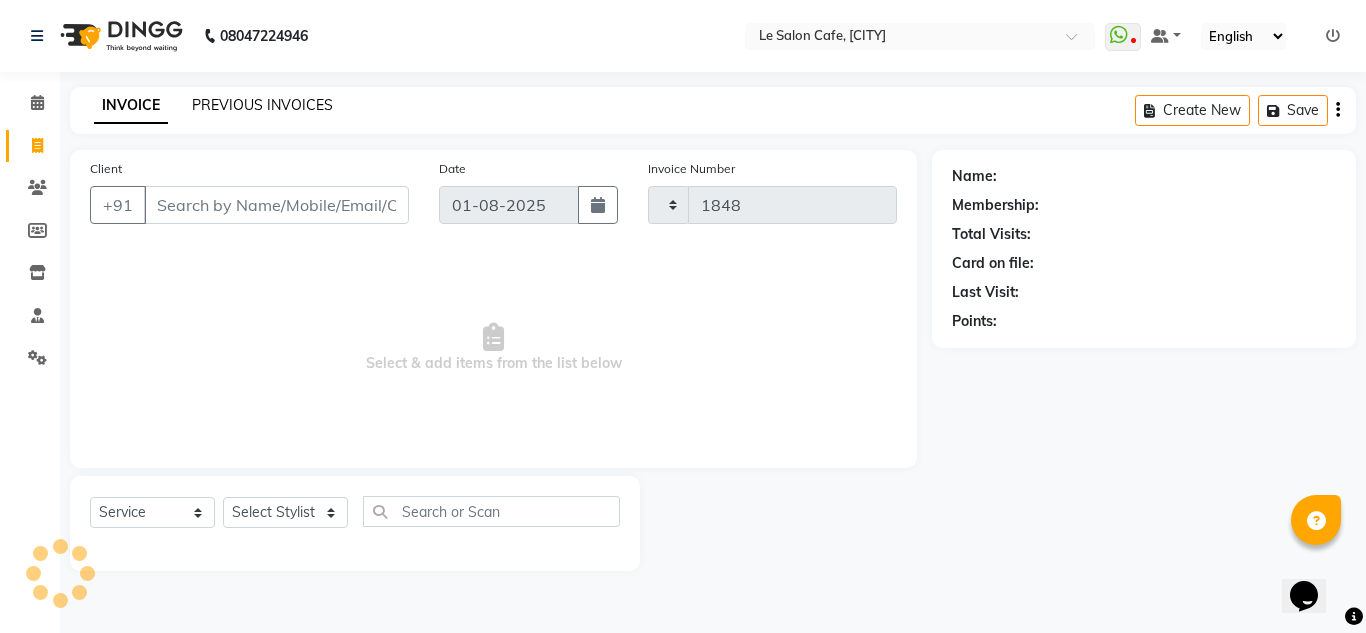 select on "594" 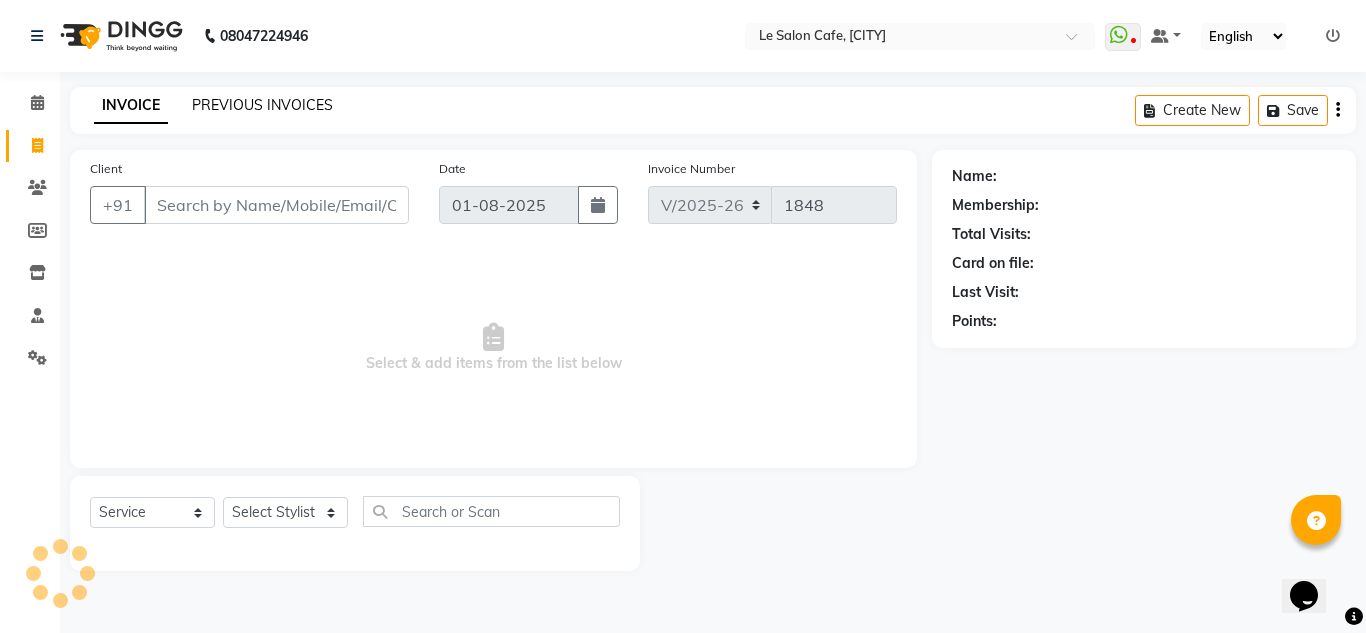 click on "PREVIOUS INVOICES" 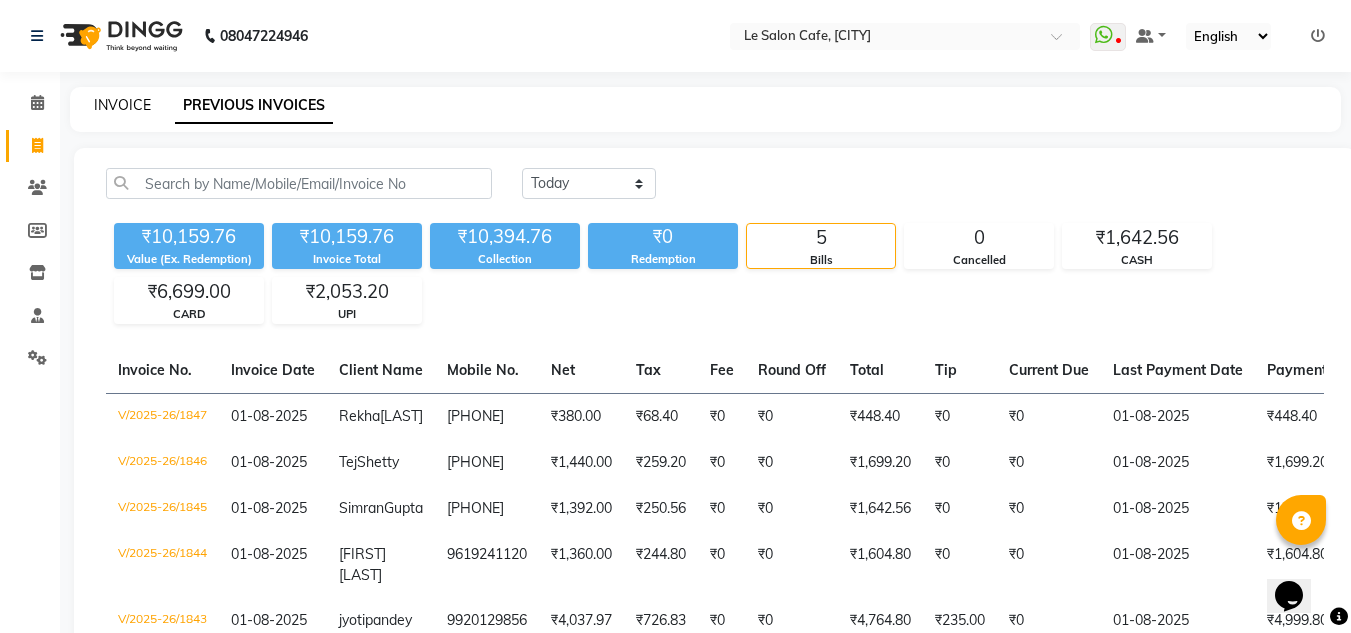 click on "INVOICE" 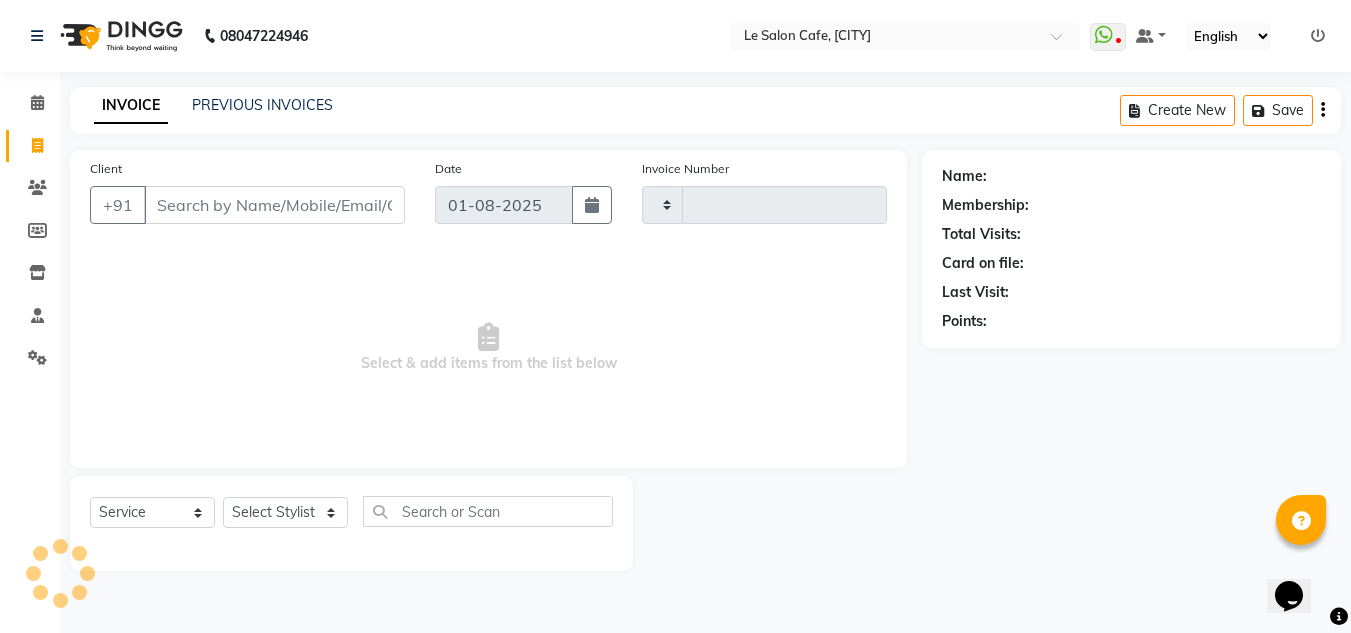 type on "1848" 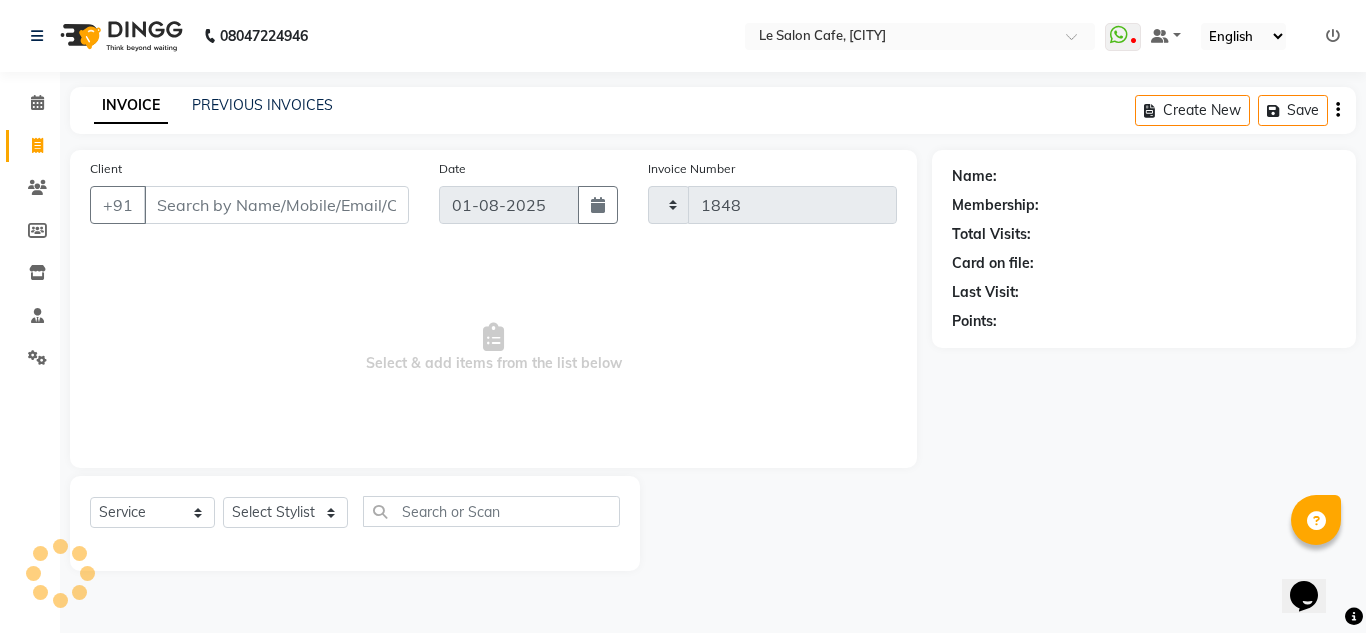 select on "594" 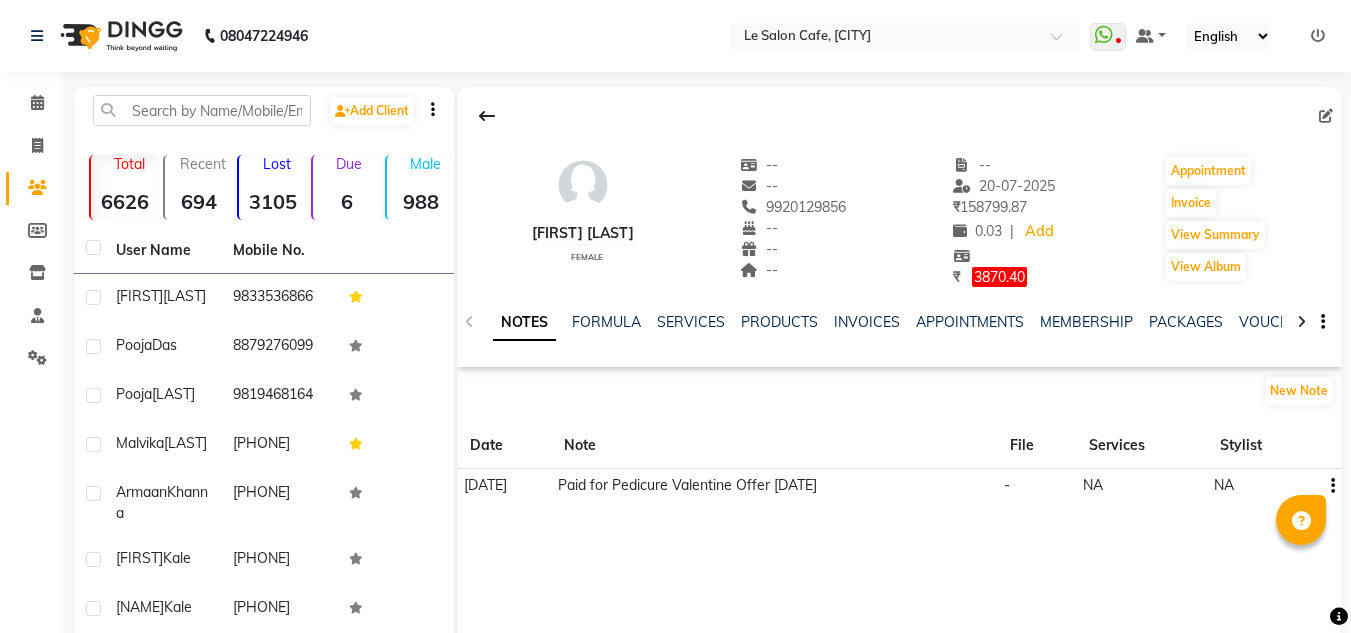scroll, scrollTop: 0, scrollLeft: 0, axis: both 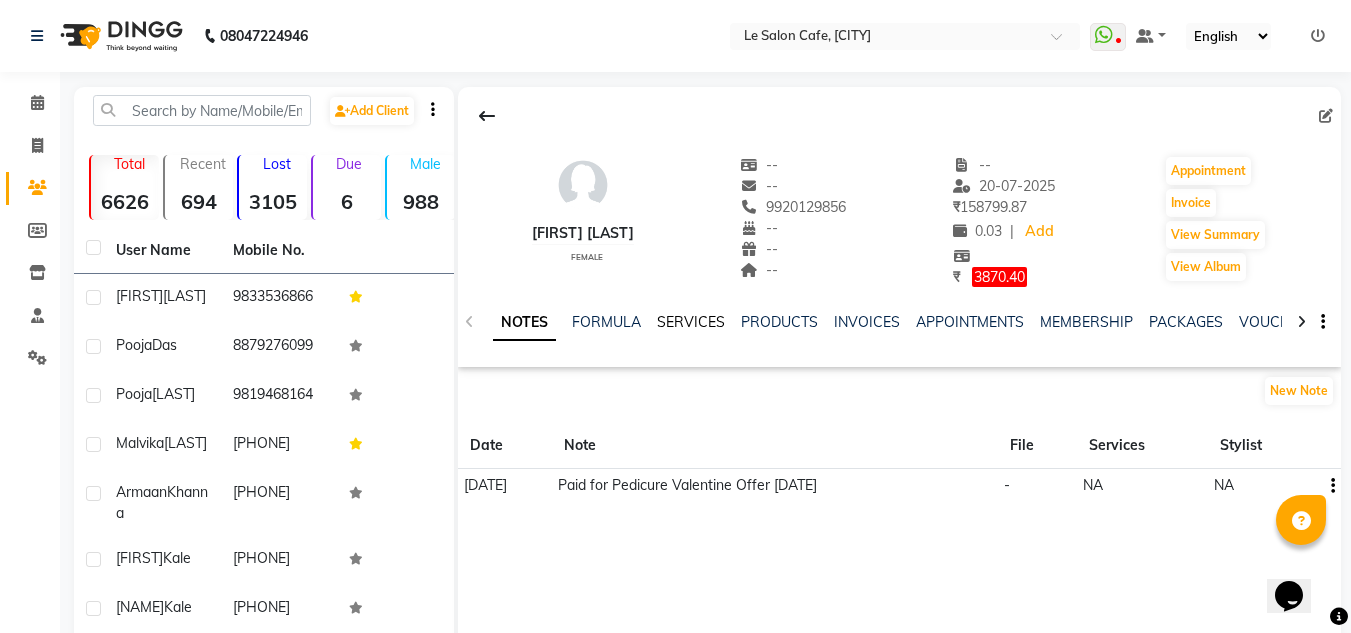 click on "SERVICES" 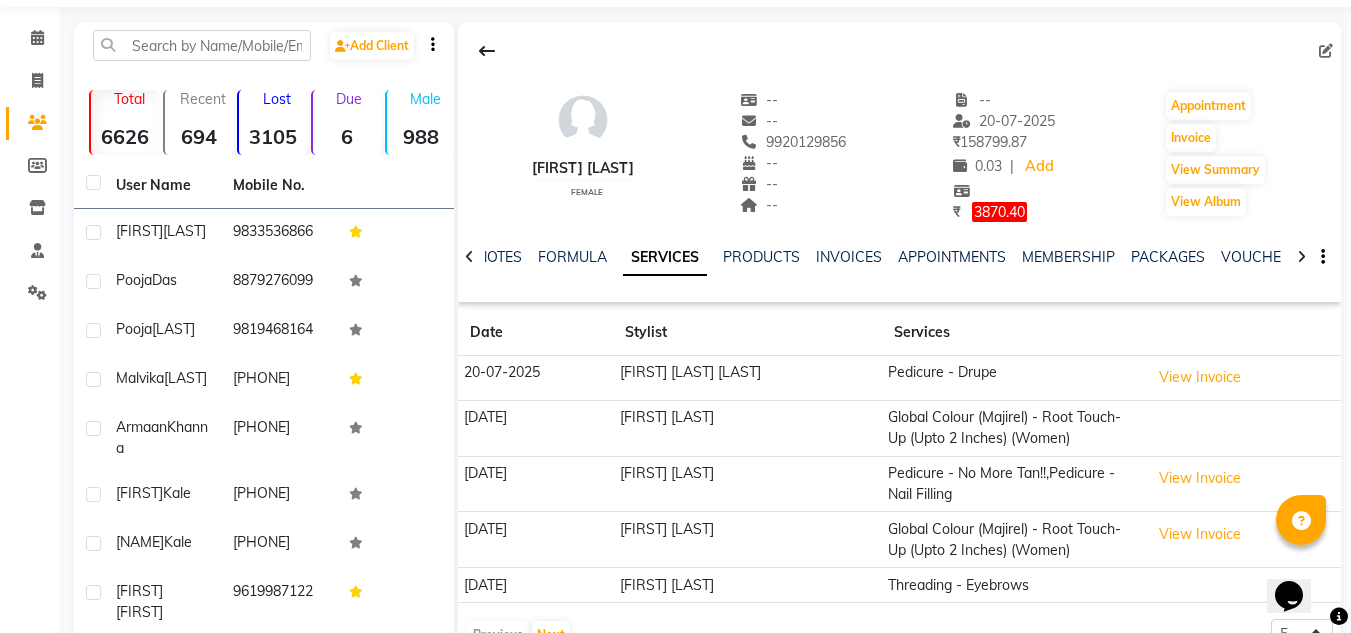 scroll, scrollTop: 100, scrollLeft: 0, axis: vertical 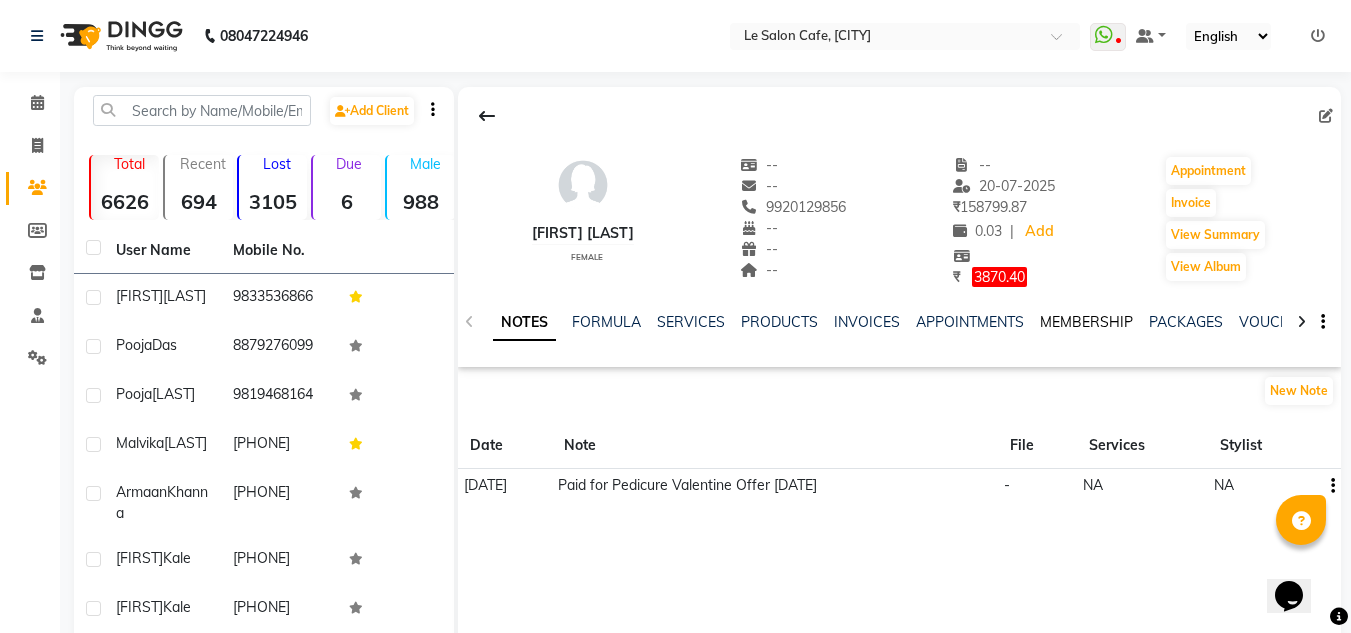 click on "MEMBERSHIP" 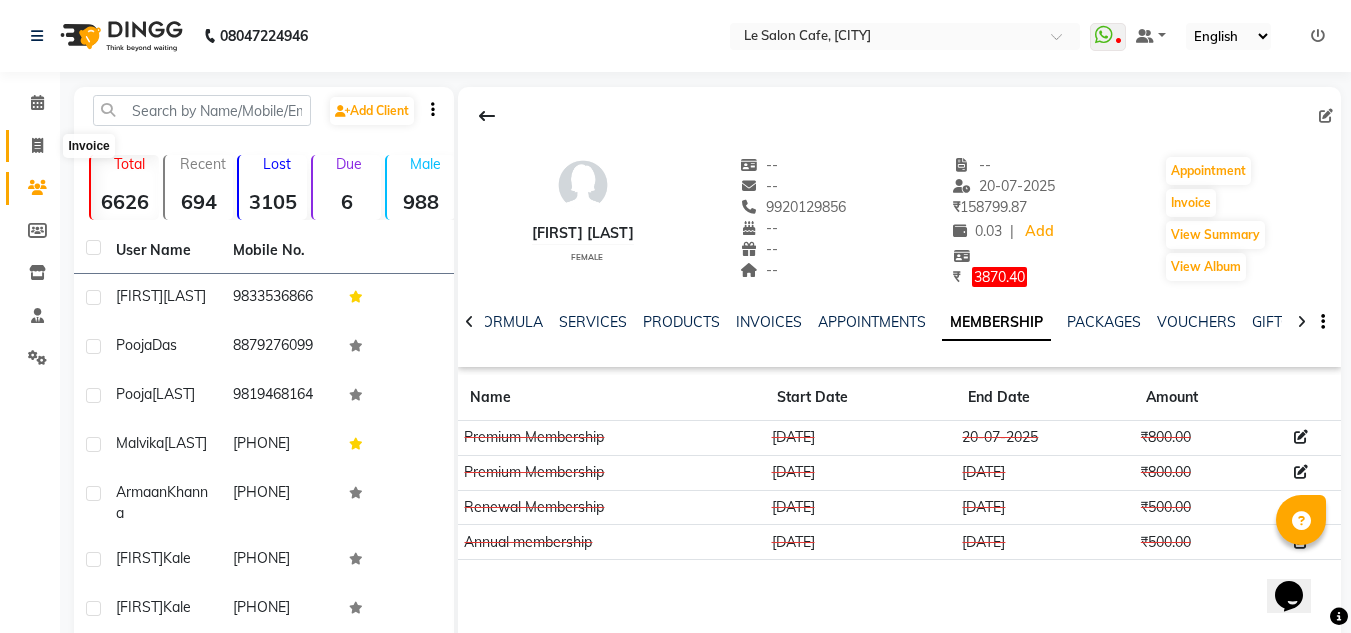 click 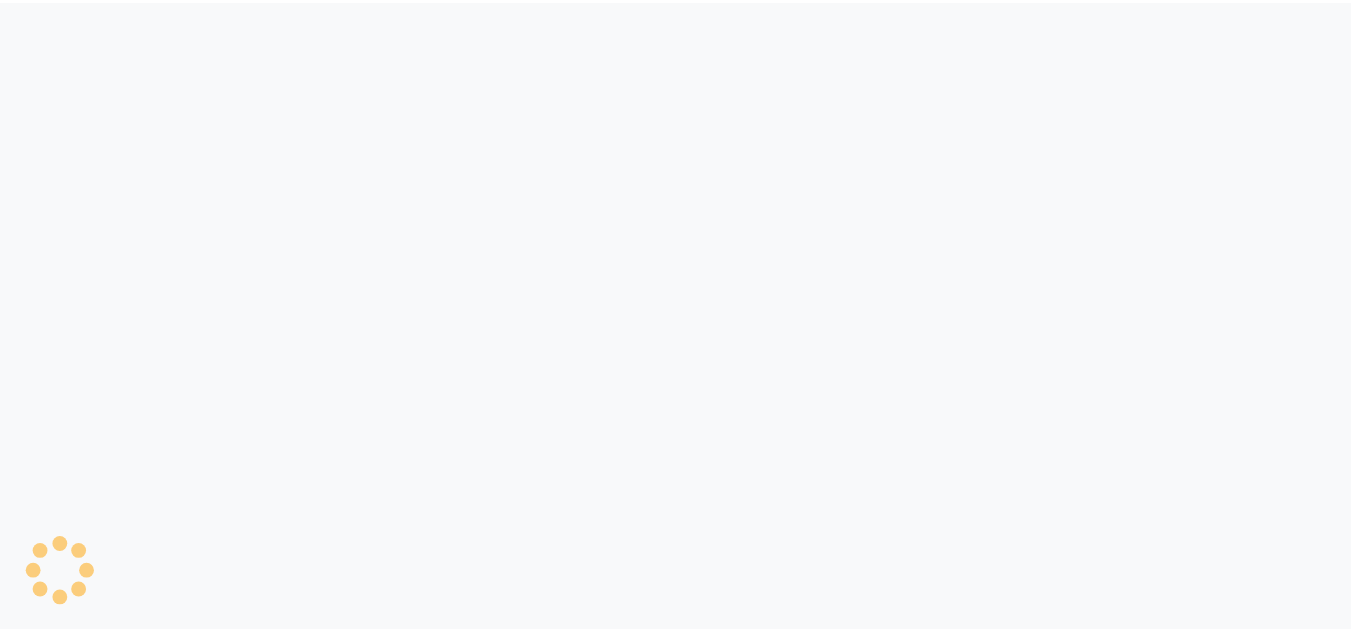 scroll, scrollTop: 0, scrollLeft: 0, axis: both 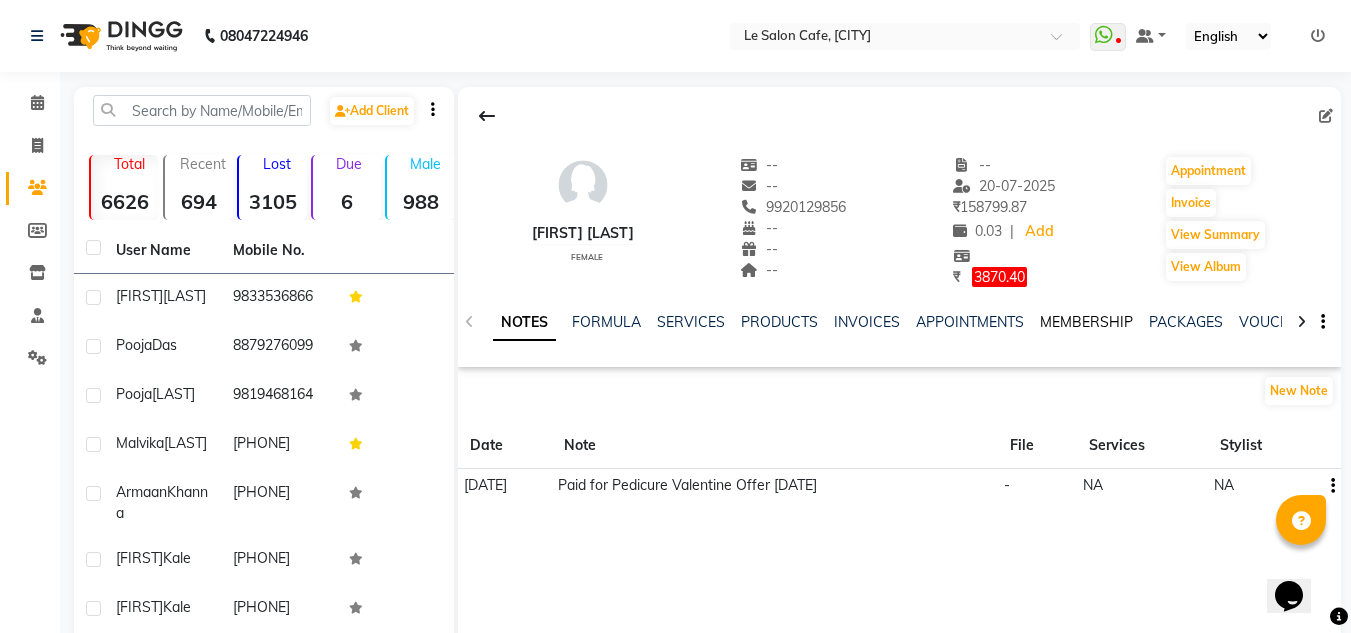click on "MEMBERSHIP" 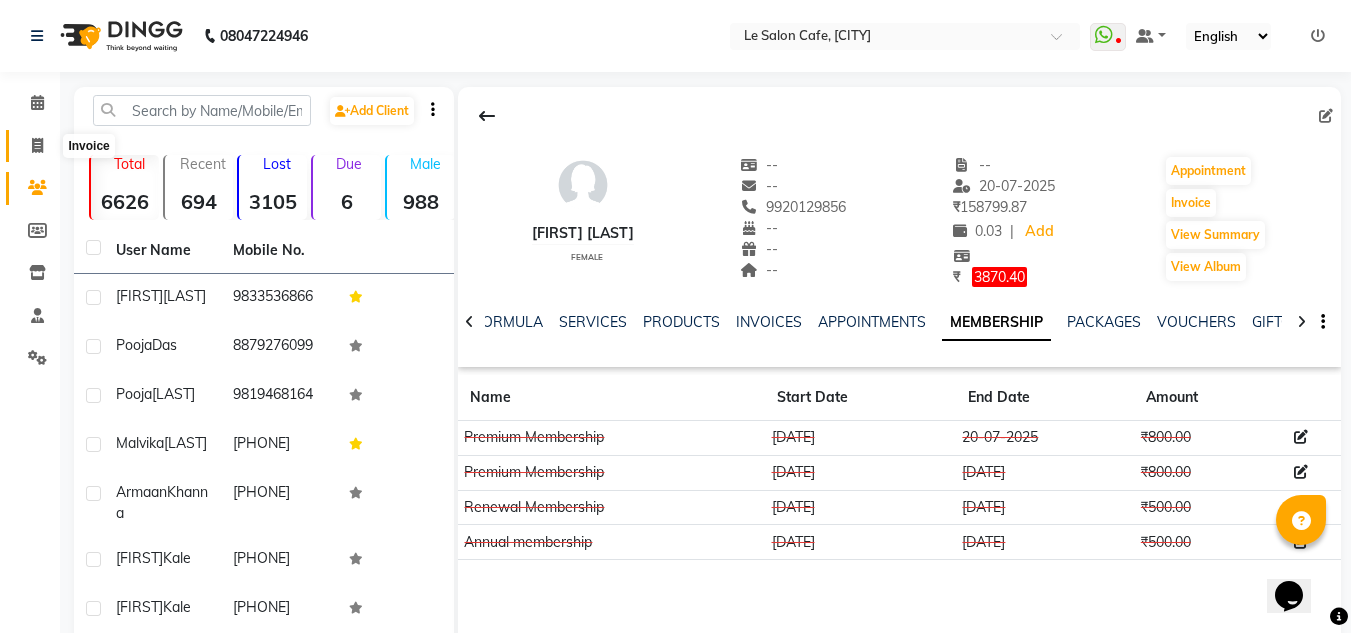click 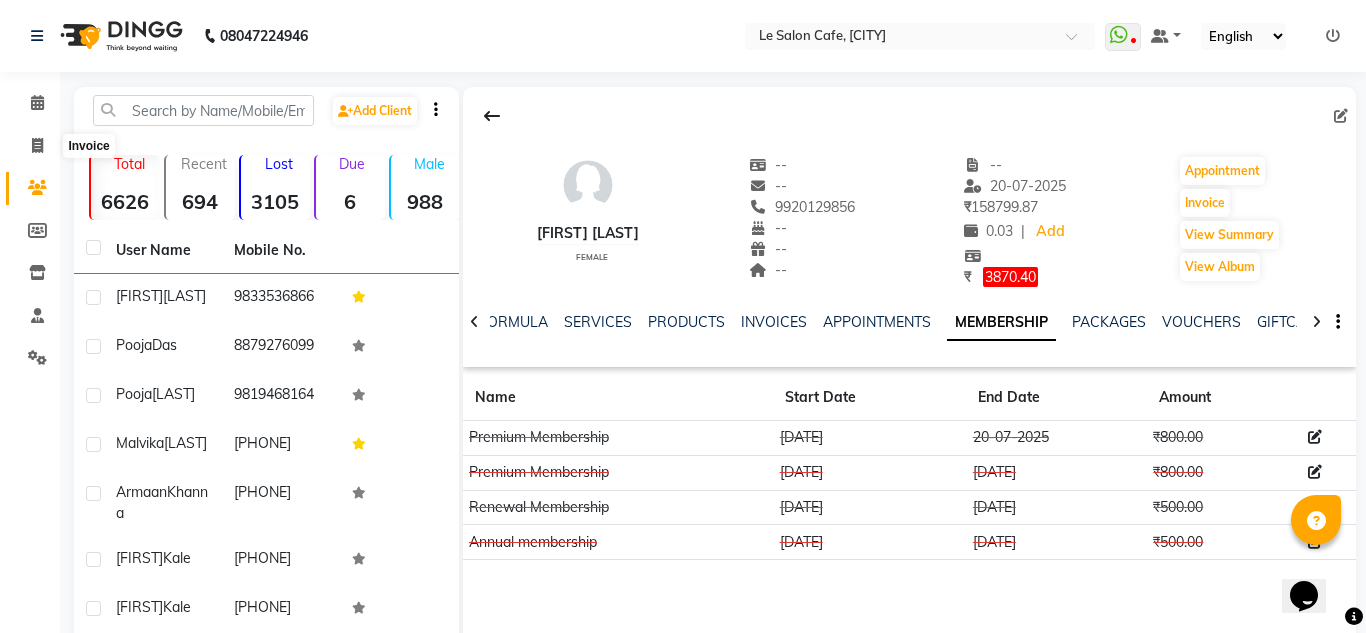 select on "594" 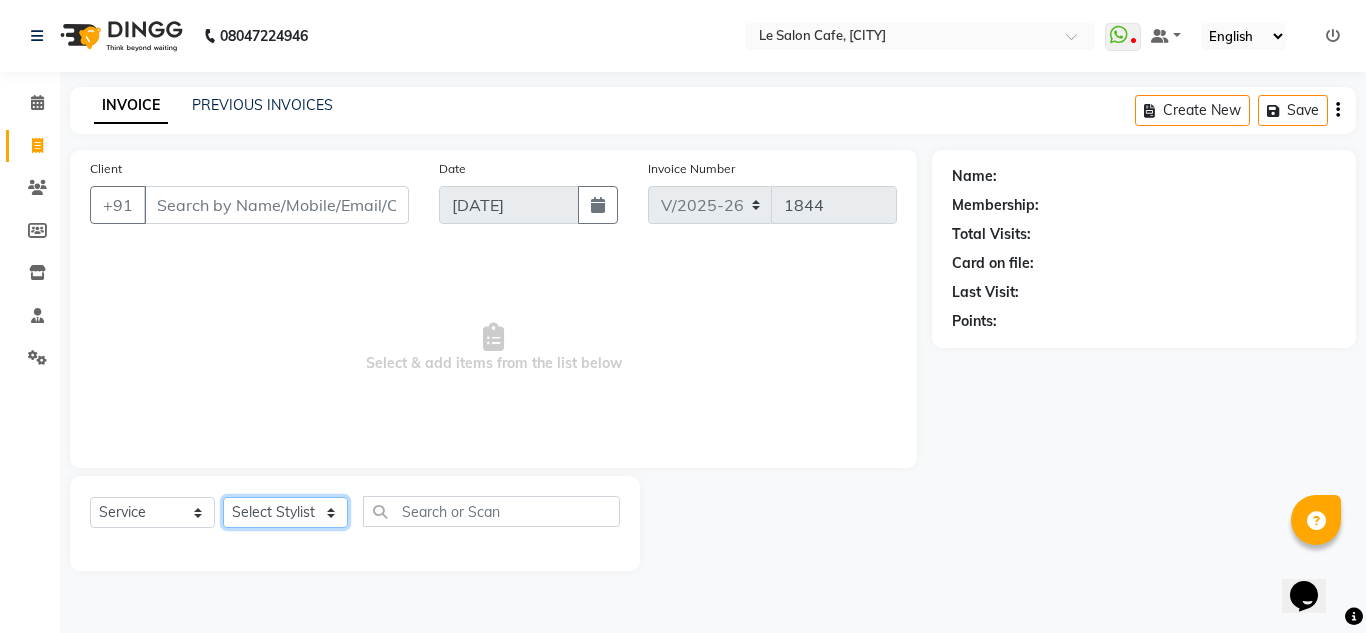 click on "Select Stylist [FIRST] [LAST] [FIRST] [LAST]  [FIRST] [LAST]  Front Desk  [FIRST] [LAST]  [FIRST] [LAST] [FIRST] [LAST]  [FIRST] [LAST]  [FIRST] [LAST]  [FIRST] [LAST]  [FIRST] [LAST]  [FIRST] [LAST]  [FIRST] [LAST]" 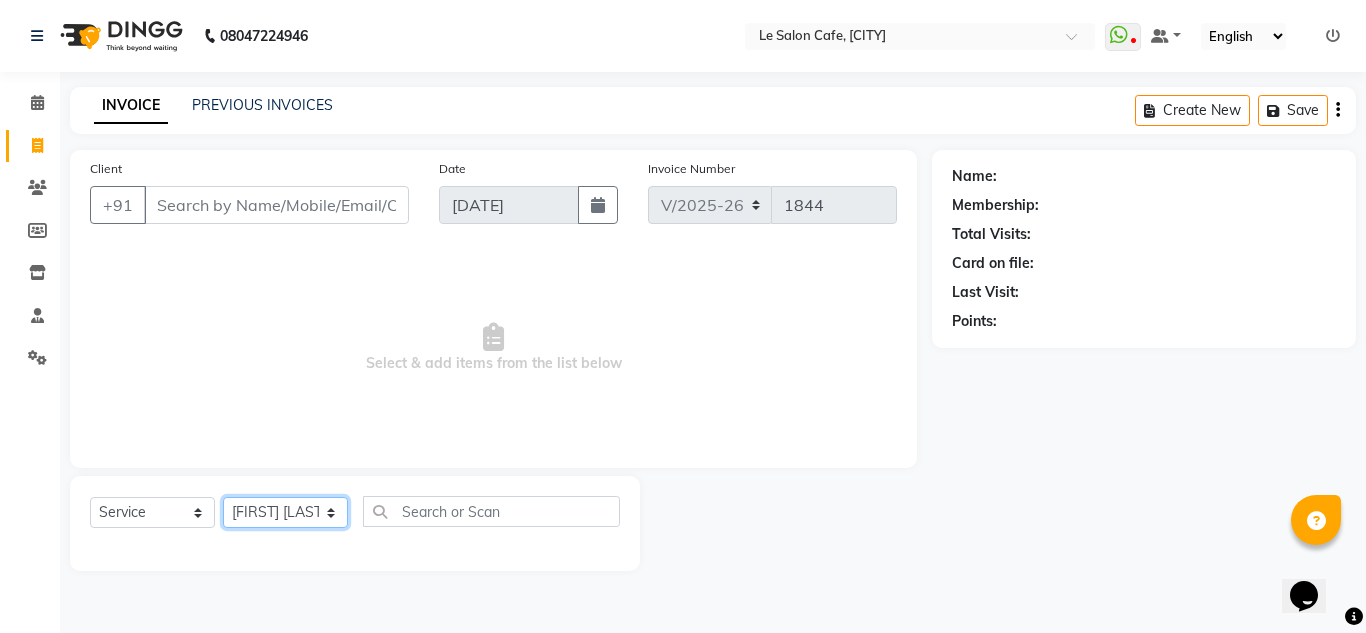 click on "Select Stylist [FIRST] [LAST] [FIRST] [LAST]  [FIRST] [LAST]  Front Desk  [FIRST] [LAST]  [FIRST] [LAST] [FIRST] [LAST]  [FIRST] [LAST]  [FIRST] [LAST]  [FIRST] [LAST]  [FIRST] [LAST]  [FIRST] [LAST]  [FIRST] [LAST]" 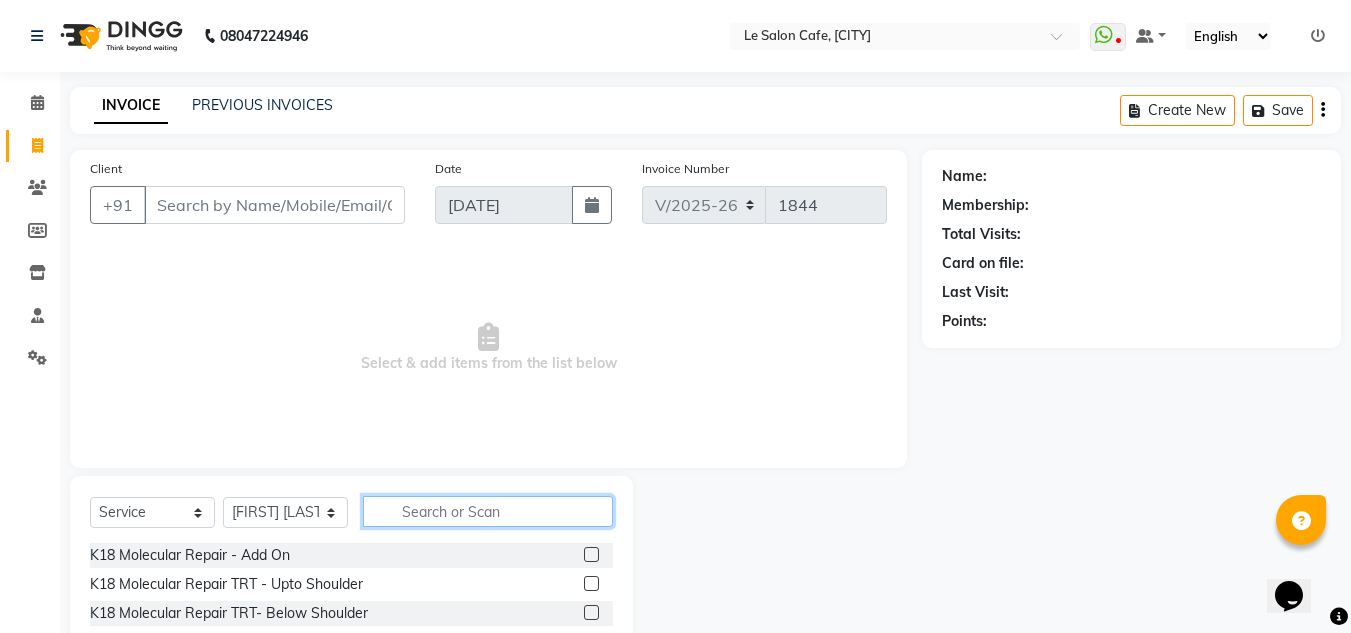 click 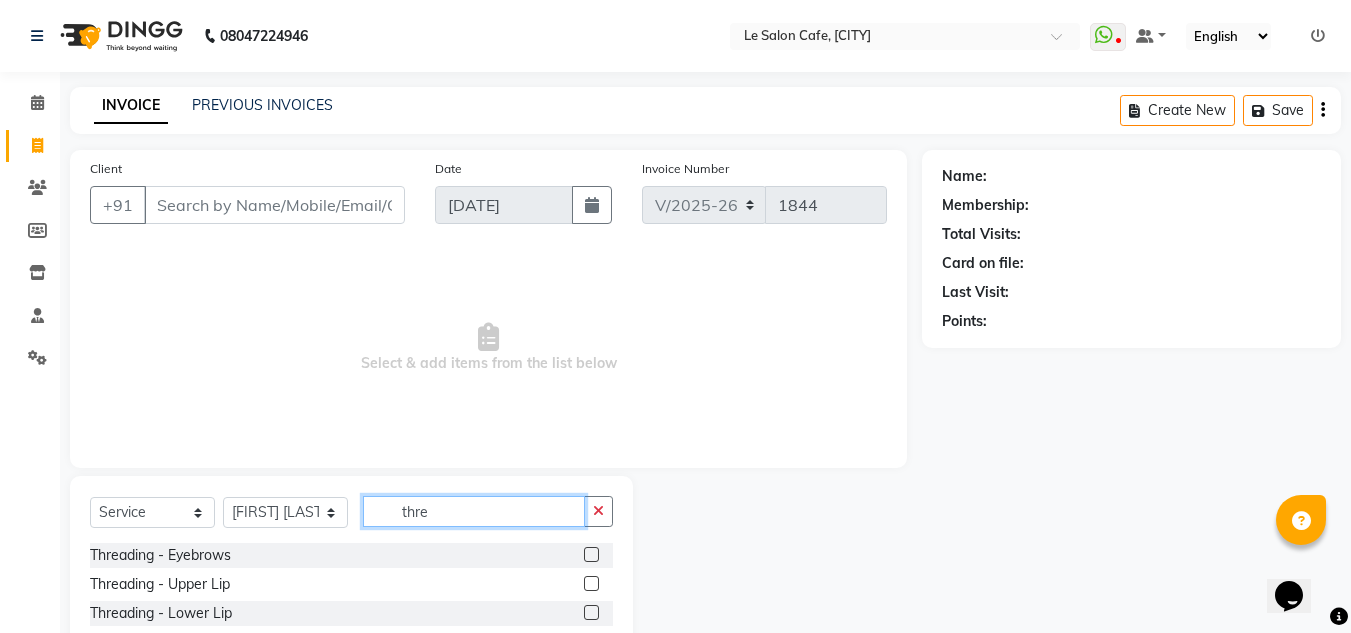 type on "thre" 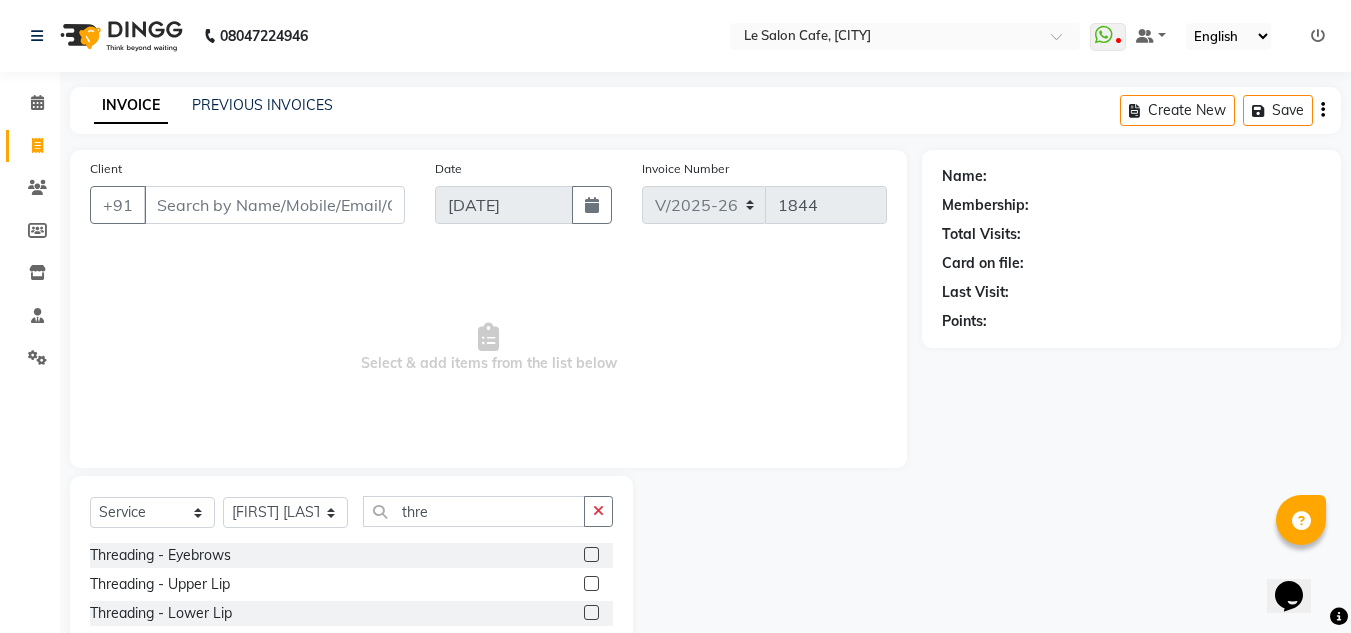 click 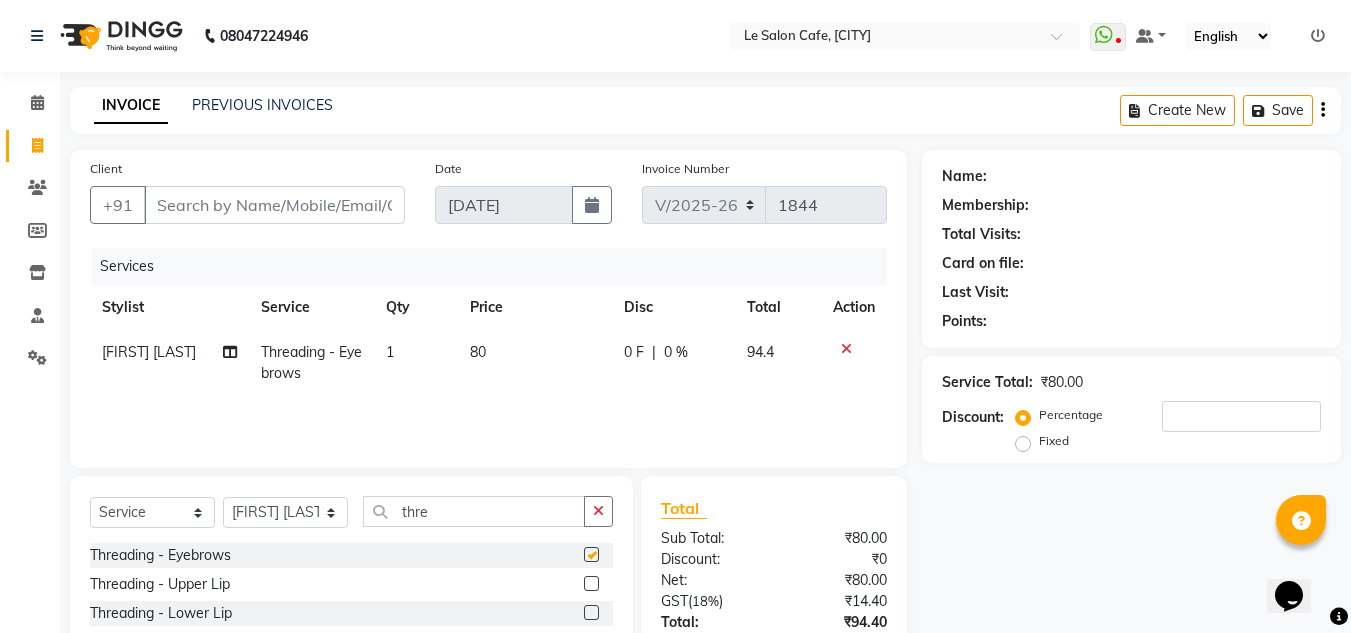 checkbox on "false" 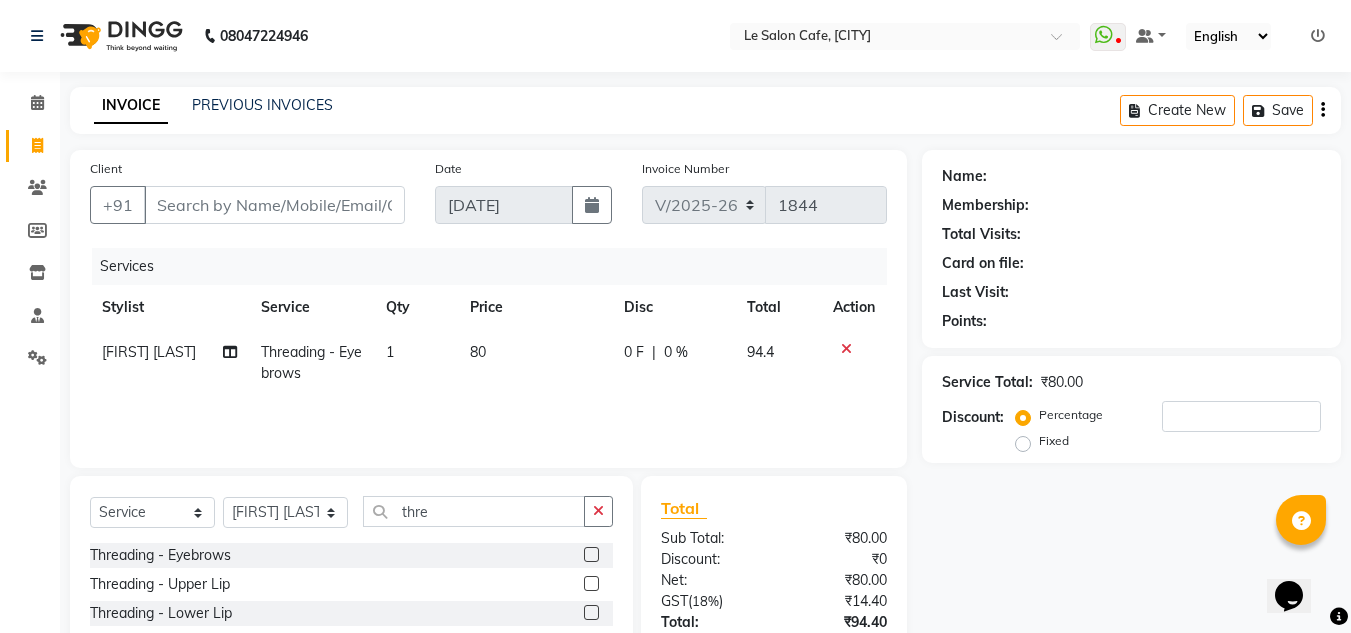 click 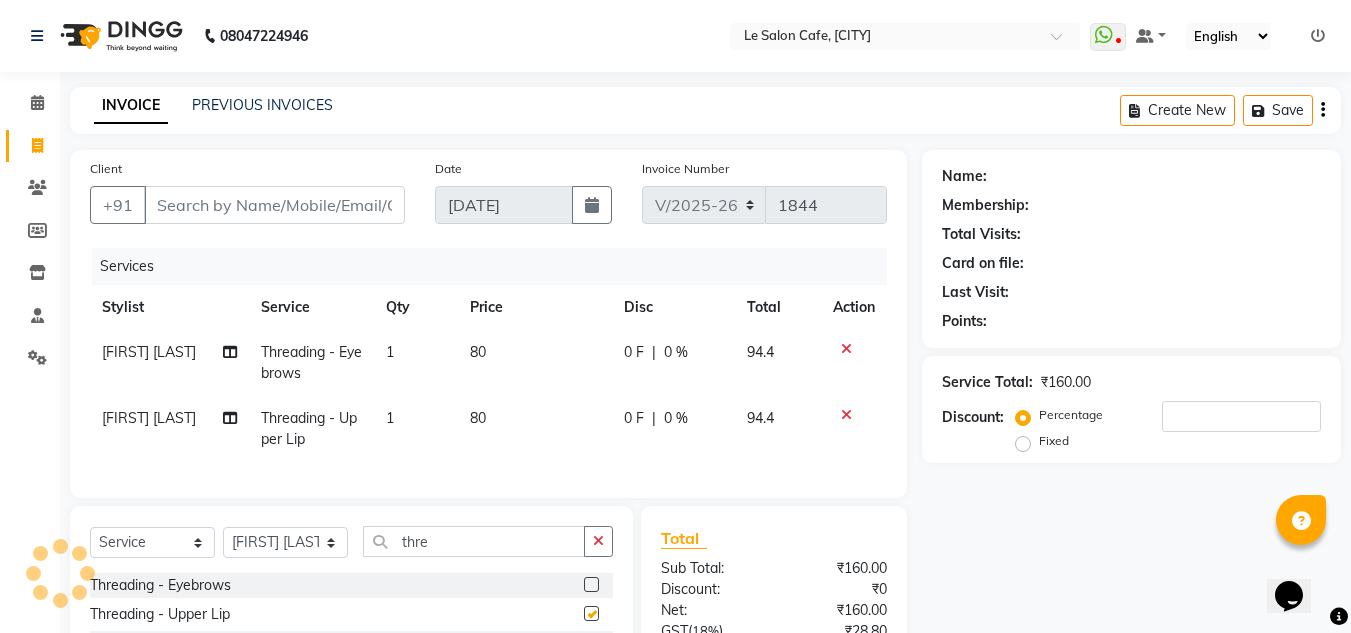 checkbox on "false" 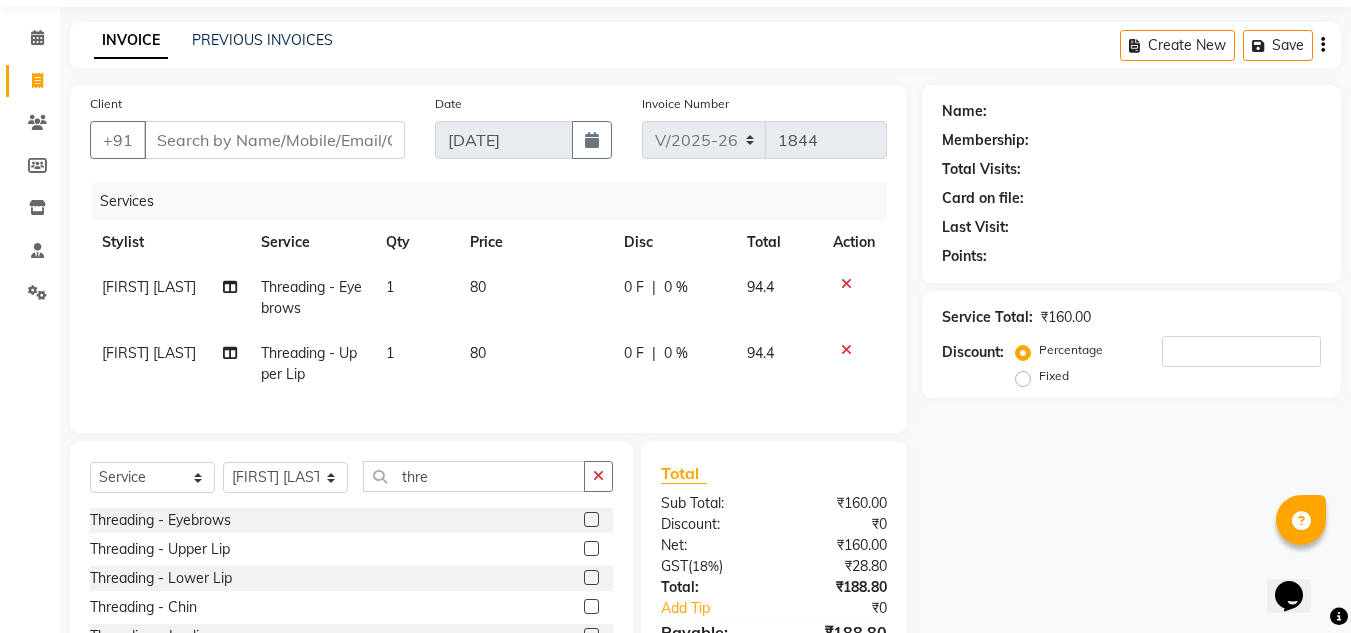 scroll, scrollTop: 100, scrollLeft: 0, axis: vertical 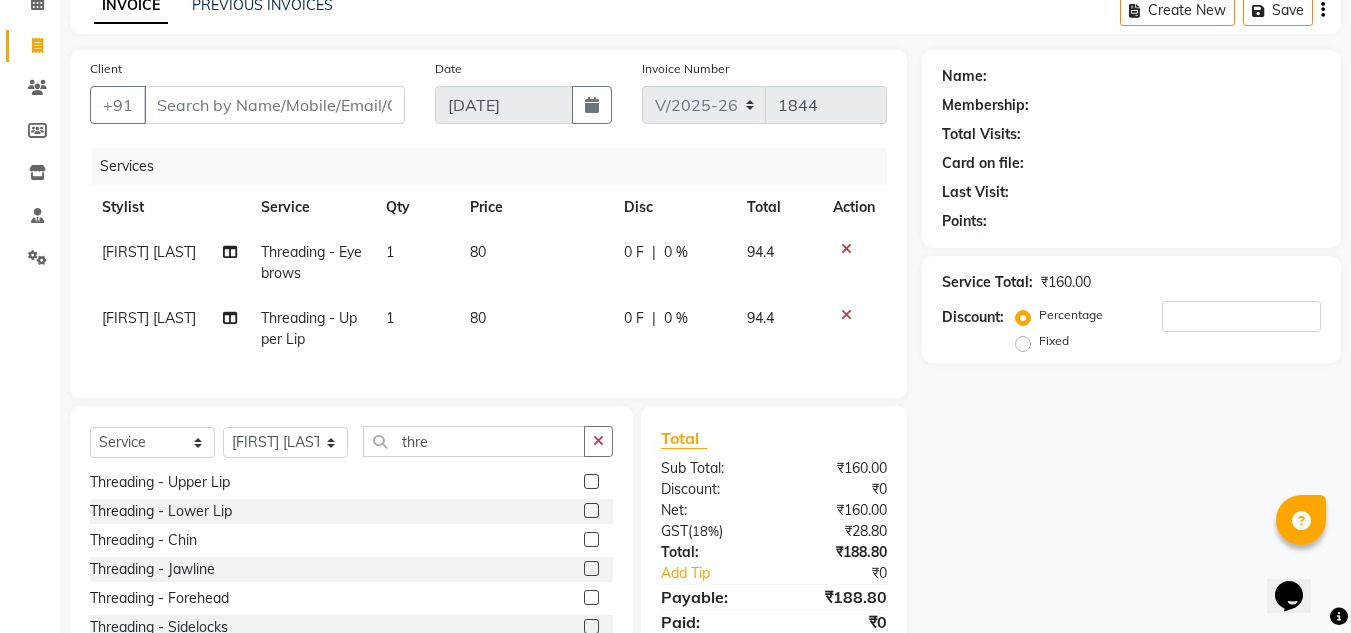 click 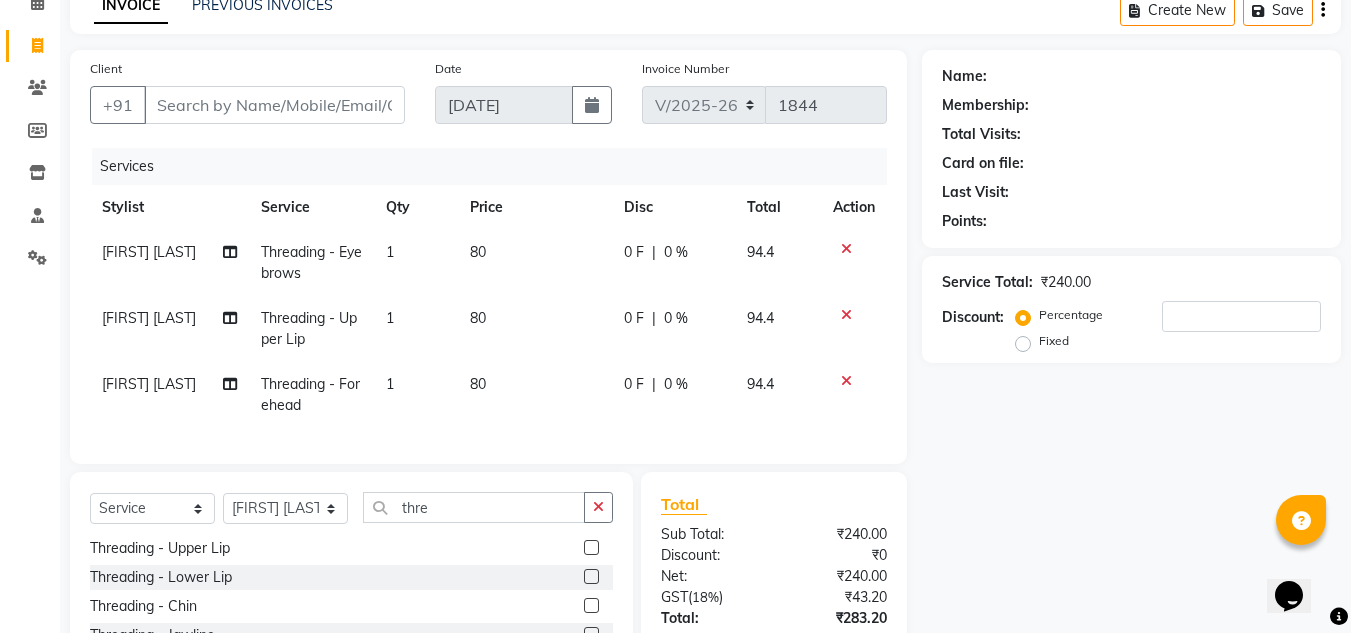 checkbox on "false" 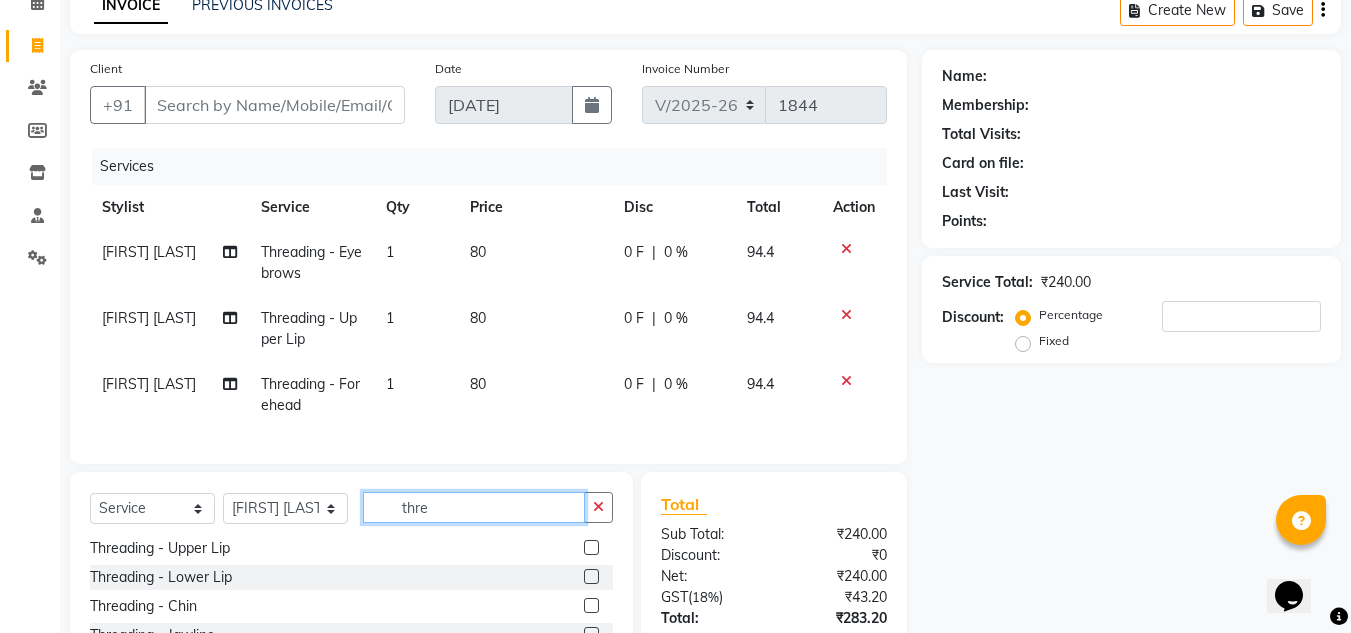 click on "thre" 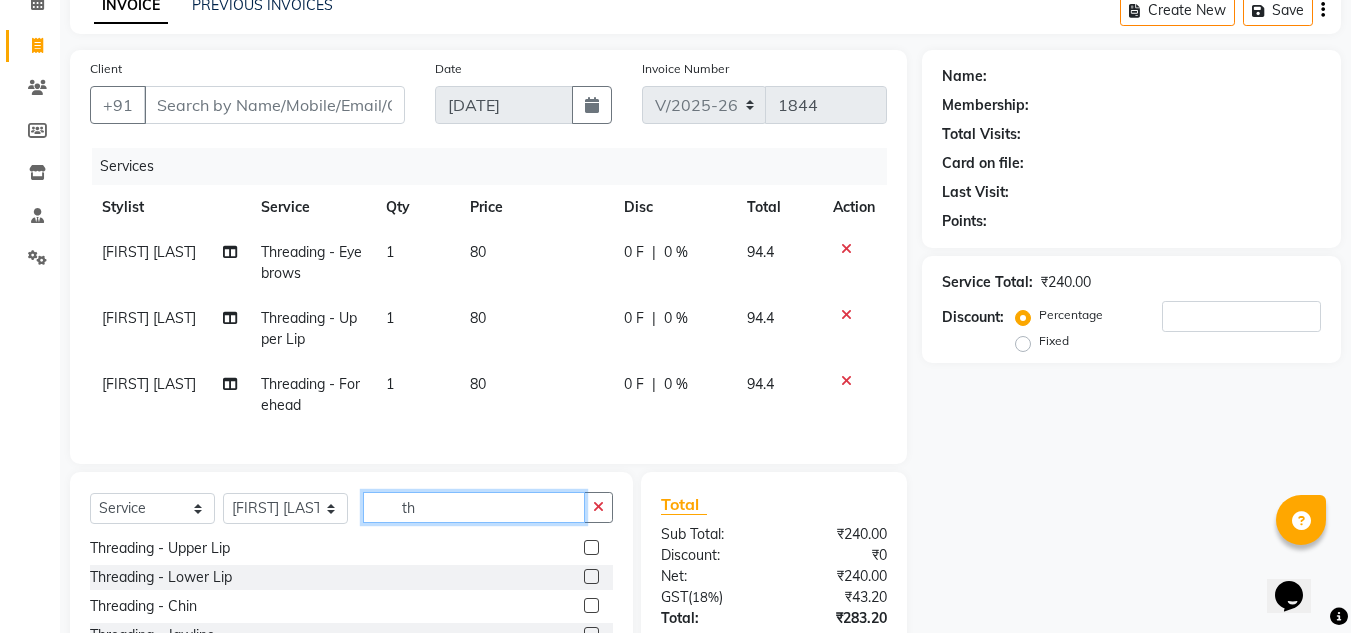 type on "t" 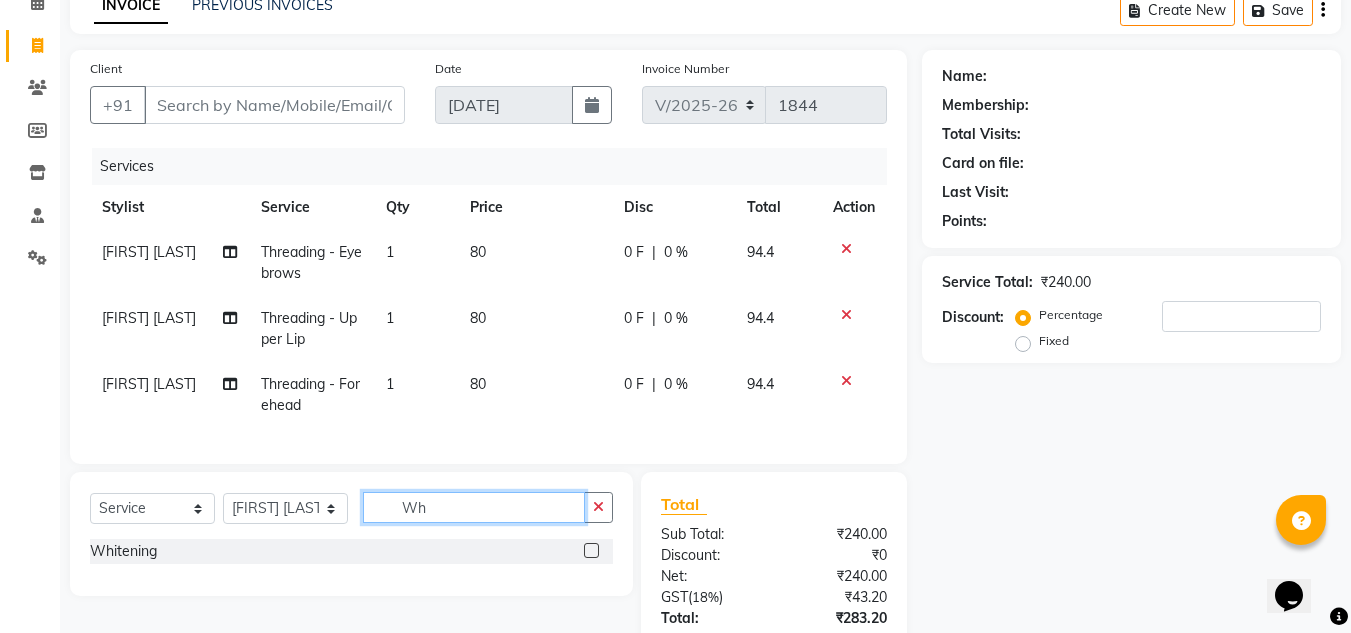 scroll, scrollTop: 0, scrollLeft: 0, axis: both 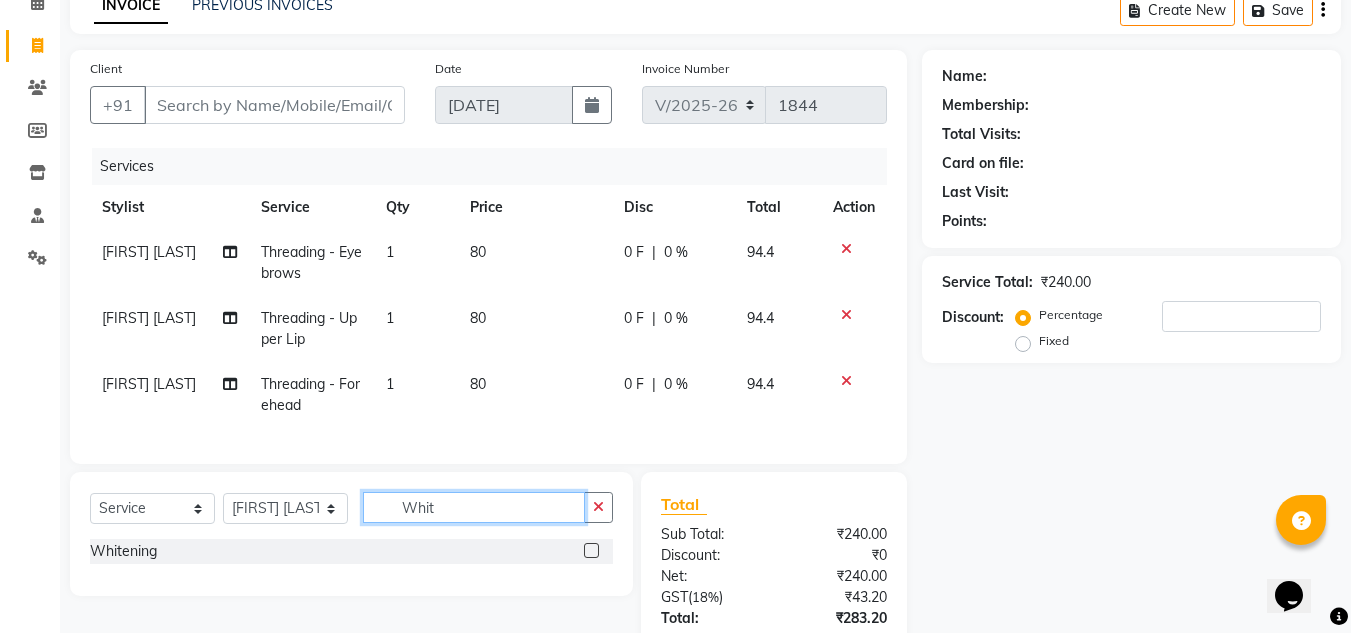type on "Whit" 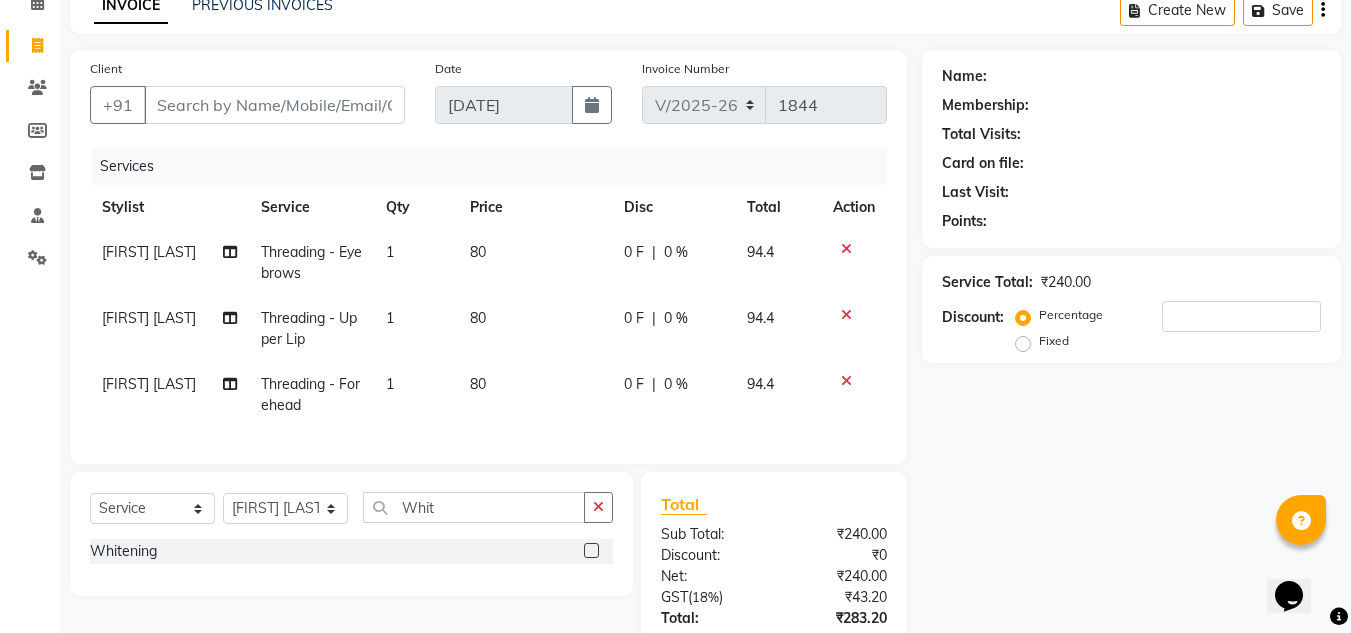 click 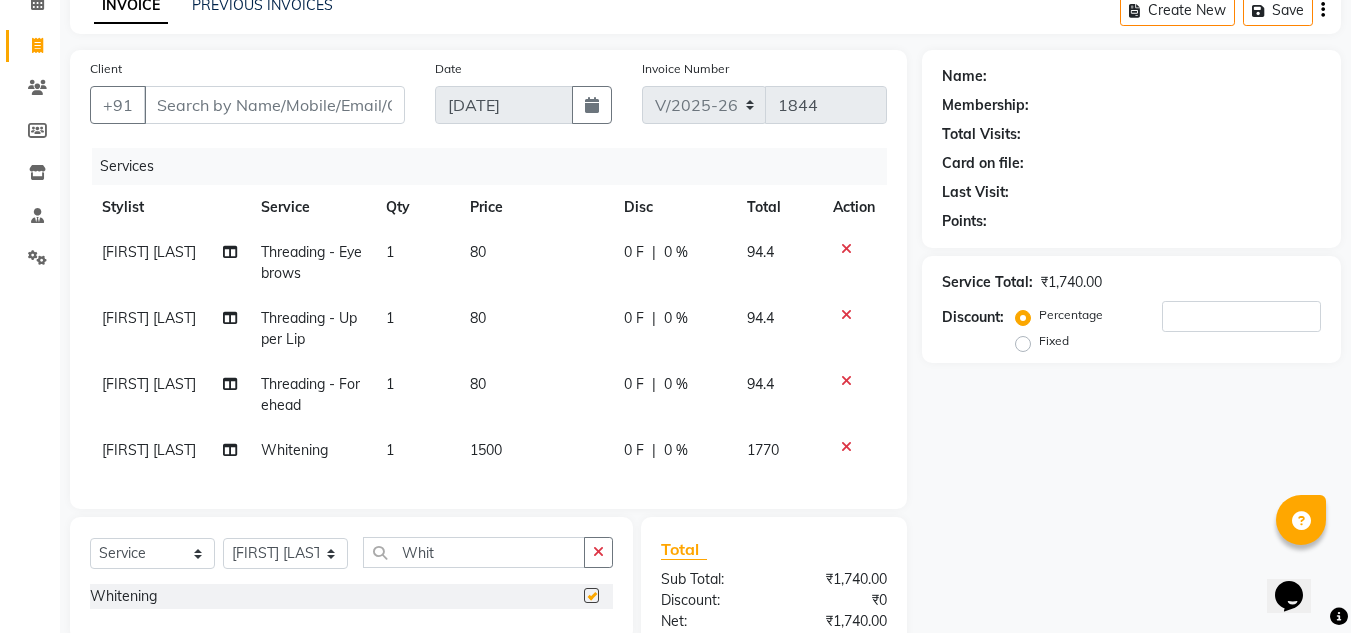 checkbox on "false" 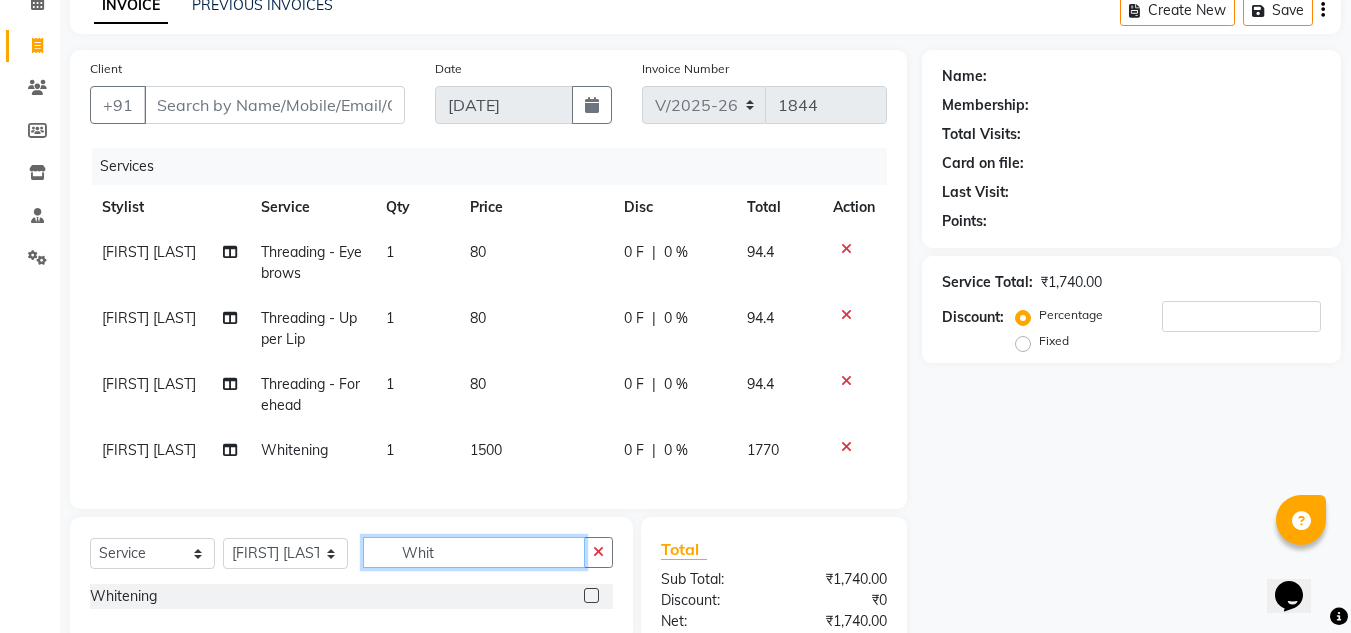 click on "Whit" 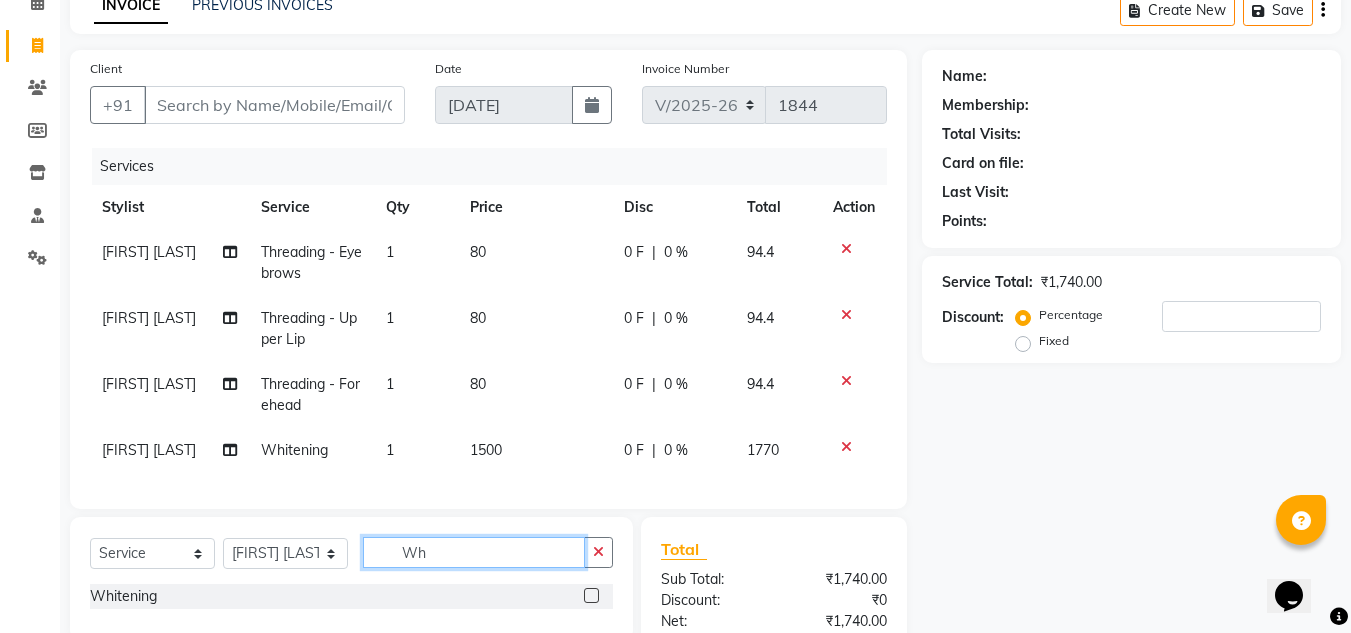 type on "W" 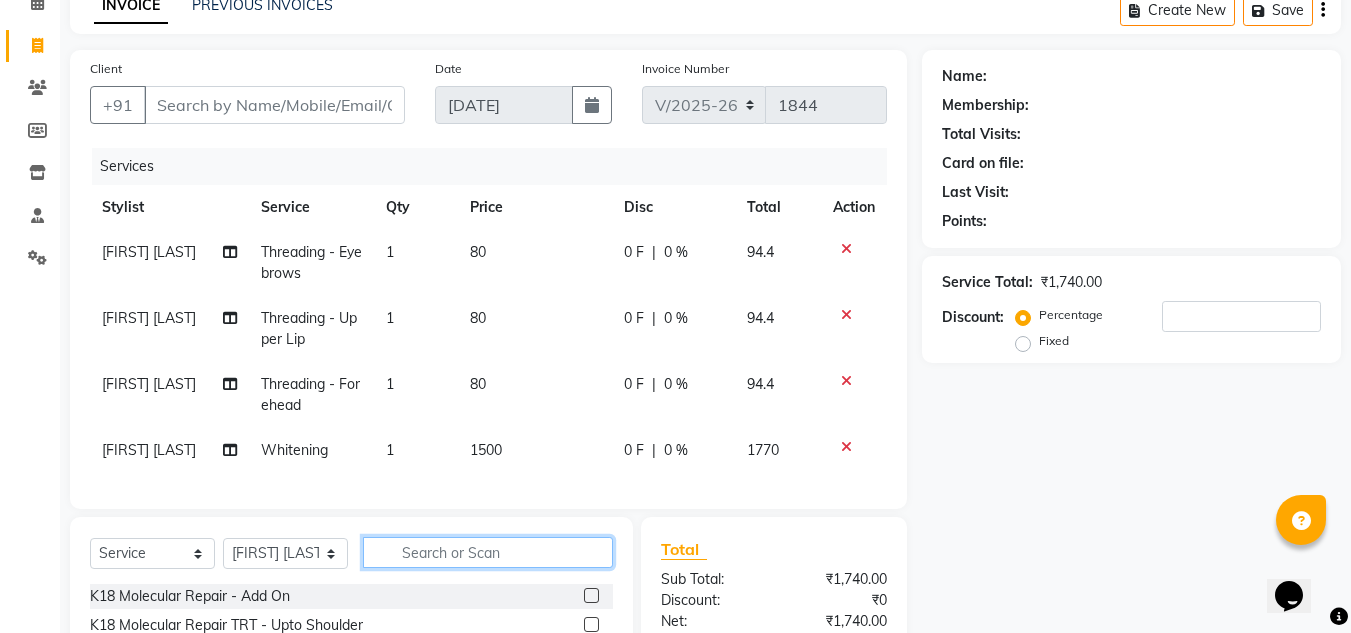 type 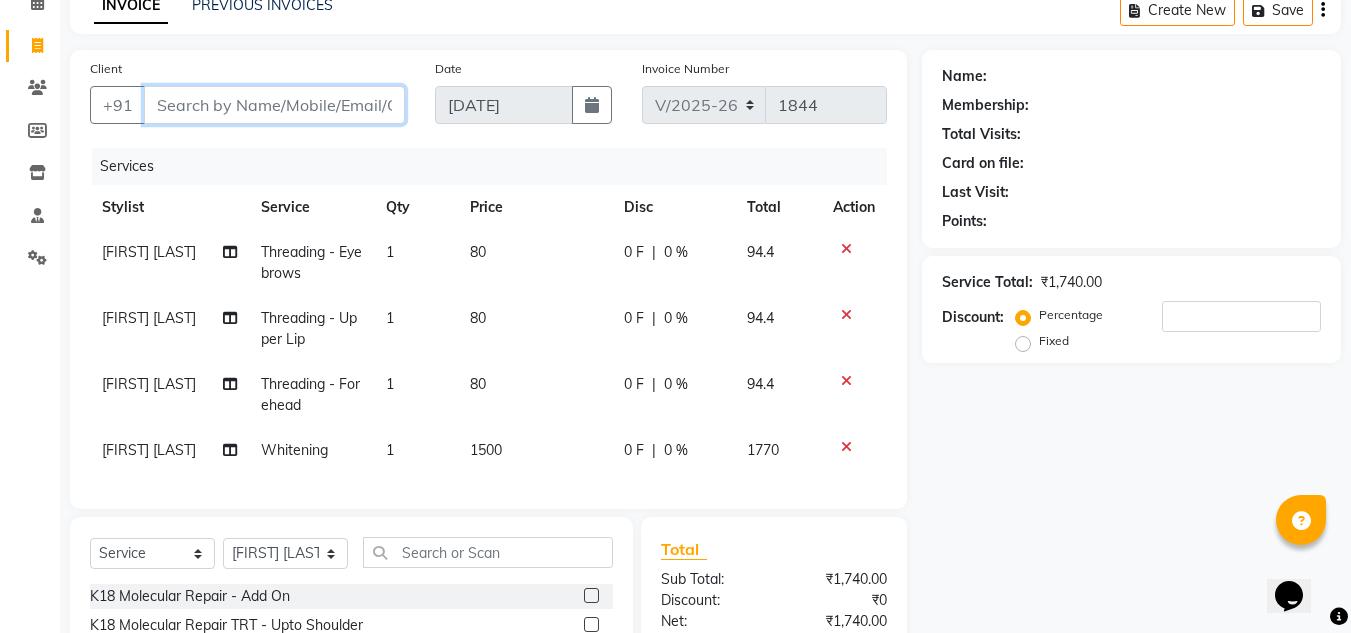click on "Client" at bounding box center (274, 105) 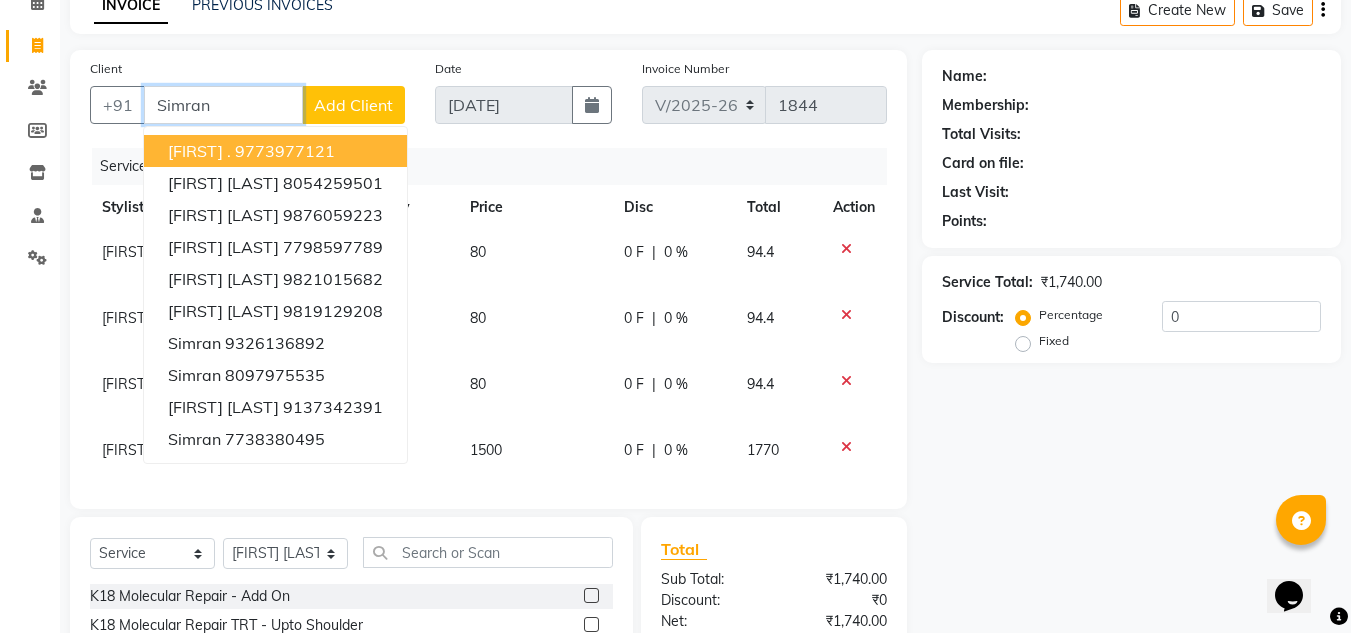 click on "Simran" at bounding box center [223, 105] 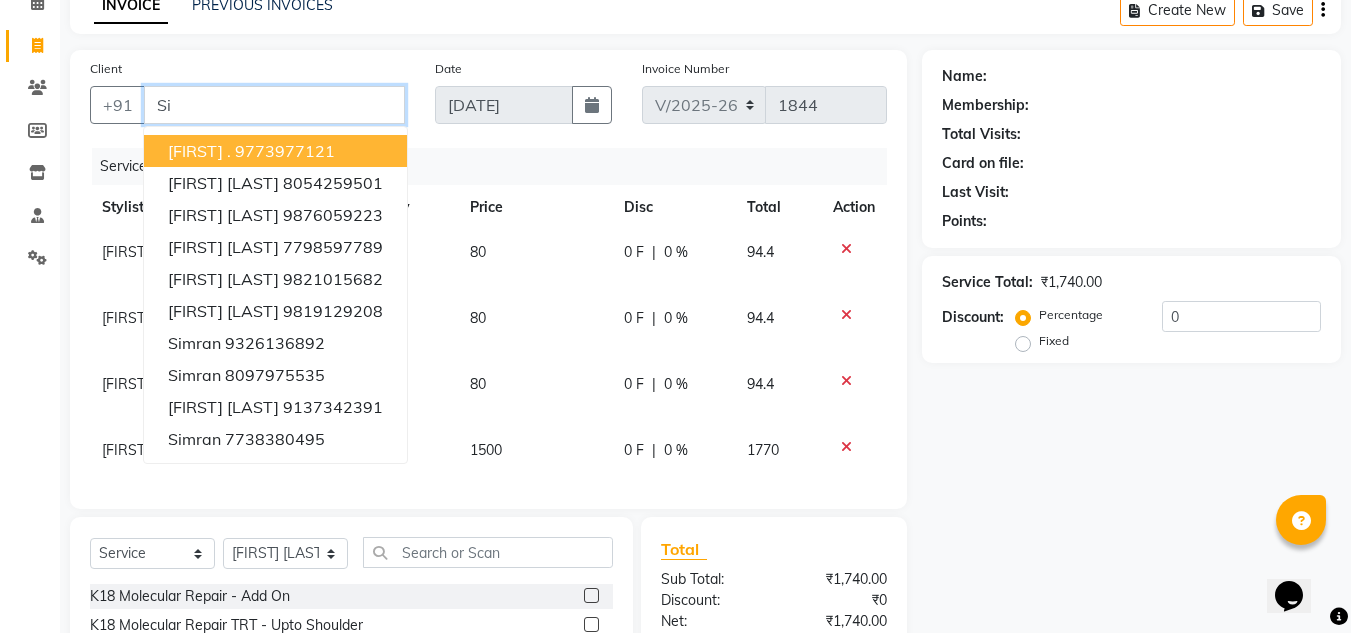 type on "S" 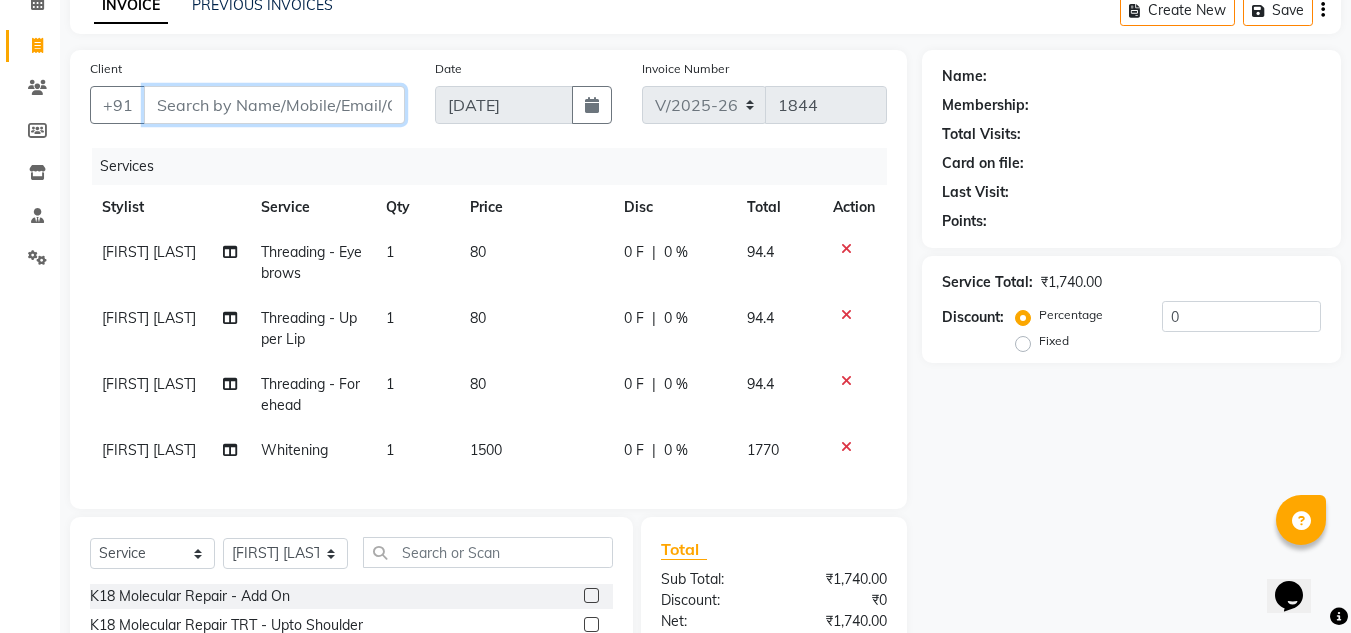 click on "Client" at bounding box center (274, 105) 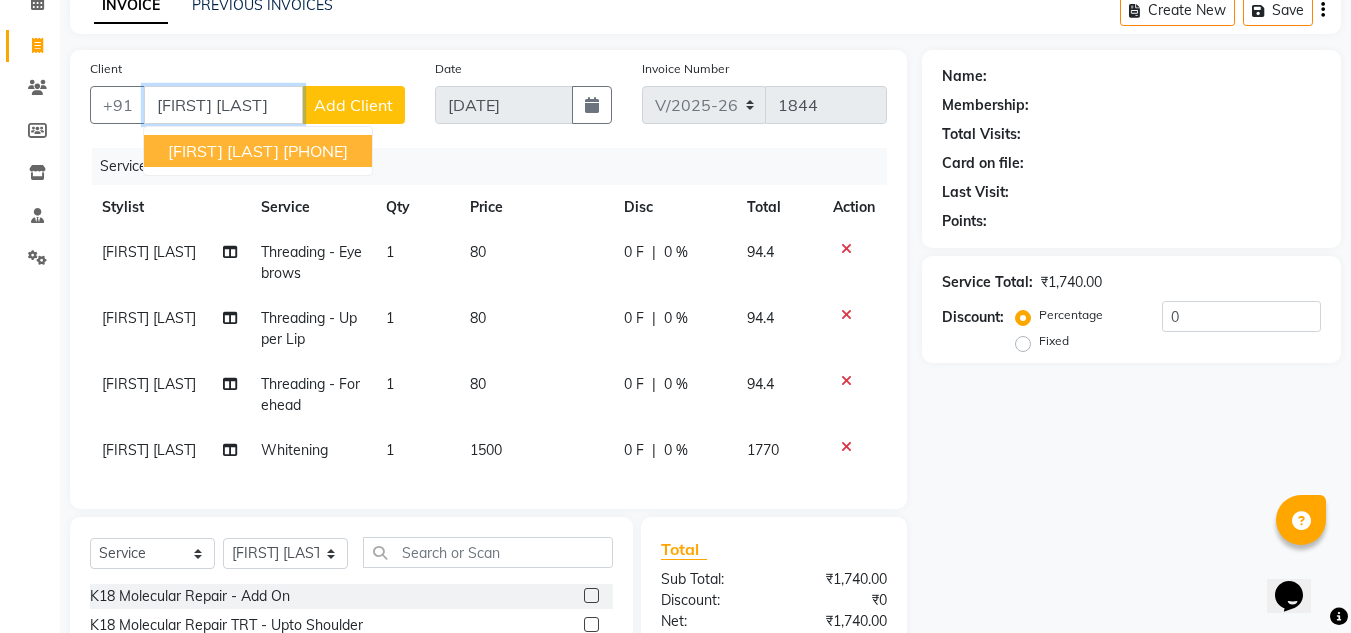 click on "Simran Gupta" at bounding box center (223, 151) 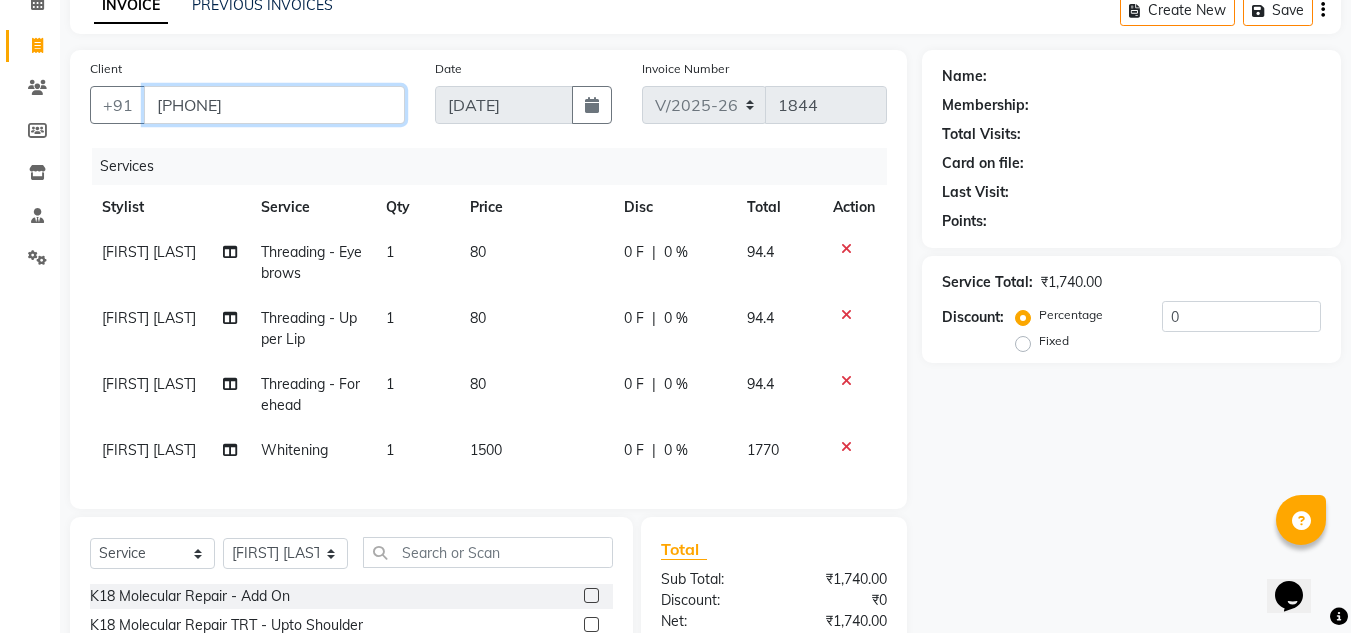 type on "9082001679" 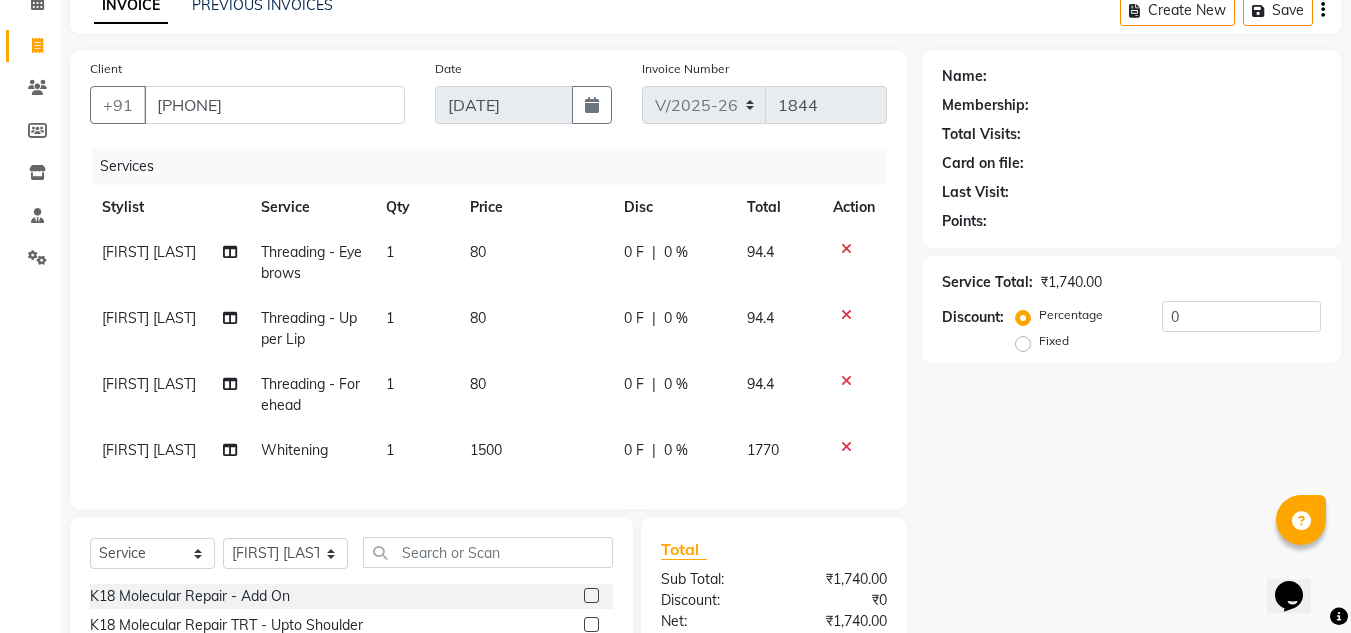 select on "1: Object" 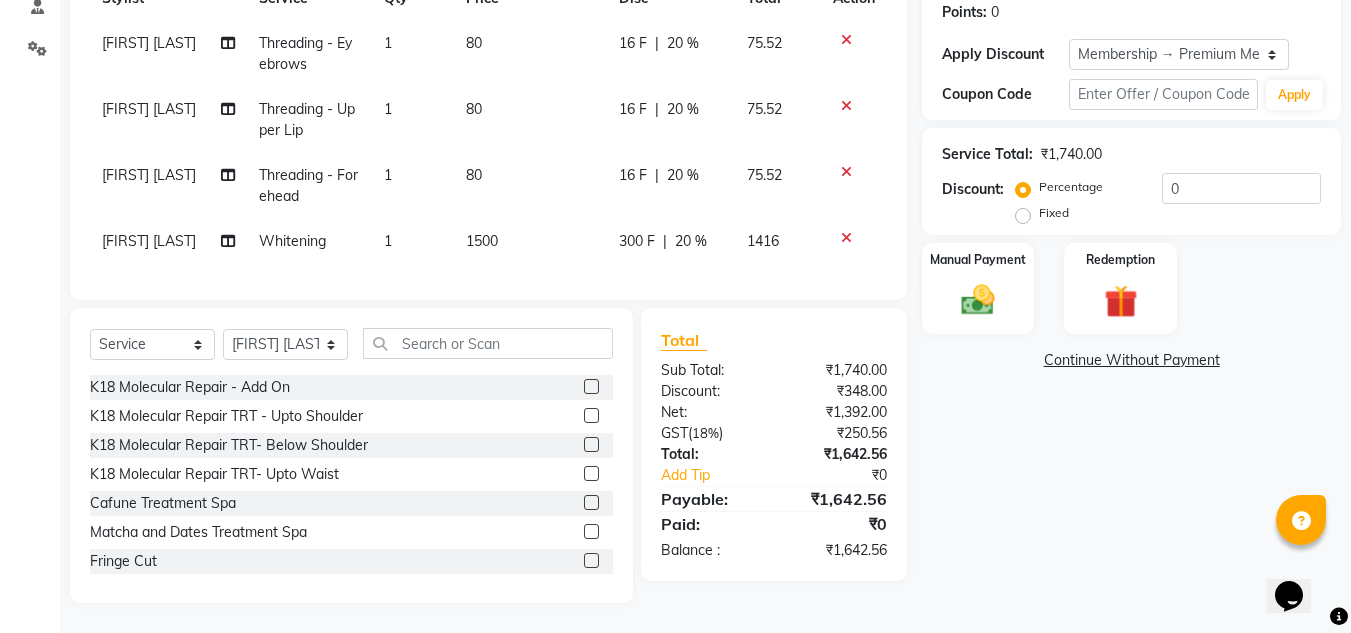 scroll, scrollTop: 324, scrollLeft: 0, axis: vertical 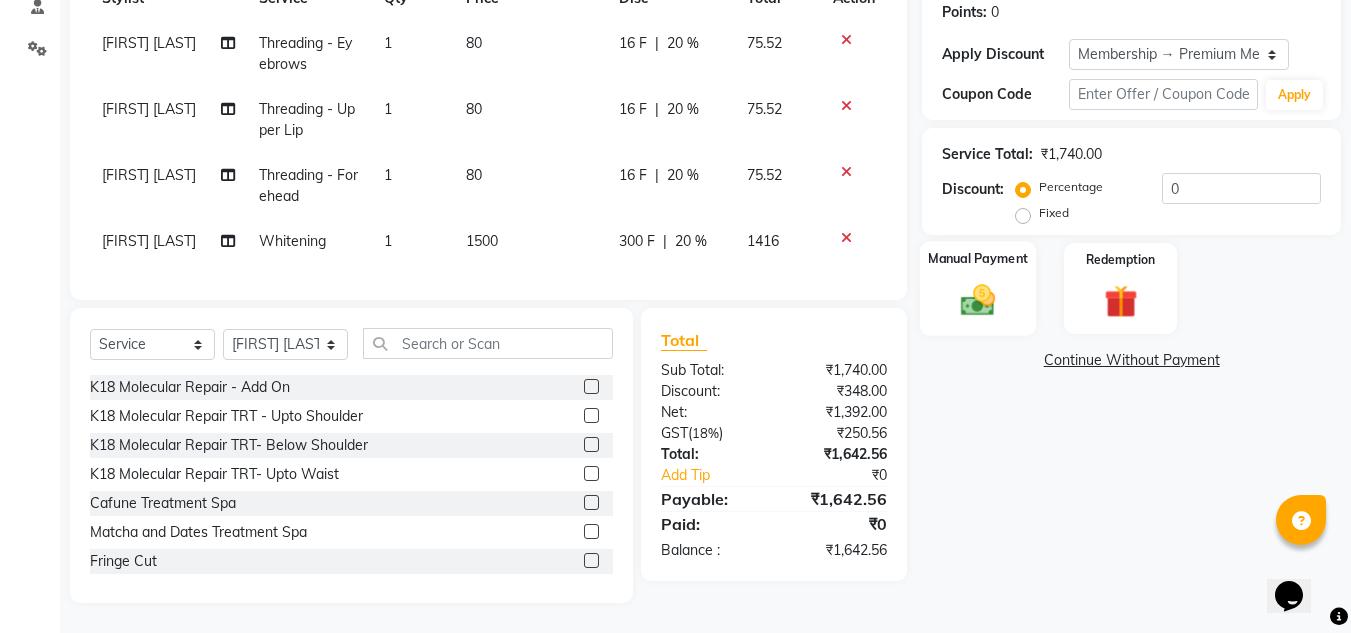 click on "Manual Payment" 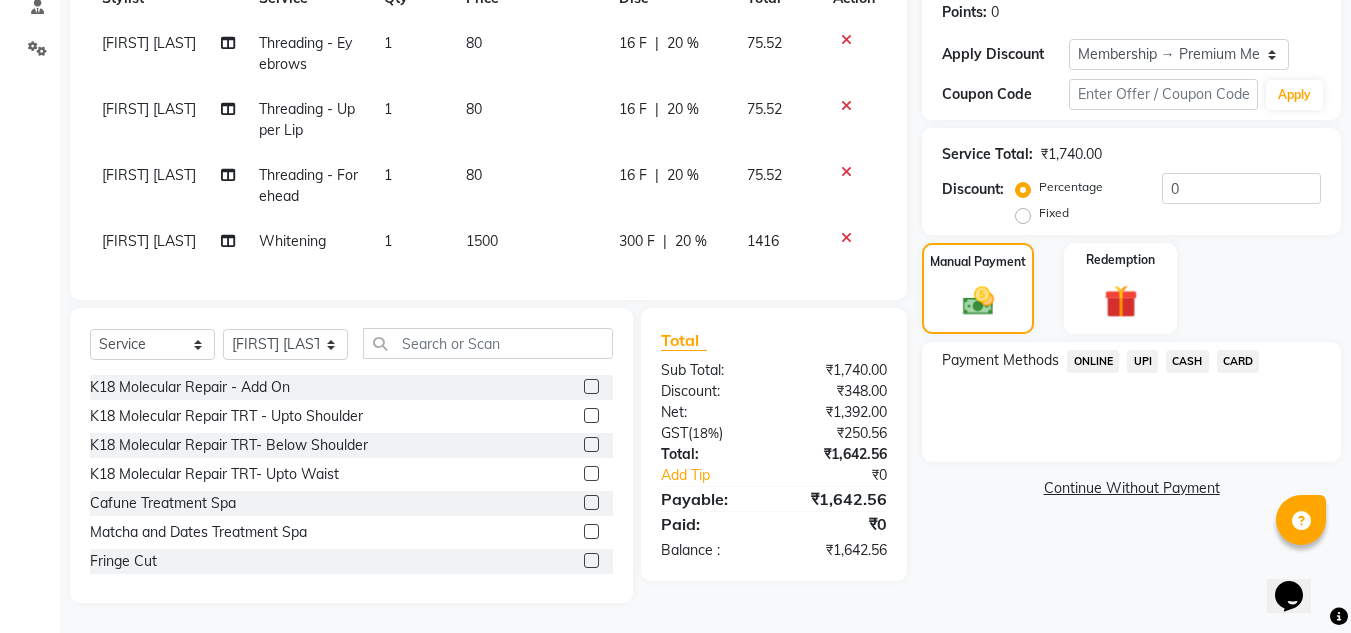 scroll, scrollTop: 324, scrollLeft: 0, axis: vertical 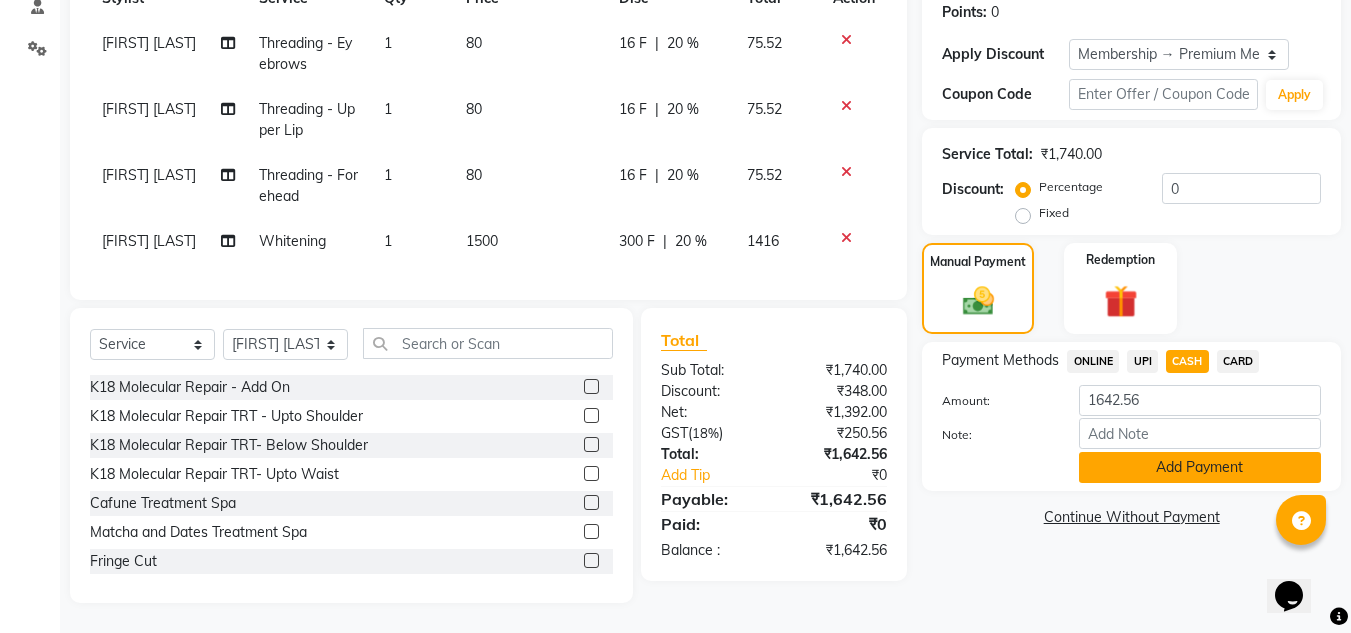 click on "Add Payment" 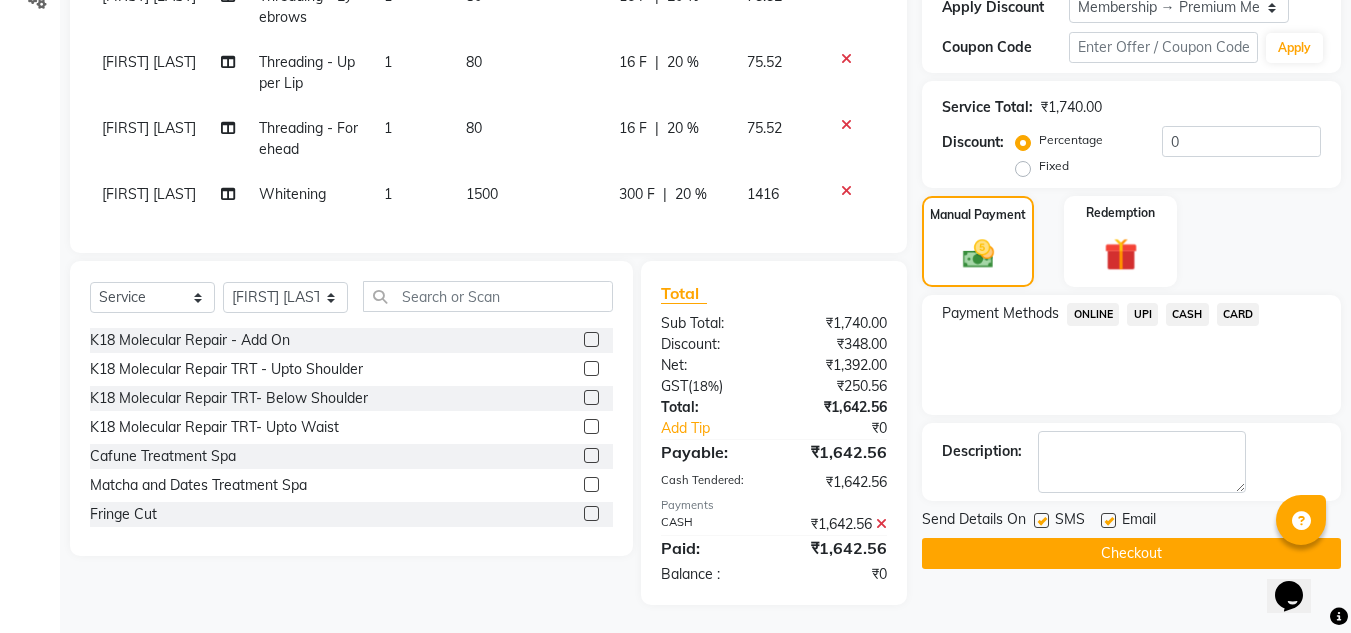 scroll, scrollTop: 373, scrollLeft: 0, axis: vertical 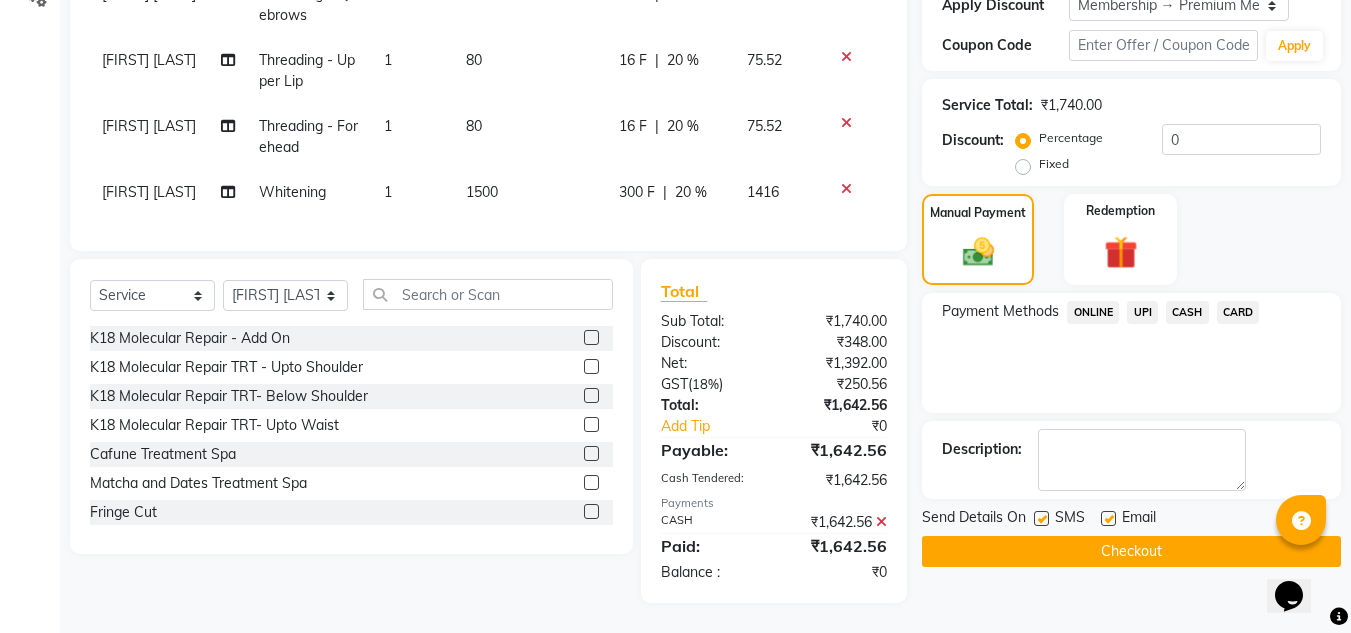 click 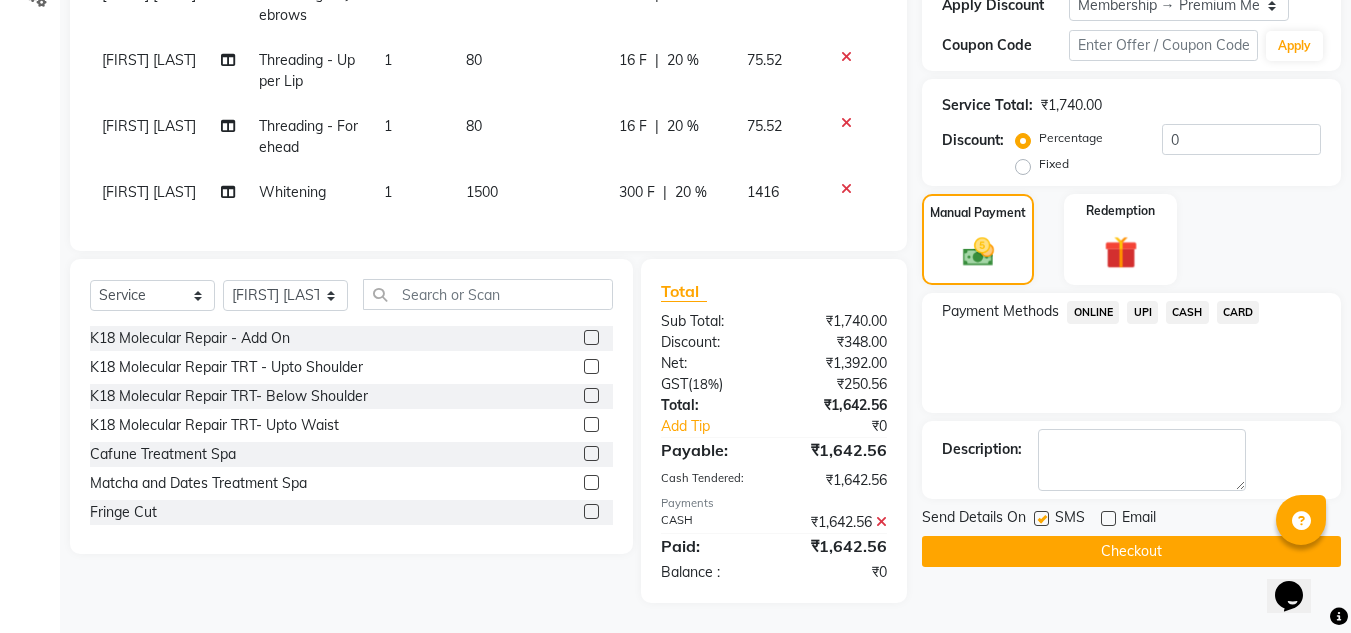 click on "Checkout" 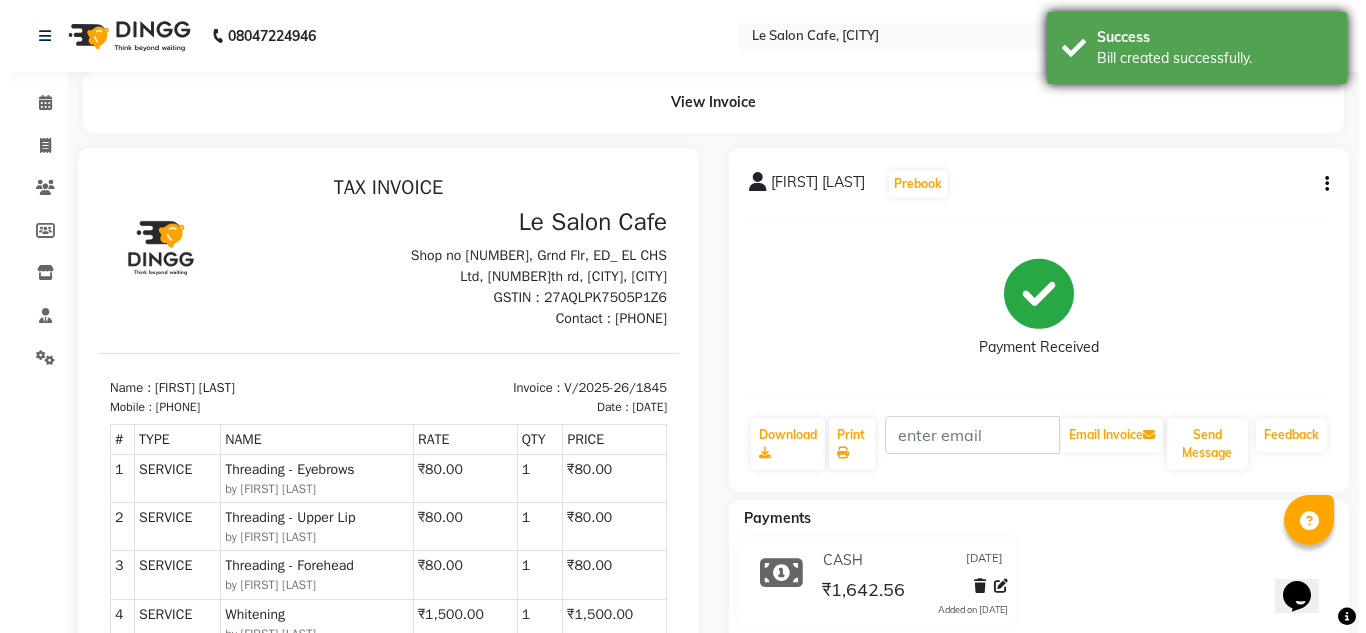 scroll, scrollTop: 0, scrollLeft: 0, axis: both 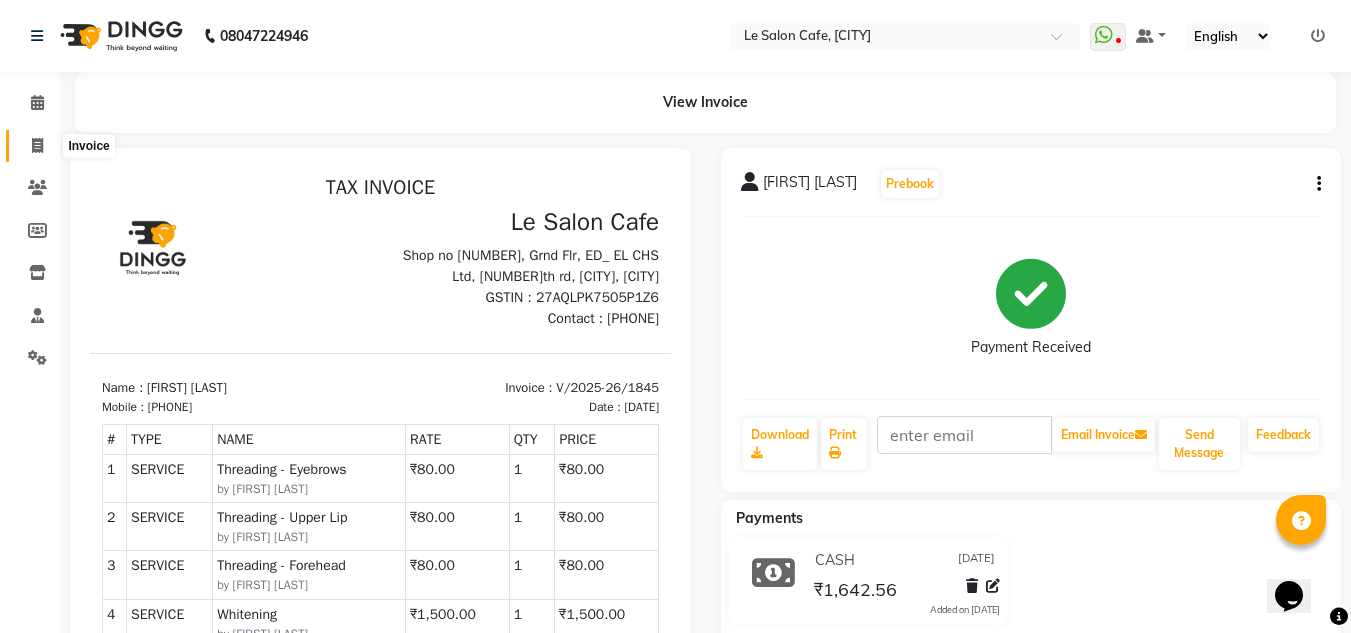 click 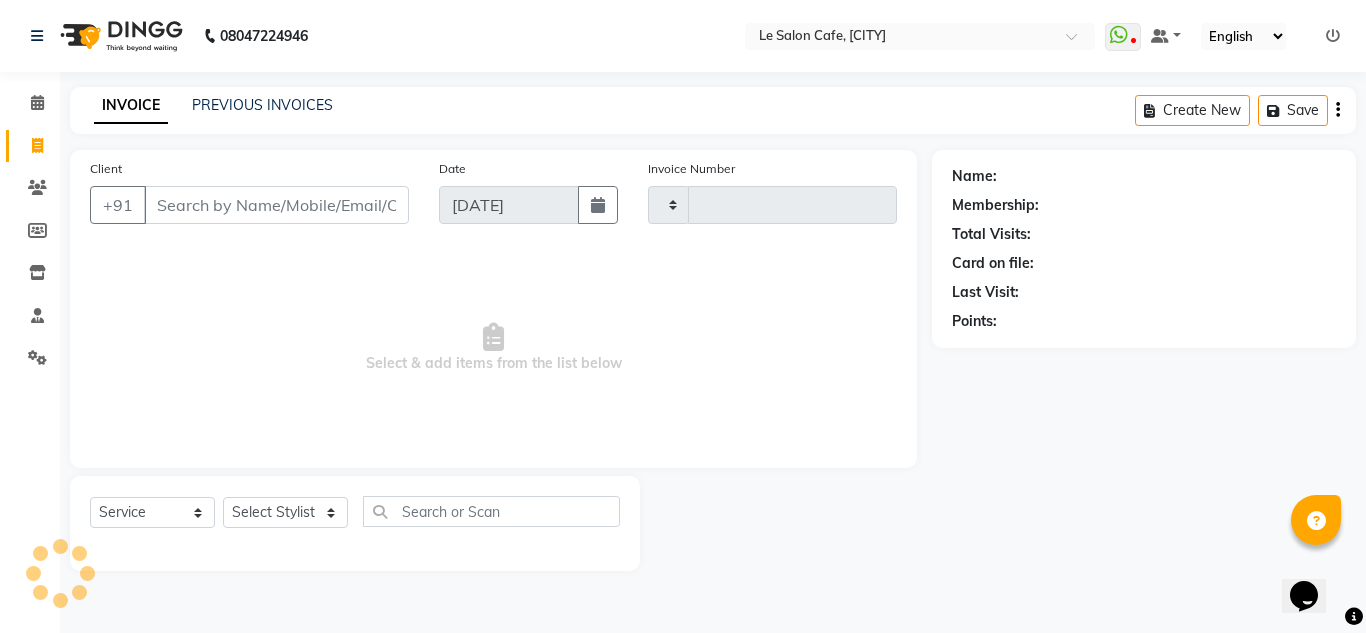 type on "1846" 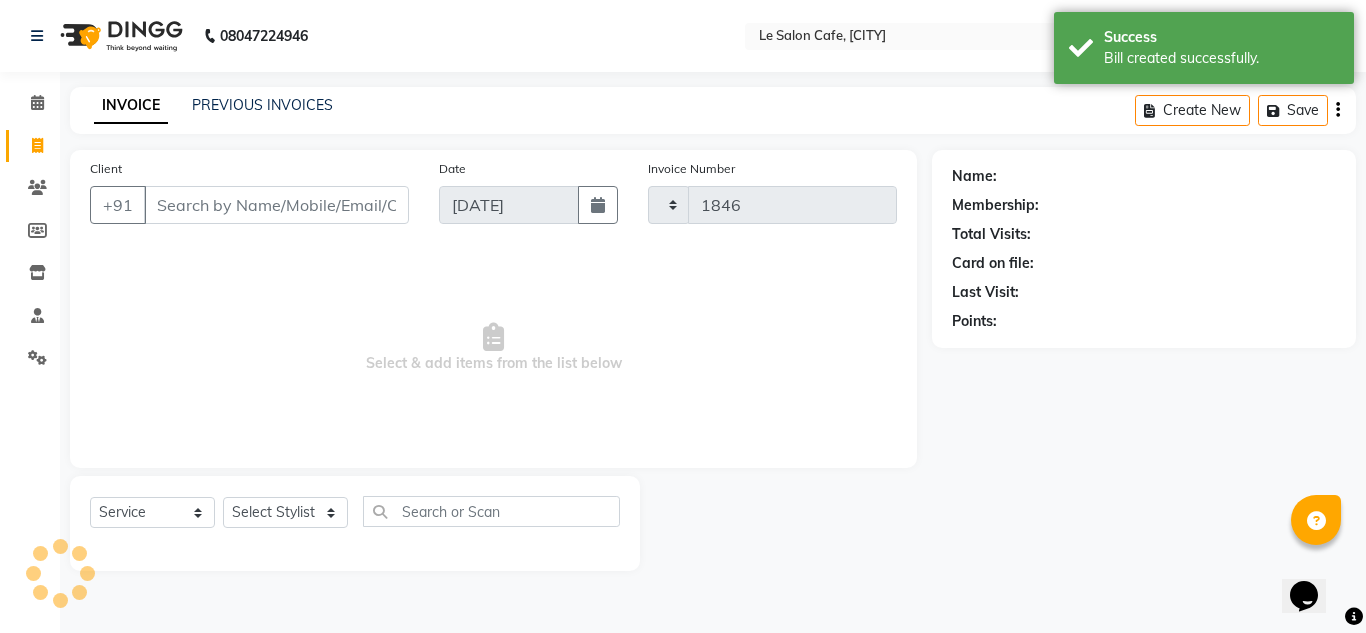 select on "594" 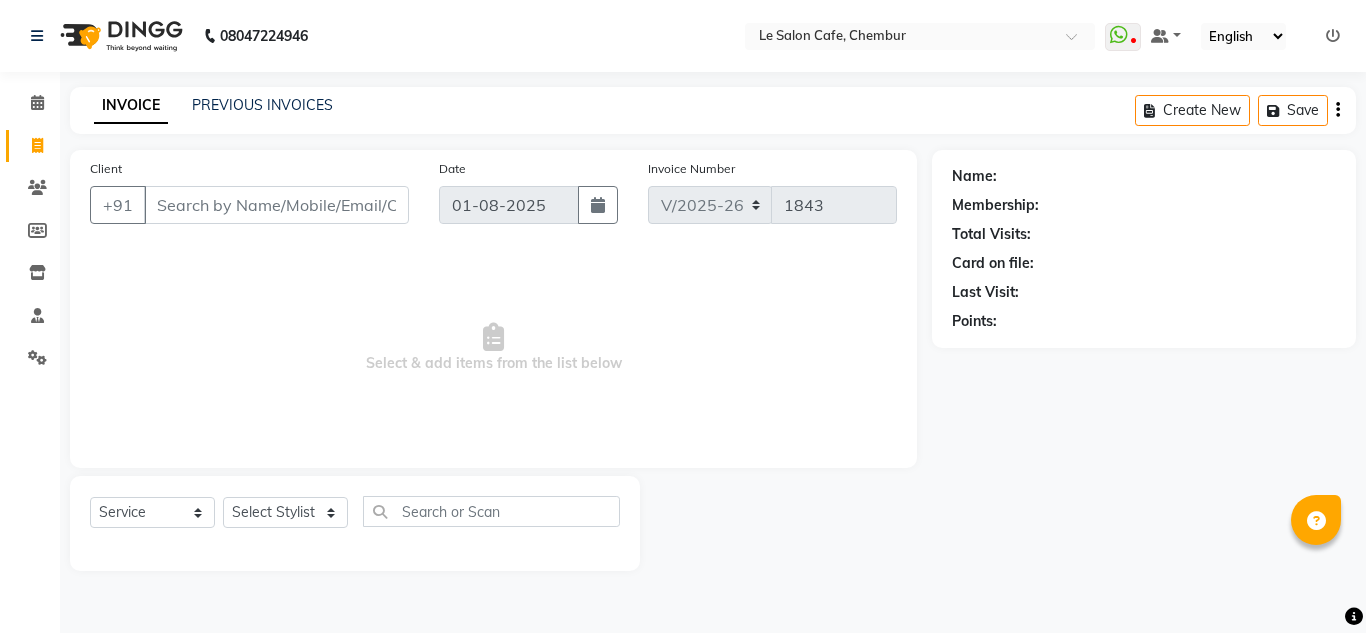 select on "service" 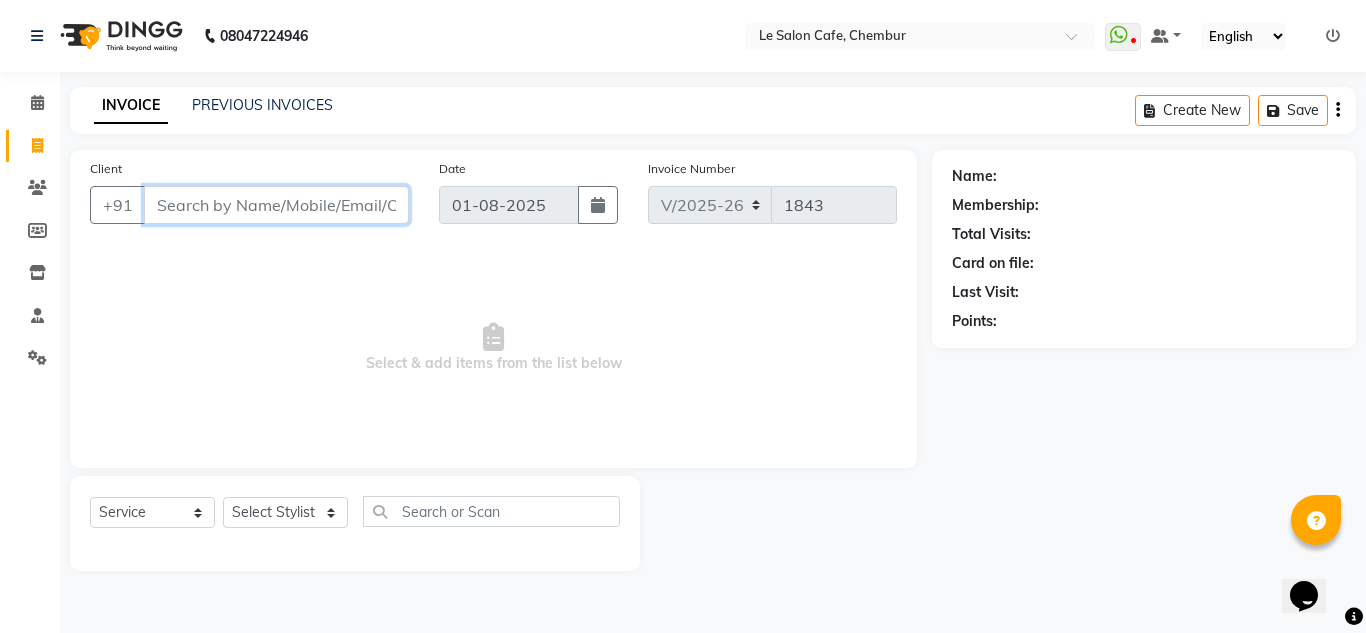 paste on "Tej Shetty" 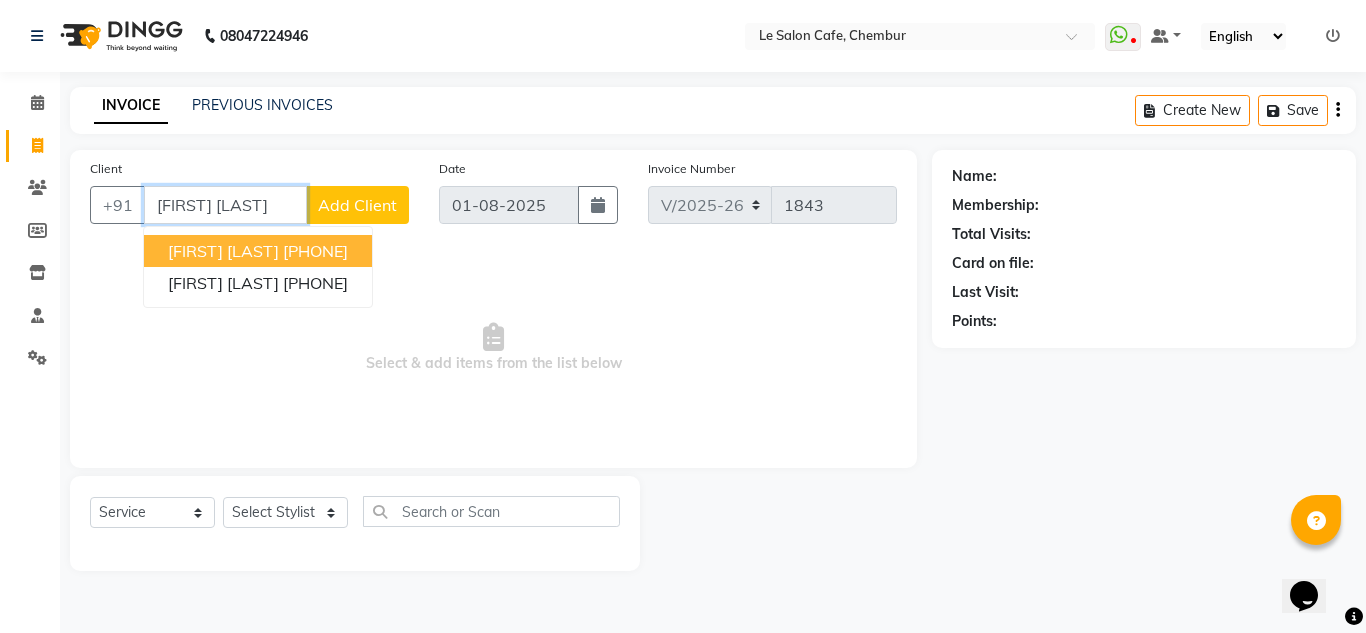 click on "Tej Shetty  9920496687" at bounding box center (258, 251) 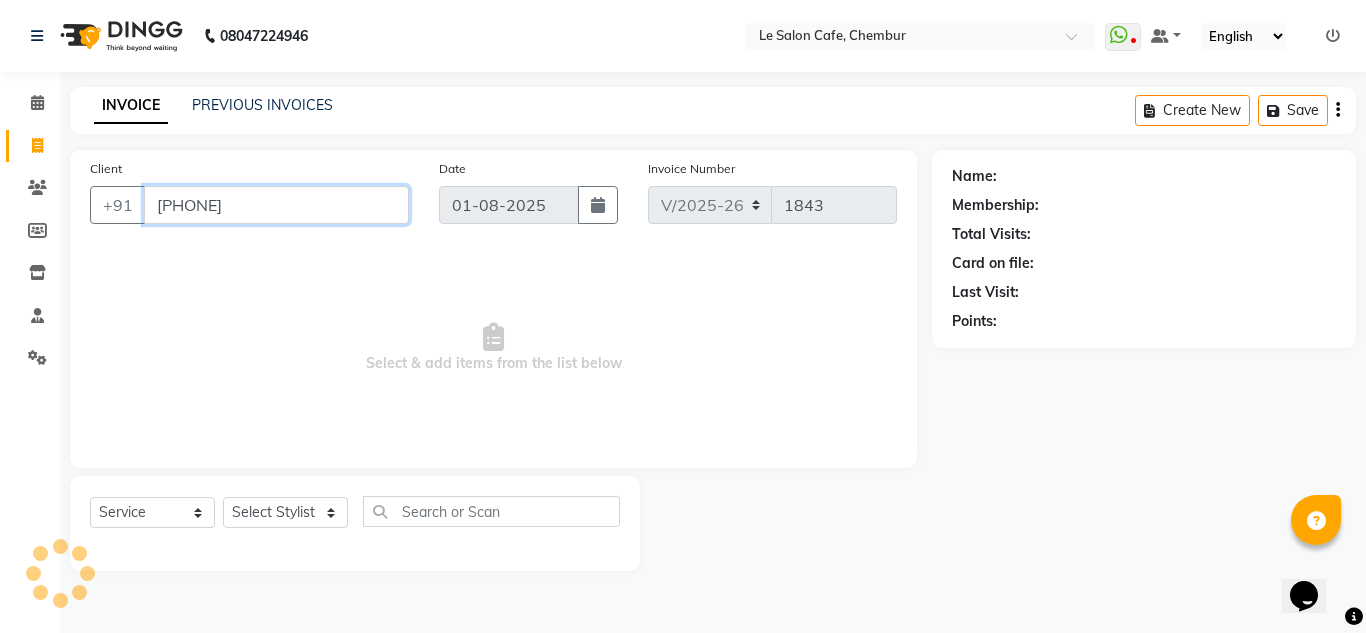 type on "9920496687" 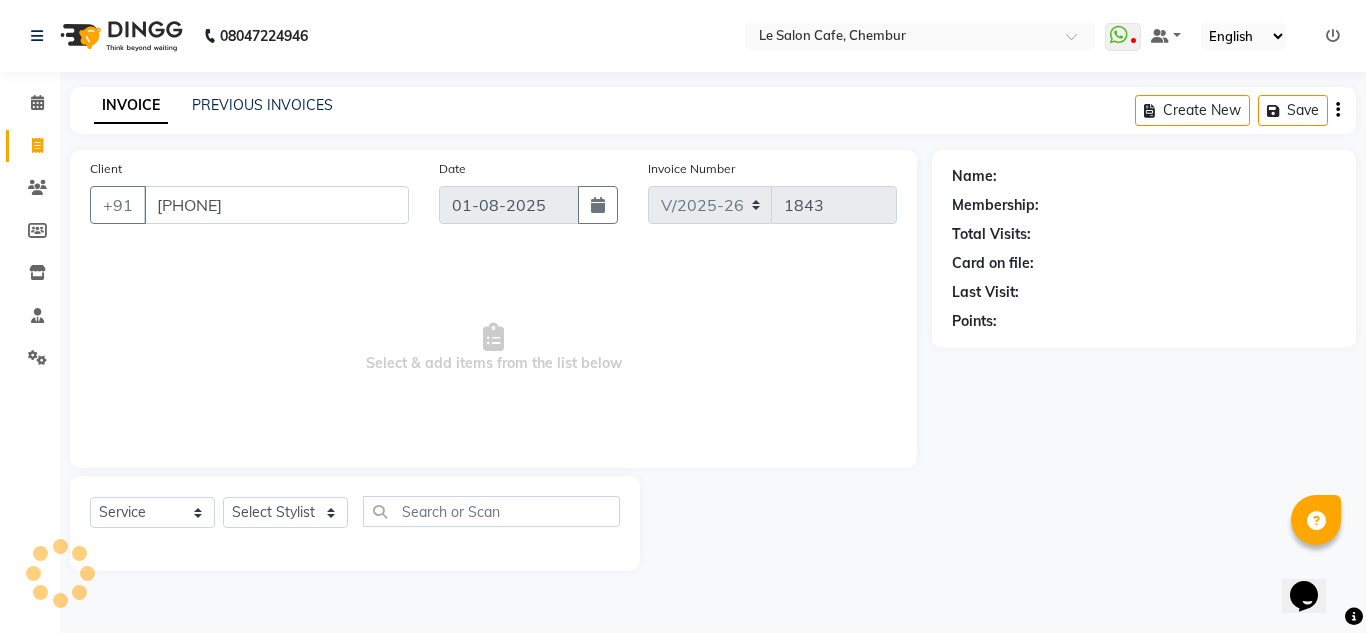 select on "1: Object" 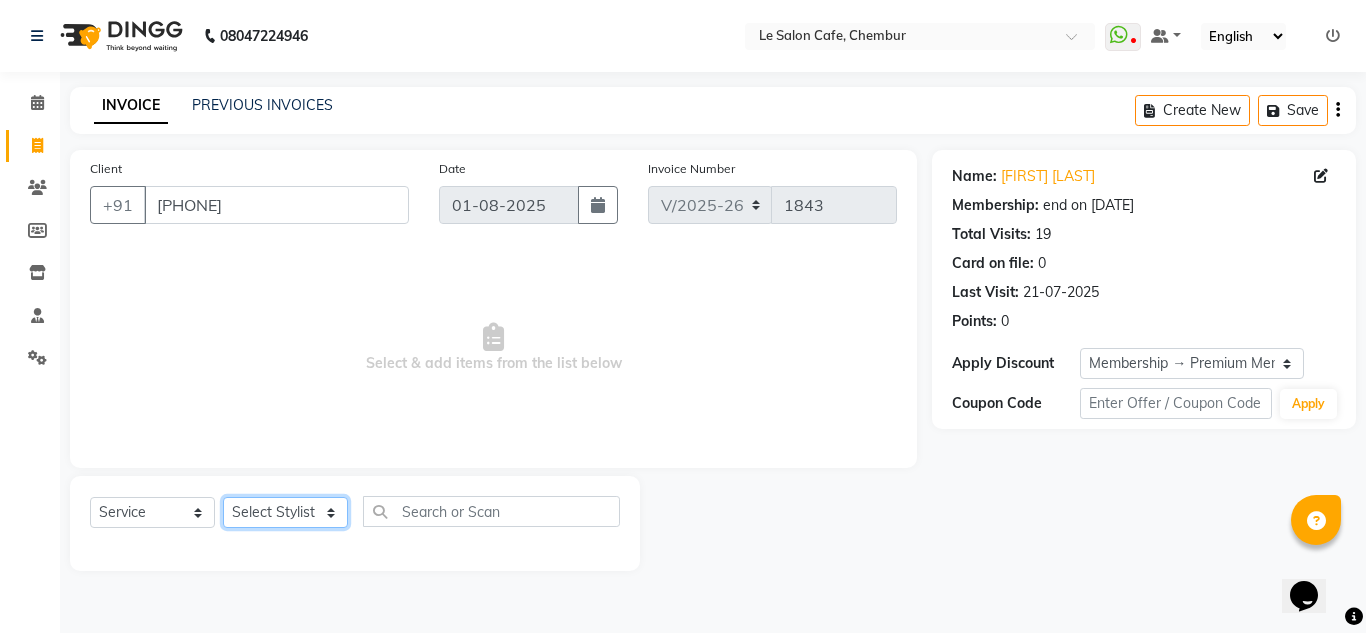 click on "Select Stylist [FIRST] [LAST] [FIRST] [LAST]  [FIRST] [LAST]  Front Desk  [FIRST] [LAST]  [FIRST] [LAST] [FIRST] [LAST]  [FIRST] [LAST]  [FIRST] [LAST]  [FIRST] [LAST]  [FIRST] [LAST]  [FIRST] [LAST]  [FIRST] [LAST]" 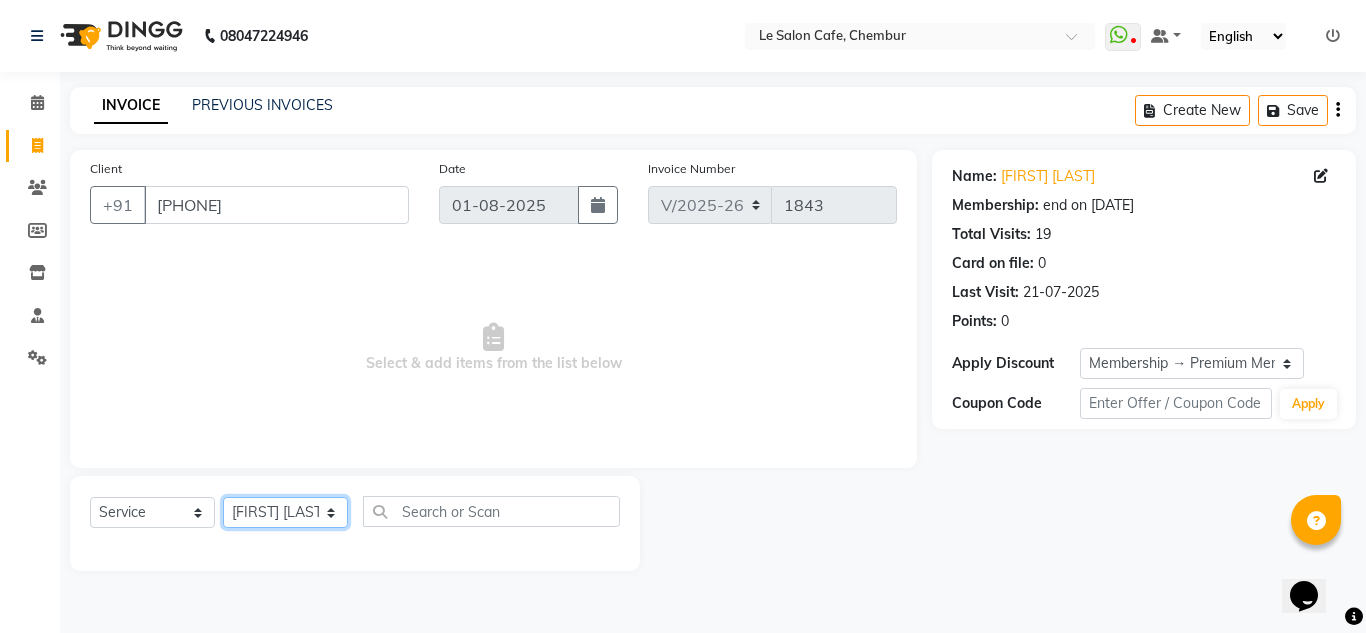 click on "Select Stylist [FIRST] [LAST] [FIRST] [LAST]  [FIRST] [LAST]  Front Desk  [FIRST] [LAST]  [FIRST] [LAST] [FIRST] [LAST]  [FIRST] [LAST]  [FIRST] [LAST]  [FIRST] [LAST]  [FIRST] [LAST]  [FIRST] [LAST]  [FIRST] [LAST]" 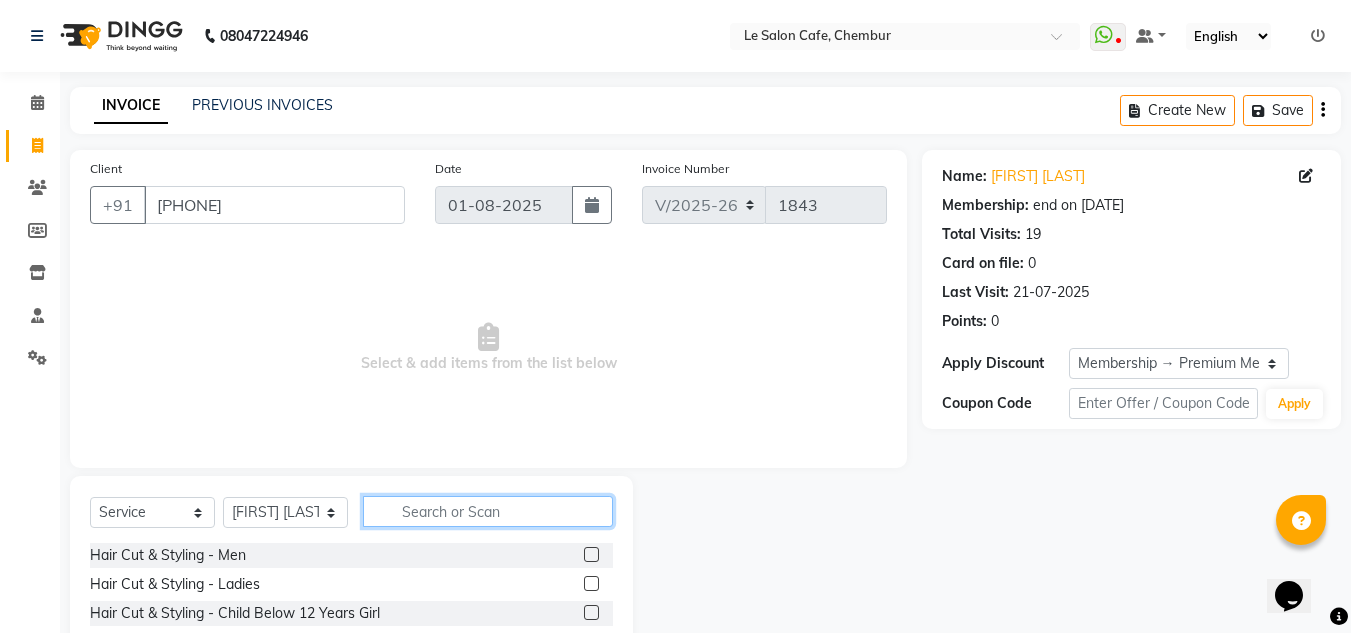 click 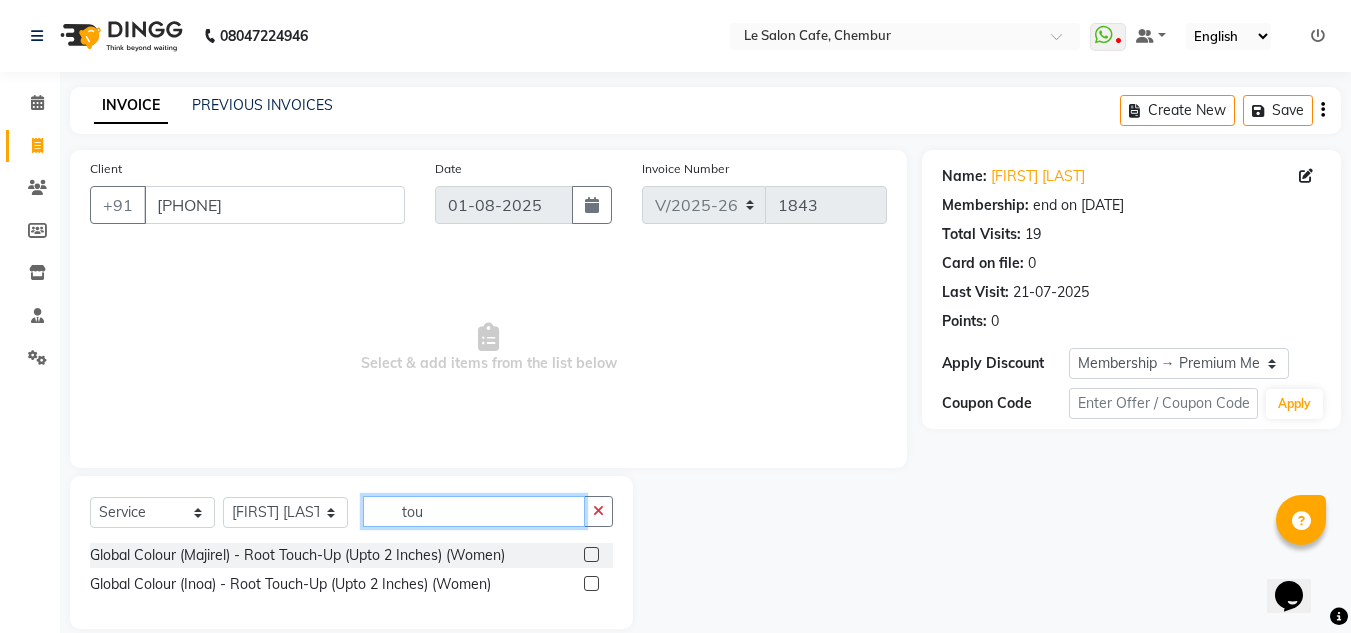 type on "tou" 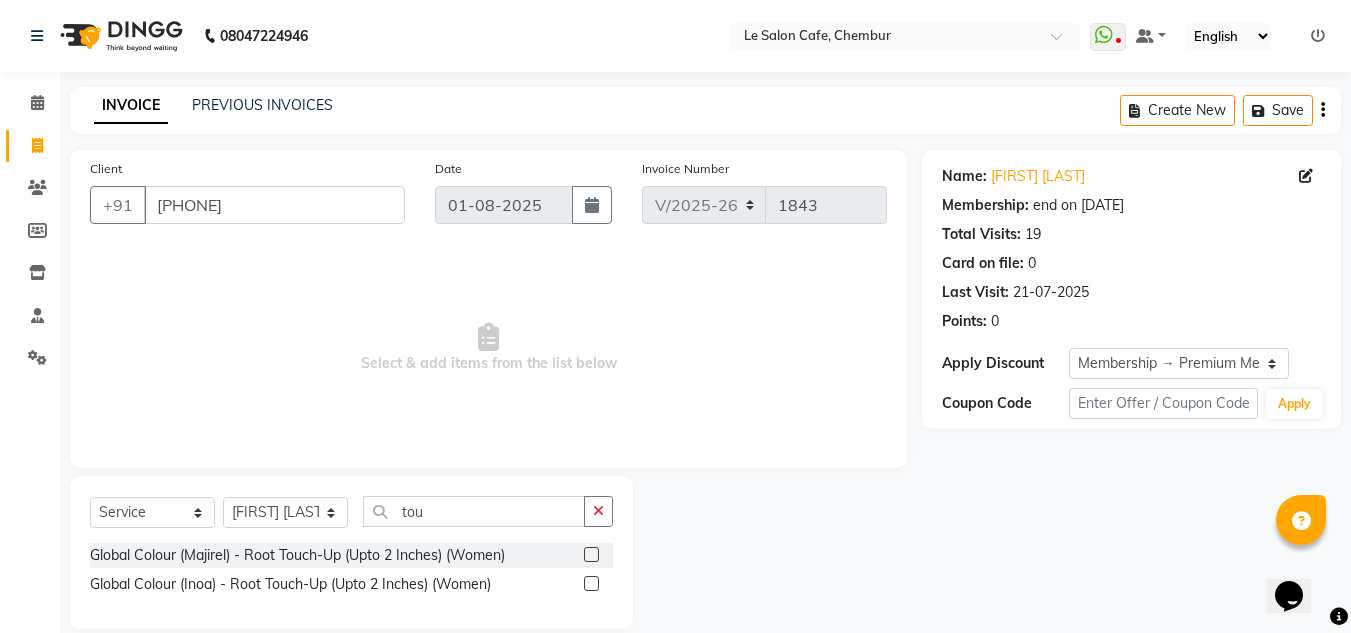 click 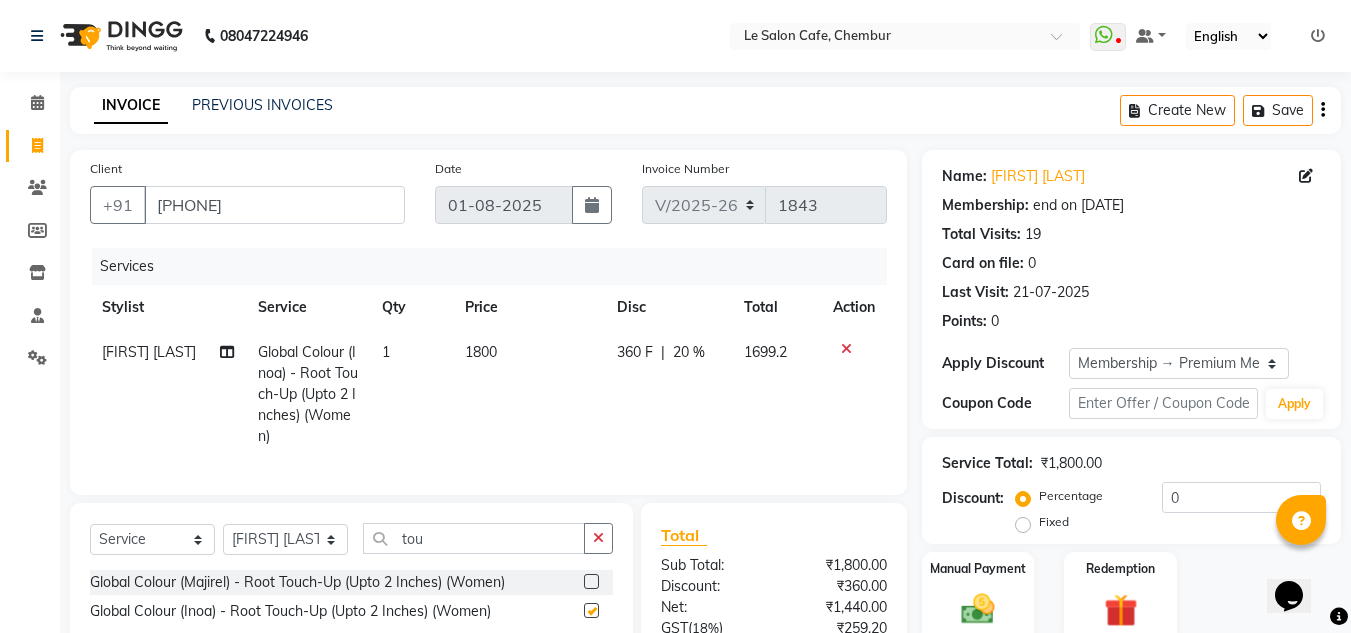checkbox on "false" 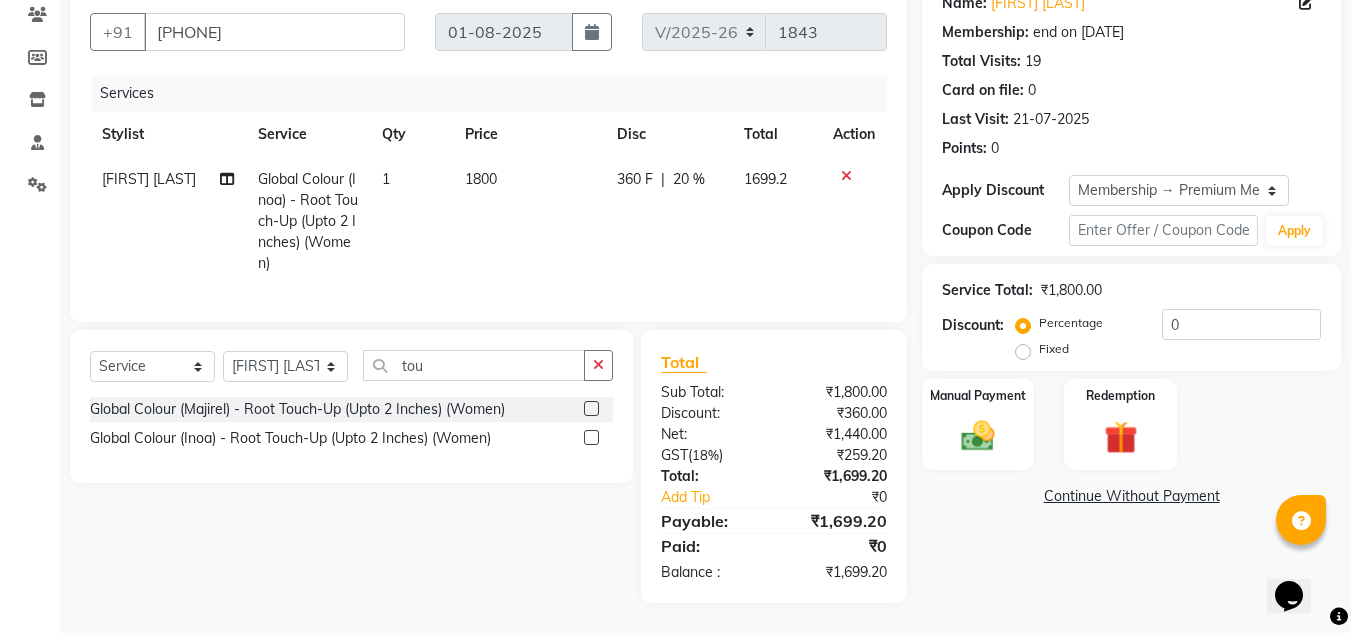 scroll, scrollTop: 188, scrollLeft: 0, axis: vertical 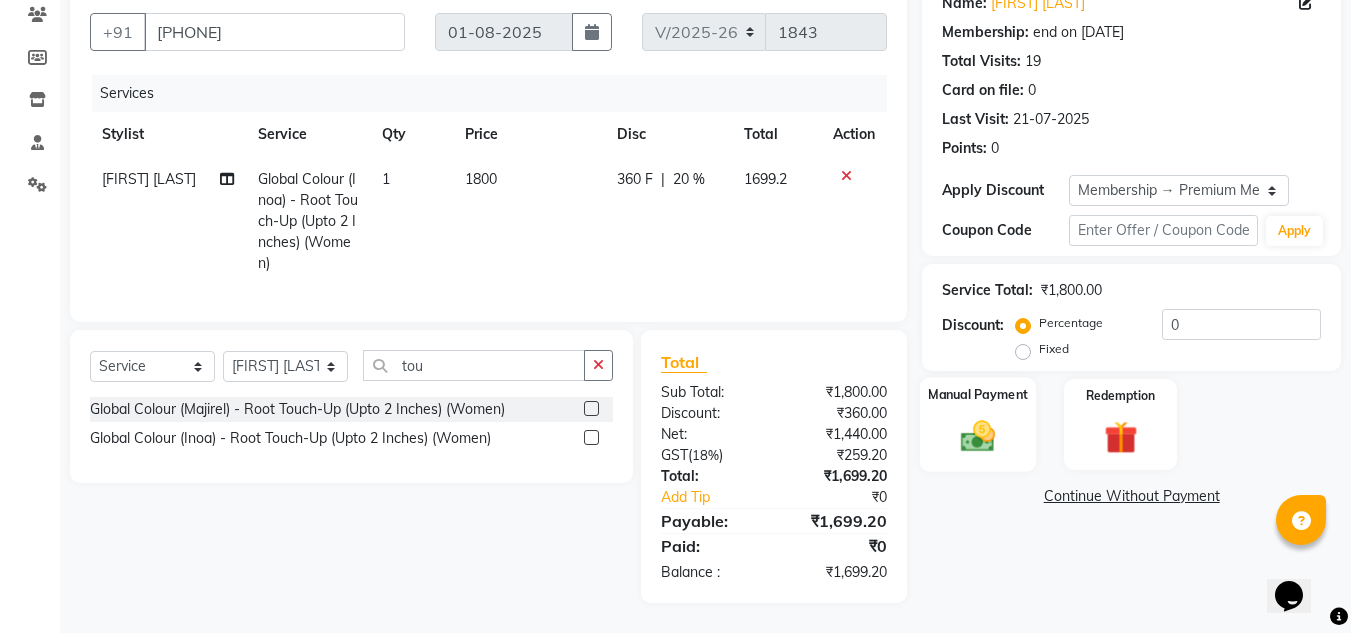 click 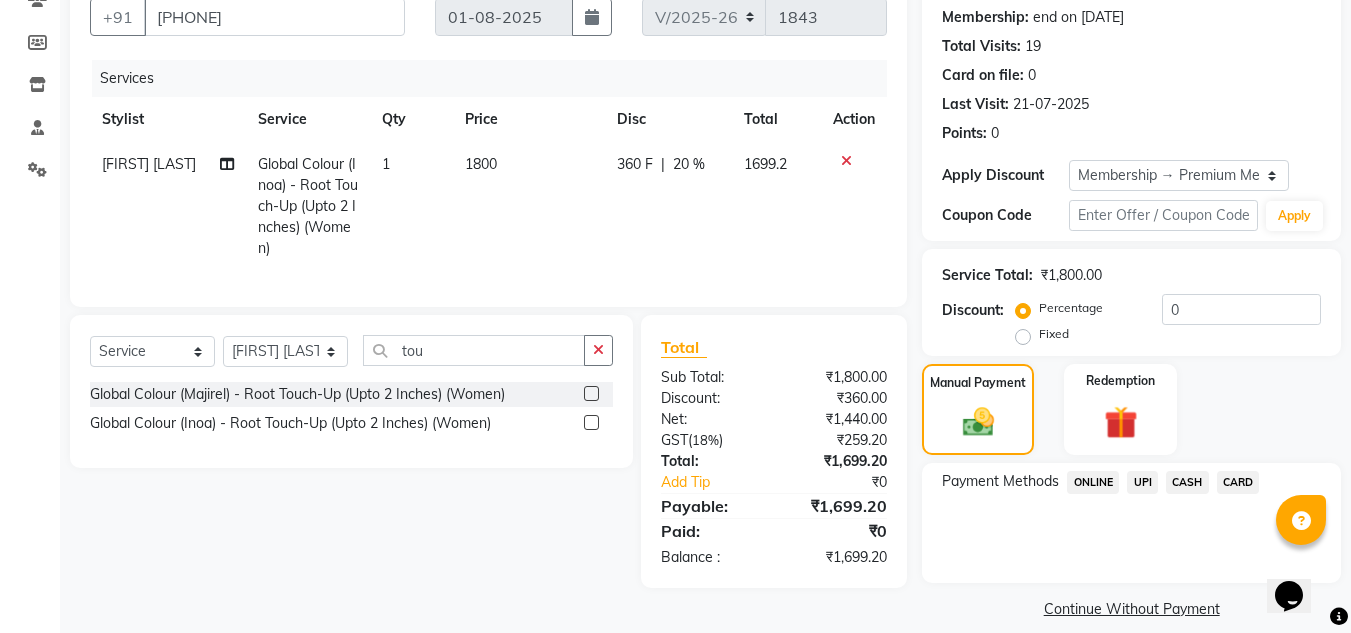 click on "CARD" 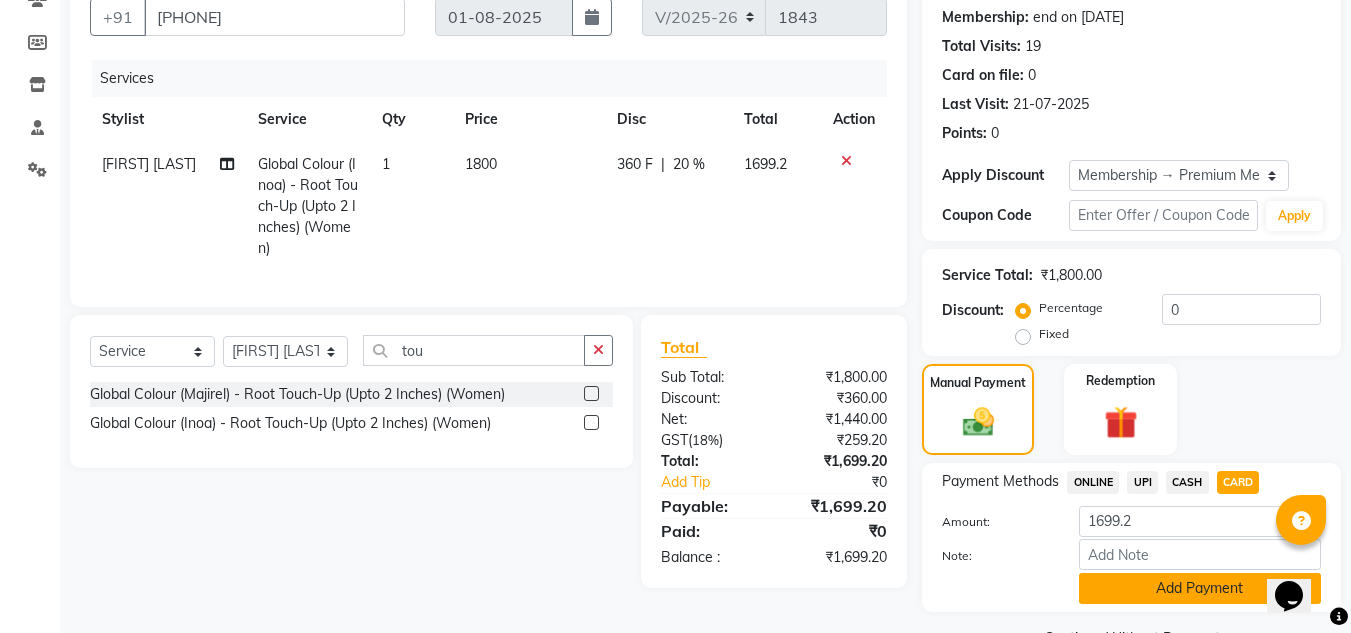 click on "Add Payment" 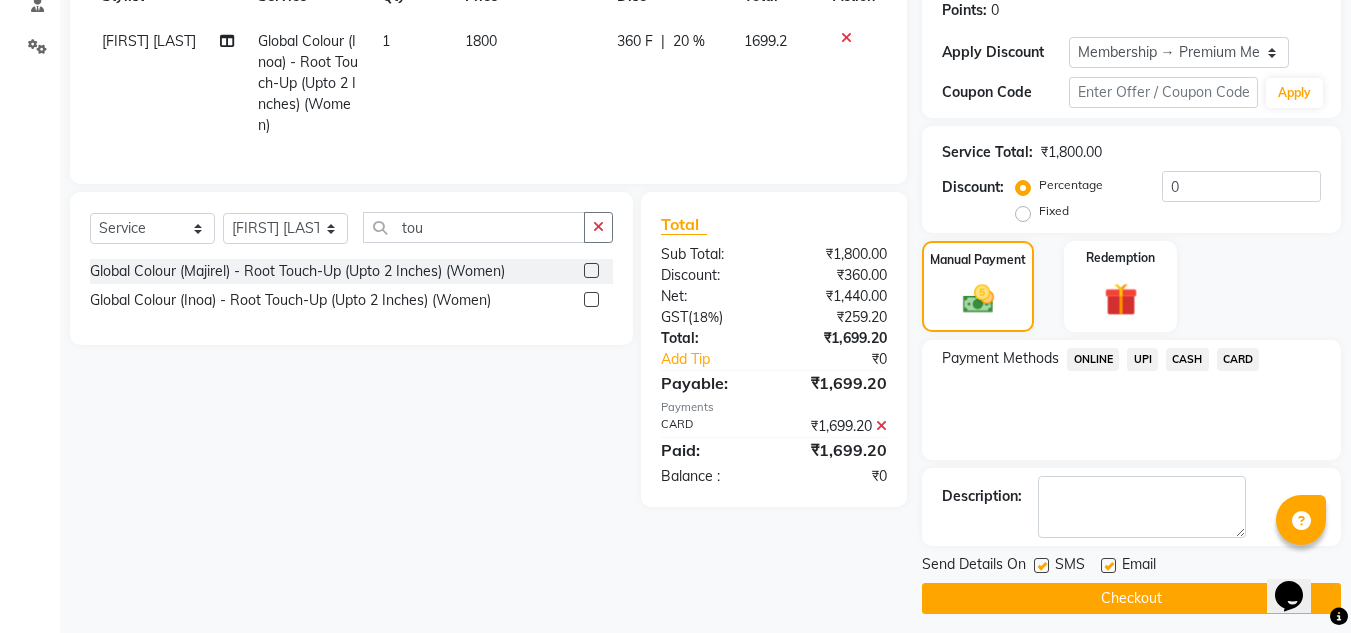 scroll, scrollTop: 322, scrollLeft: 0, axis: vertical 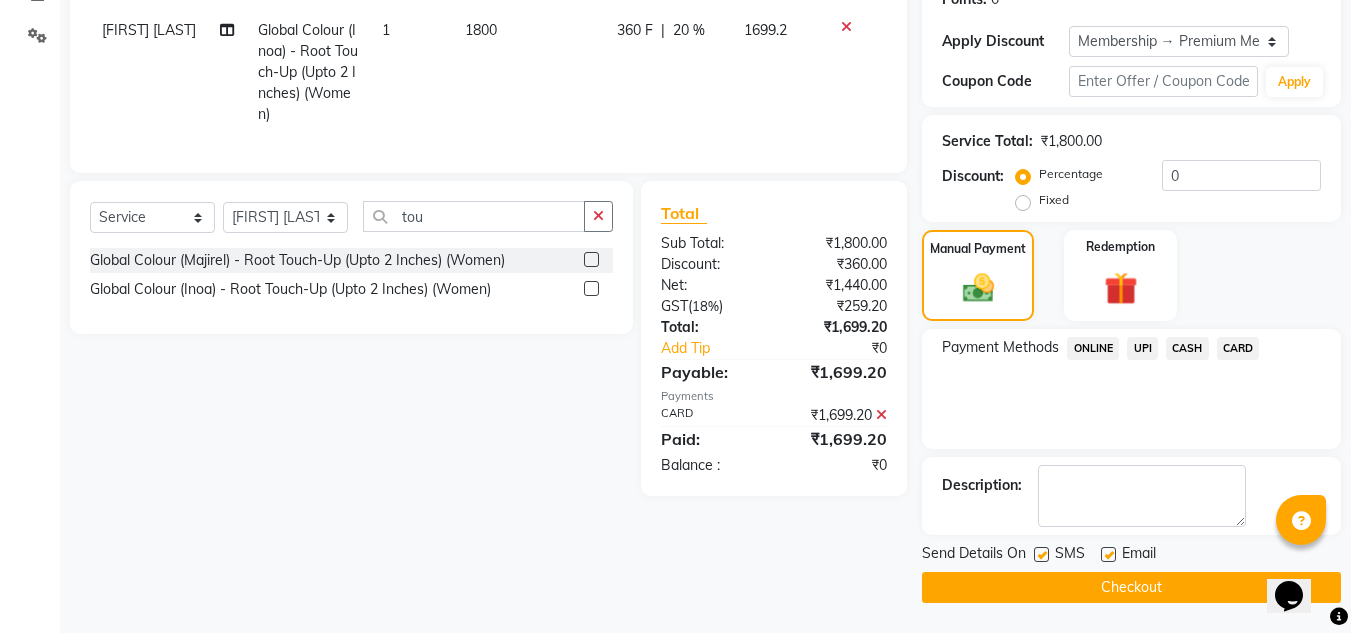 click 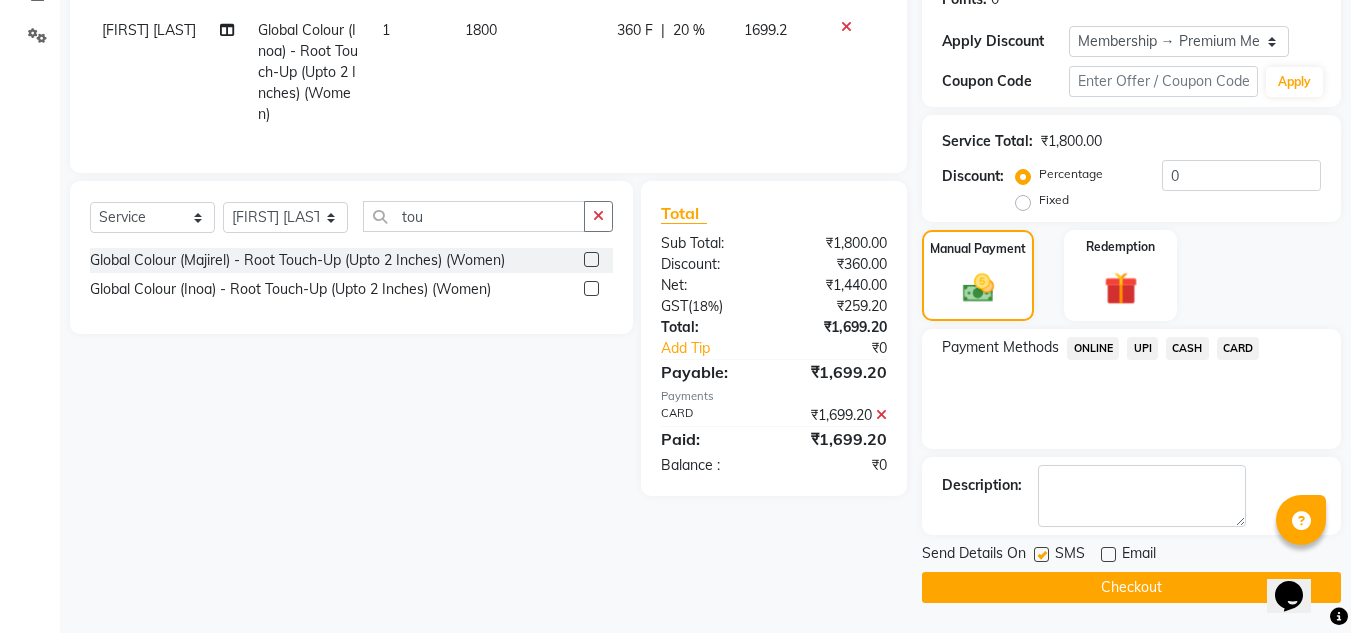 click on "Checkout" 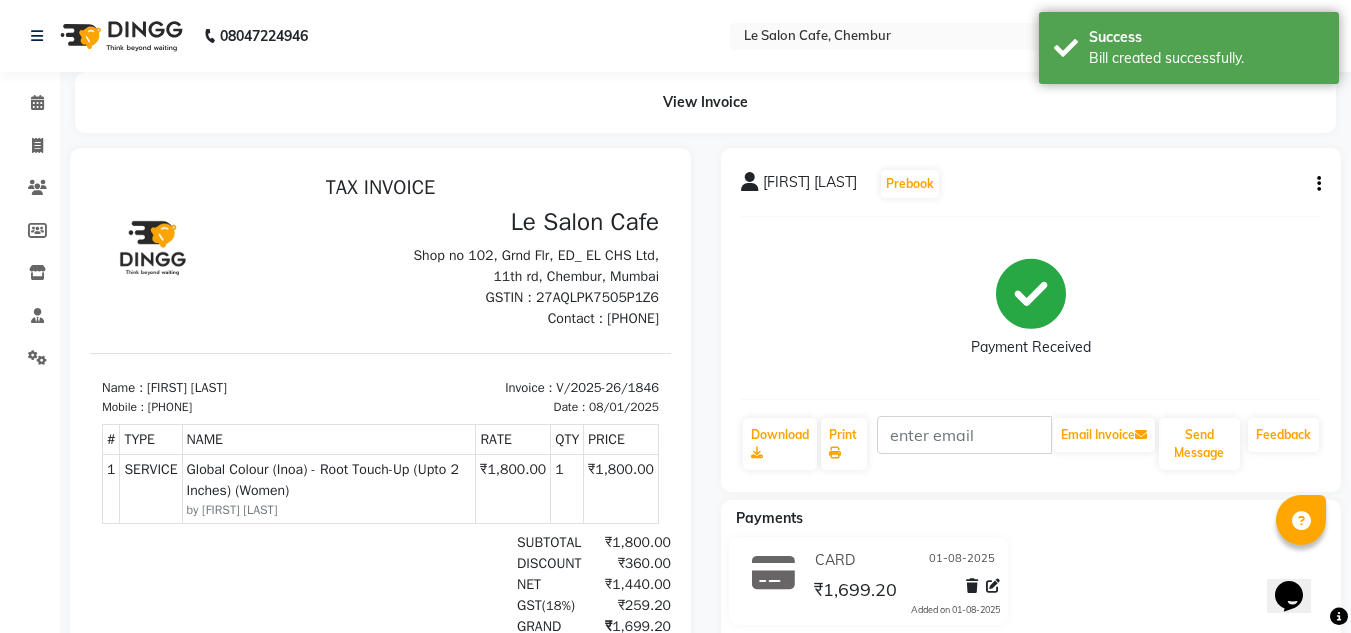scroll, scrollTop: 0, scrollLeft: 0, axis: both 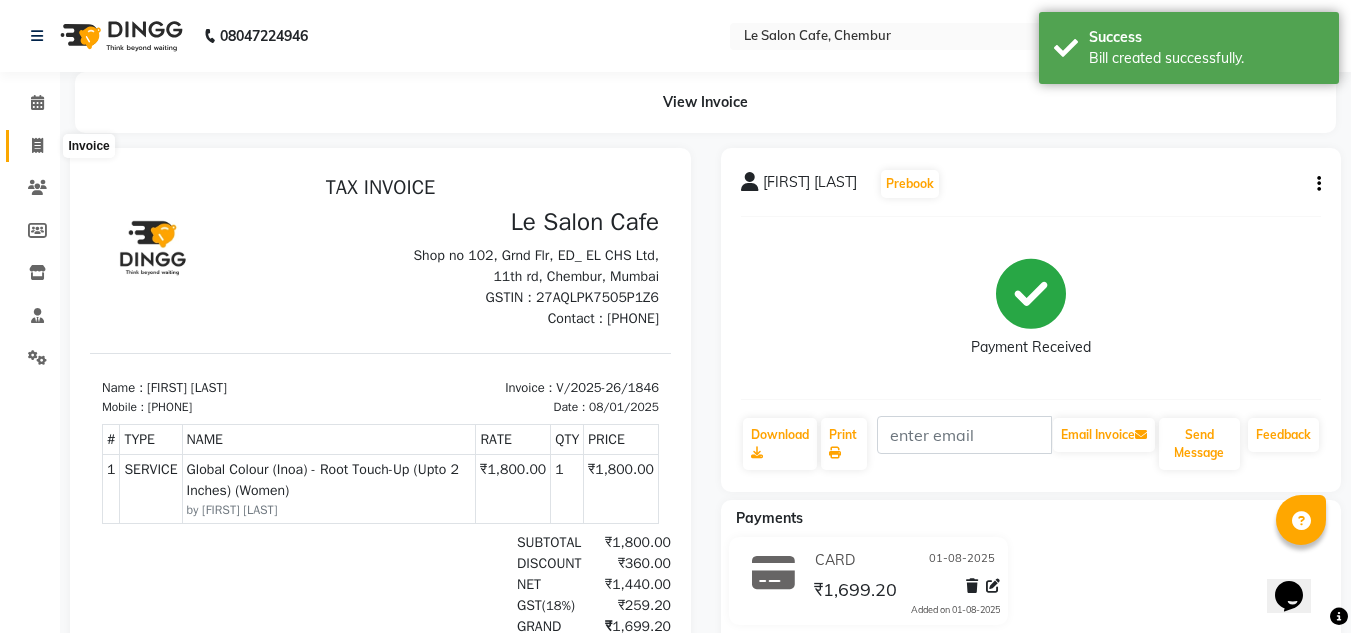 click 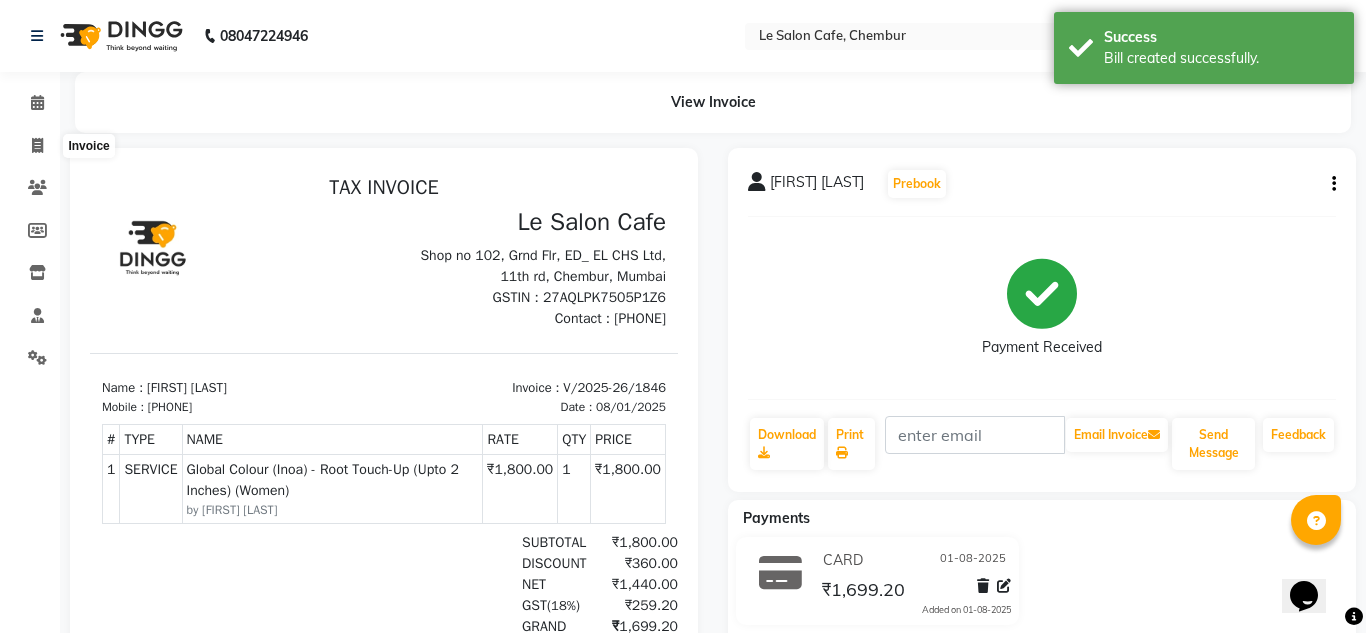 select on "594" 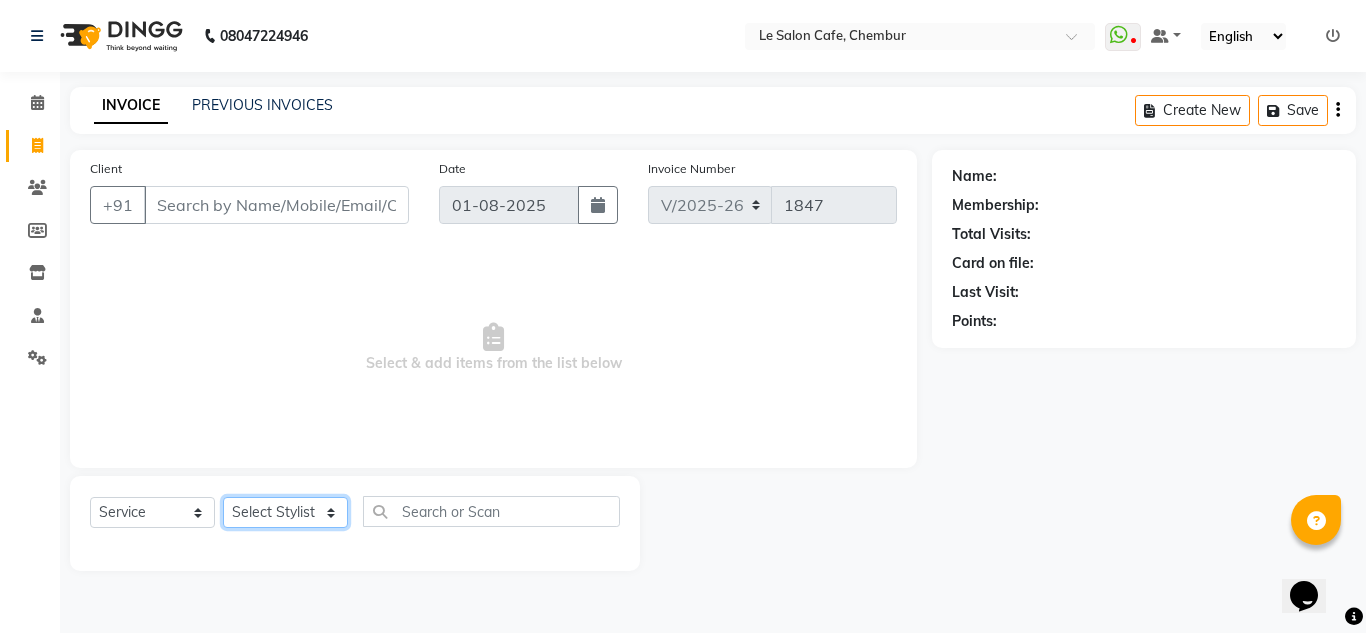 click on "Select Stylist Amandeep Kaur Kalsi Aniket Kadam  Faim Alvi  Front Desk  Muskan Khan  Pooja Kolge Reena Shaukat Ali  Salman Ansari  Shailendra Chauhan  Shekhar Sangle Soniyaa Varma Suchita Mistry" 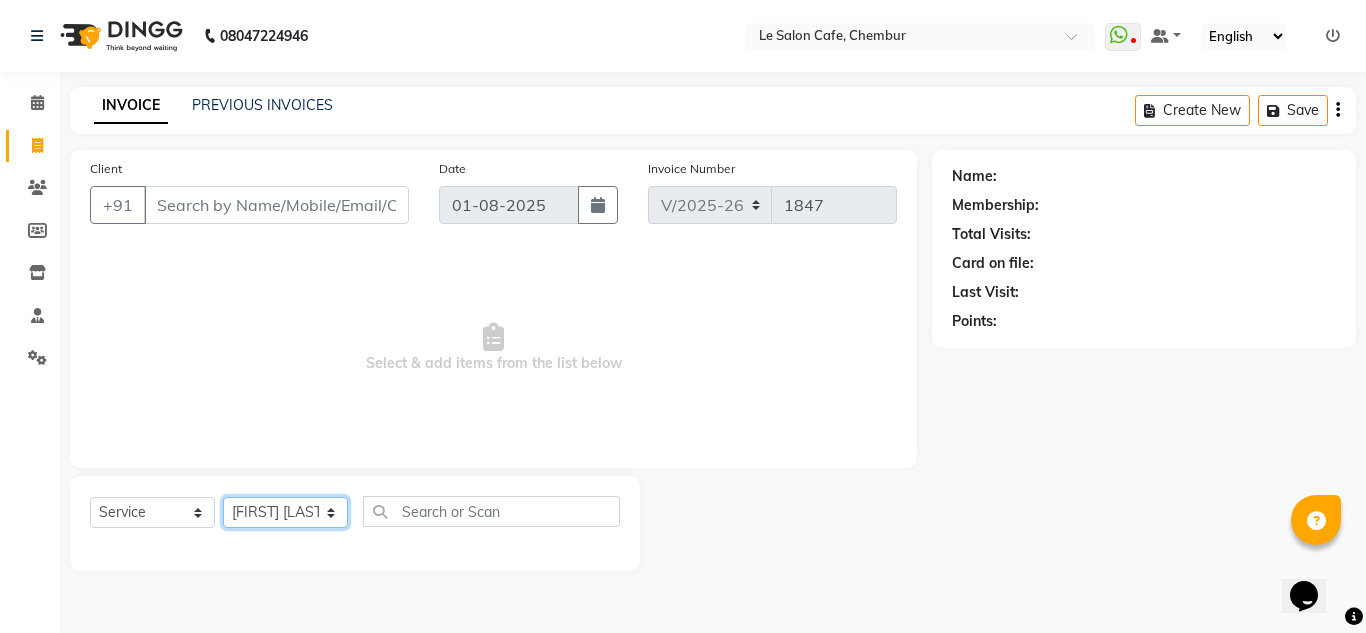 click on "Select Stylist Amandeep Kaur Kalsi Aniket Kadam  Faim Alvi  Front Desk  Muskan Khan  Pooja Kolge Reena Shaukat Ali  Salman Ansari  Shailendra Chauhan  Shekhar Sangle Soniyaa Varma Suchita Mistry" 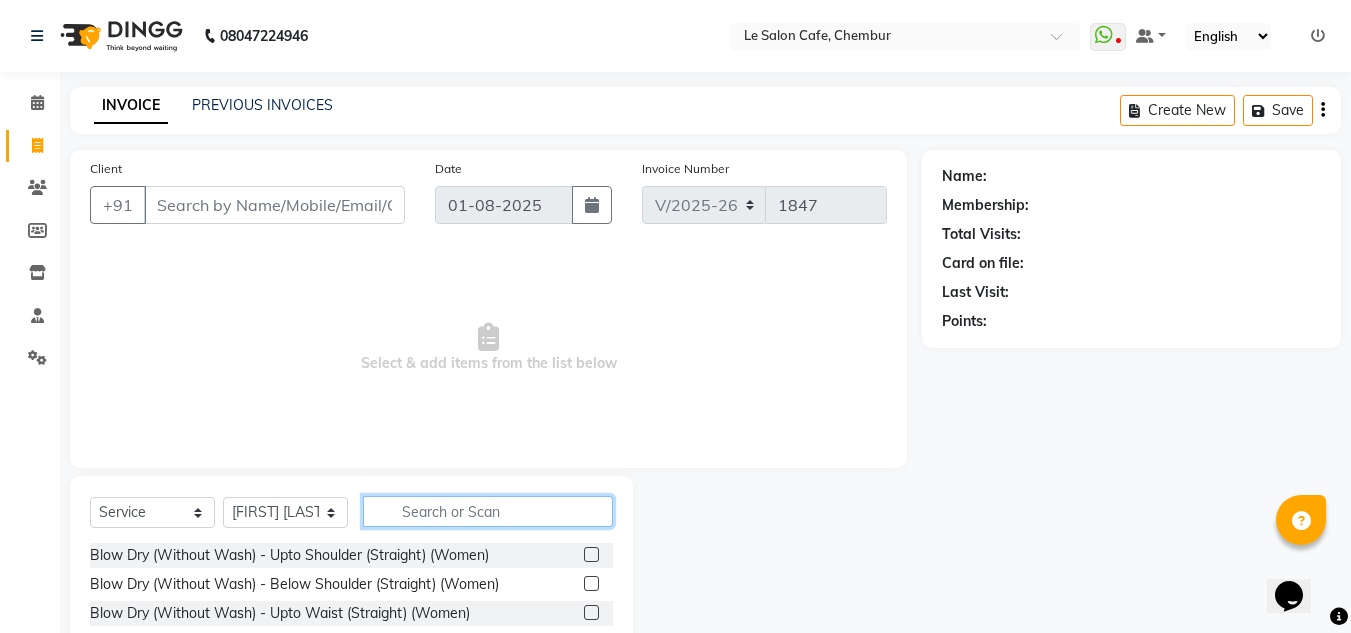 click 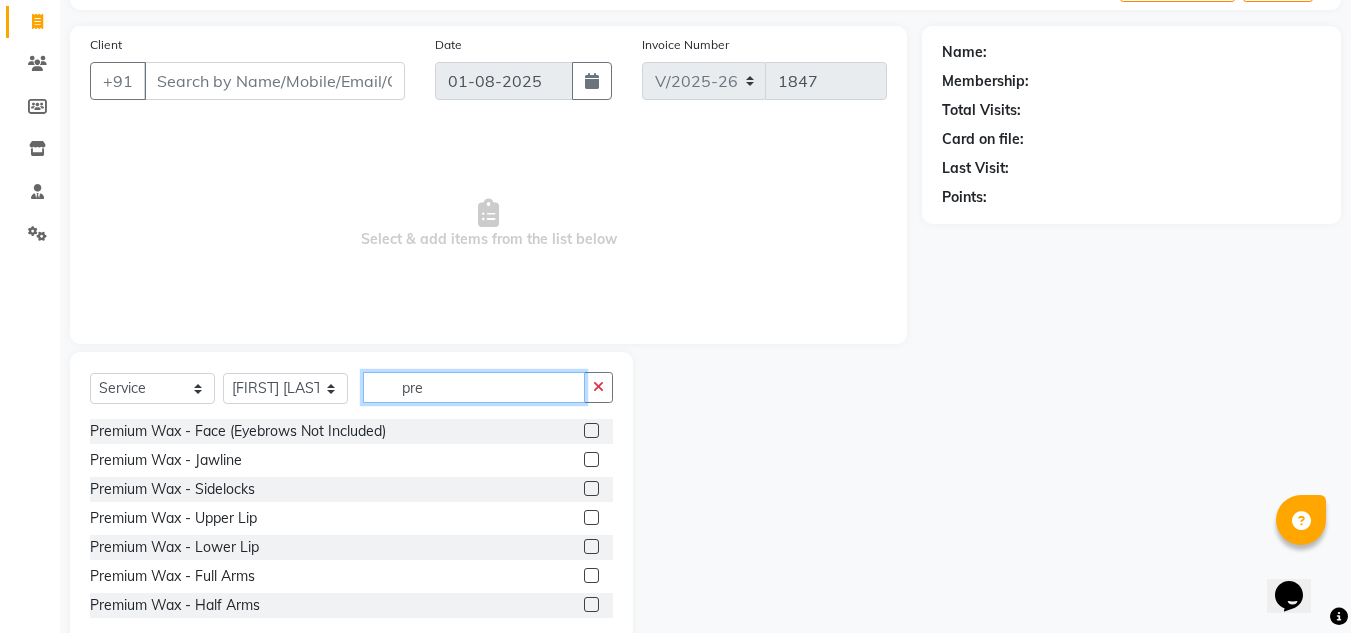 scroll, scrollTop: 168, scrollLeft: 0, axis: vertical 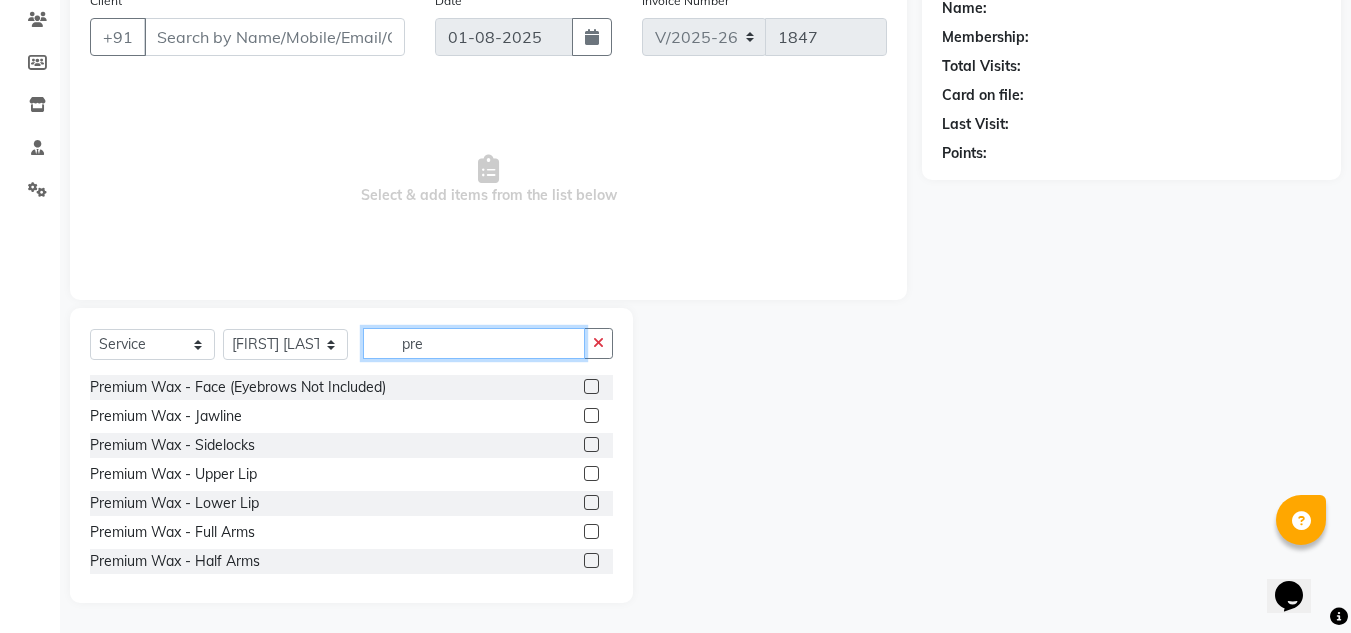 type on "pre" 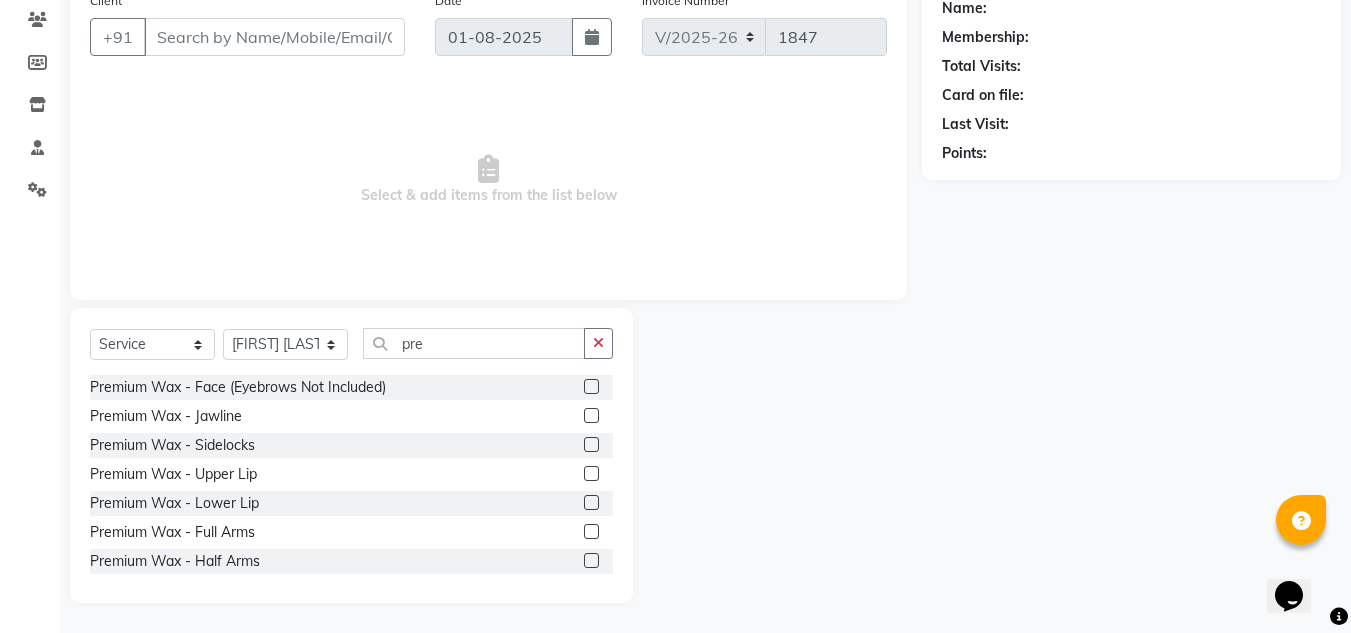 click 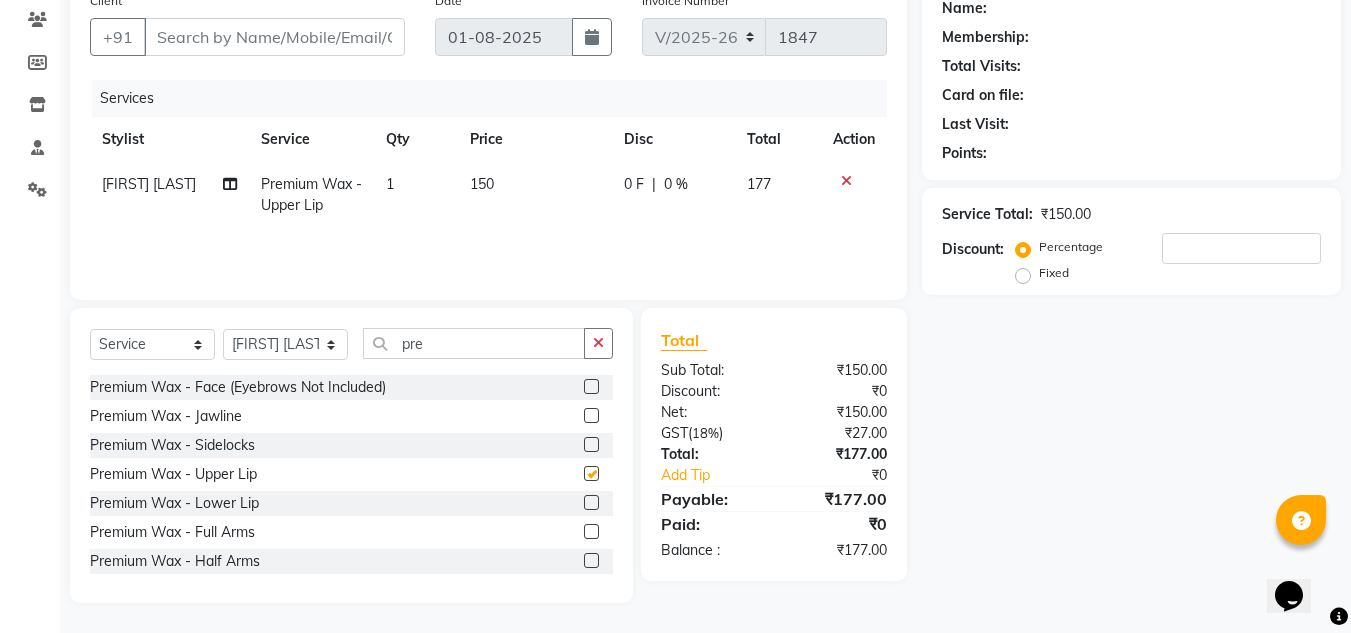 checkbox on "false" 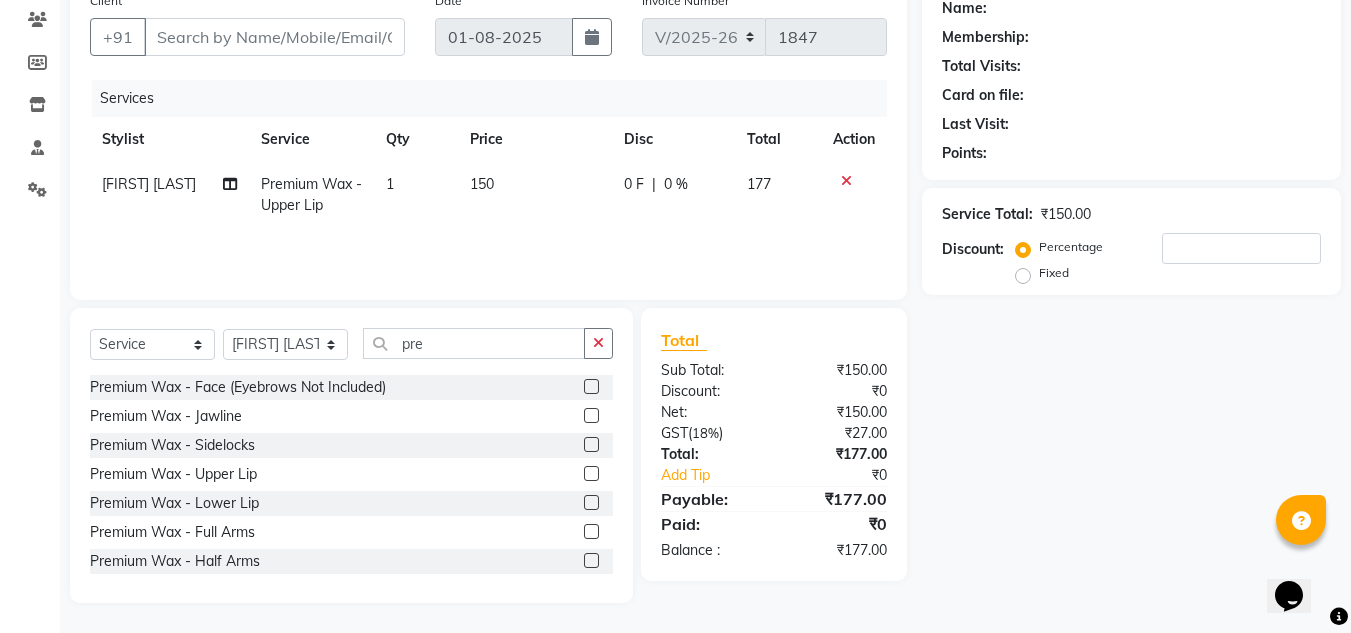 click 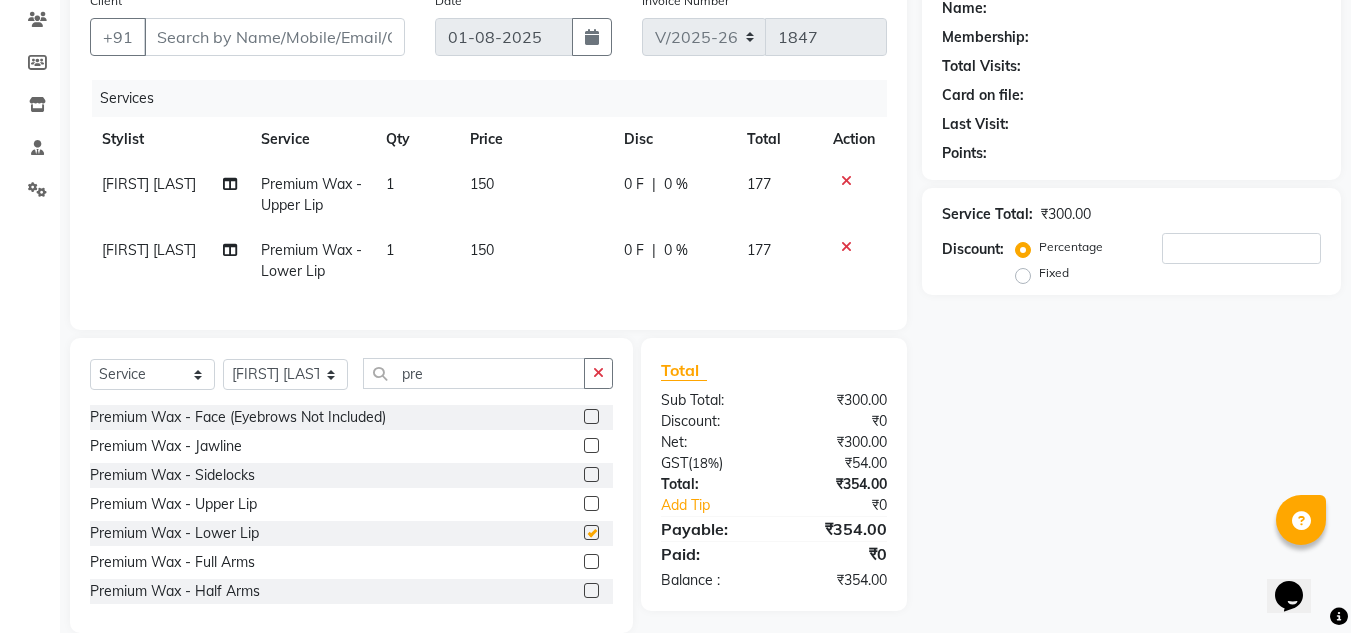 checkbox on "false" 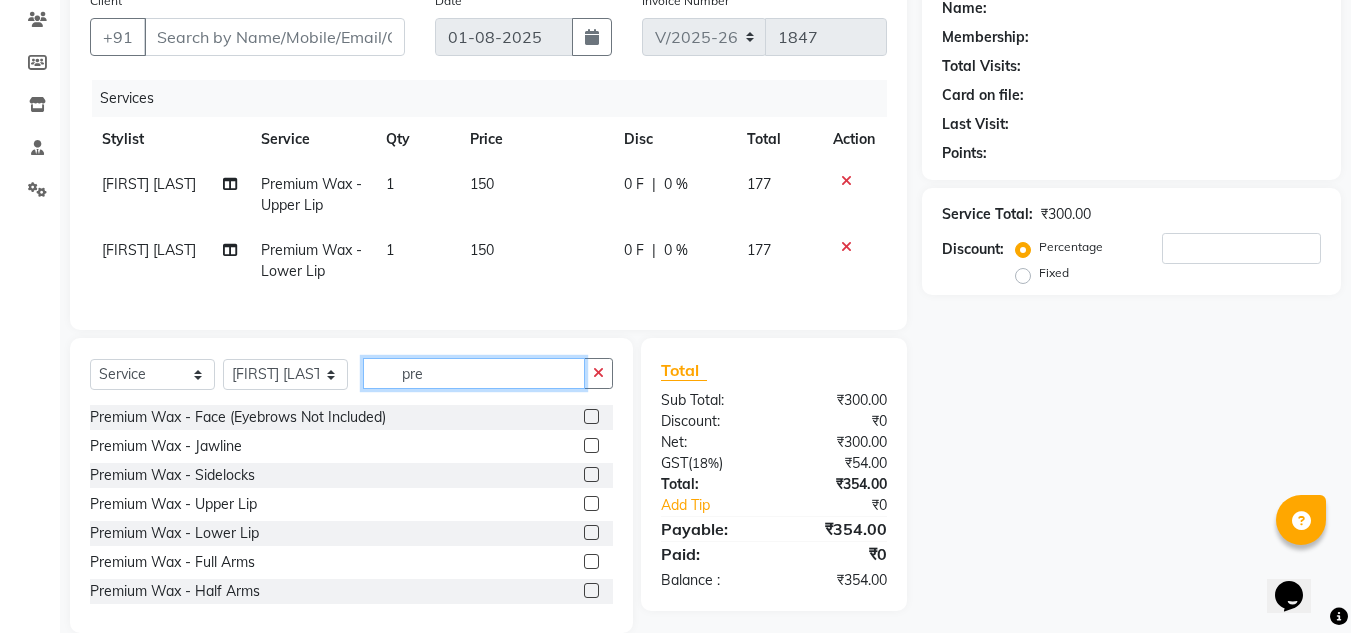 drag, startPoint x: 411, startPoint y: 392, endPoint x: 326, endPoint y: 404, distance: 85.84288 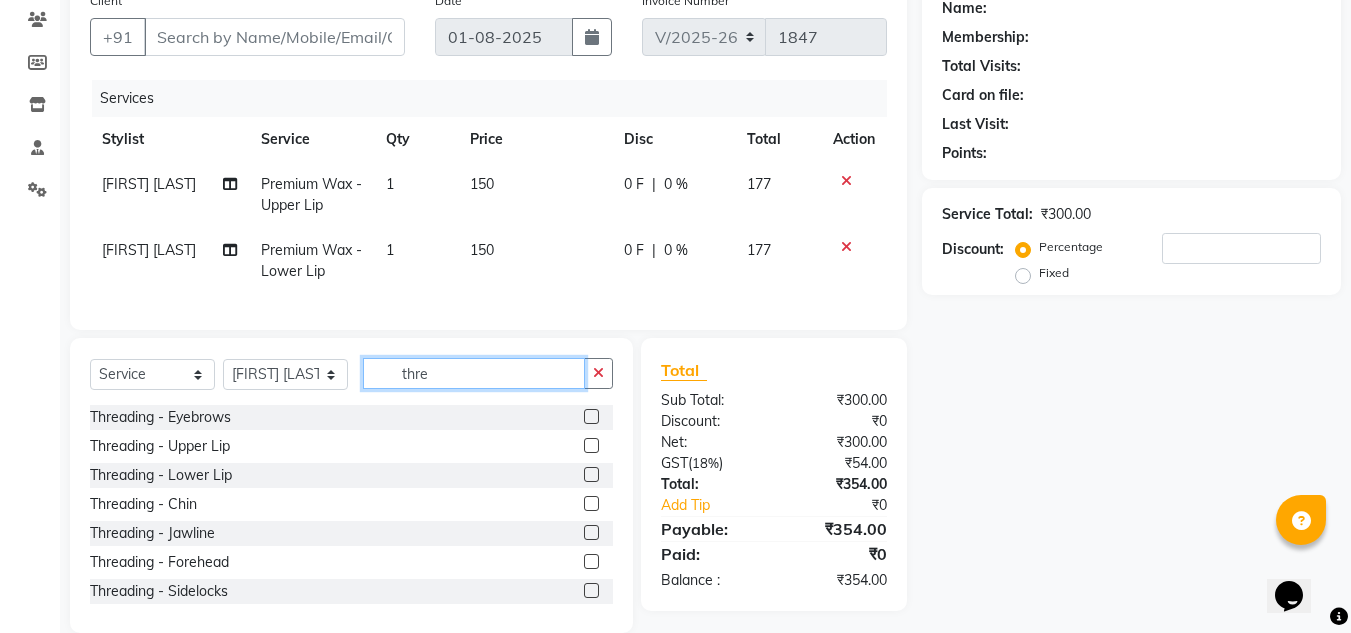 type on "thre" 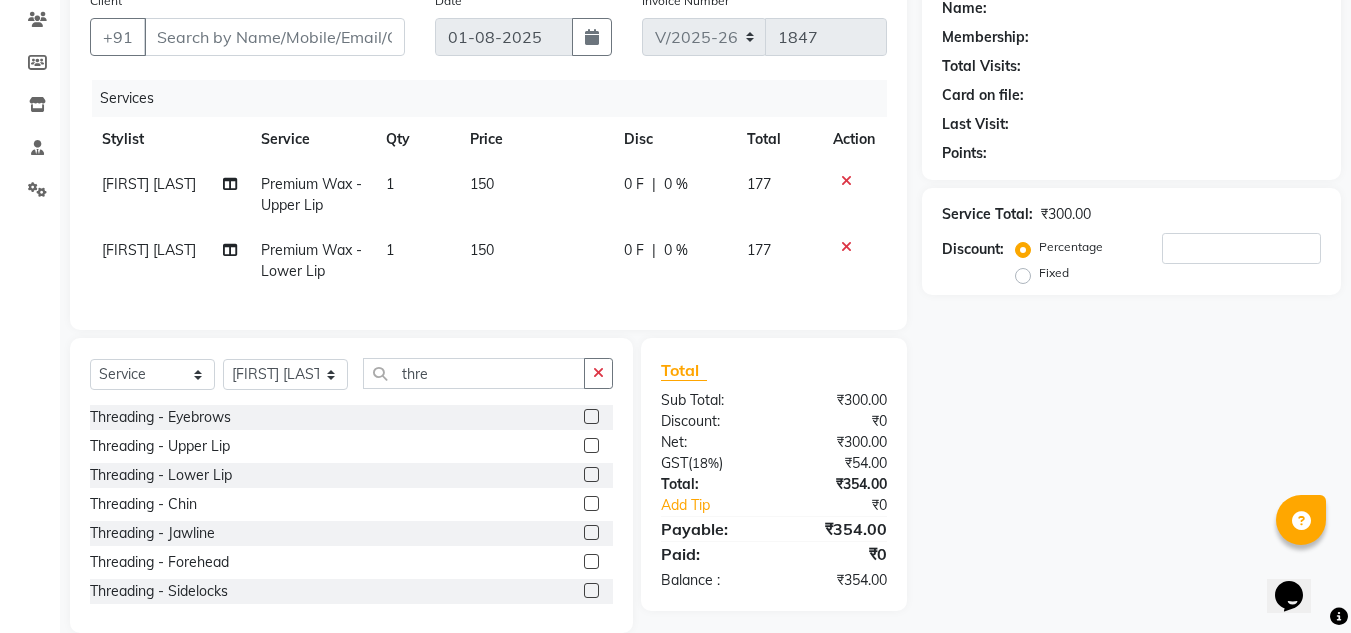 click 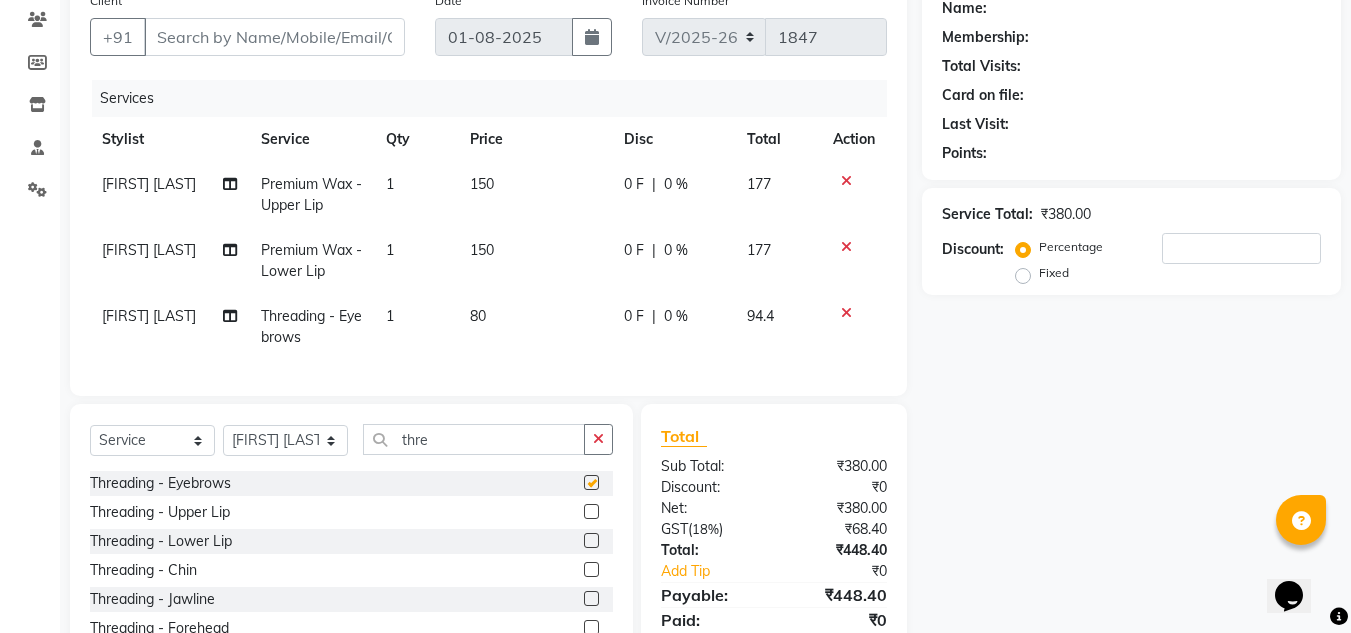 checkbox on "false" 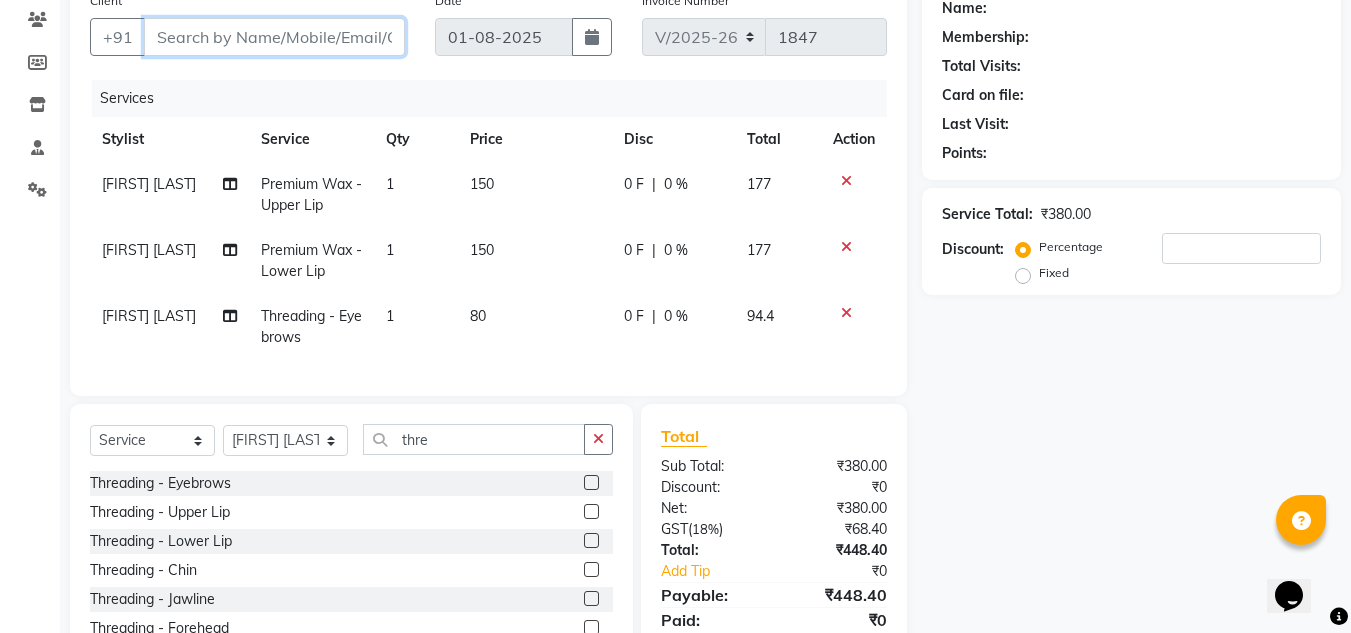 click on "Client" at bounding box center [274, 37] 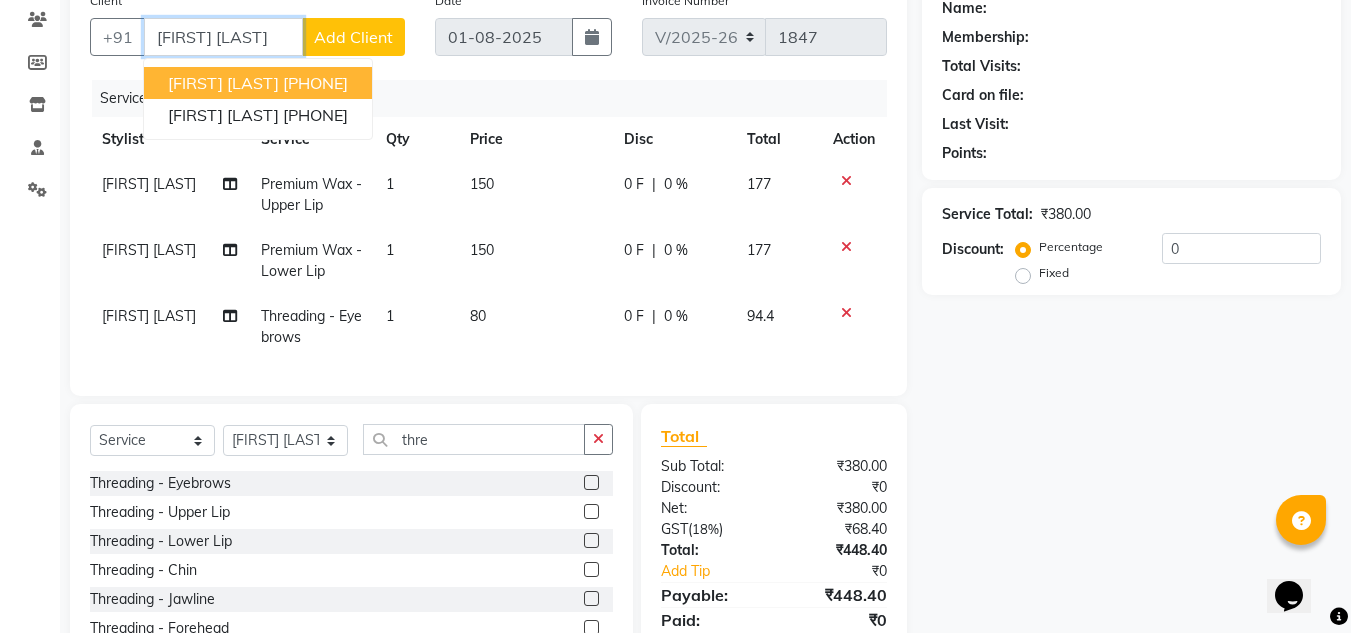 click on "Rekha Trehan  9833989766" at bounding box center (258, 83) 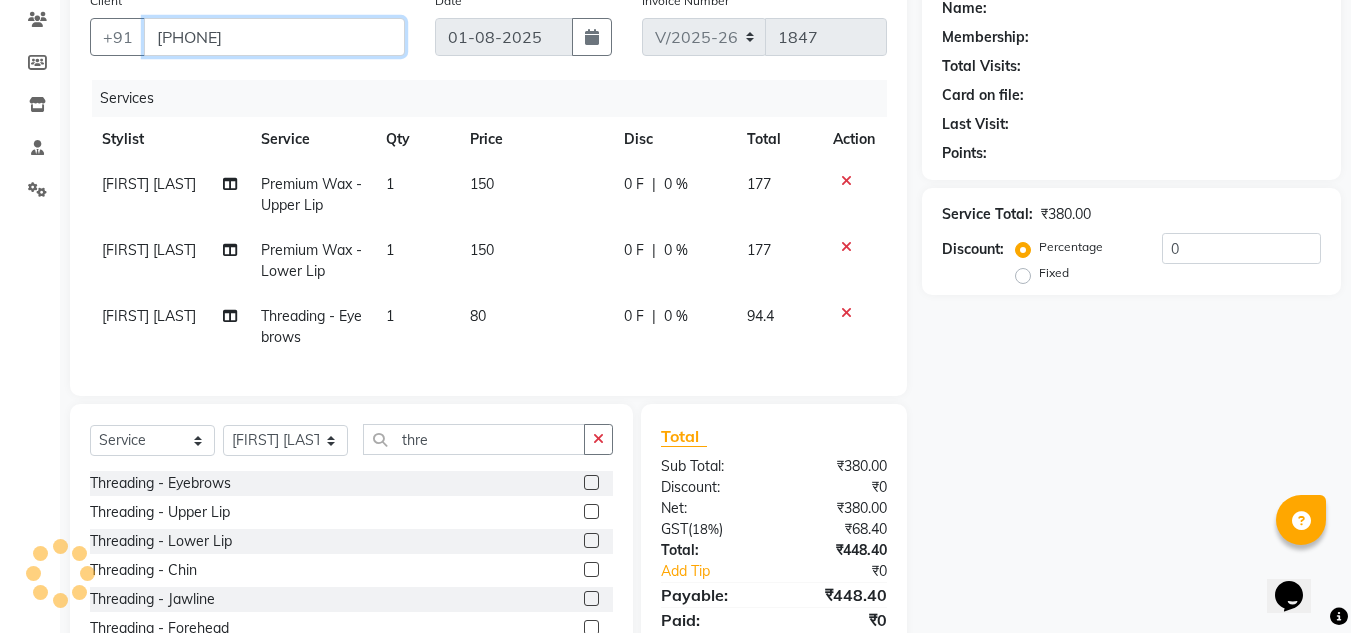 type on "9833989766" 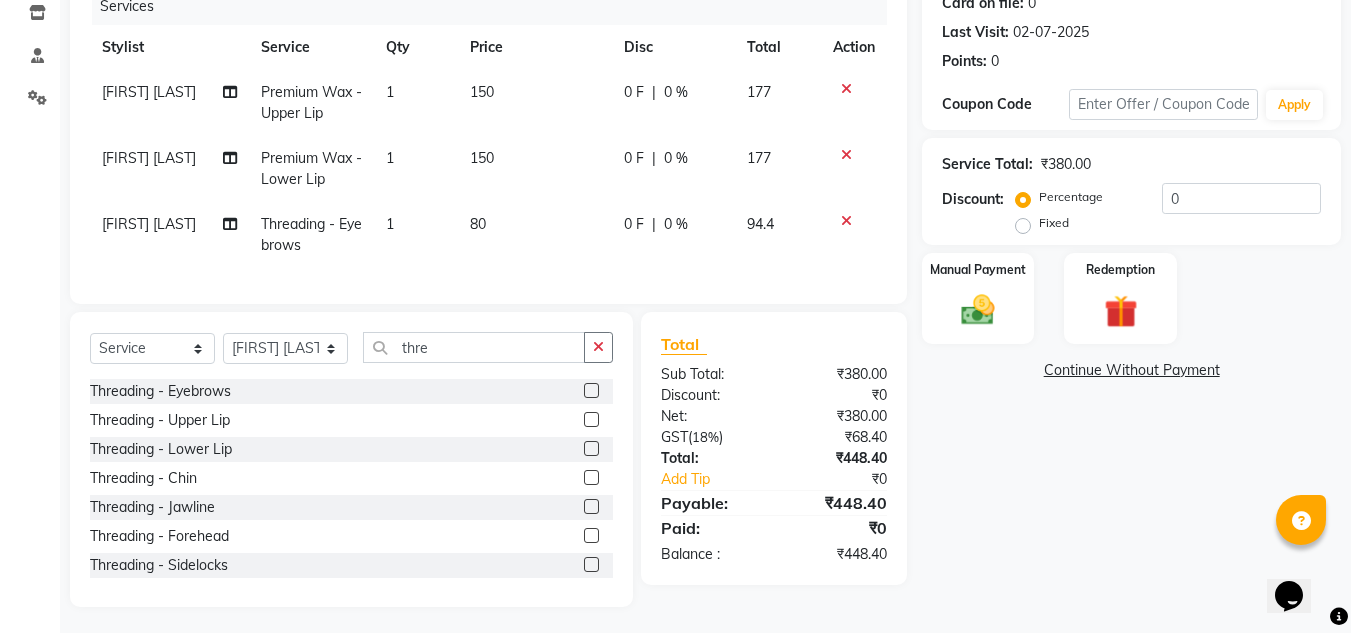 scroll, scrollTop: 279, scrollLeft: 0, axis: vertical 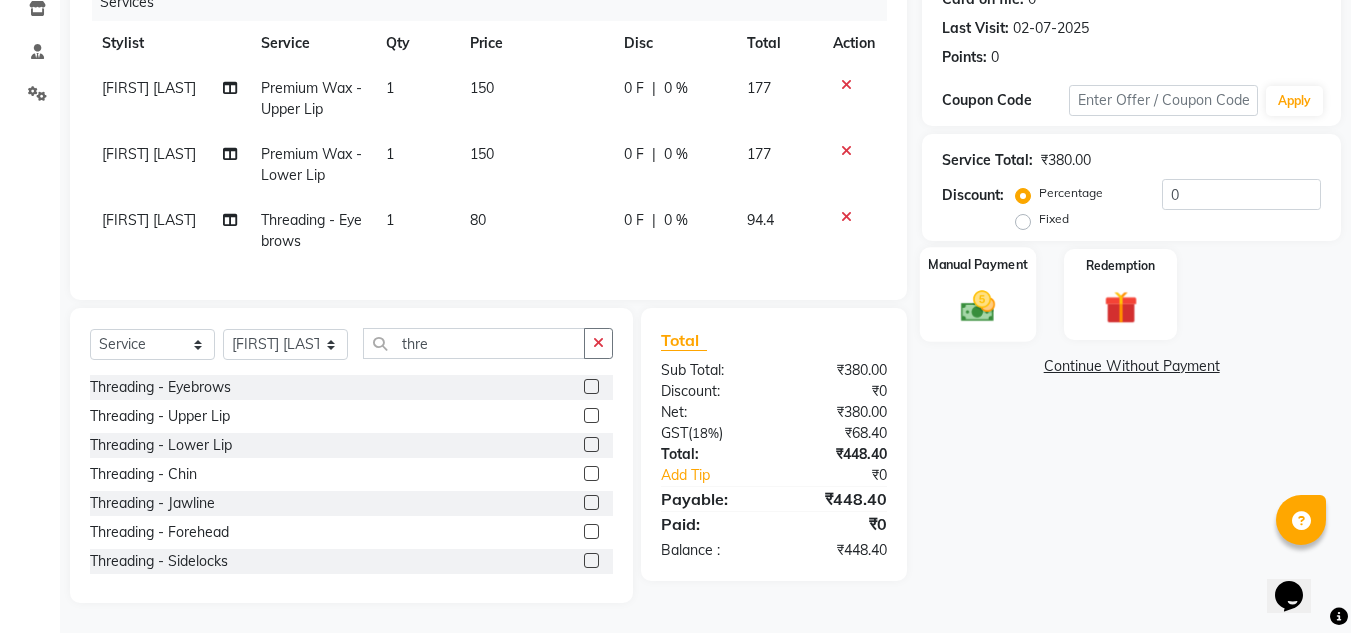 click 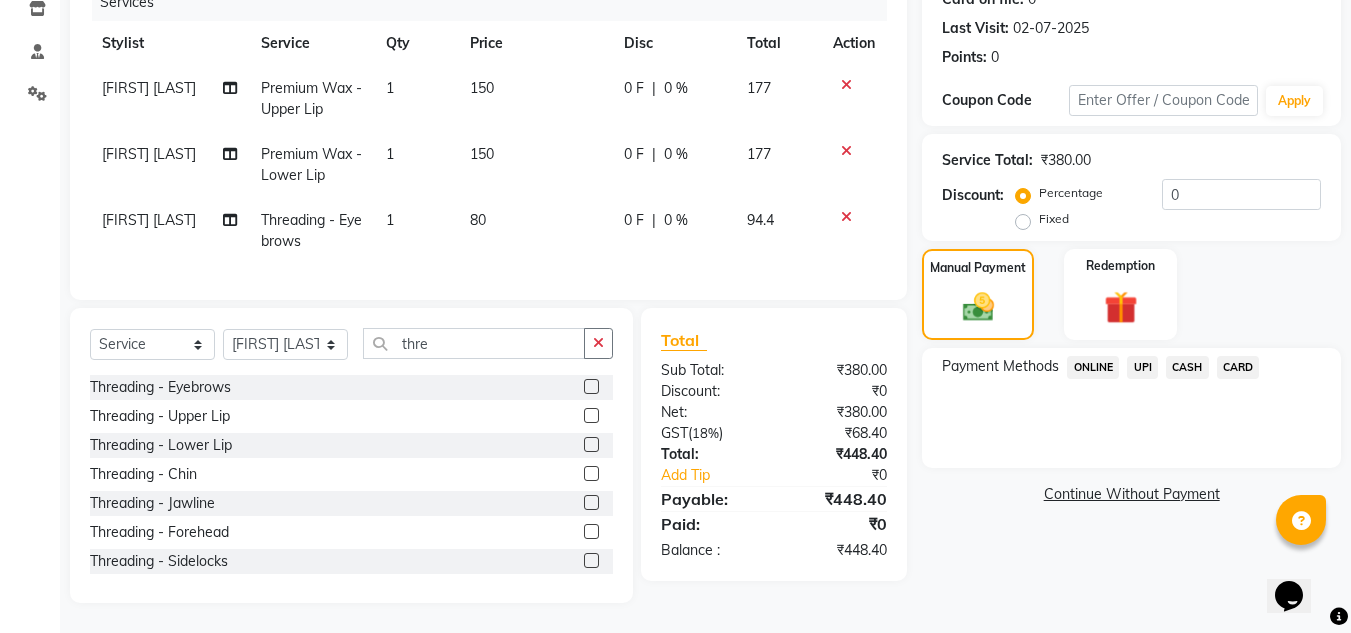 click on "UPI" 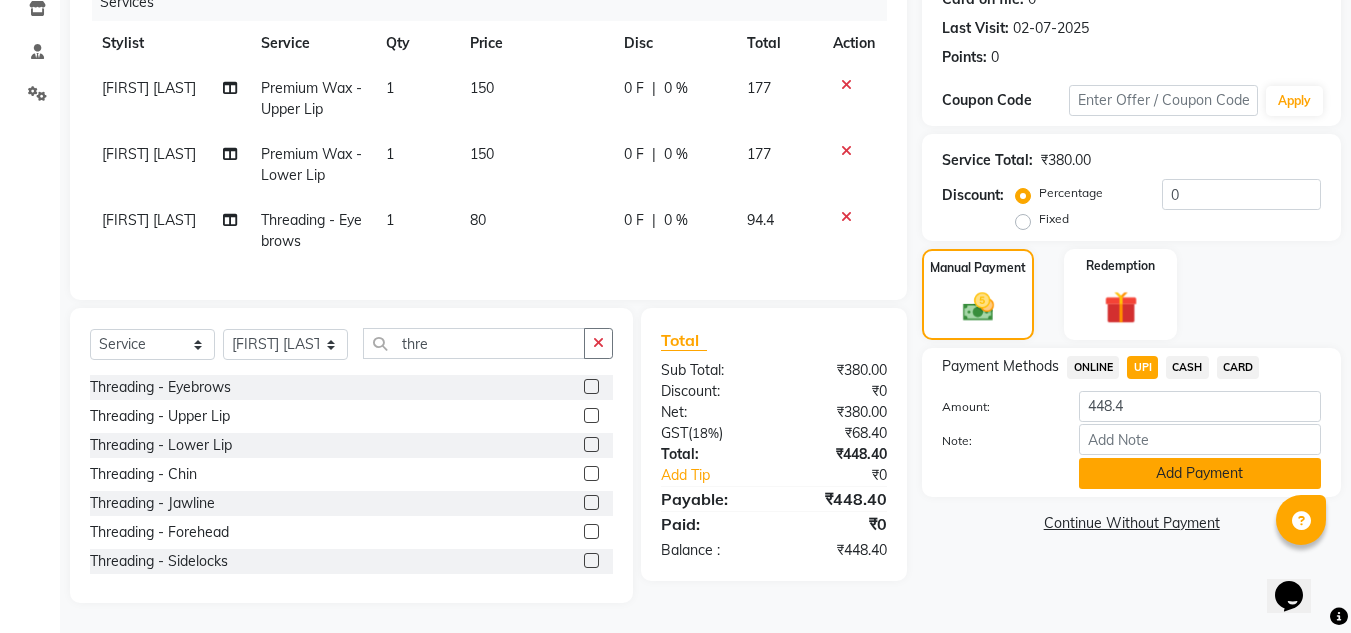 click on "Add Payment" 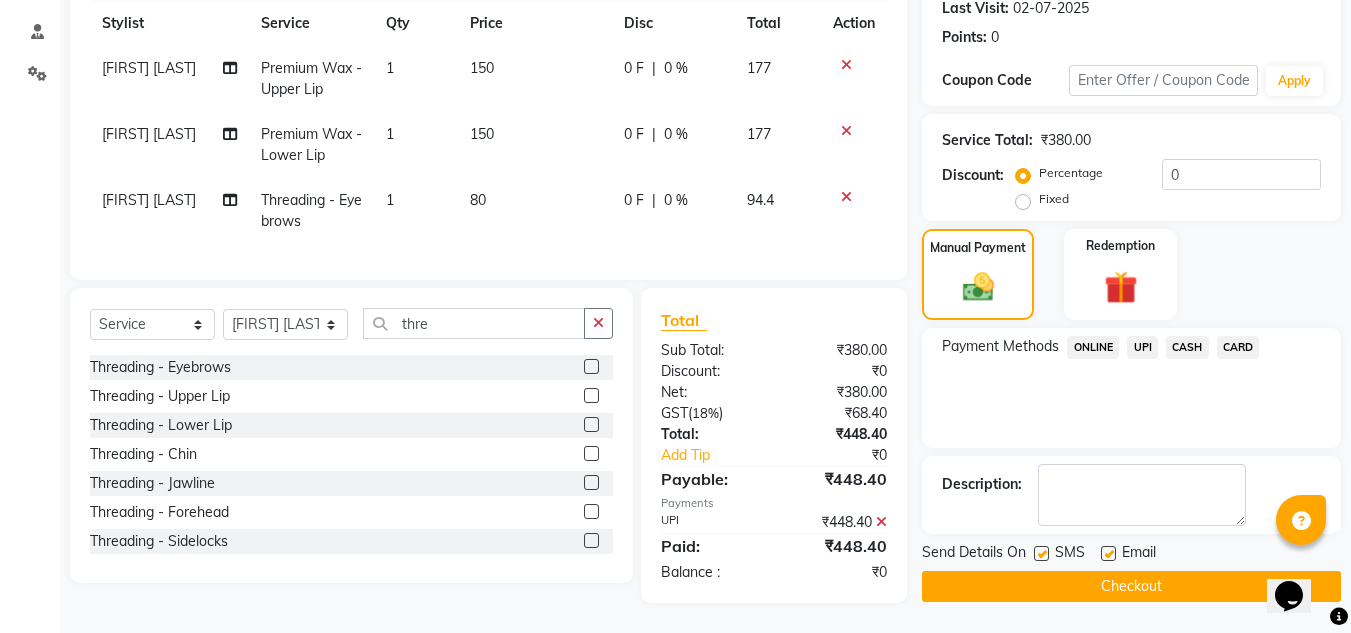 scroll, scrollTop: 299, scrollLeft: 0, axis: vertical 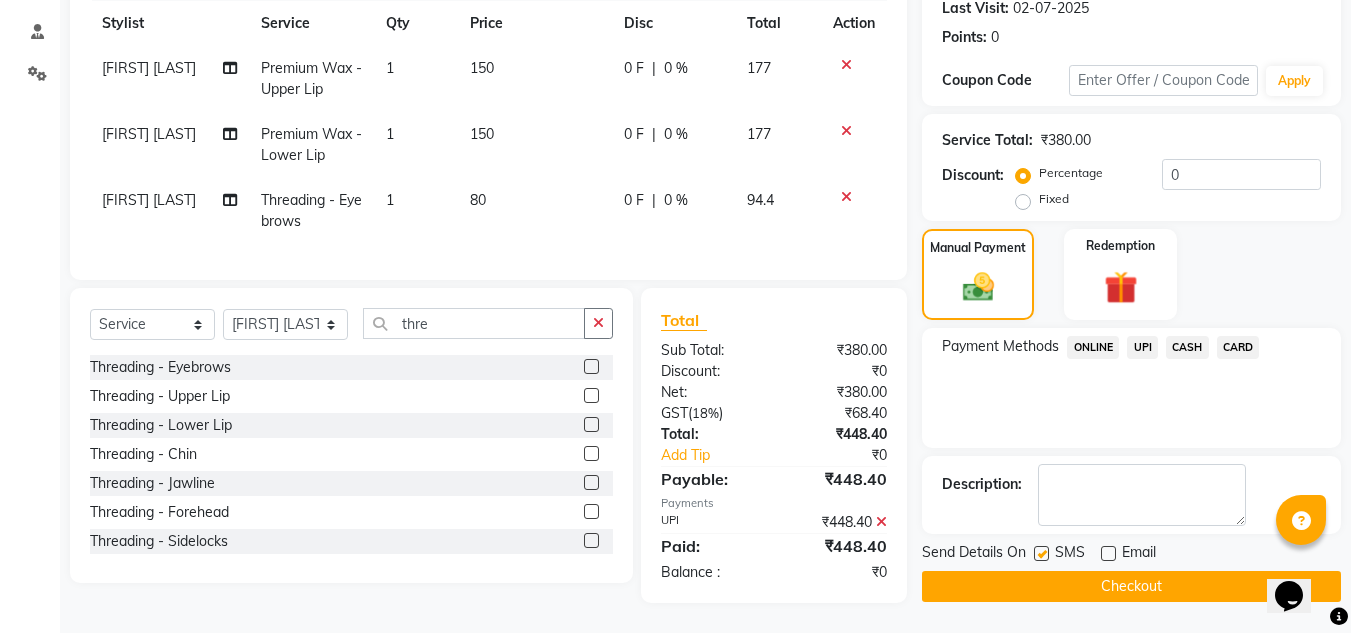 click on "Checkout" 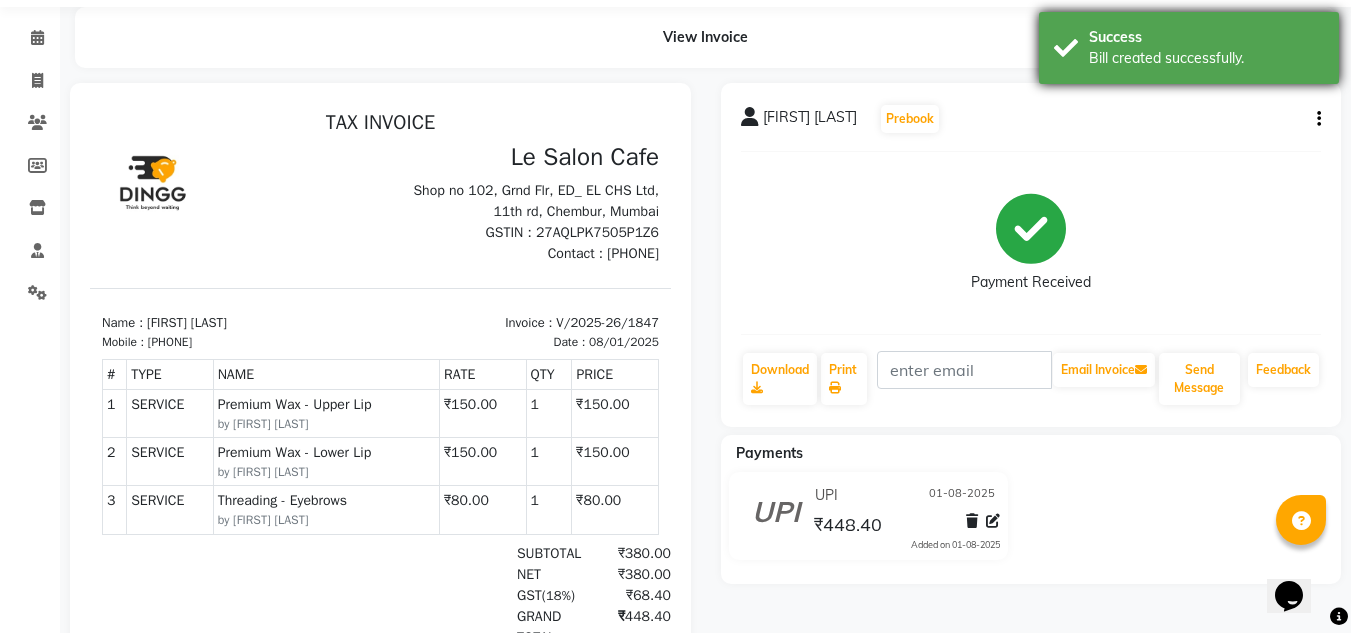 scroll, scrollTop: 100, scrollLeft: 0, axis: vertical 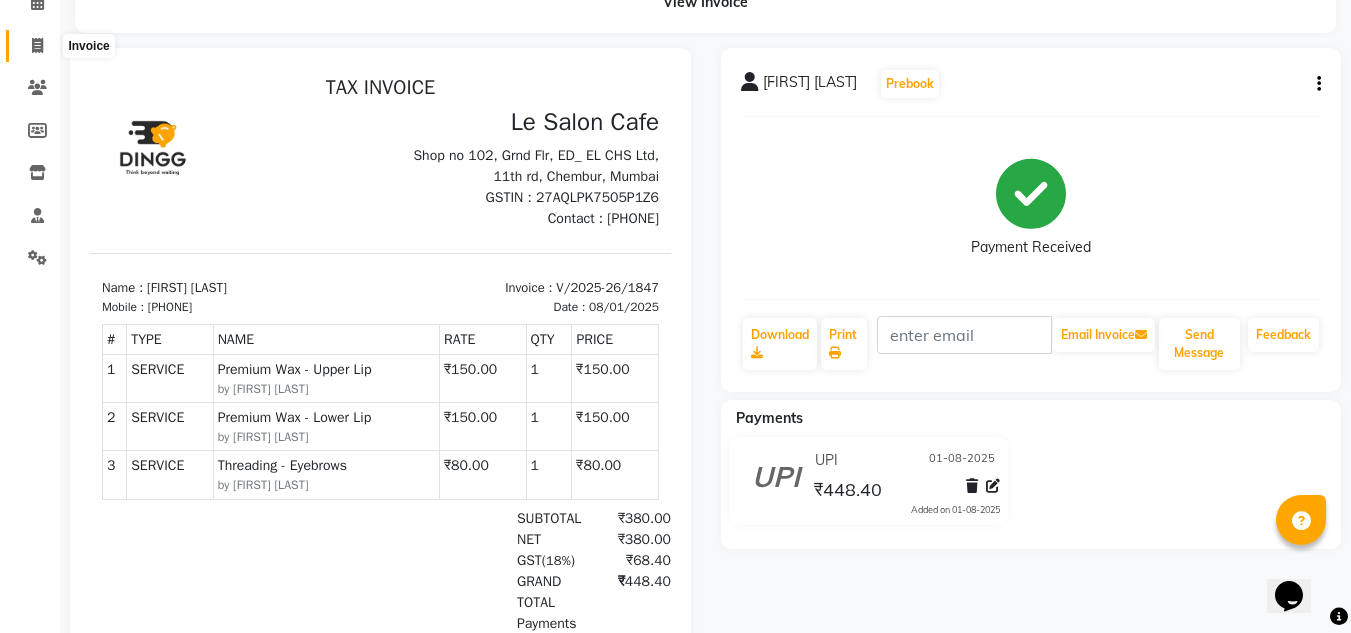 click 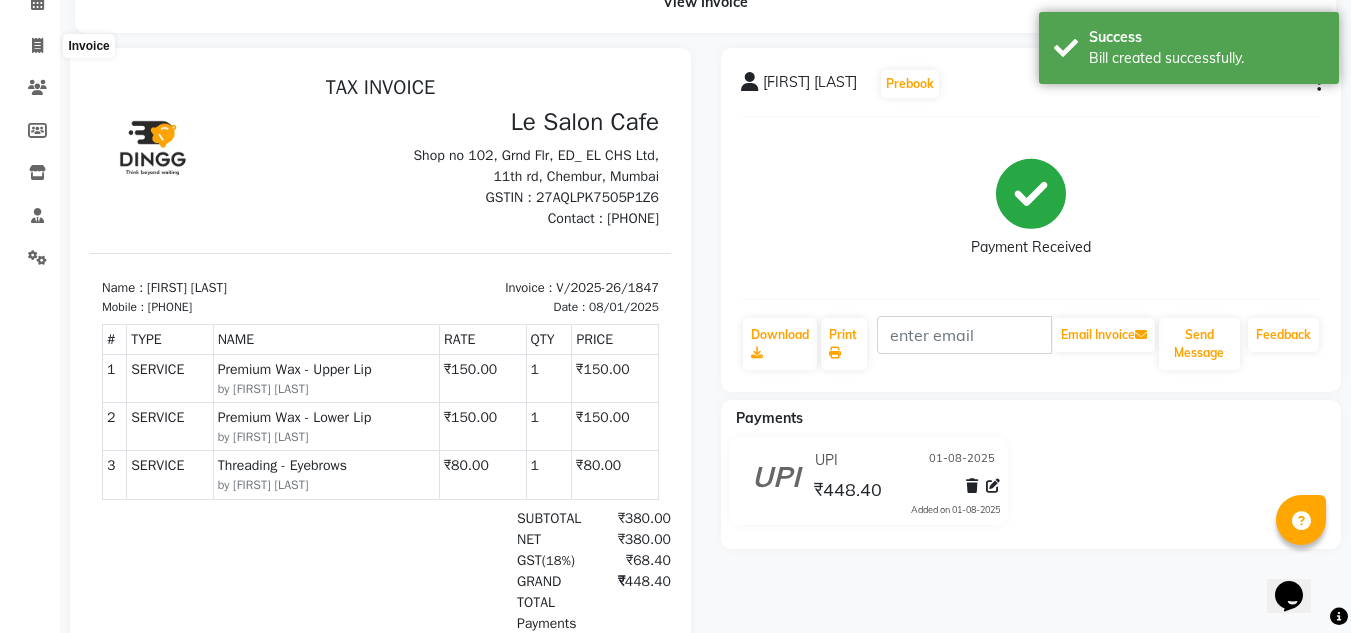 select on "service" 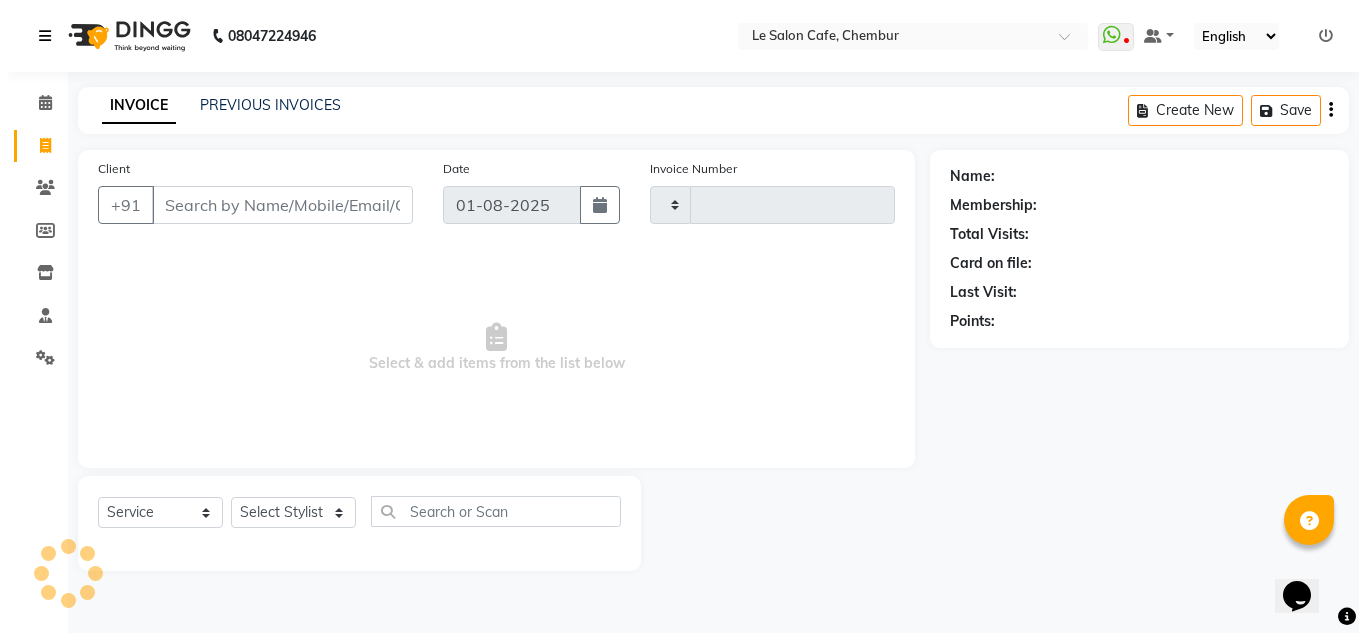 scroll, scrollTop: 0, scrollLeft: 0, axis: both 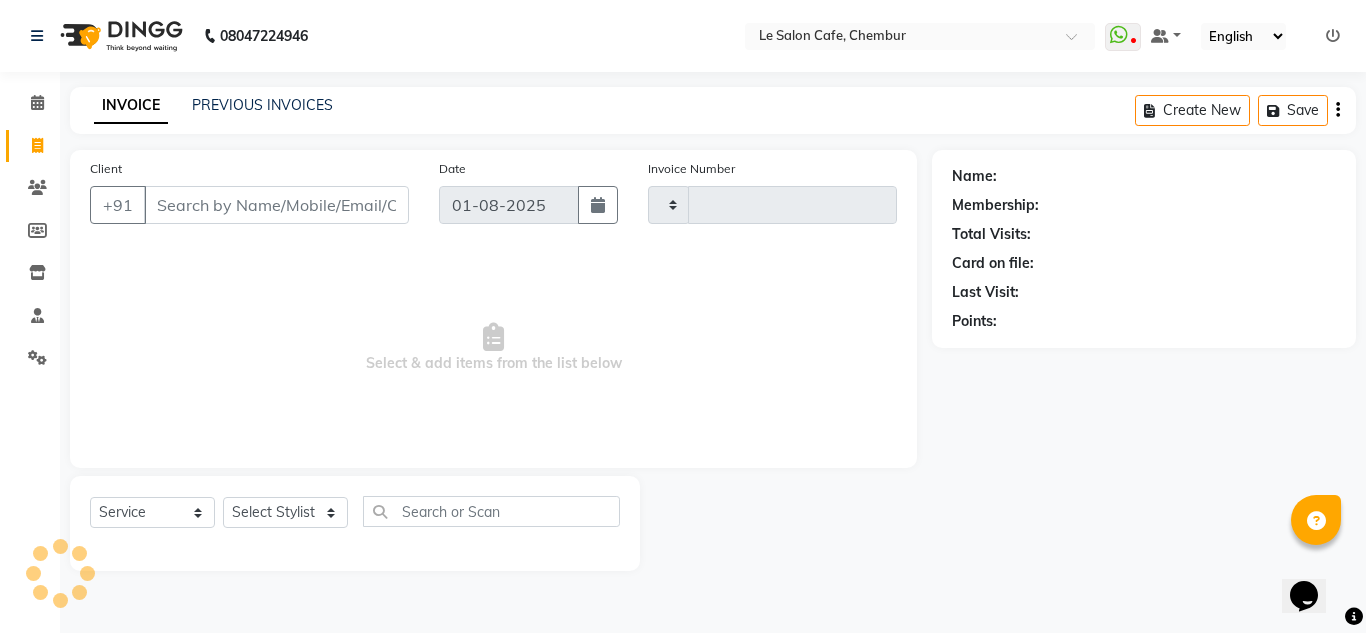 type on "1848" 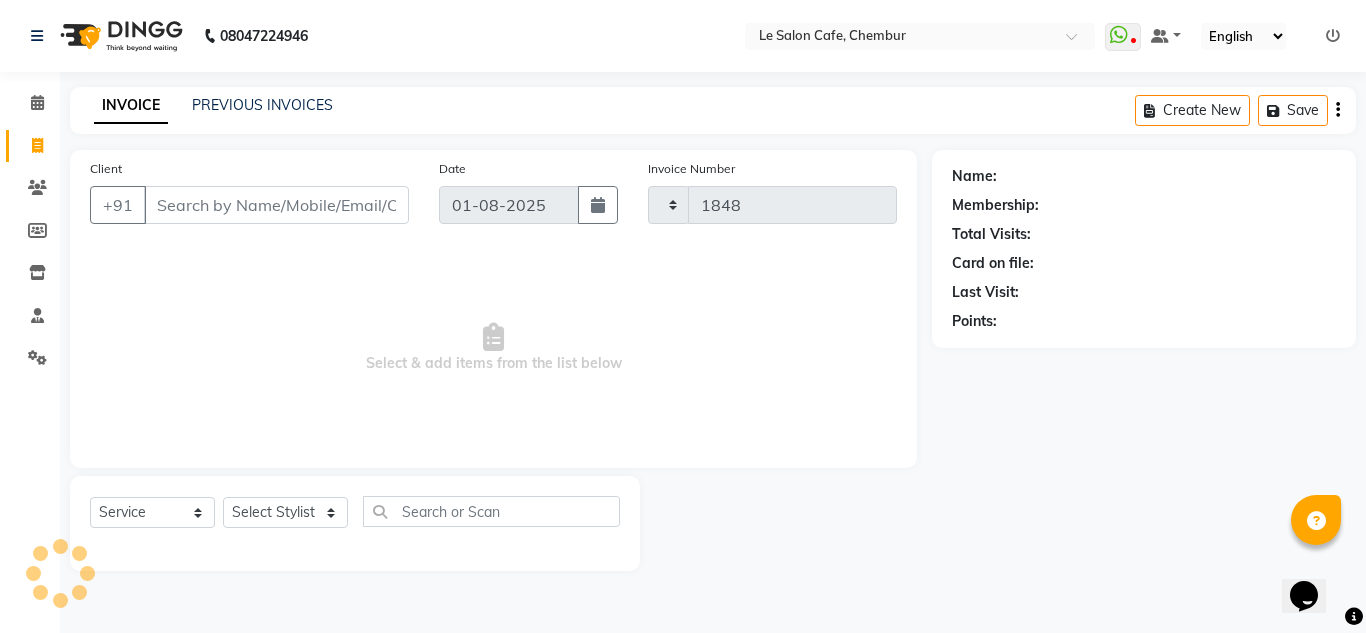 select on "594" 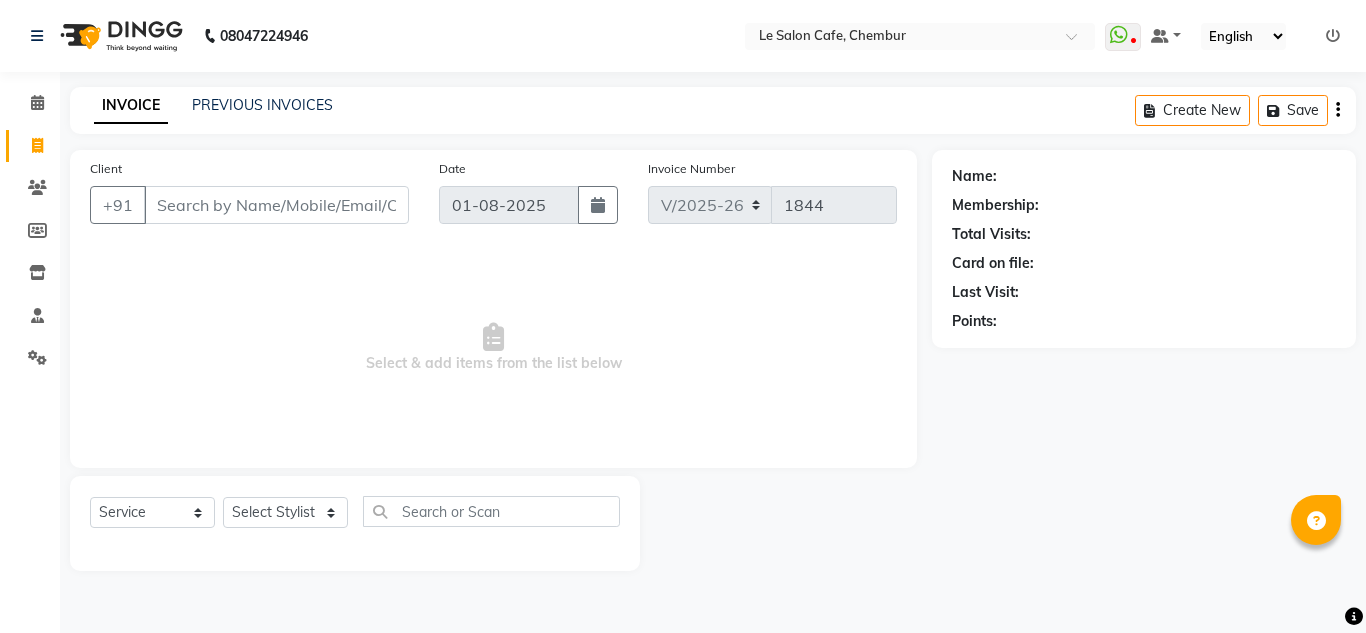 select on "594" 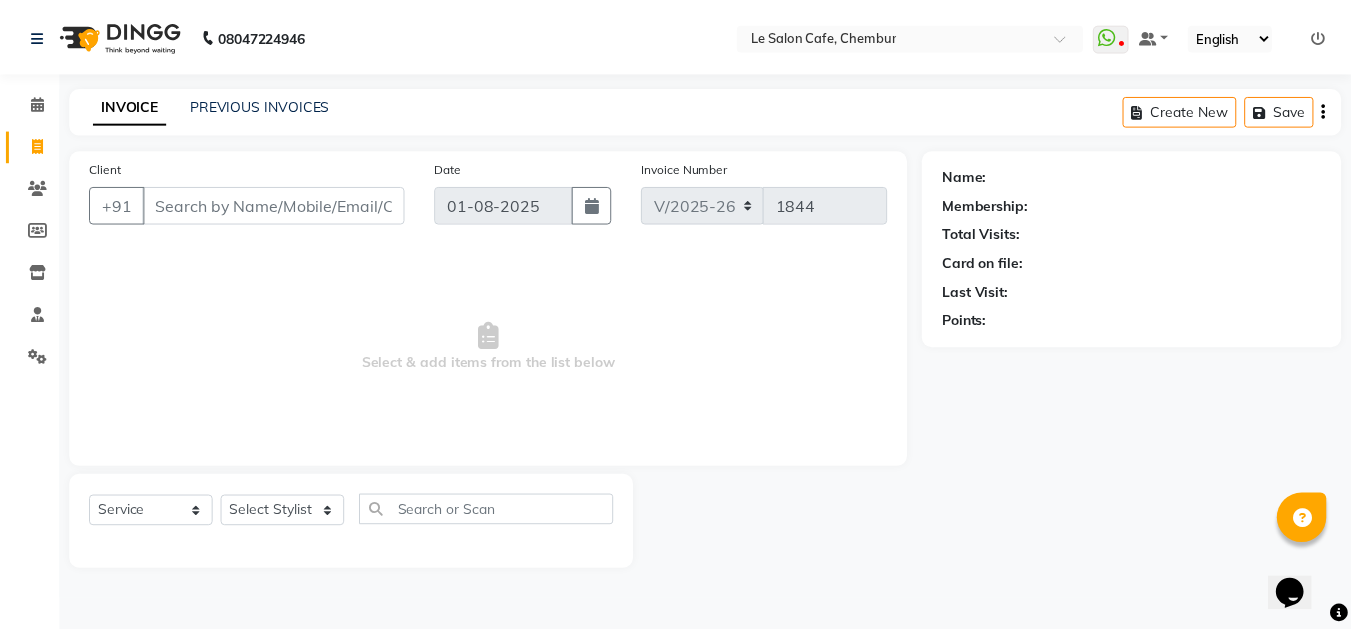 scroll, scrollTop: 0, scrollLeft: 0, axis: both 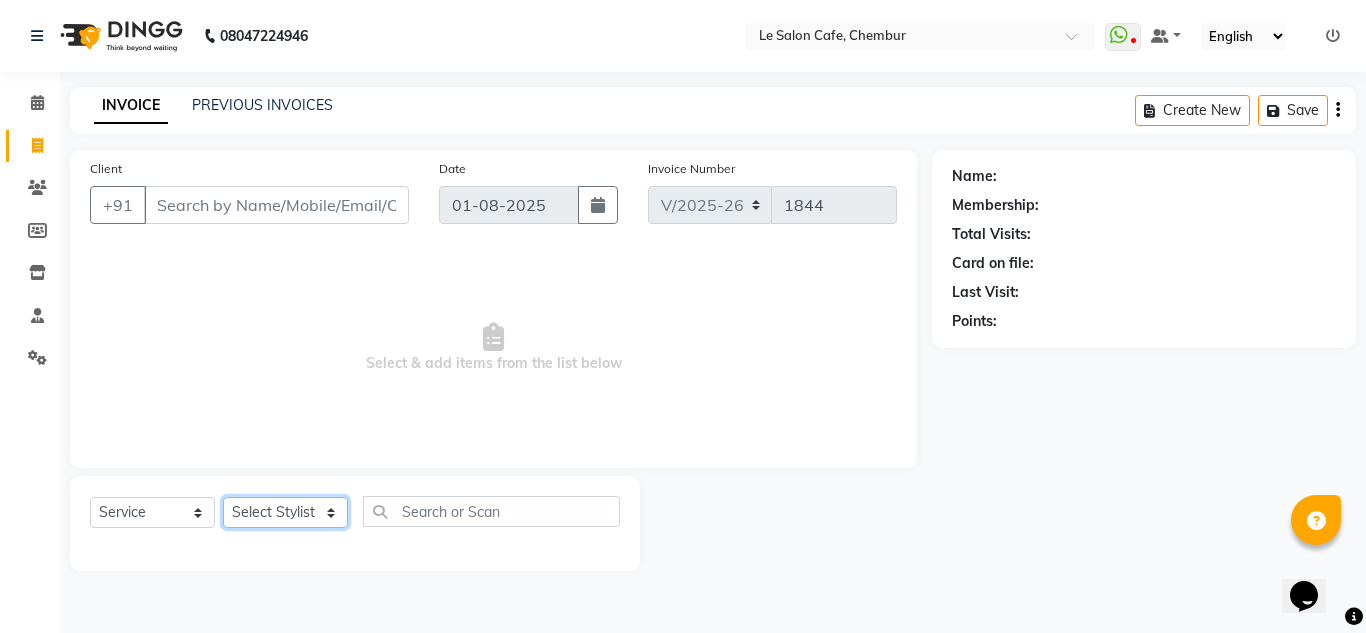 click on "Select Stylist [FIRST] [LAST] [FIRST] [LAST]  [FIRST] [LAST]  Front Desk  [FIRST] [LAST]  [FIRST] [LAST] [FIRST] [LAST]  [FIRST] [LAST]  [FIRST] [LAST]  [FIRST] [LAST]  [FIRST] [LAST]  [FIRST] [LAST]  [FIRST] [LAST]" 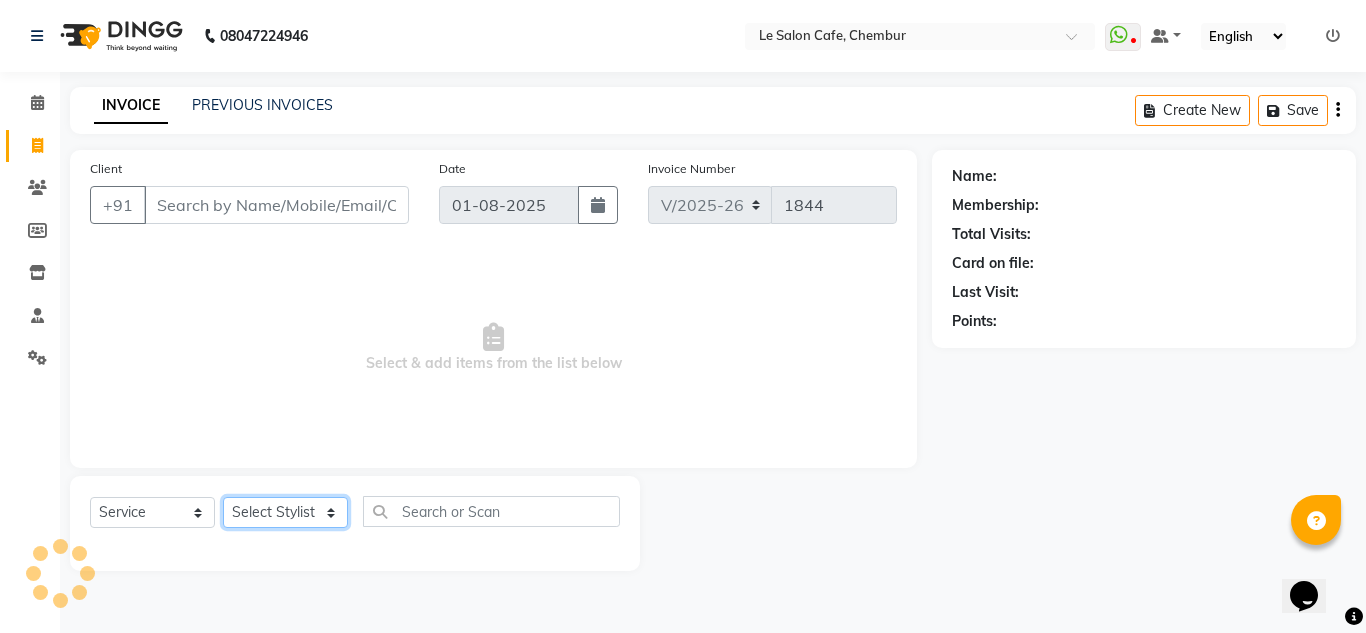 select on "86050" 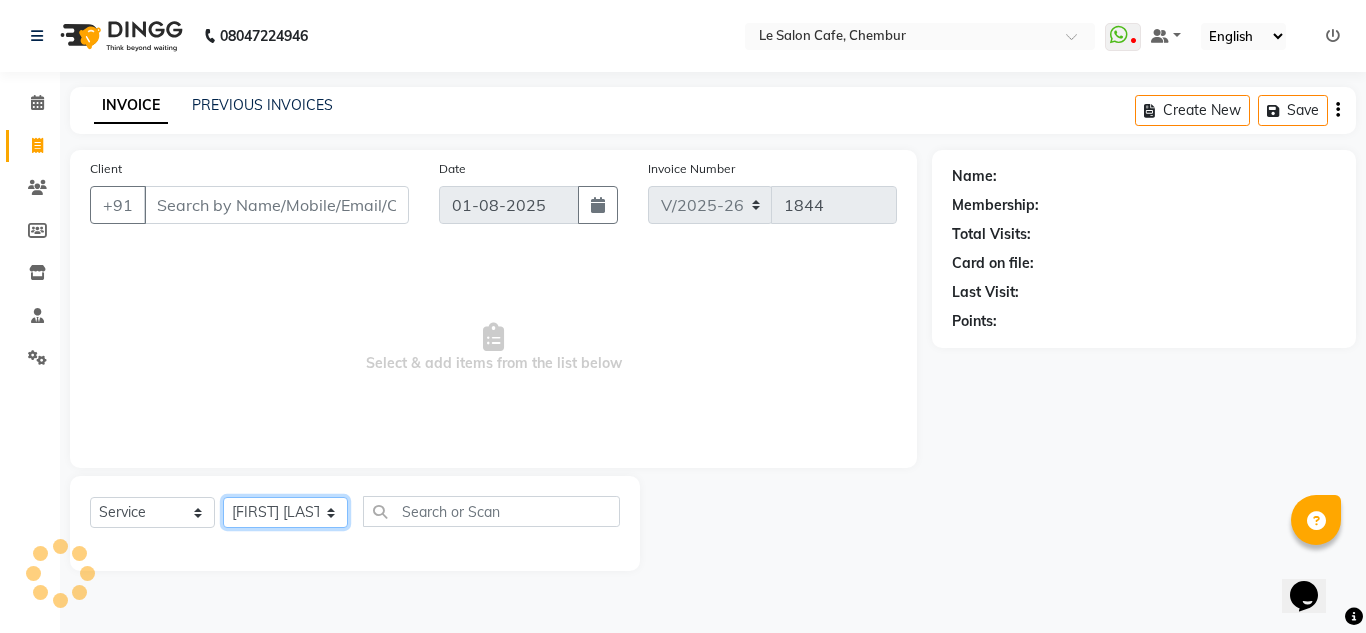 click on "Select Stylist [FIRST] [LAST] [FIRST] [LAST]  [FIRST] [LAST]  Front Desk  [FIRST] [LAST]  [FIRST] [LAST] [FIRST] [LAST]  [FIRST] [LAST]  [FIRST] [LAST]  [FIRST] [LAST]  [FIRST] [LAST]  [FIRST] [LAST]  [FIRST] [LAST]" 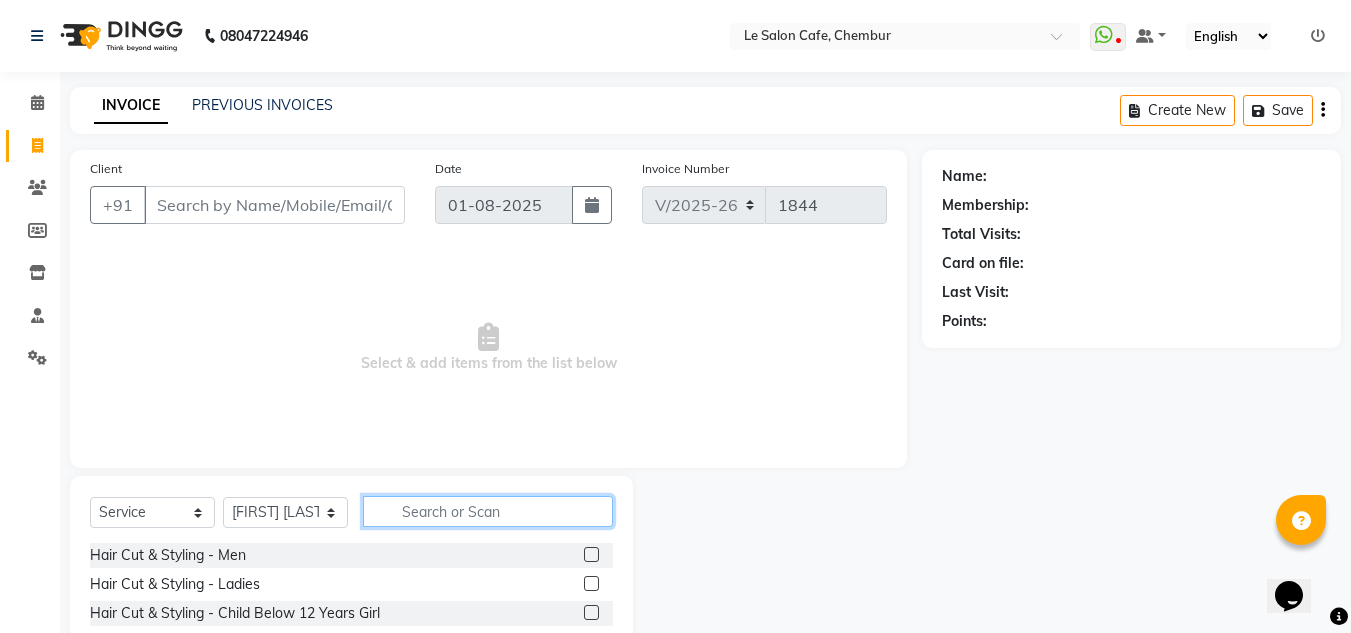 click 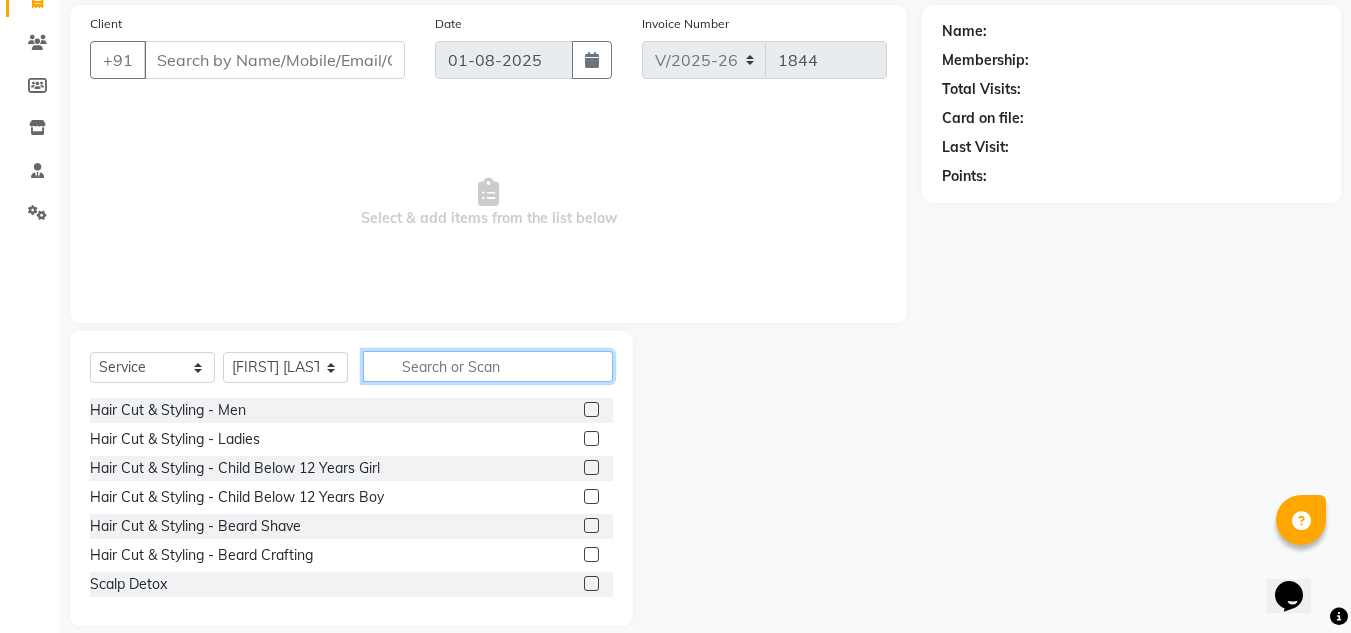 scroll, scrollTop: 168, scrollLeft: 0, axis: vertical 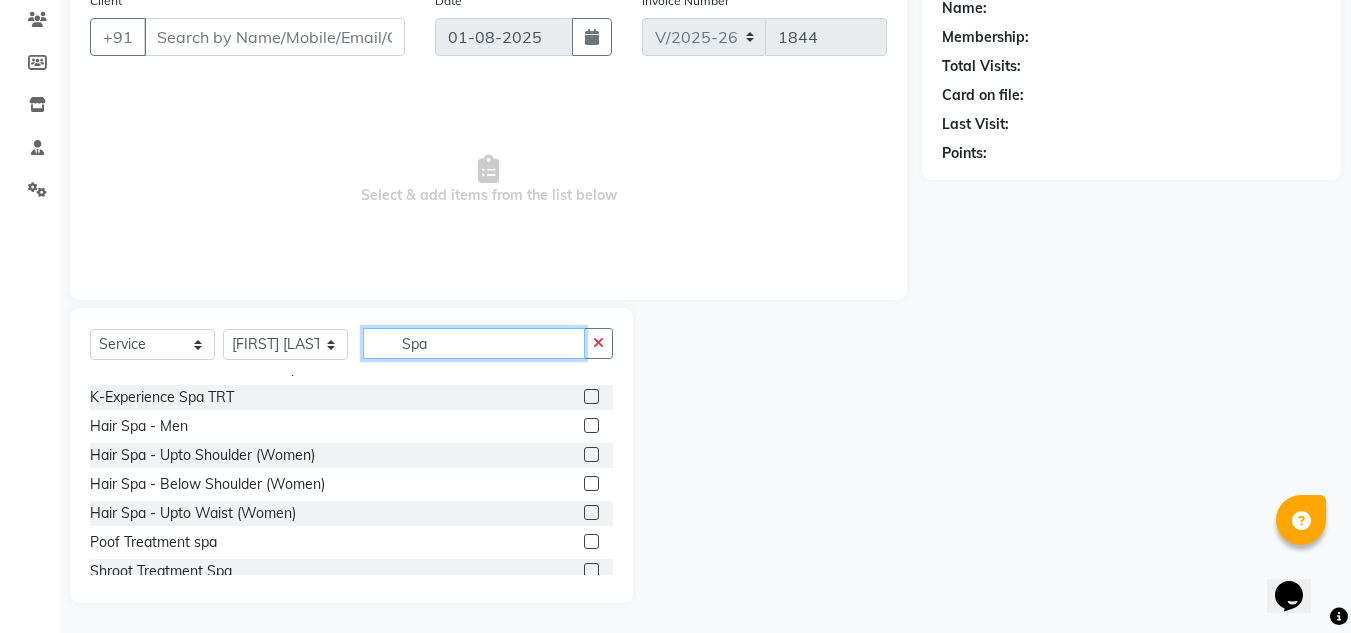 type on "Spa" 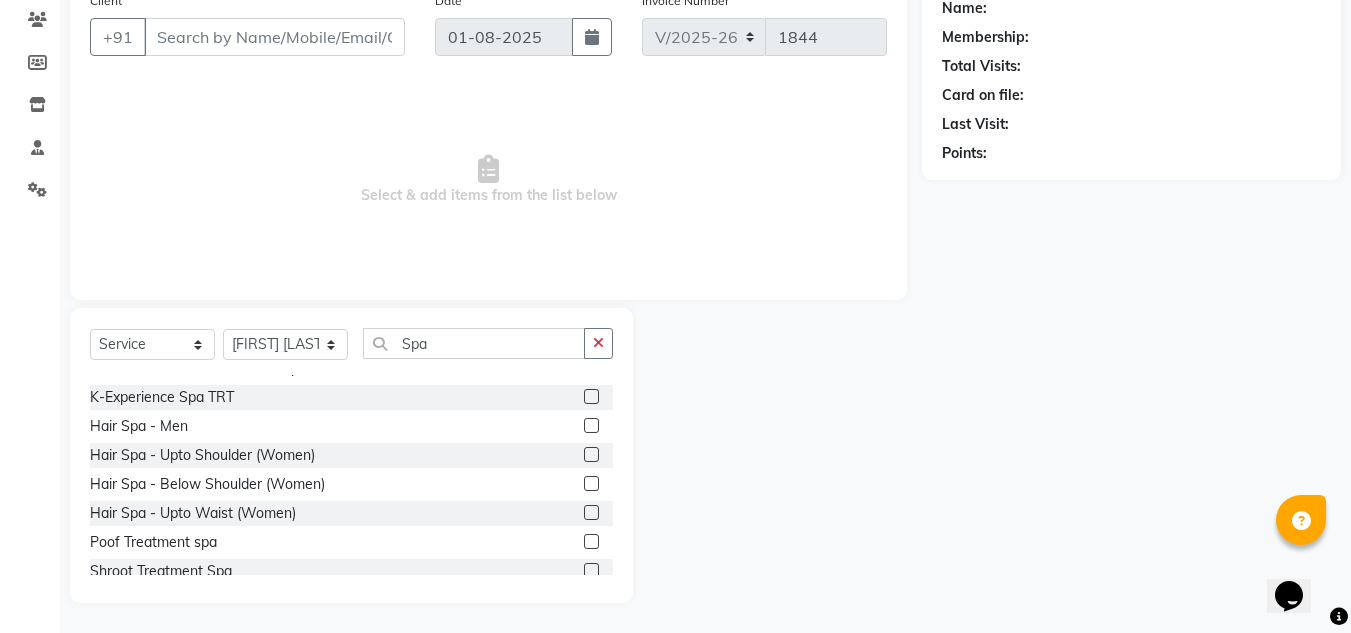 click 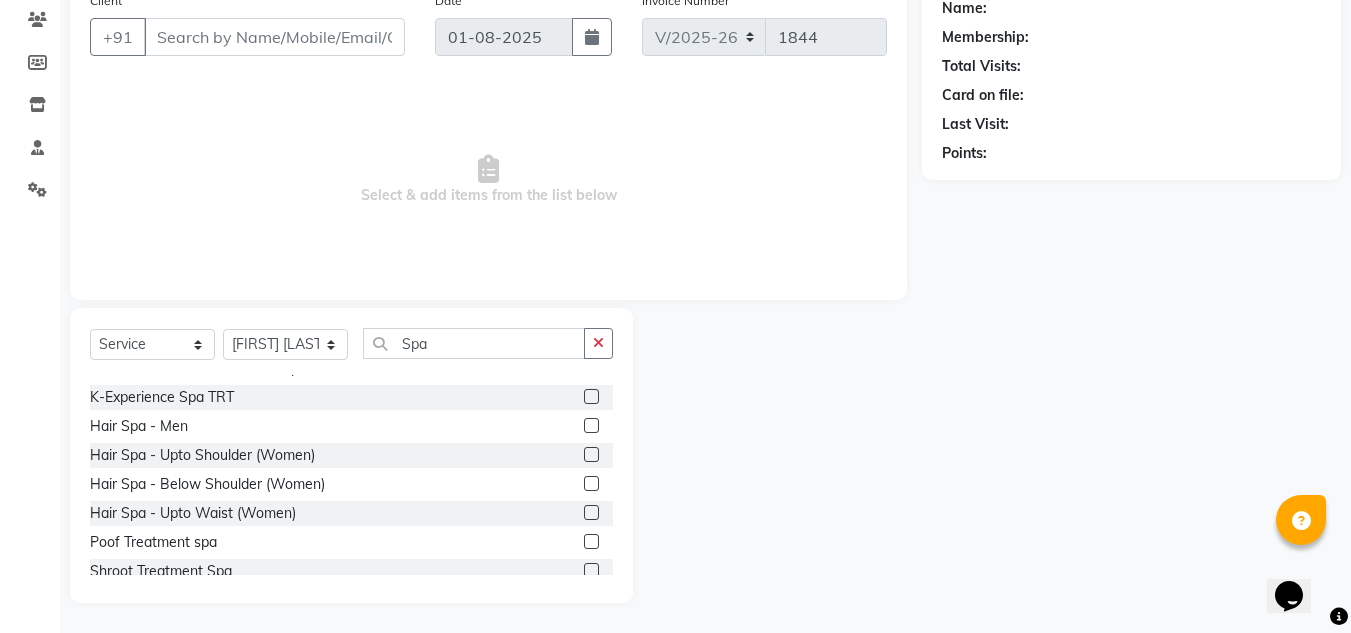 click 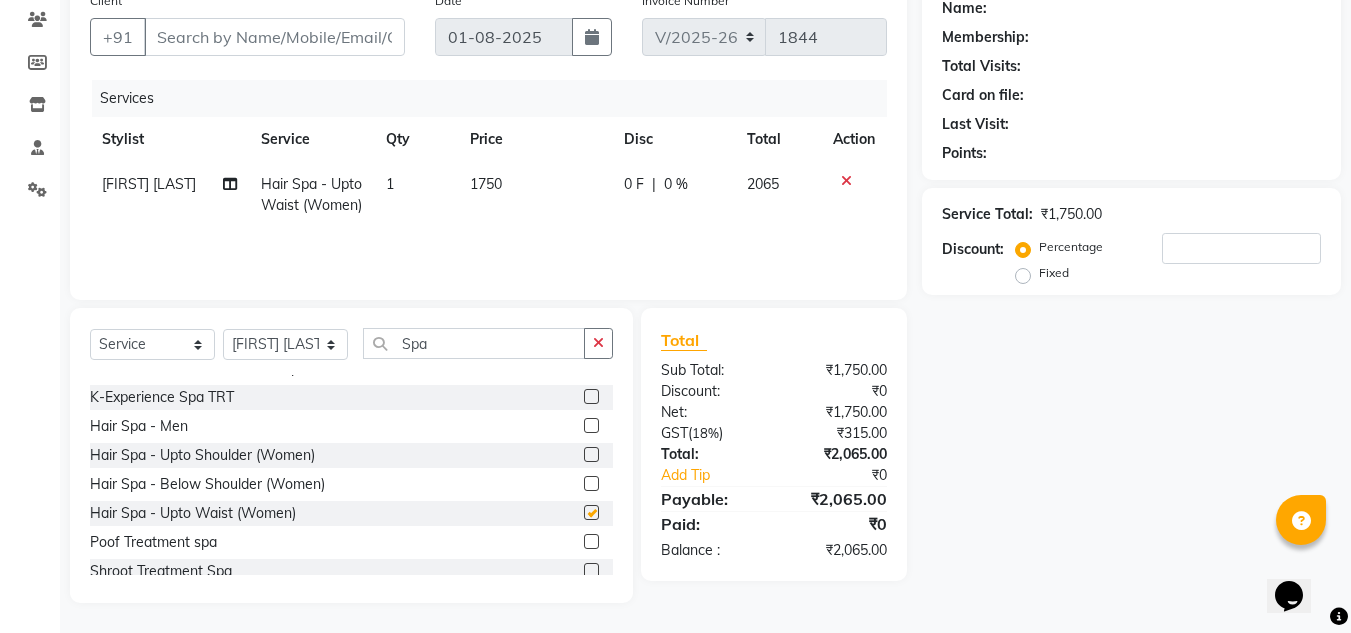 checkbox on "false" 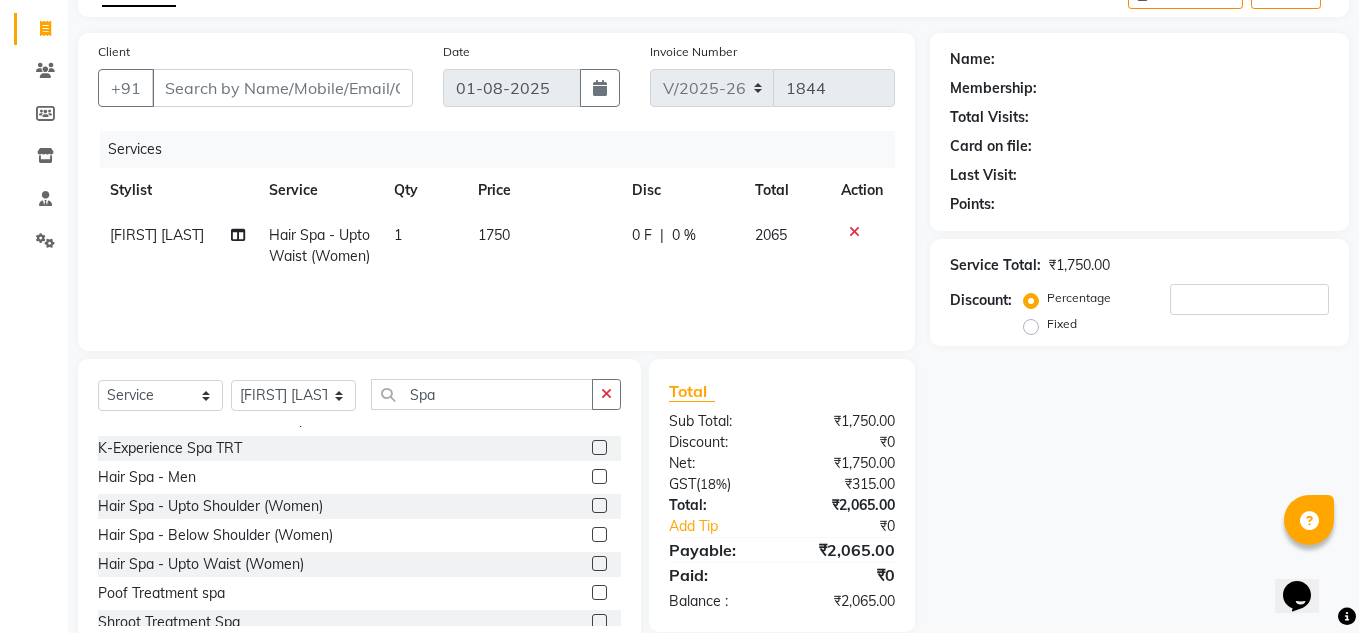 scroll, scrollTop: 68, scrollLeft: 0, axis: vertical 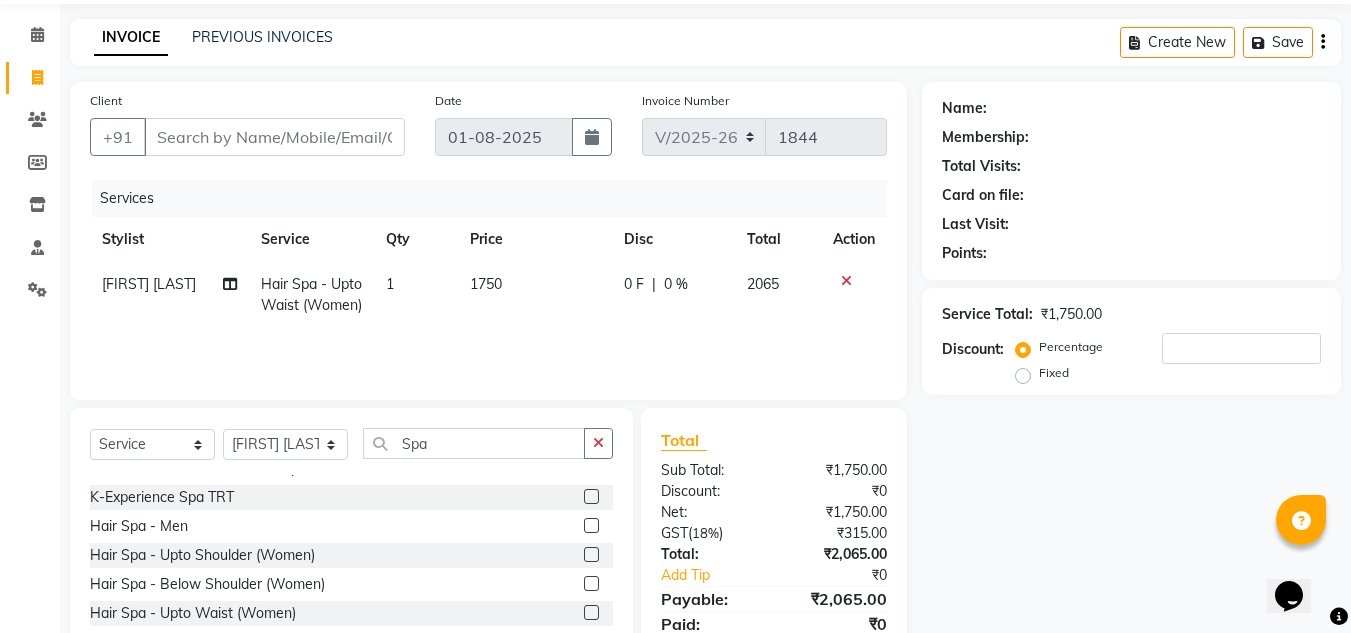 click 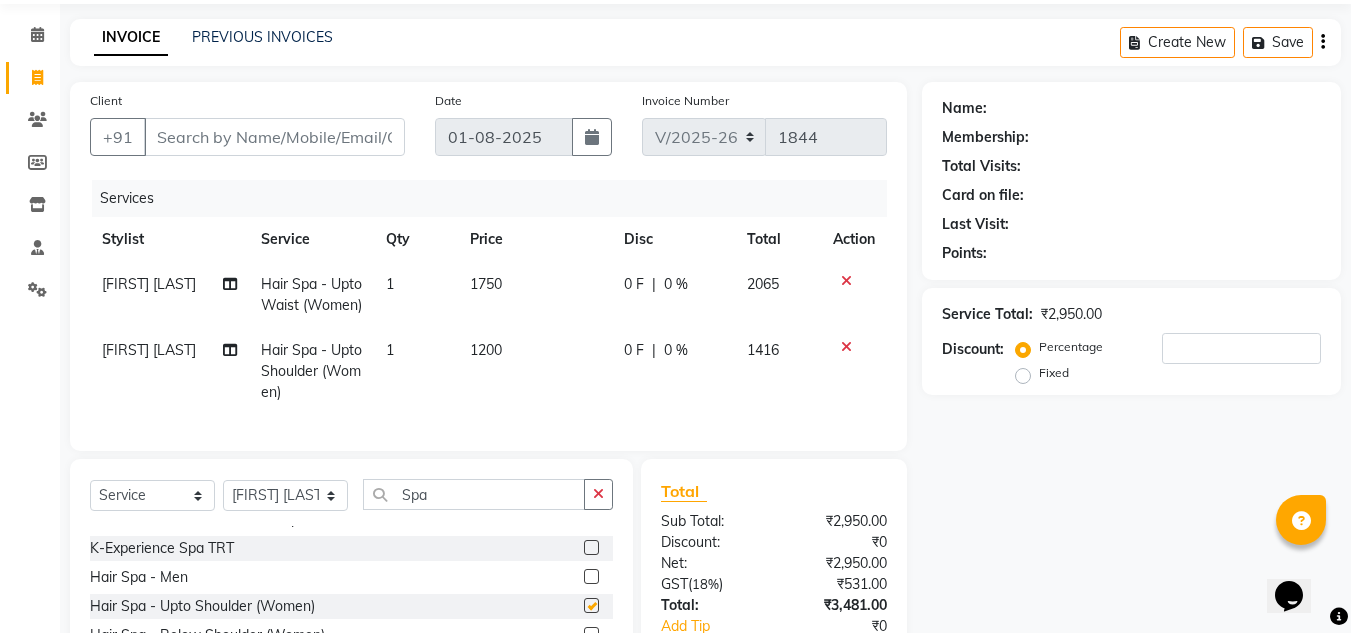 checkbox on "false" 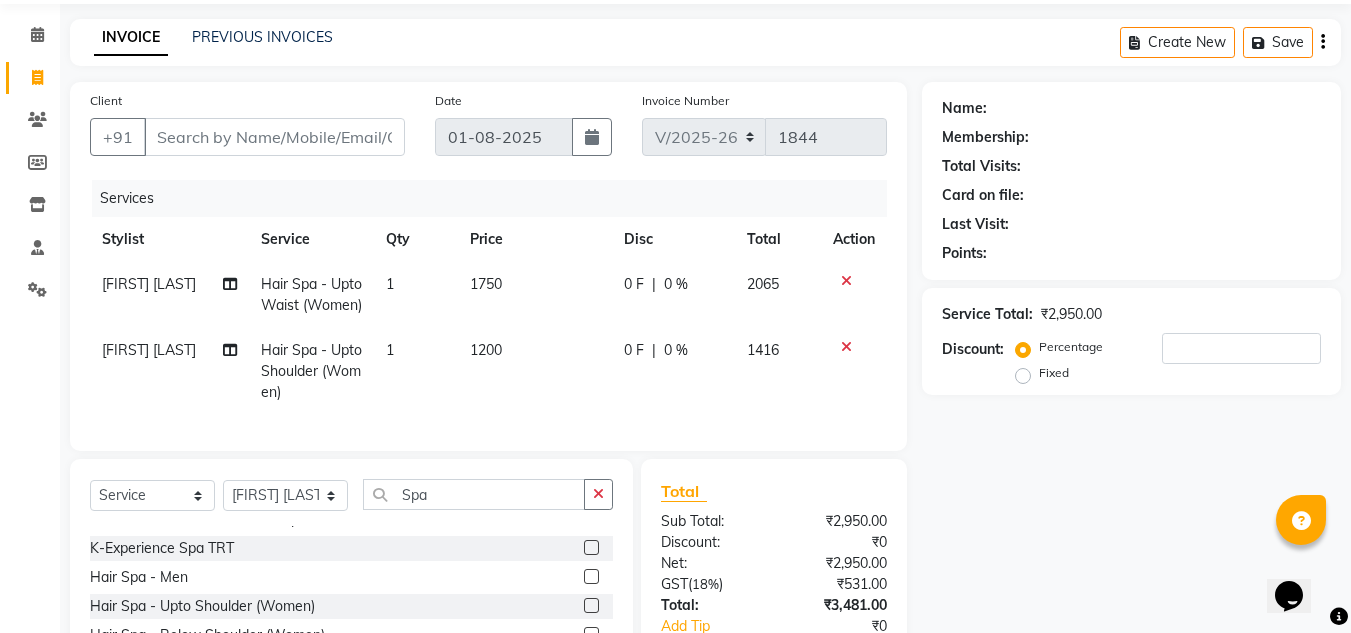 click 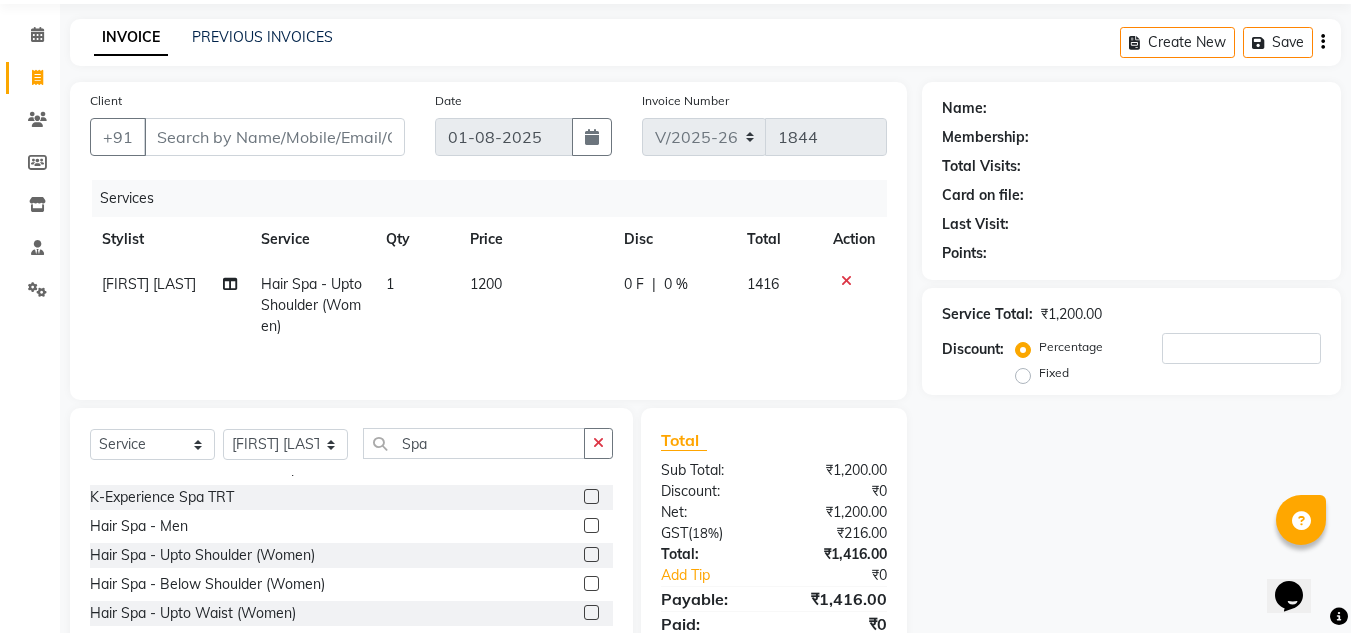 click 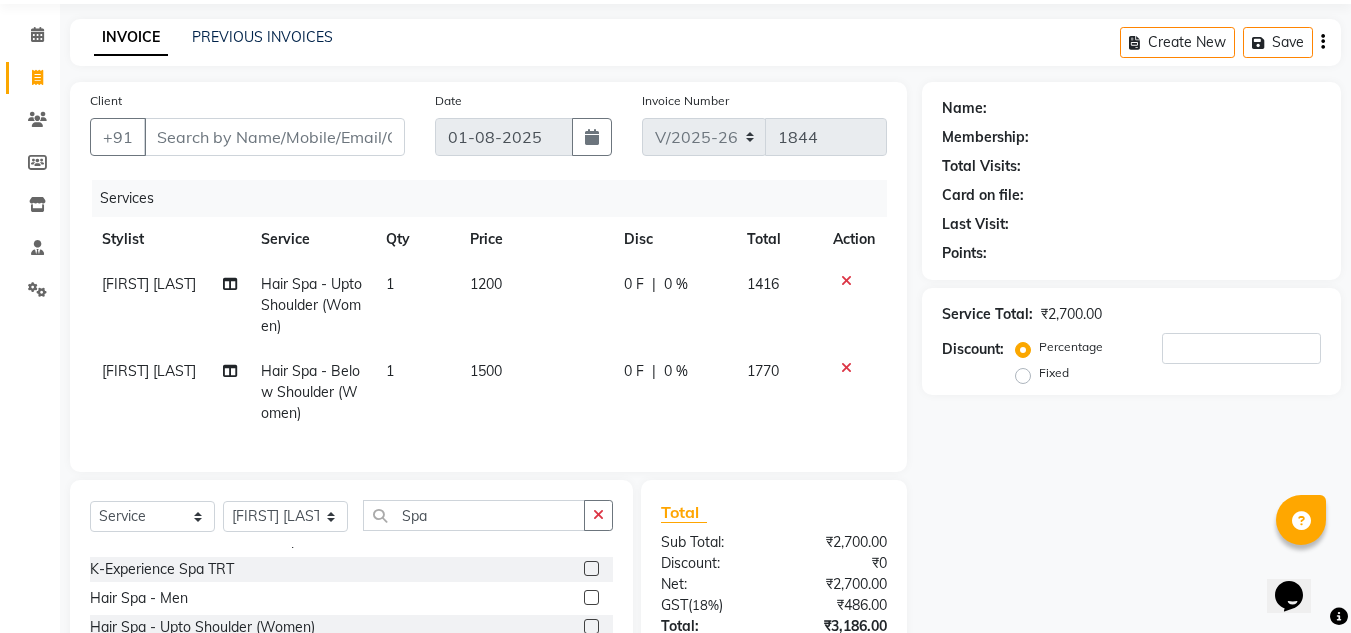 checkbox on "false" 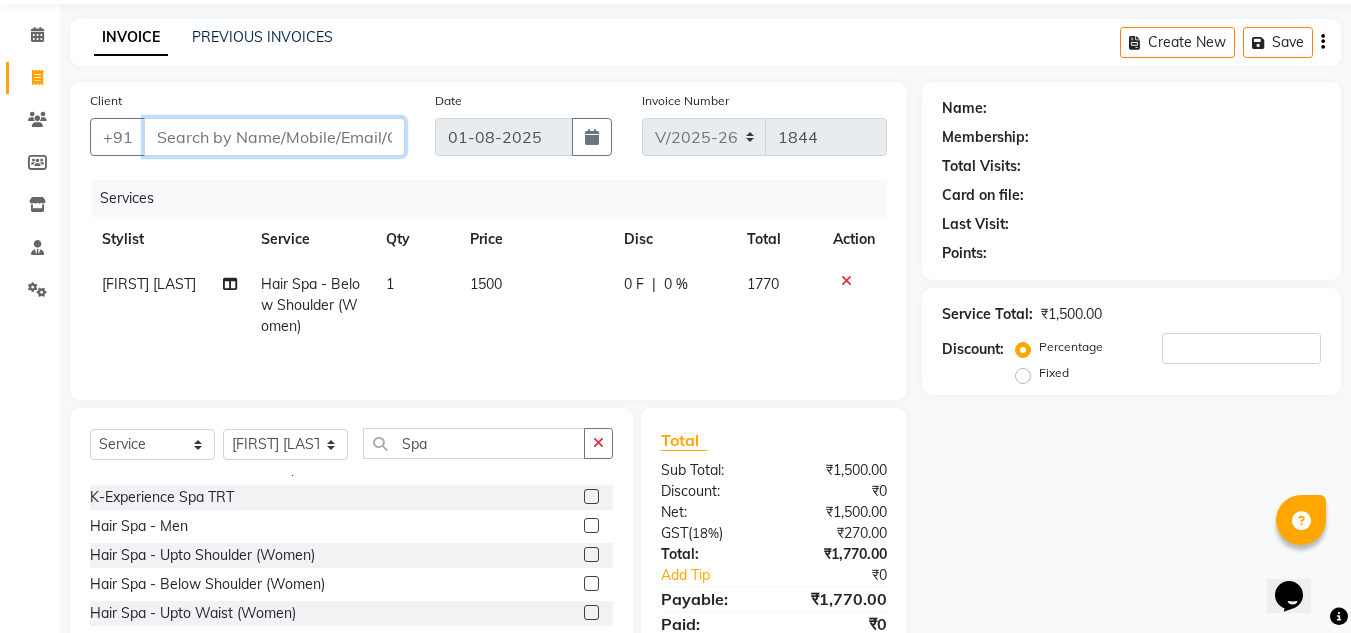 click on "Client" at bounding box center [274, 137] 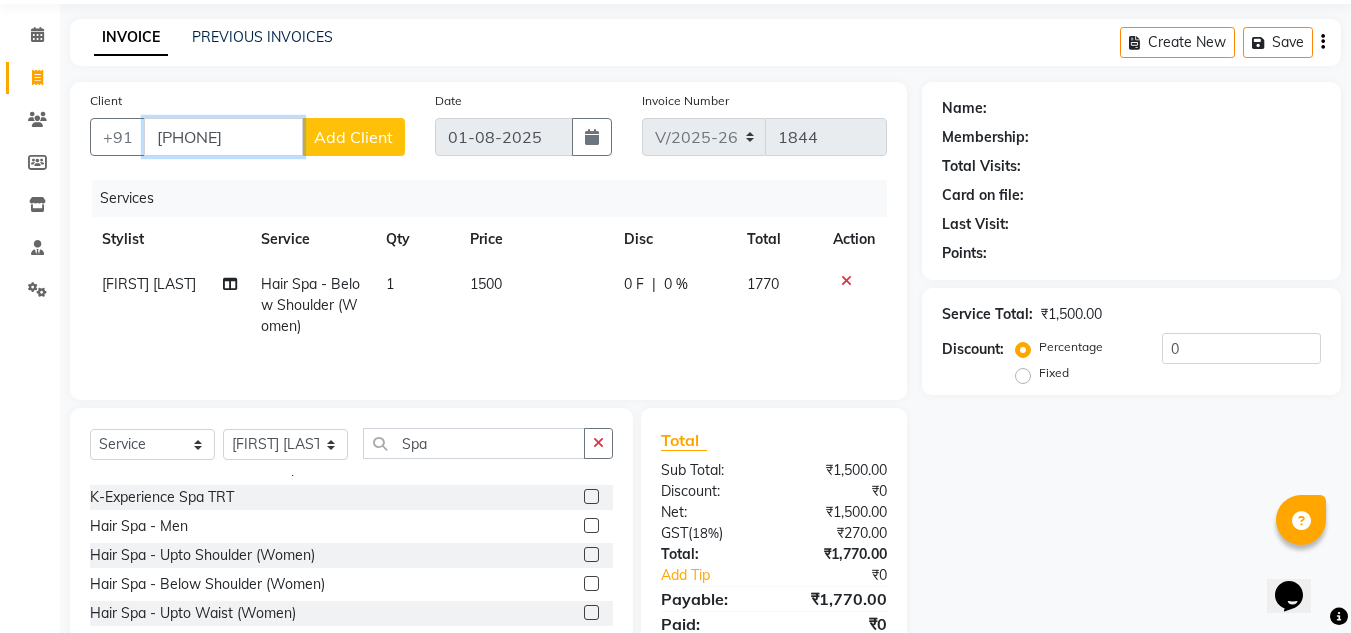 type on "[PHONE]" 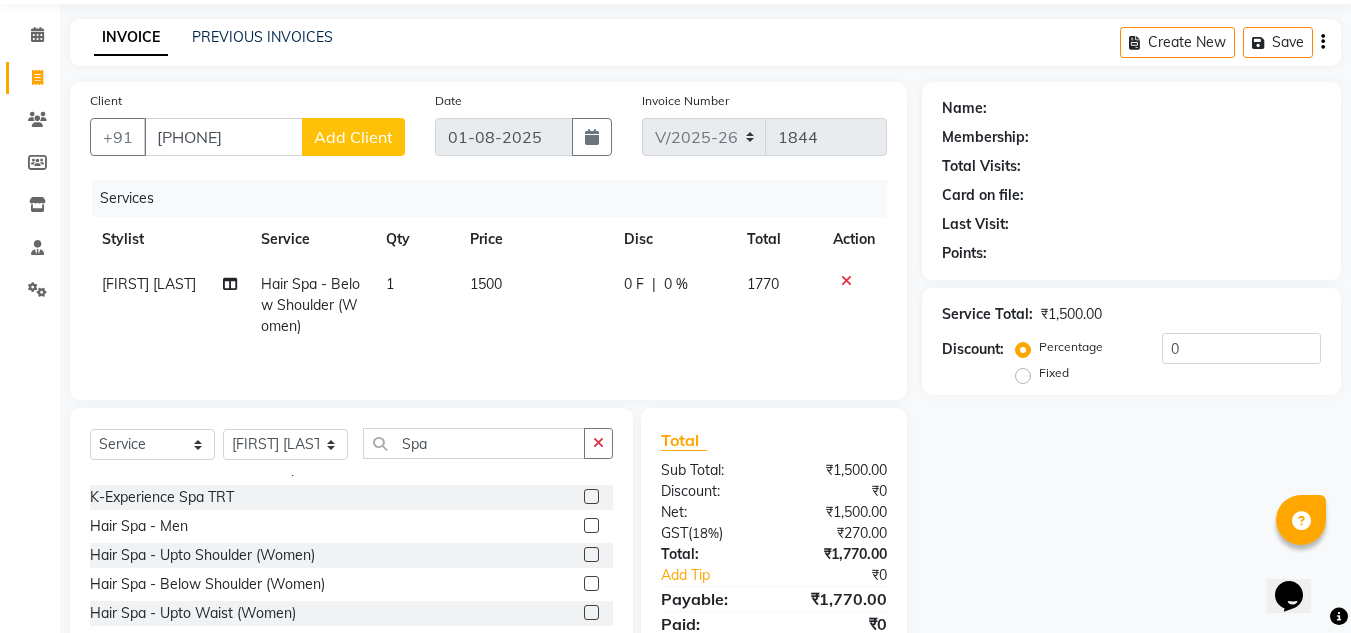 click on "Add Client" 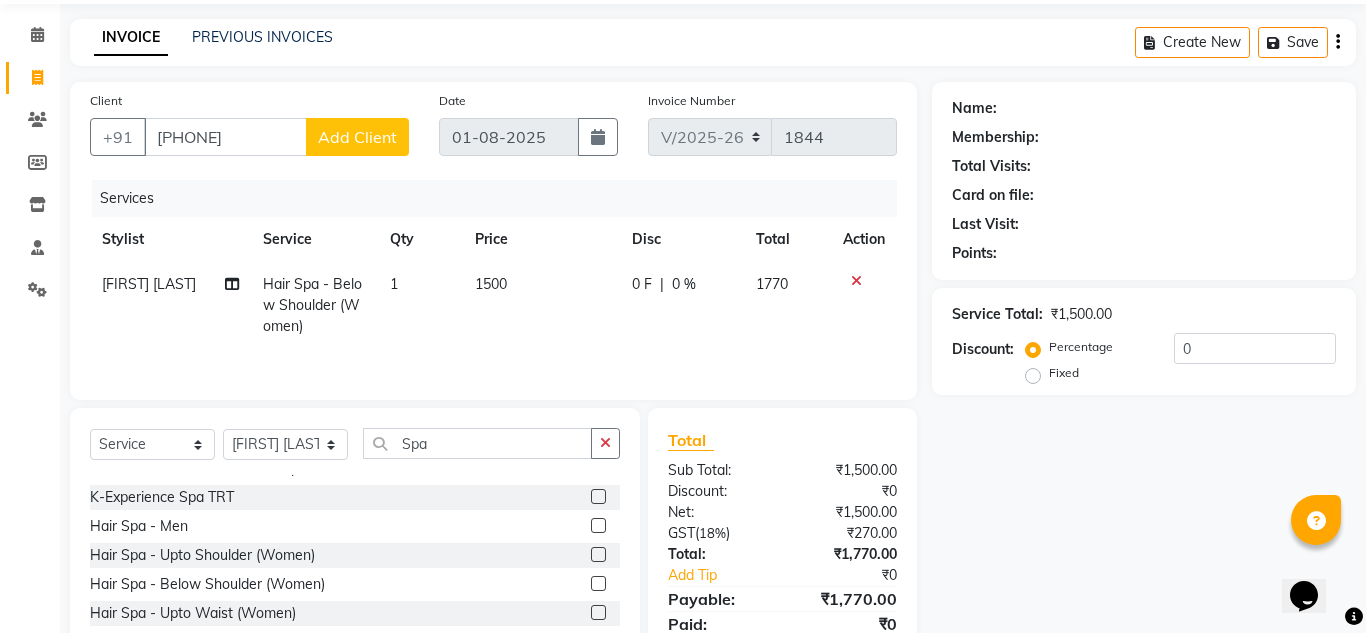 select on "22" 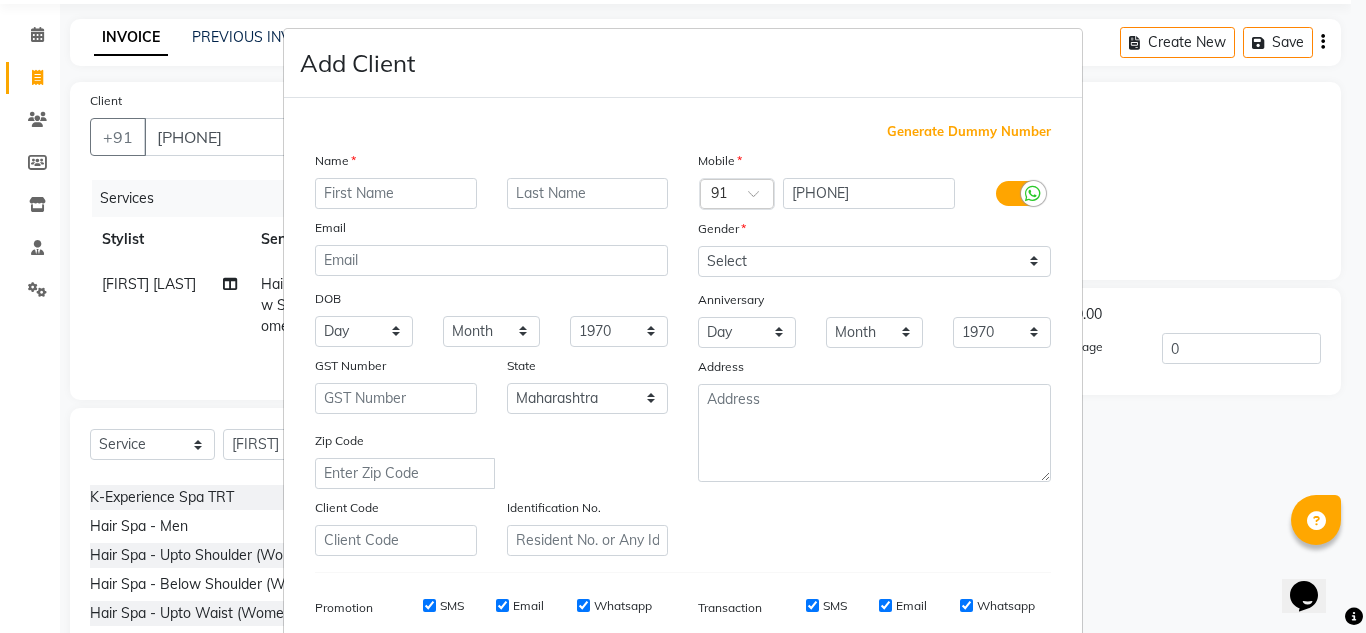 click at bounding box center (396, 193) 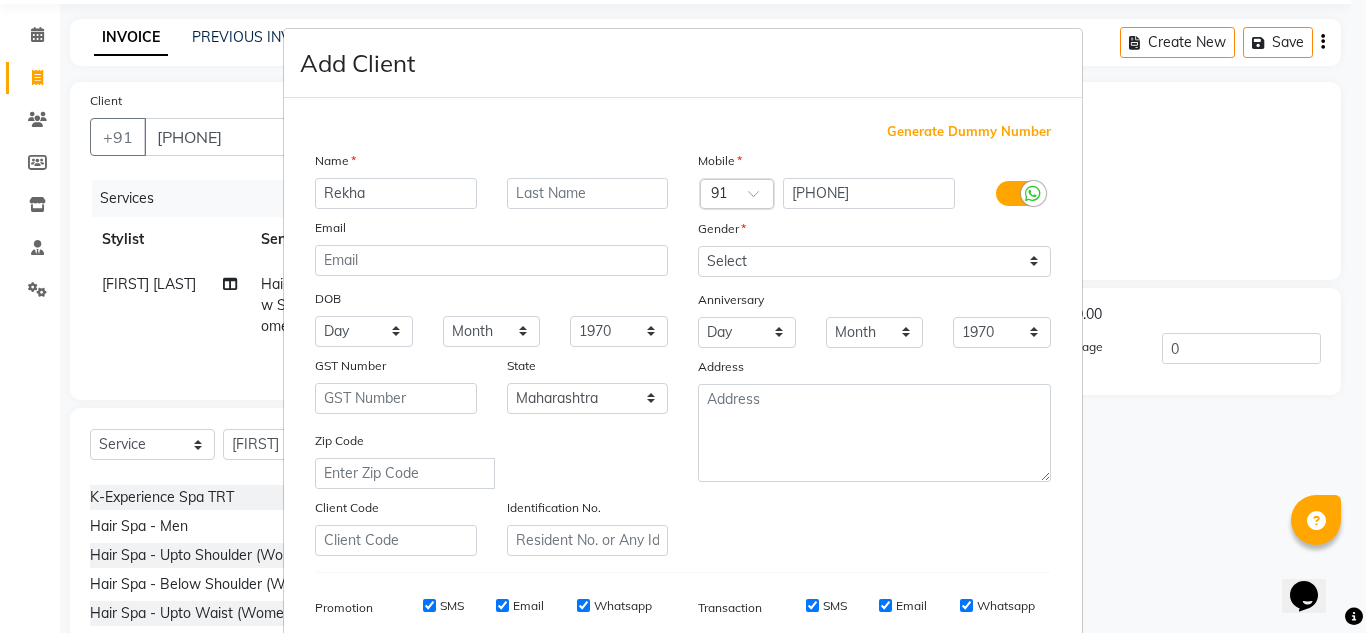 type on "Rekha" 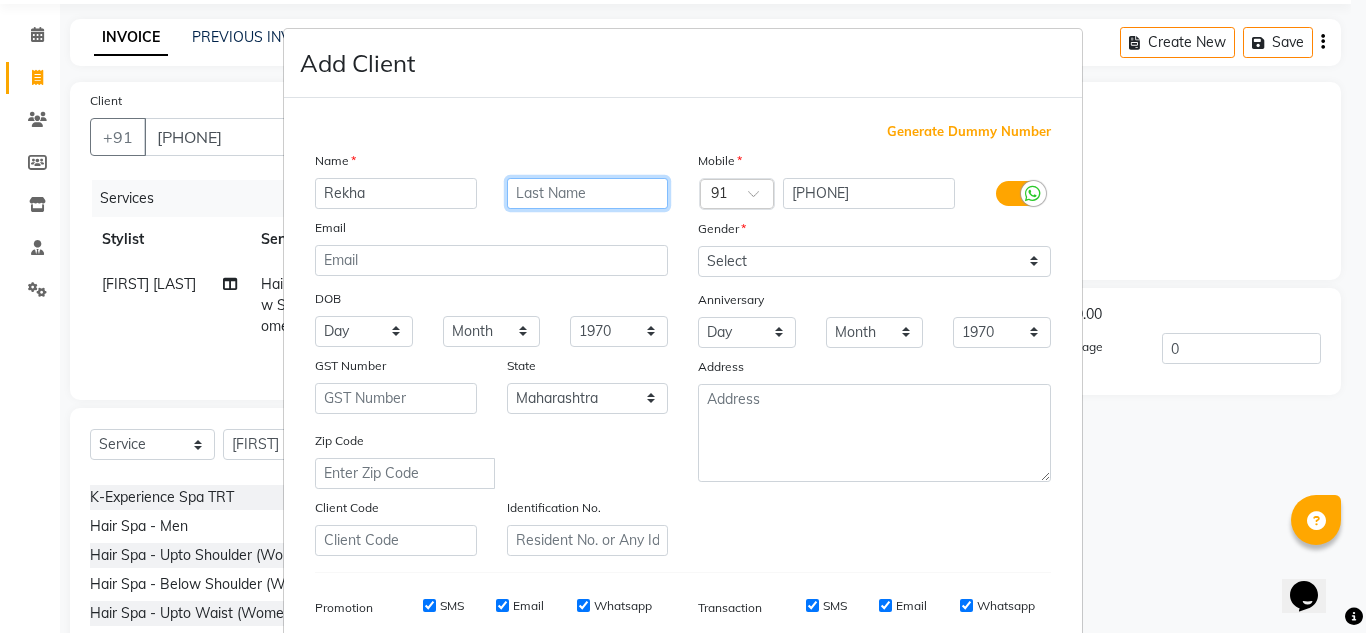 click at bounding box center (588, 193) 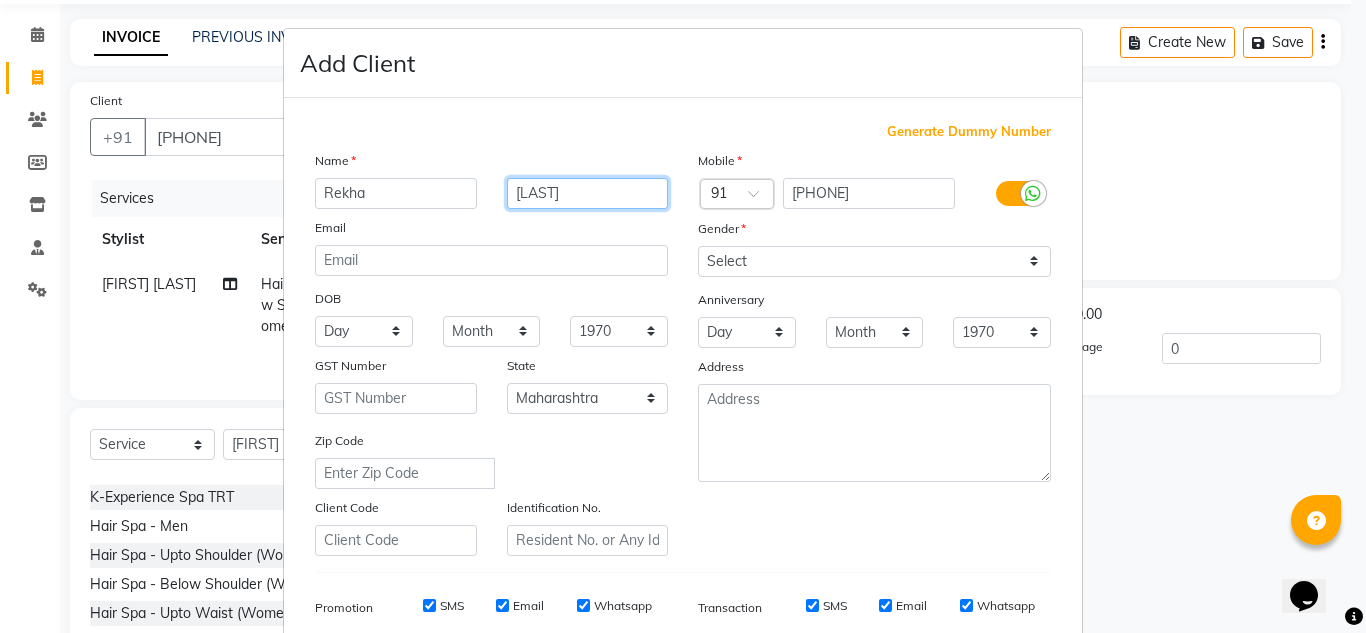 type on "[LAST]" 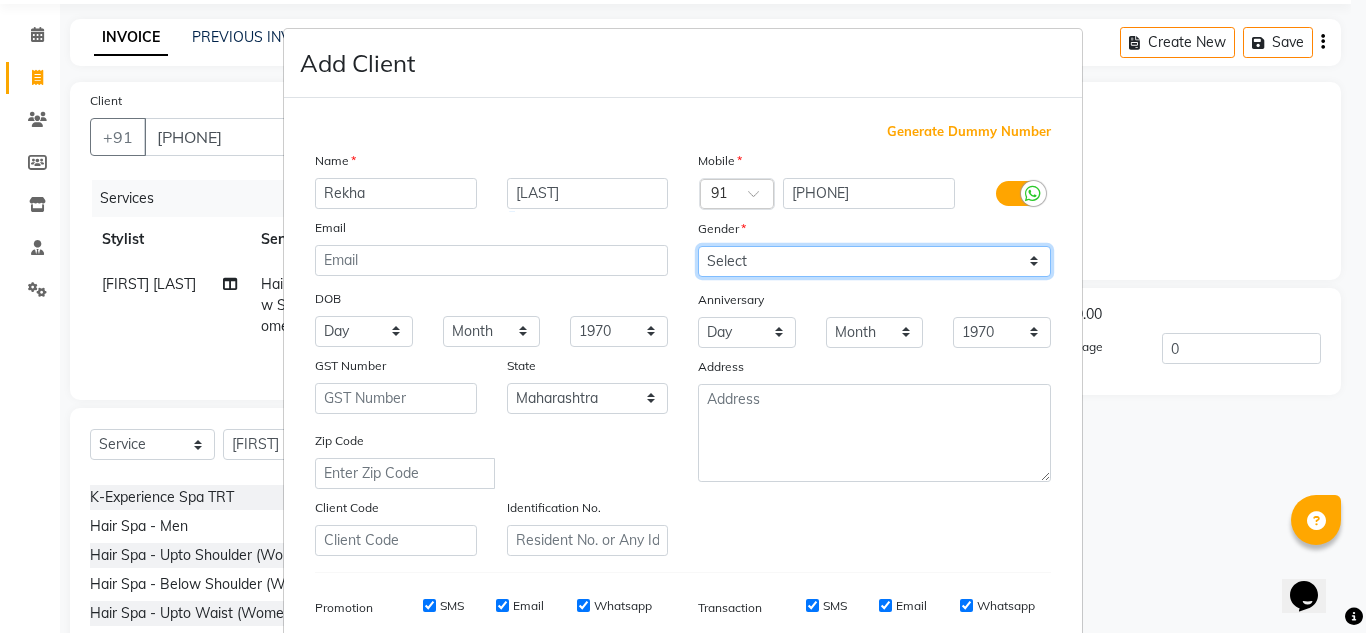 click on "Select Male Female Other Prefer Not To Say" at bounding box center (874, 261) 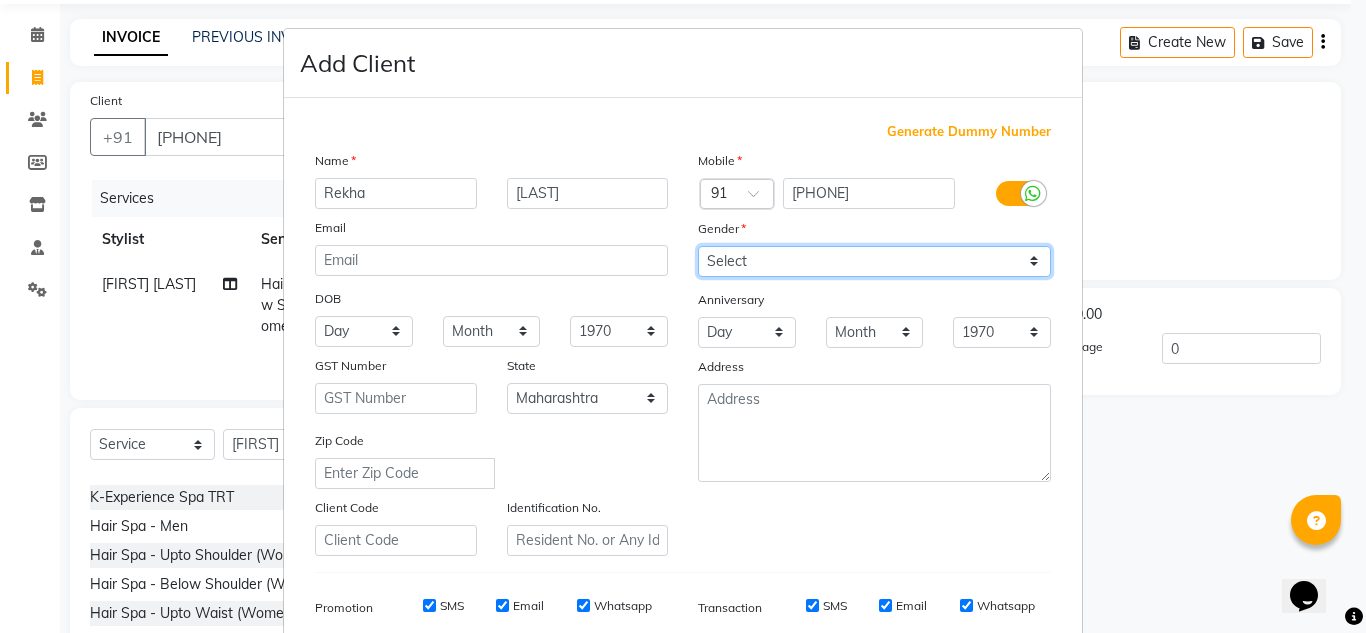 select on "female" 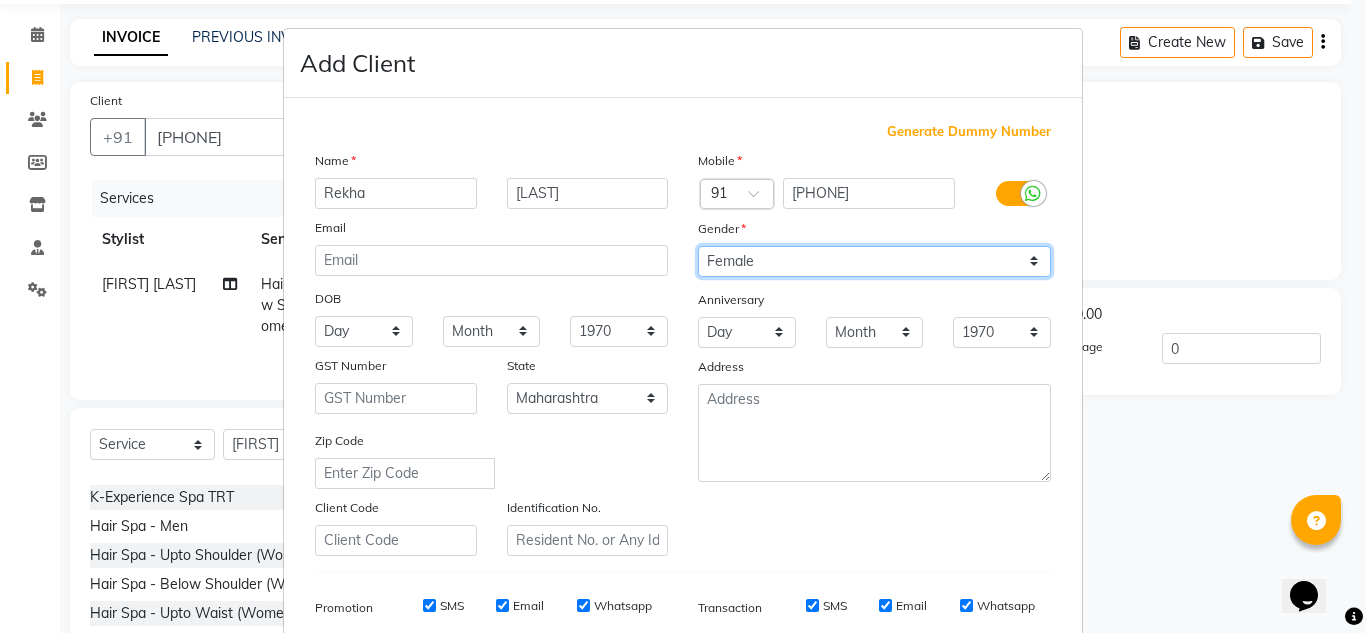 click on "Select Male Female Other Prefer Not To Say" at bounding box center (874, 261) 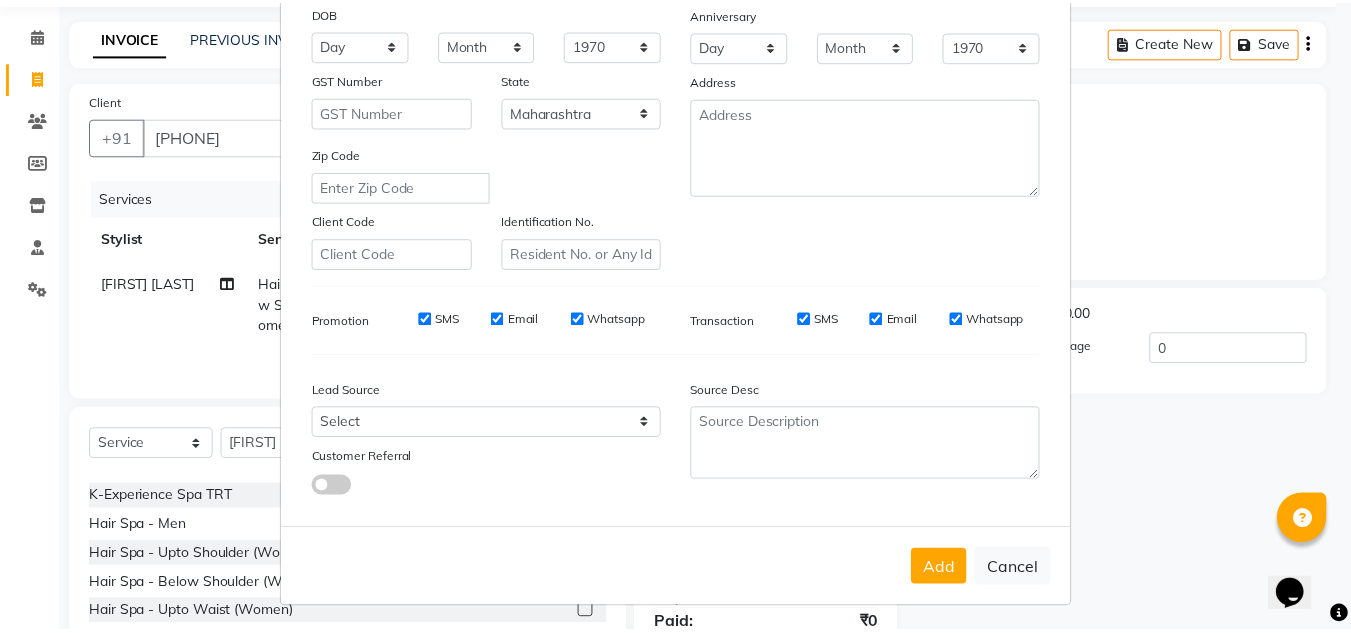scroll, scrollTop: 290, scrollLeft: 0, axis: vertical 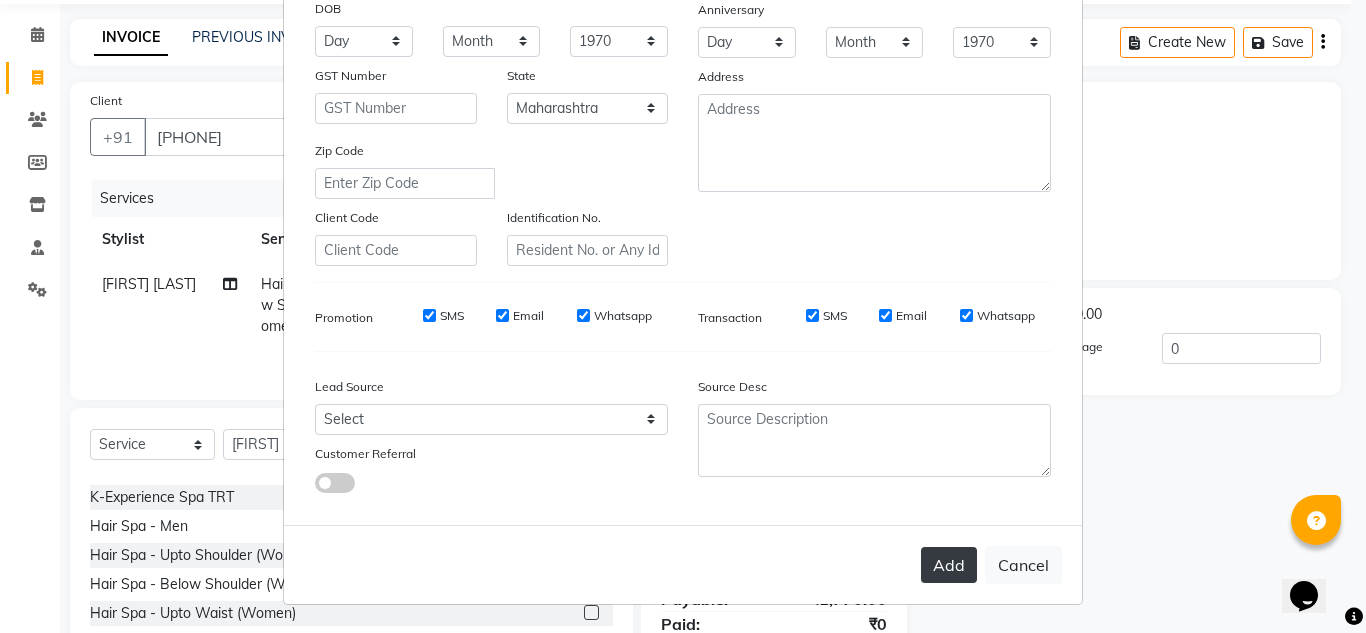 click on "Add" at bounding box center [949, 565] 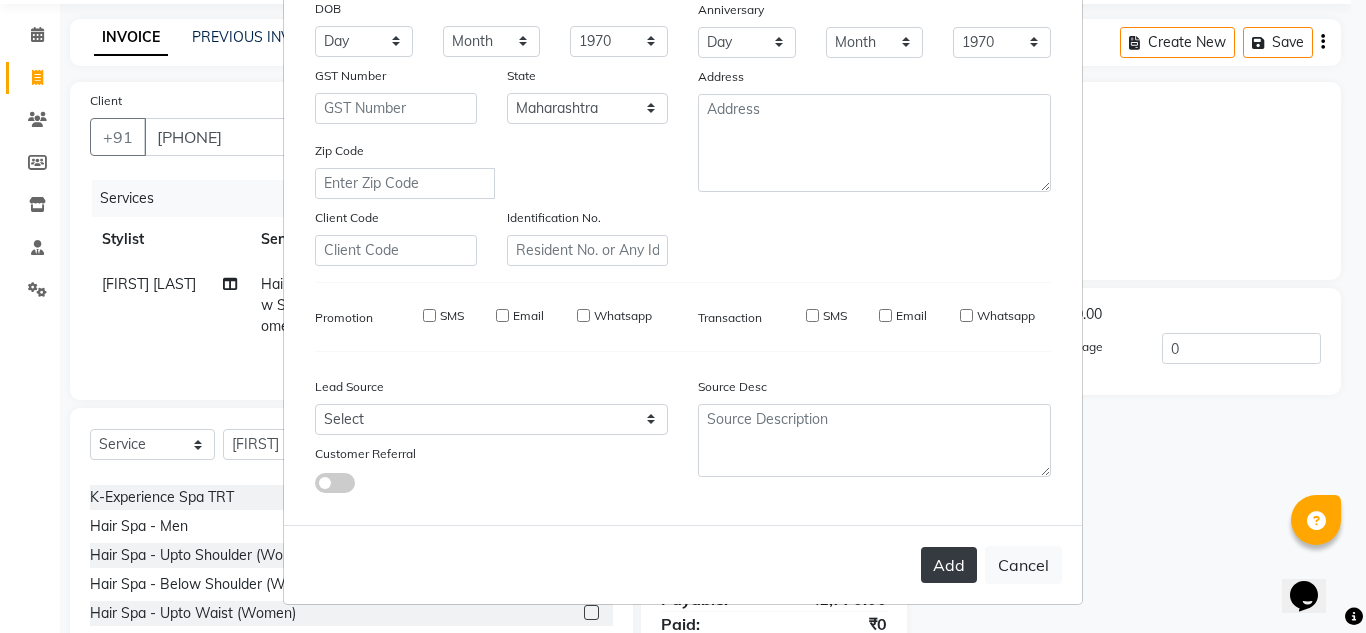 type 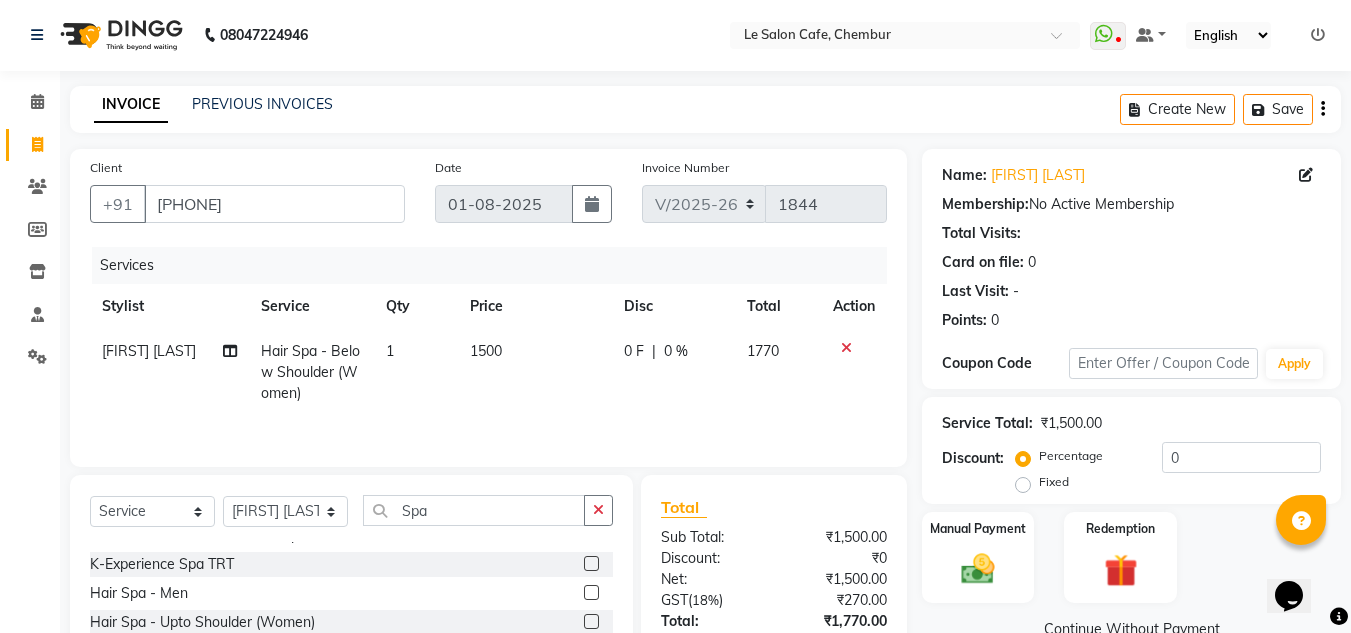 scroll, scrollTop: 0, scrollLeft: 0, axis: both 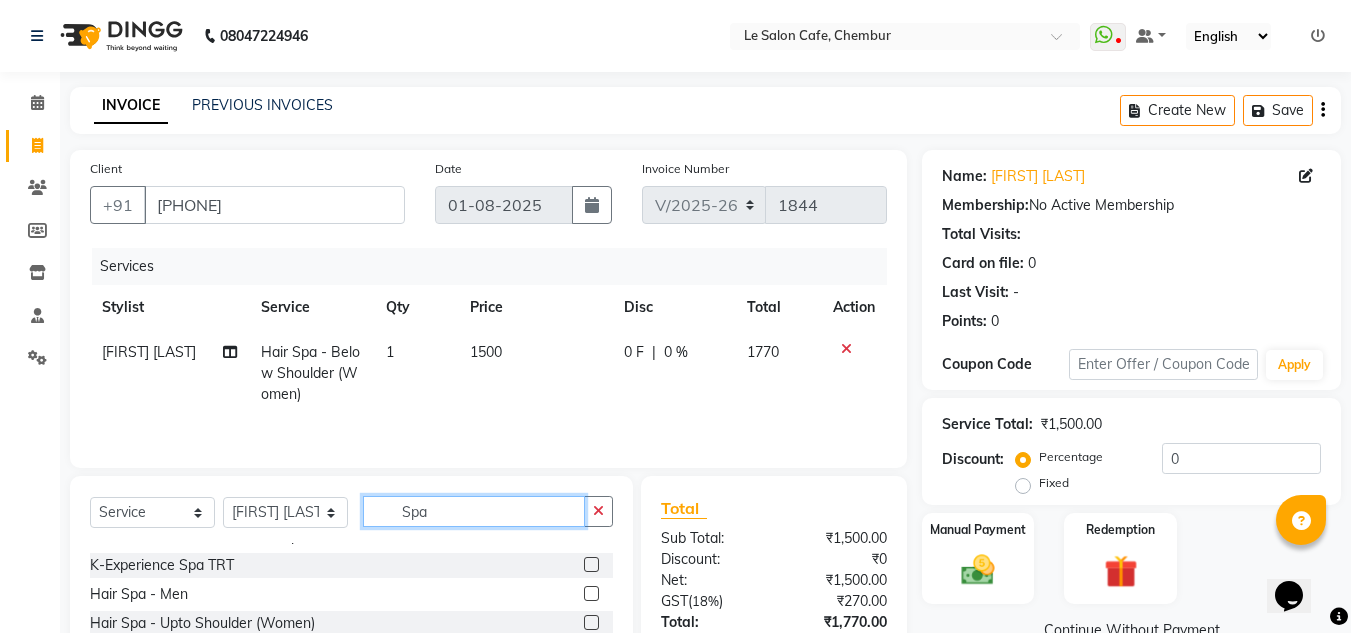 drag, startPoint x: 468, startPoint y: 515, endPoint x: 225, endPoint y: 534, distance: 243.74167 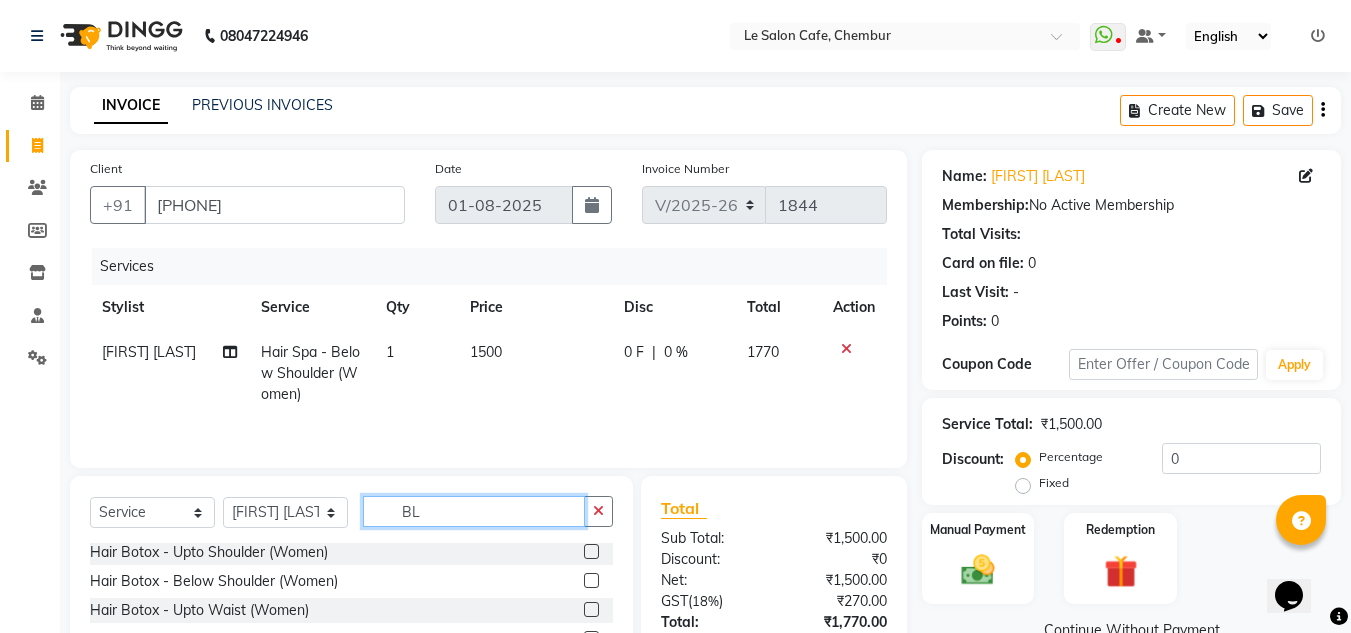 scroll, scrollTop: 0, scrollLeft: 0, axis: both 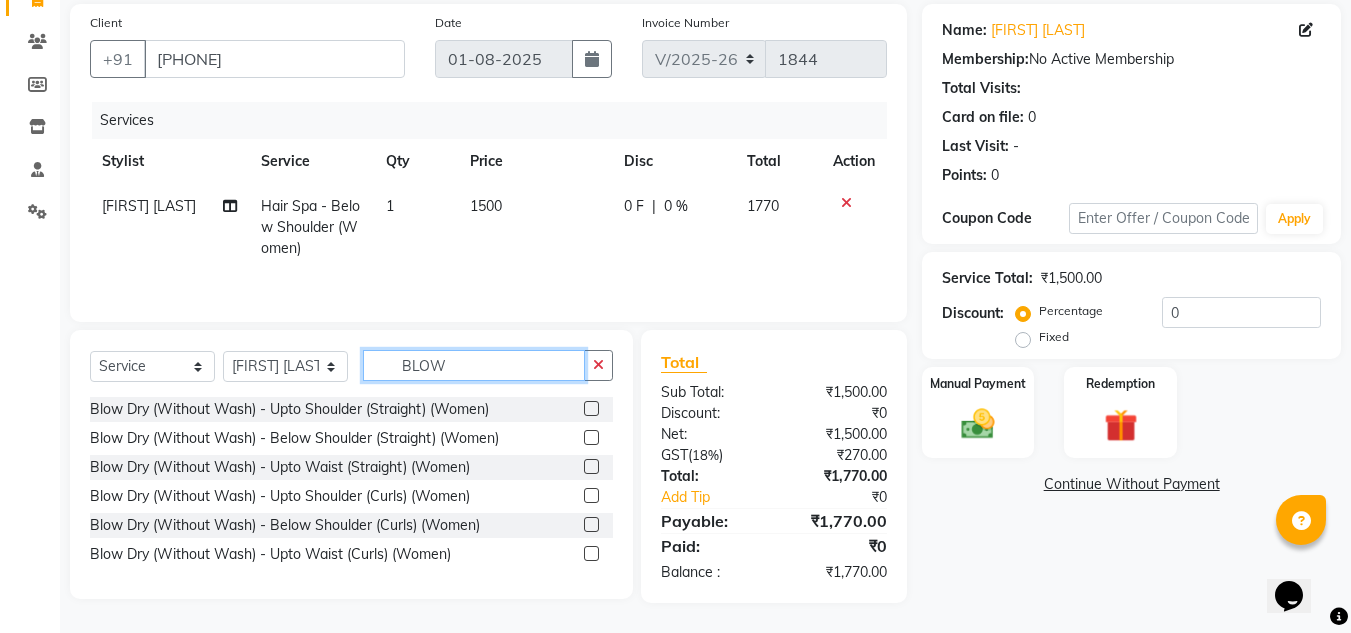 type on "BLOW" 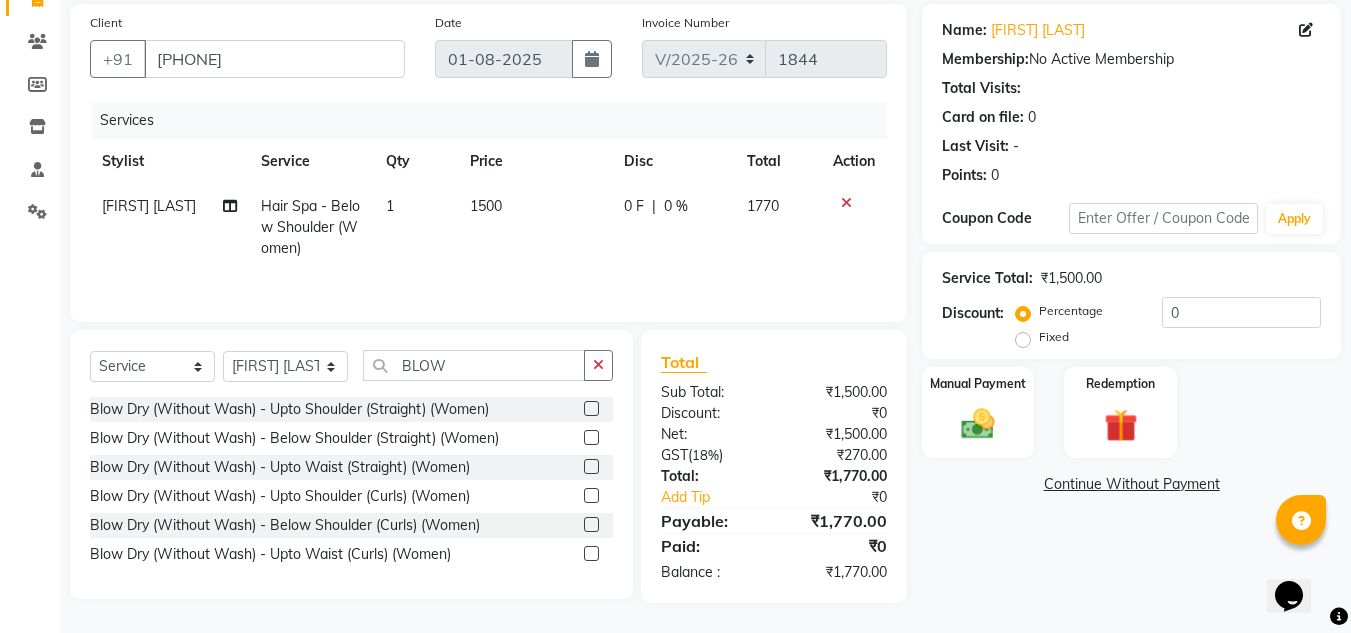 click 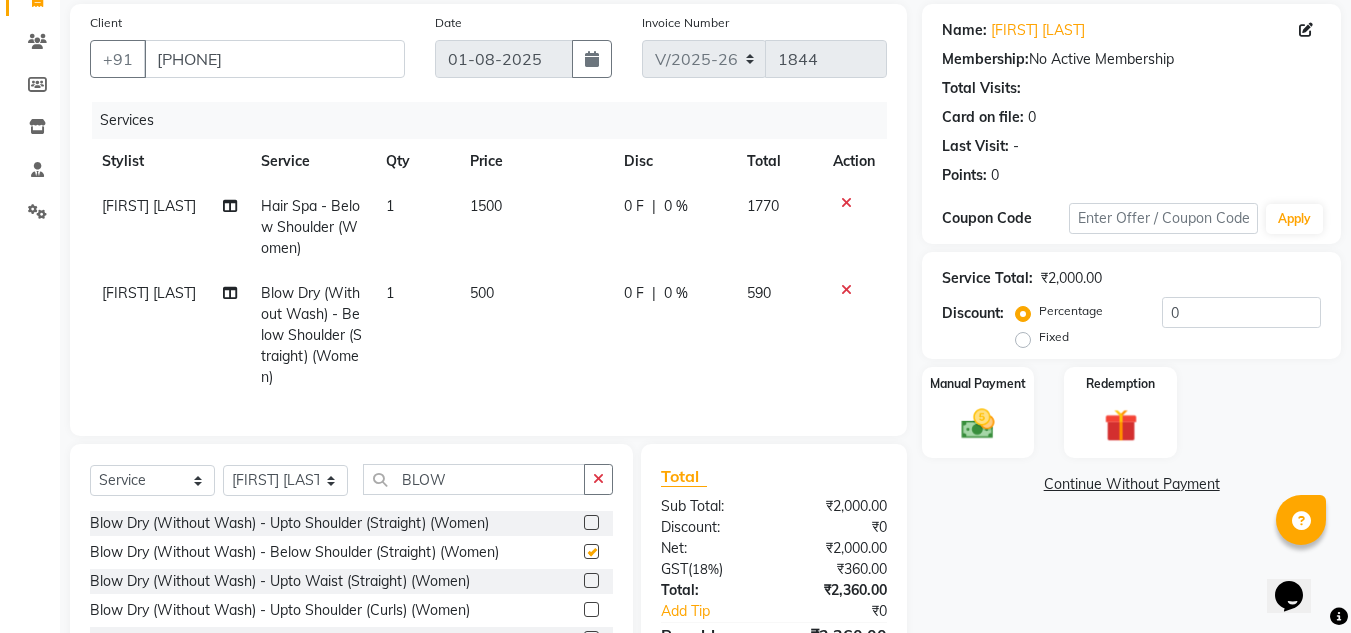 checkbox on "false" 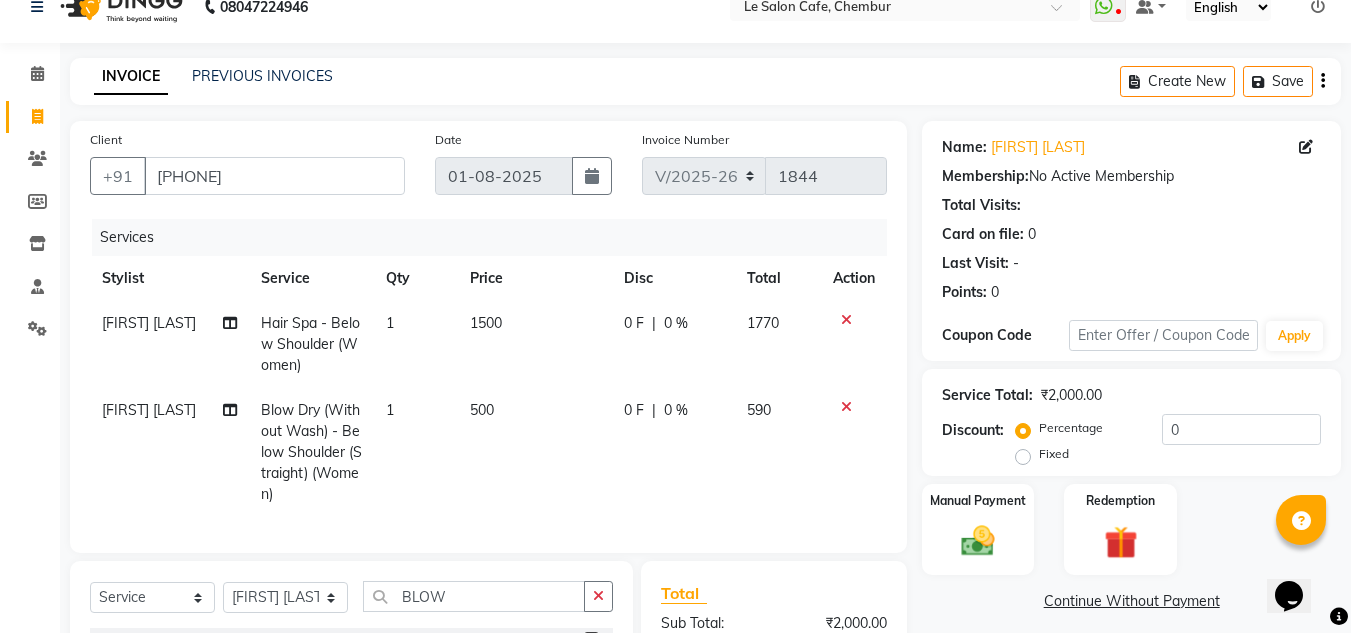 scroll, scrollTop: 0, scrollLeft: 0, axis: both 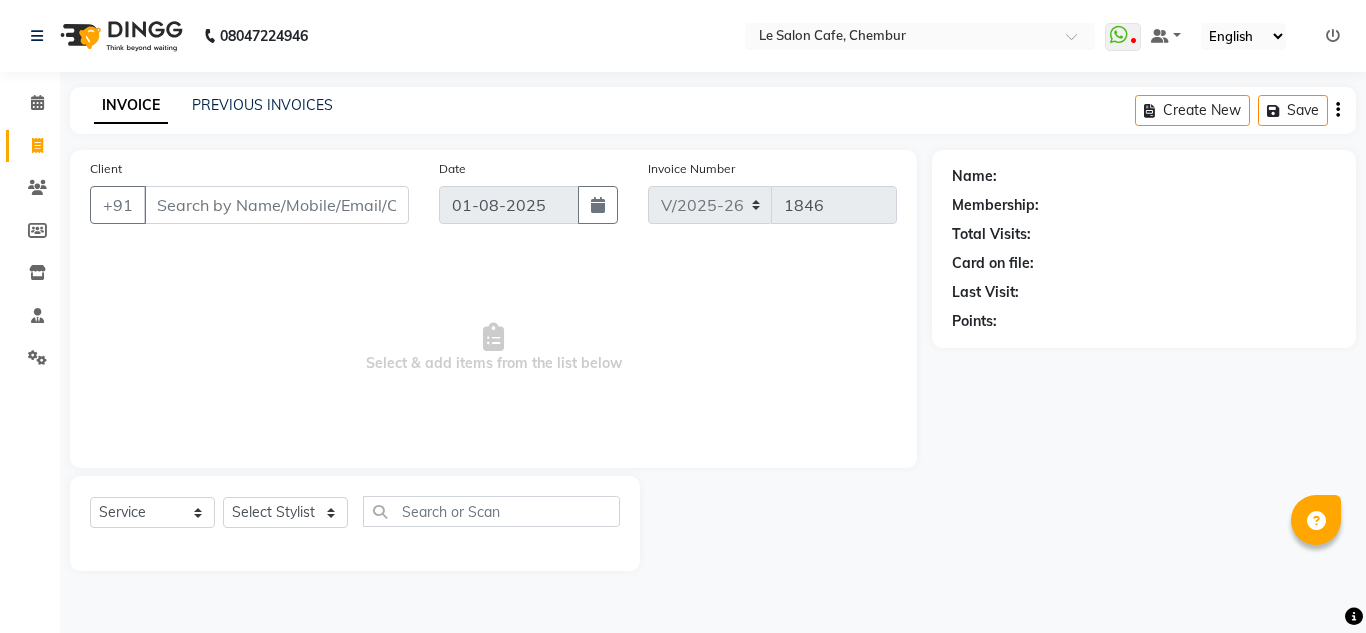 select on "594" 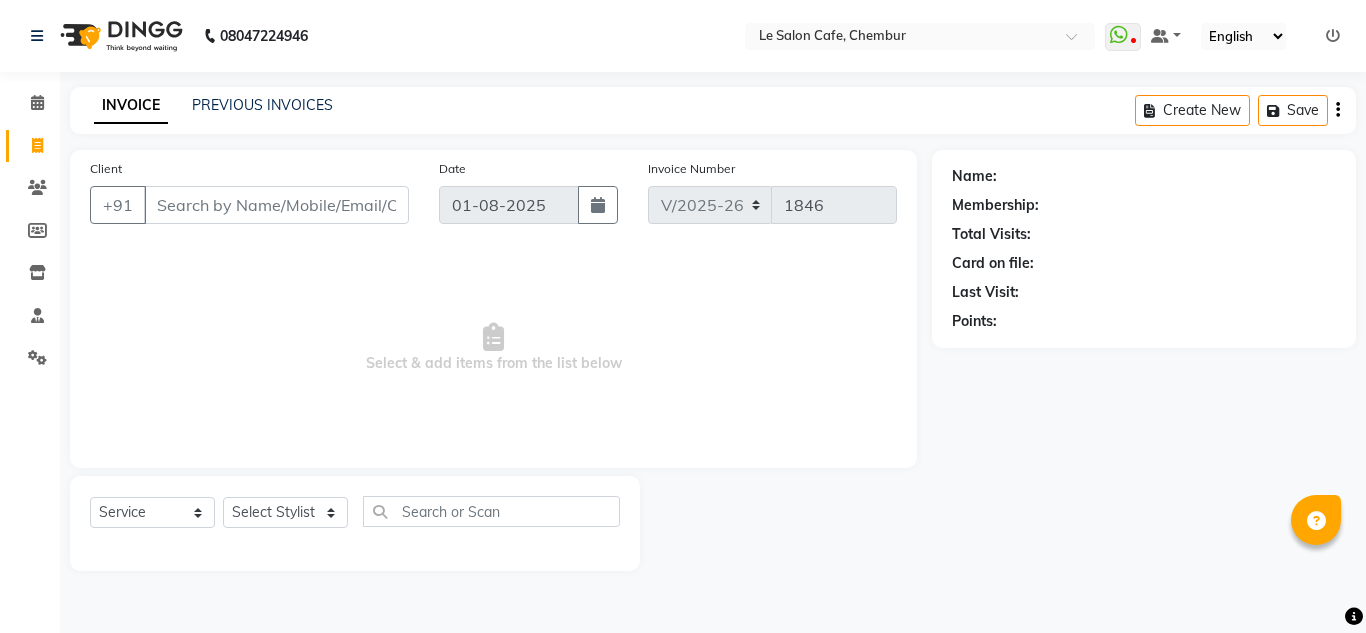 scroll, scrollTop: 0, scrollLeft: 0, axis: both 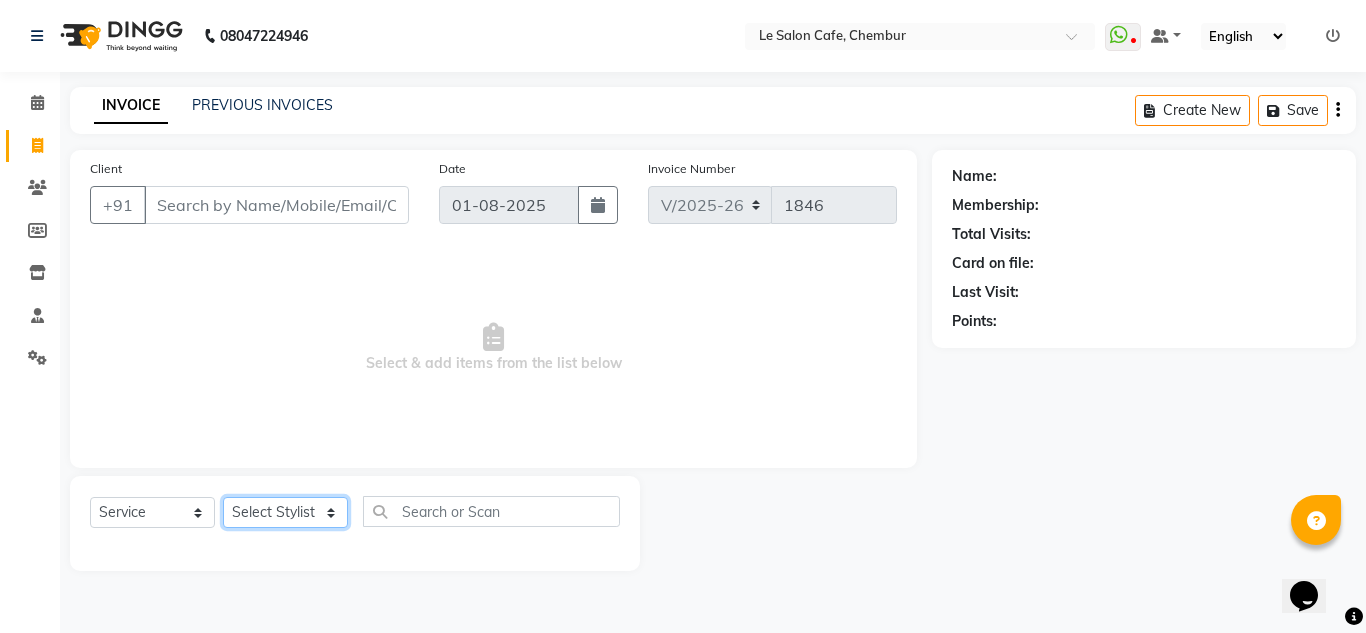 click on "Select Stylist Amandeep Kaur Kalsi Aniket Kadam  Faim Alvi  Front Desk  Muskan Khan  Pooja Kolge Reena Shaukat Ali  Salman Ansari  Shailendra Chauhan  Shekhar Sangle Soniyaa Varma Suchita Mistry" 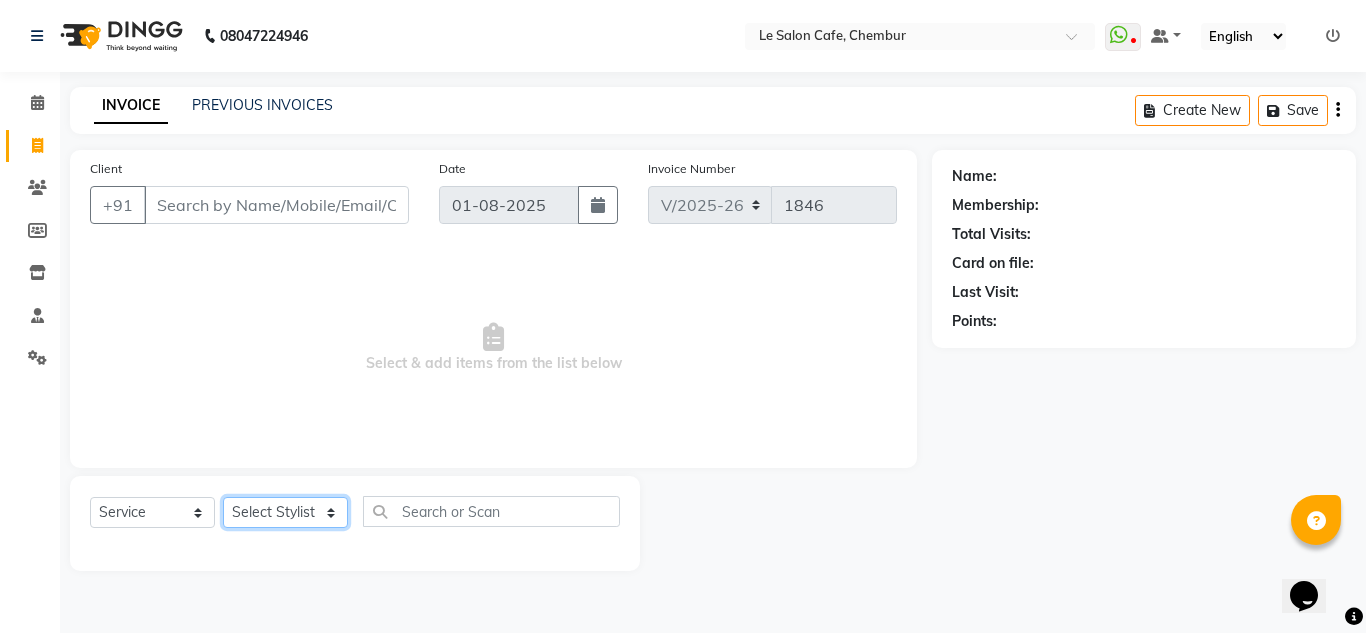 select on "87105" 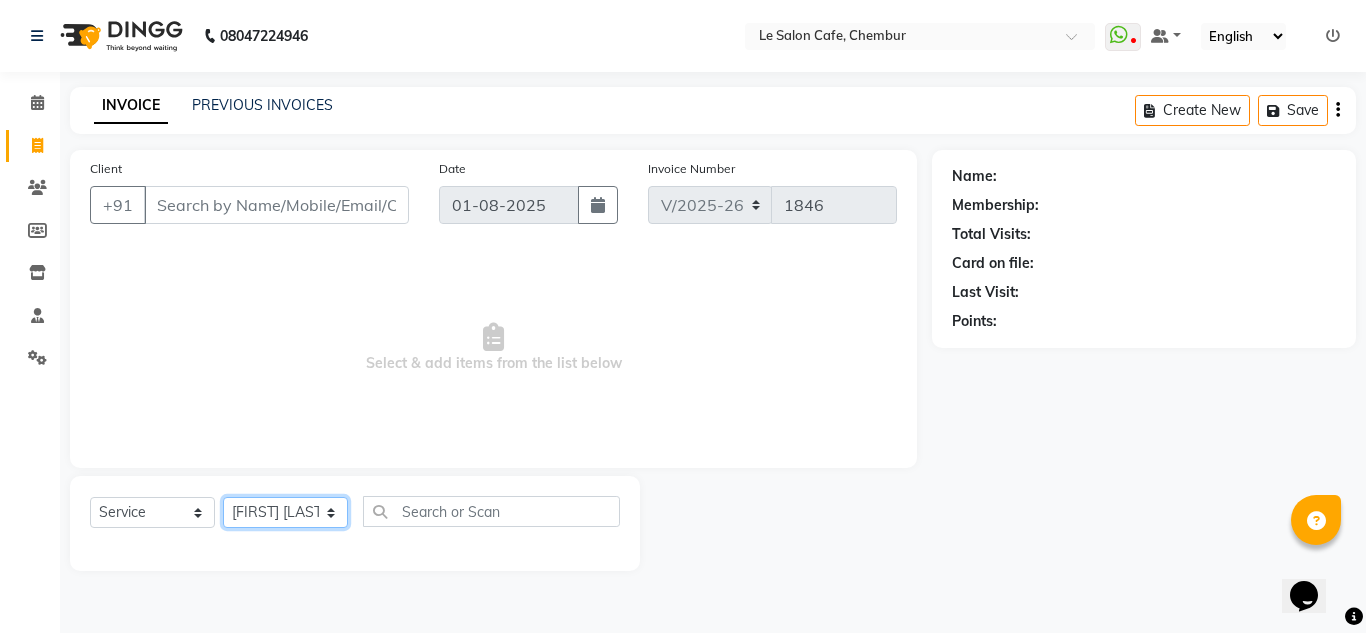 click on "Select Stylist Amandeep Kaur Kalsi Aniket Kadam  Faim Alvi  Front Desk  Muskan Khan  Pooja Kolge Reena Shaukat Ali  Salman Ansari  Shailendra Chauhan  Shekhar Sangle Soniyaa Varma Suchita Mistry" 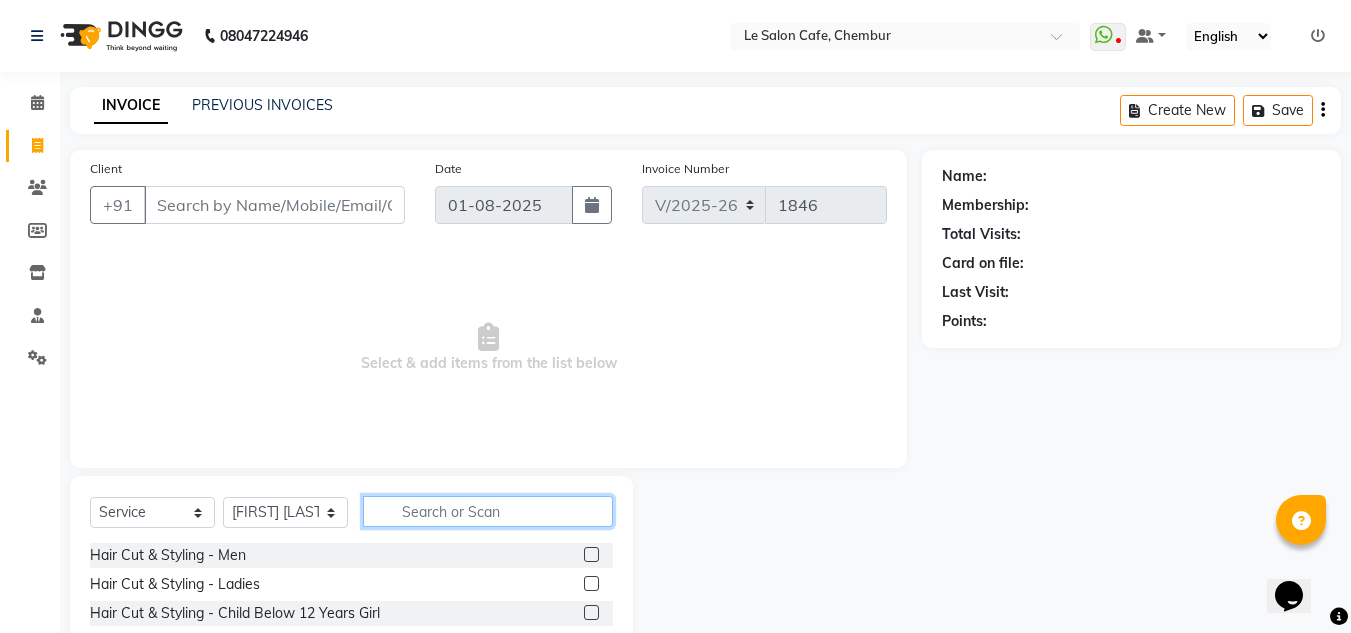 click 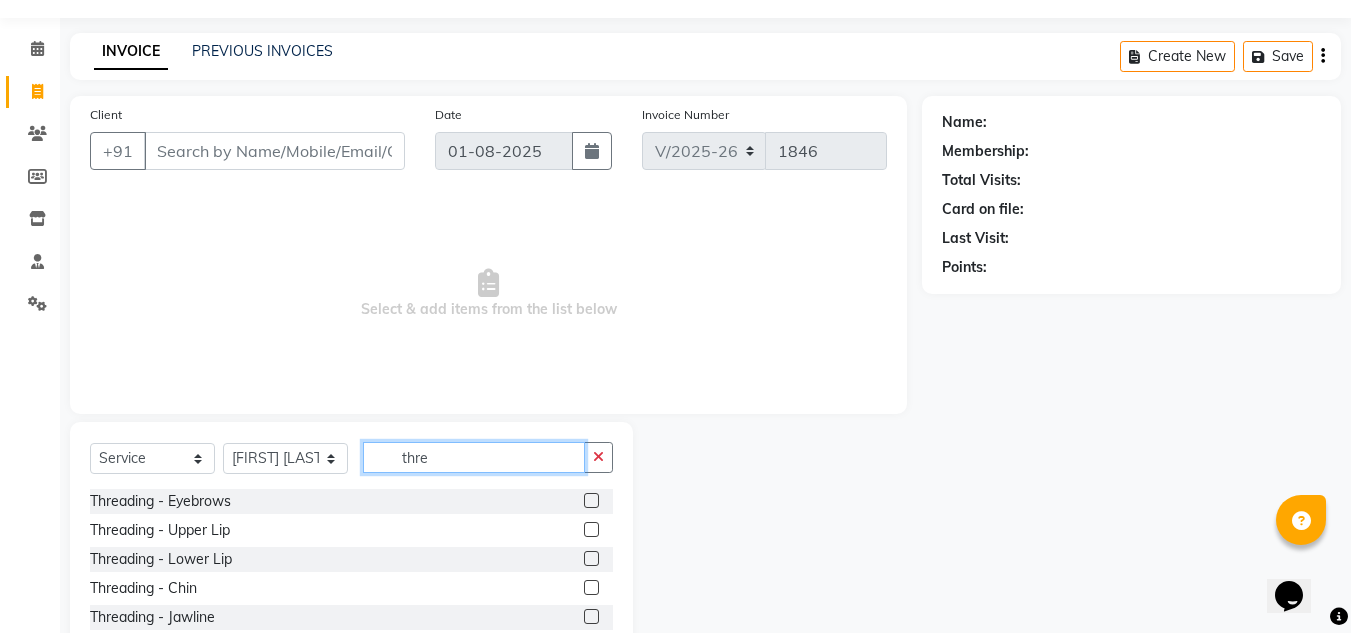 scroll, scrollTop: 100, scrollLeft: 0, axis: vertical 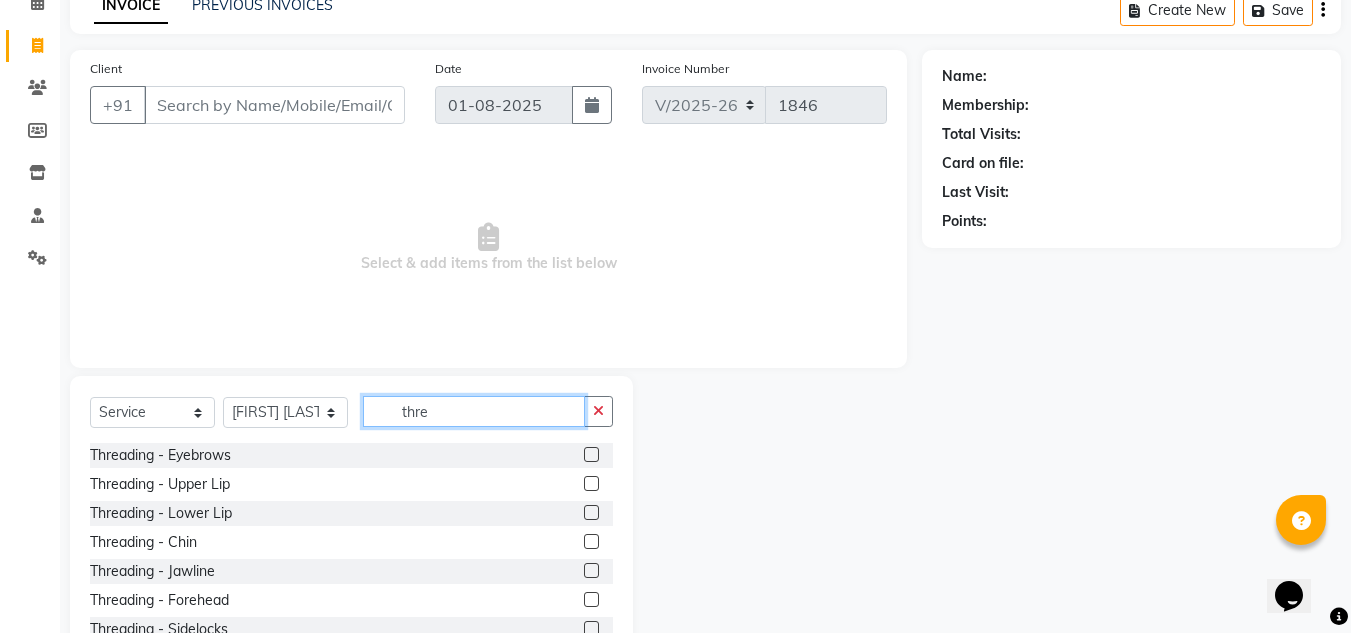 drag, startPoint x: 336, startPoint y: 430, endPoint x: 324, endPoint y: 430, distance: 12 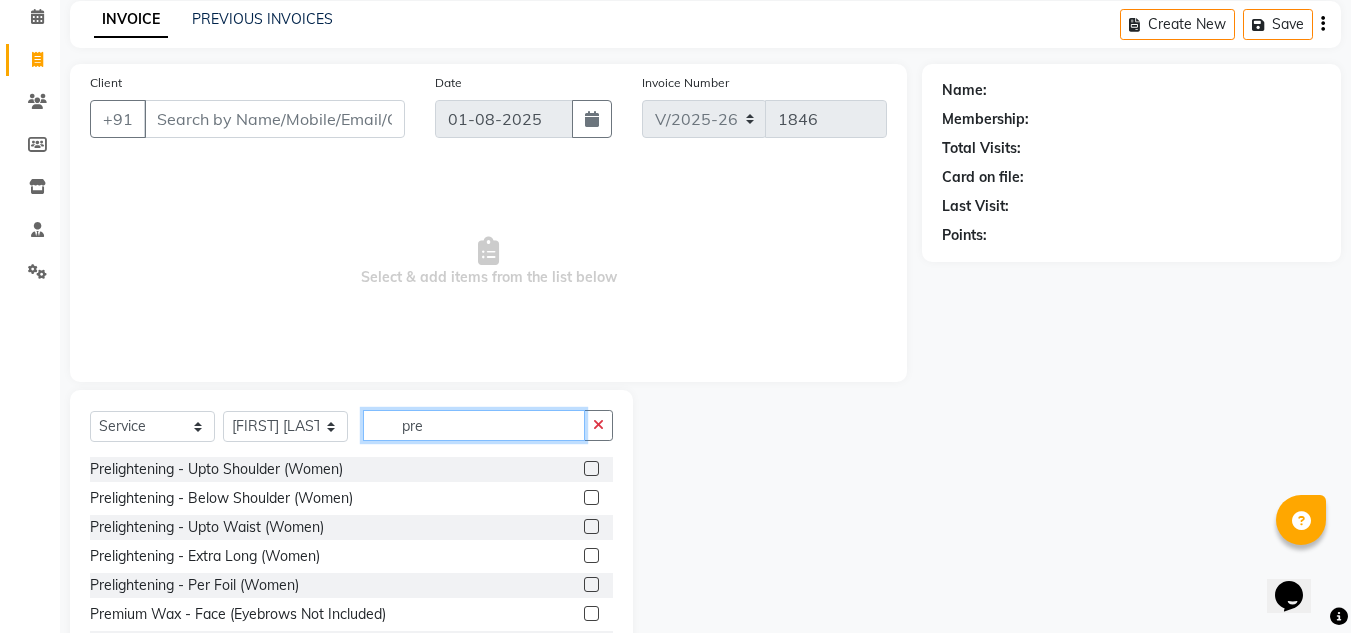 scroll, scrollTop: 168, scrollLeft: 0, axis: vertical 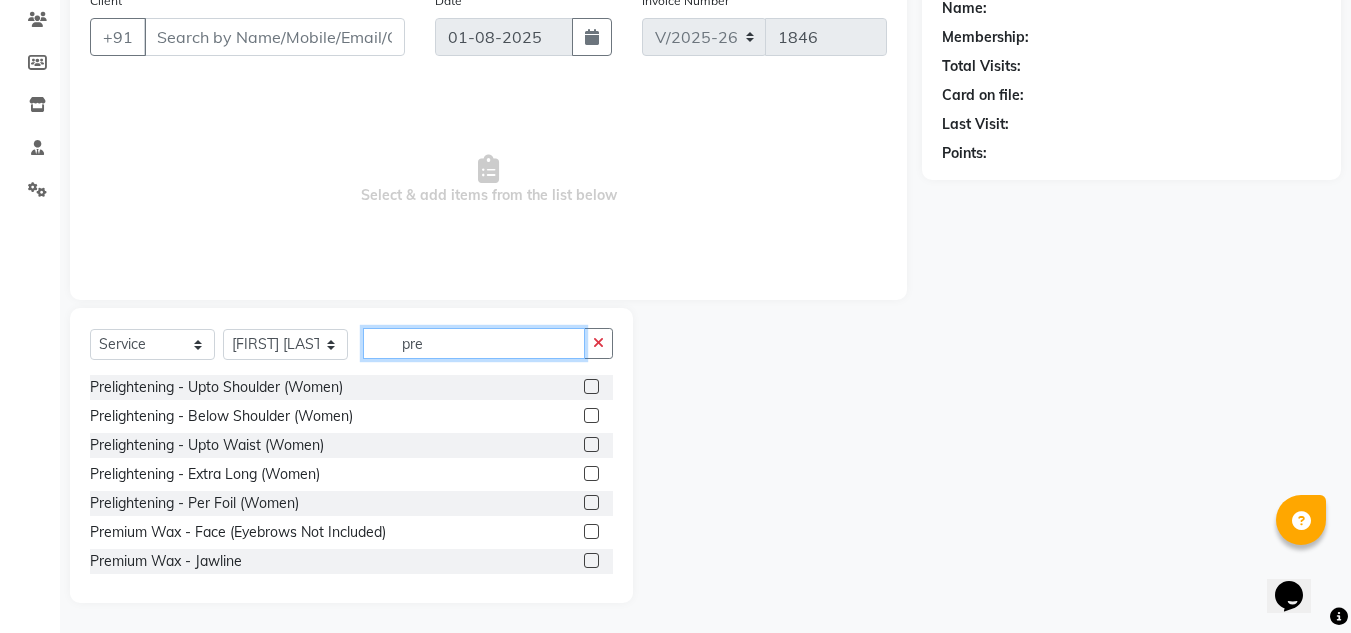 click on "pre" 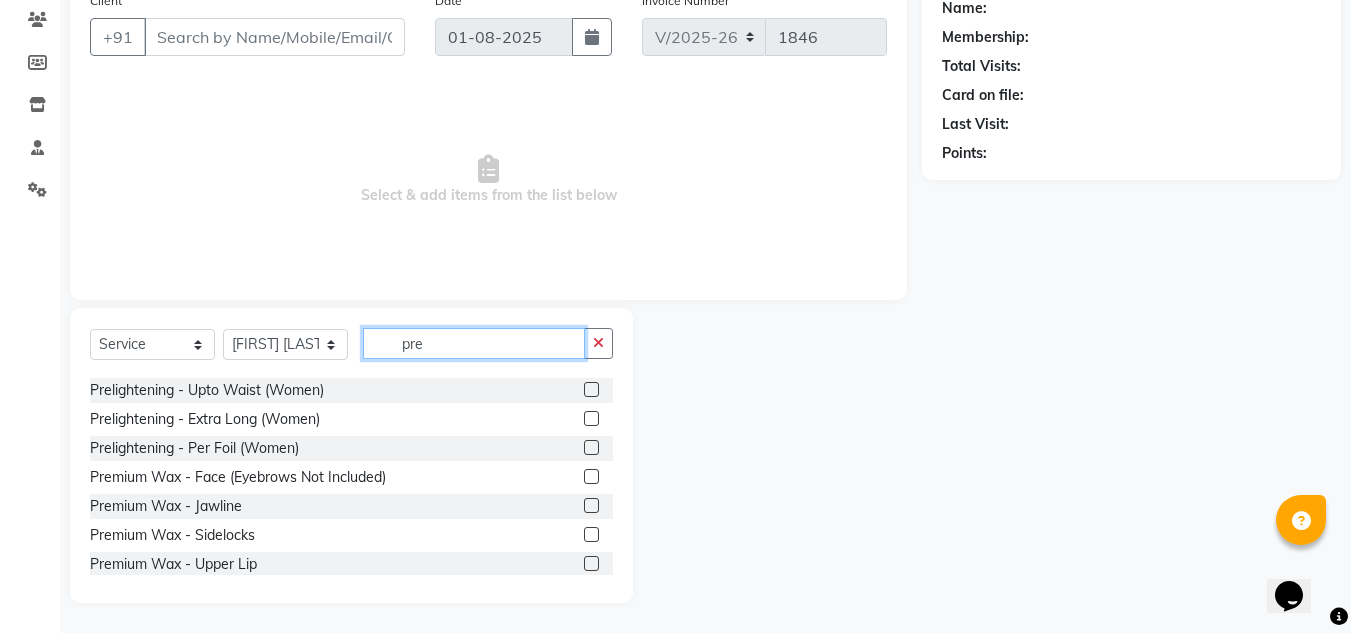 scroll, scrollTop: 100, scrollLeft: 0, axis: vertical 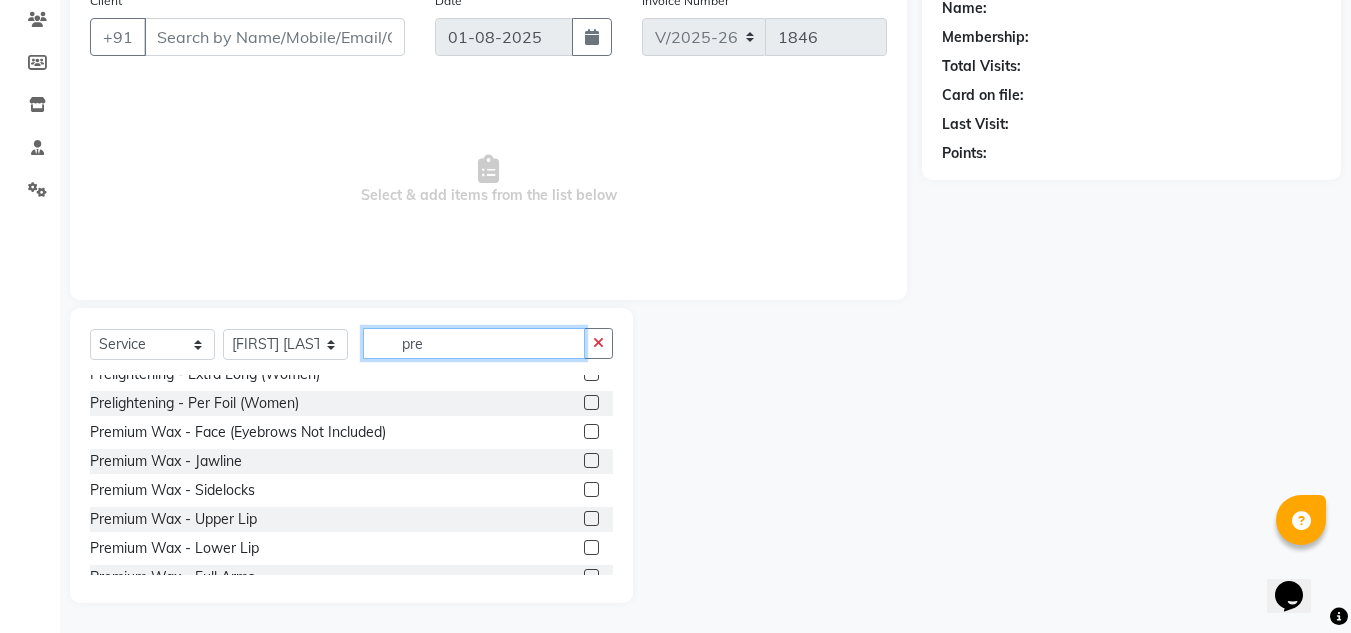 type on "pre" 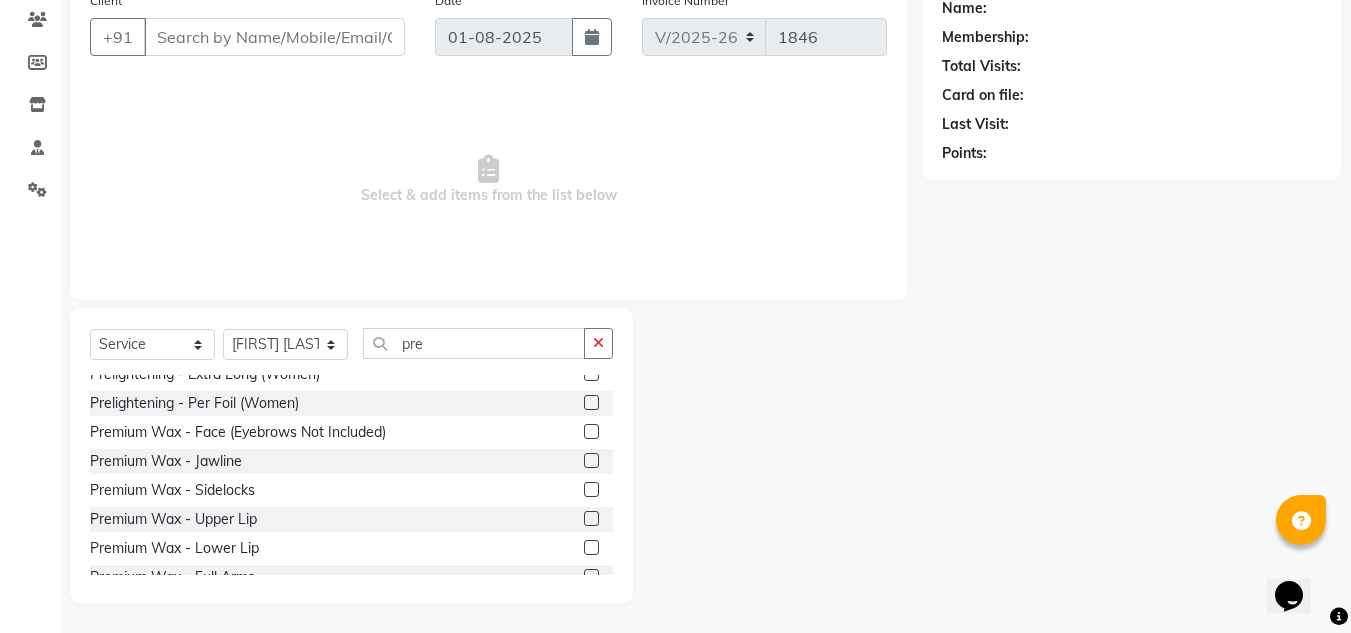click 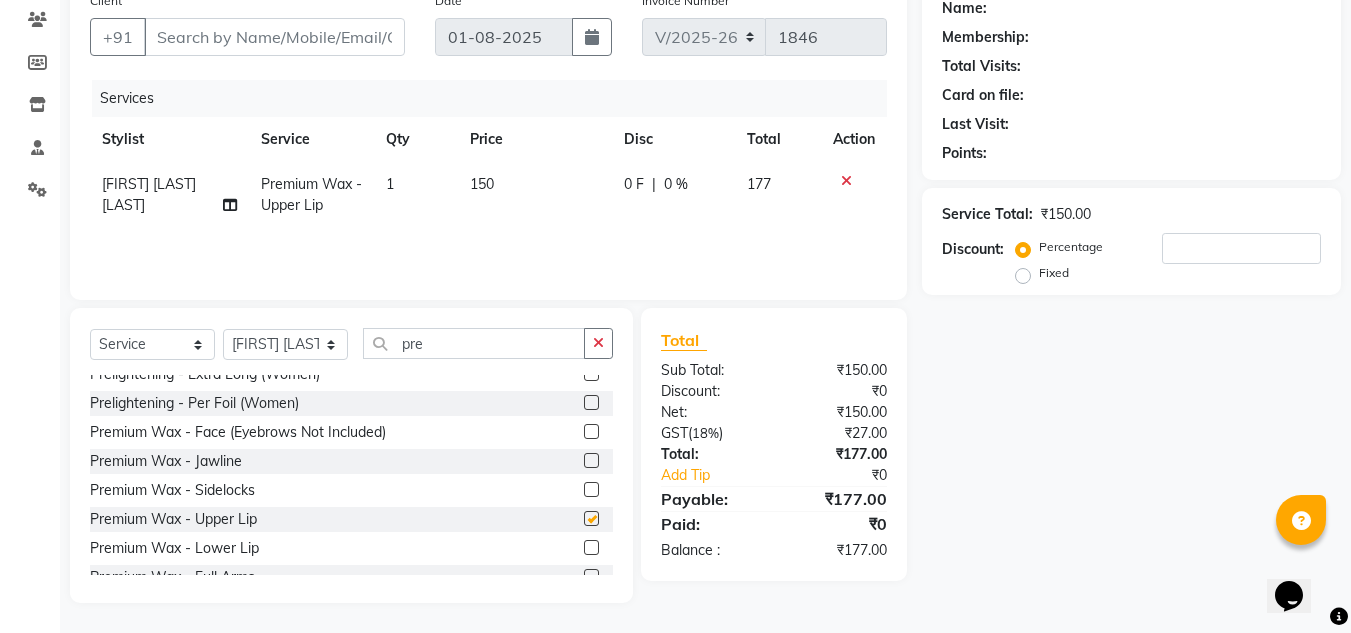 checkbox on "false" 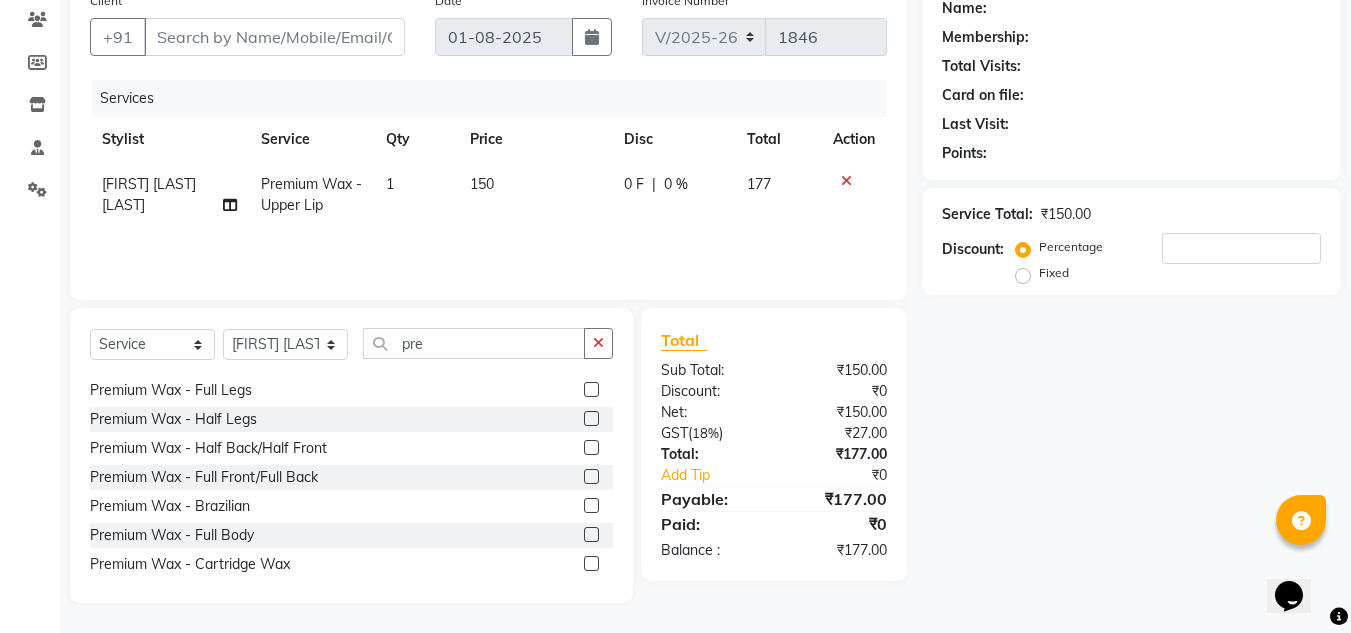 scroll, scrollTop: 400, scrollLeft: 0, axis: vertical 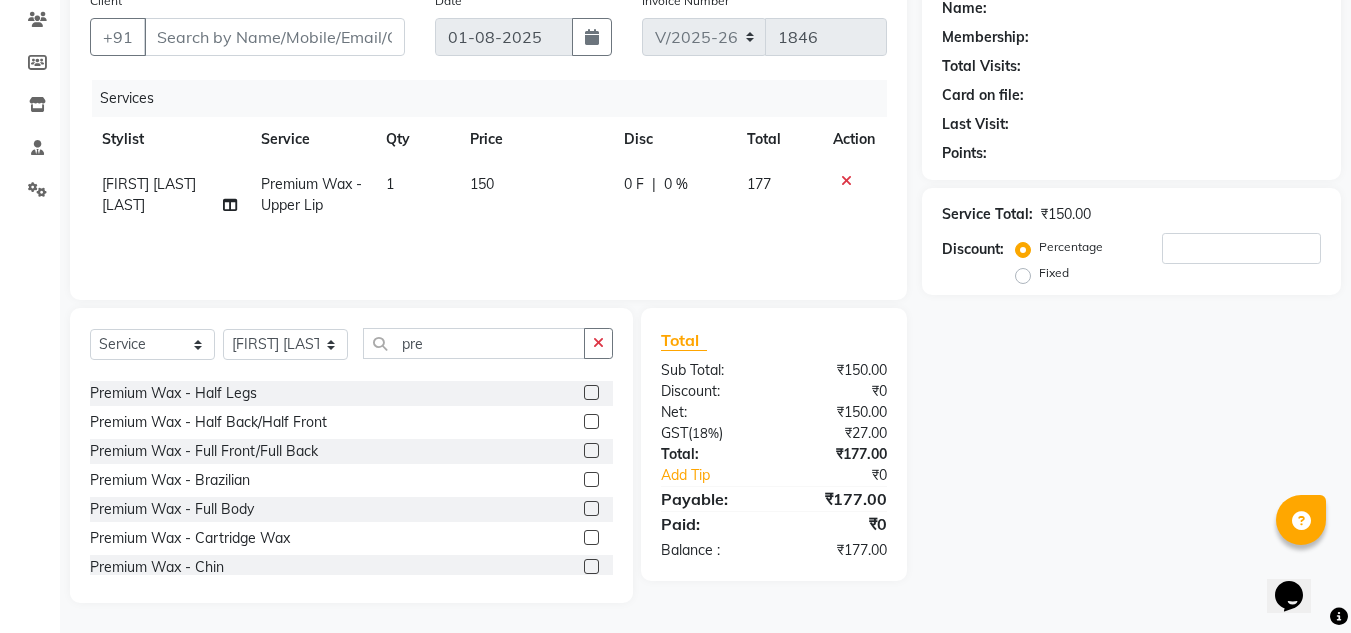 click 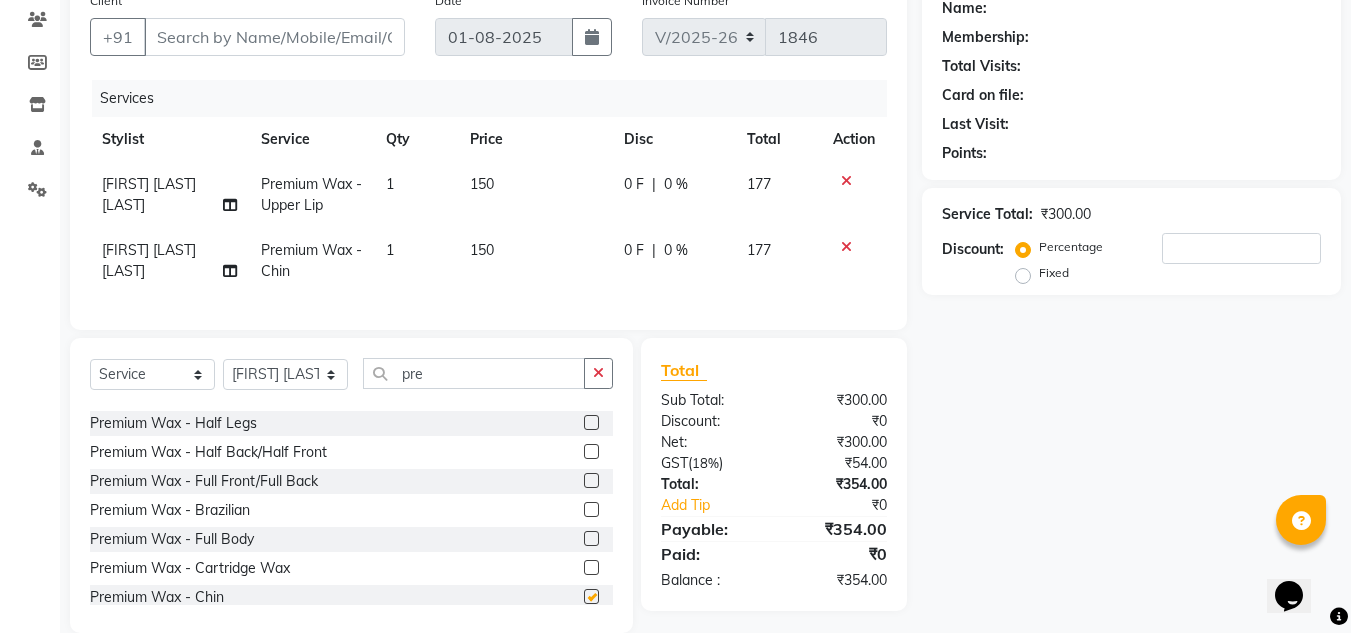checkbox on "false" 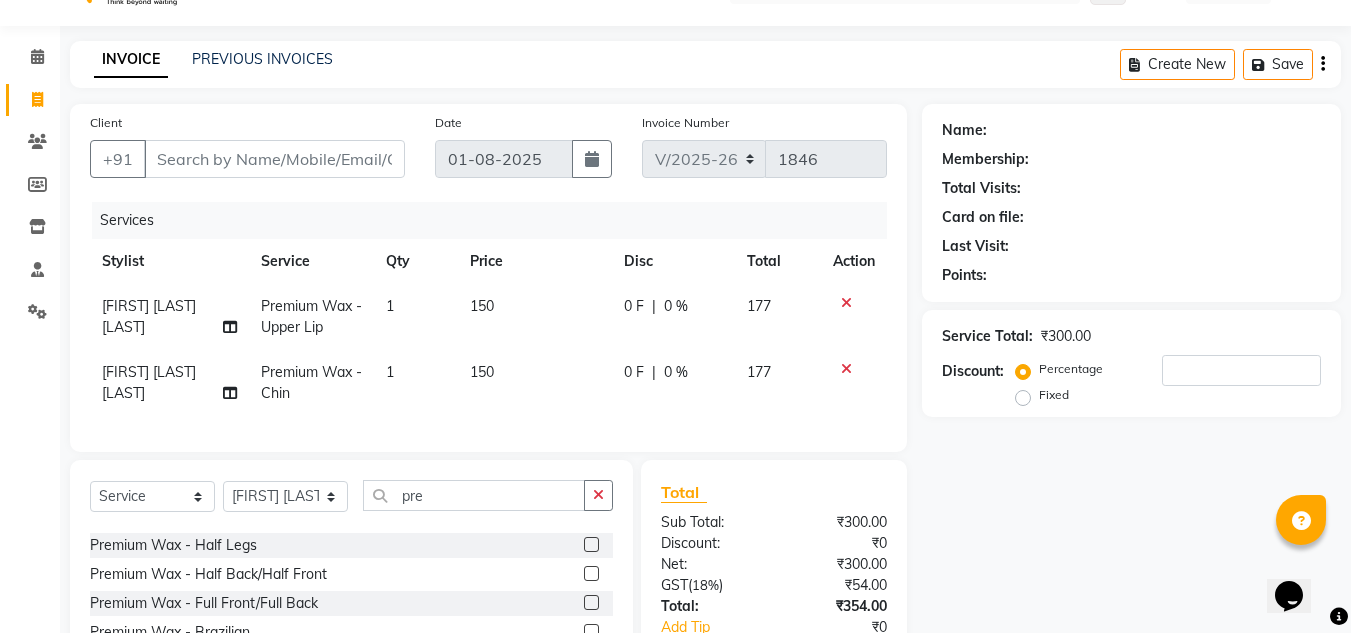 scroll, scrollTop: 0, scrollLeft: 0, axis: both 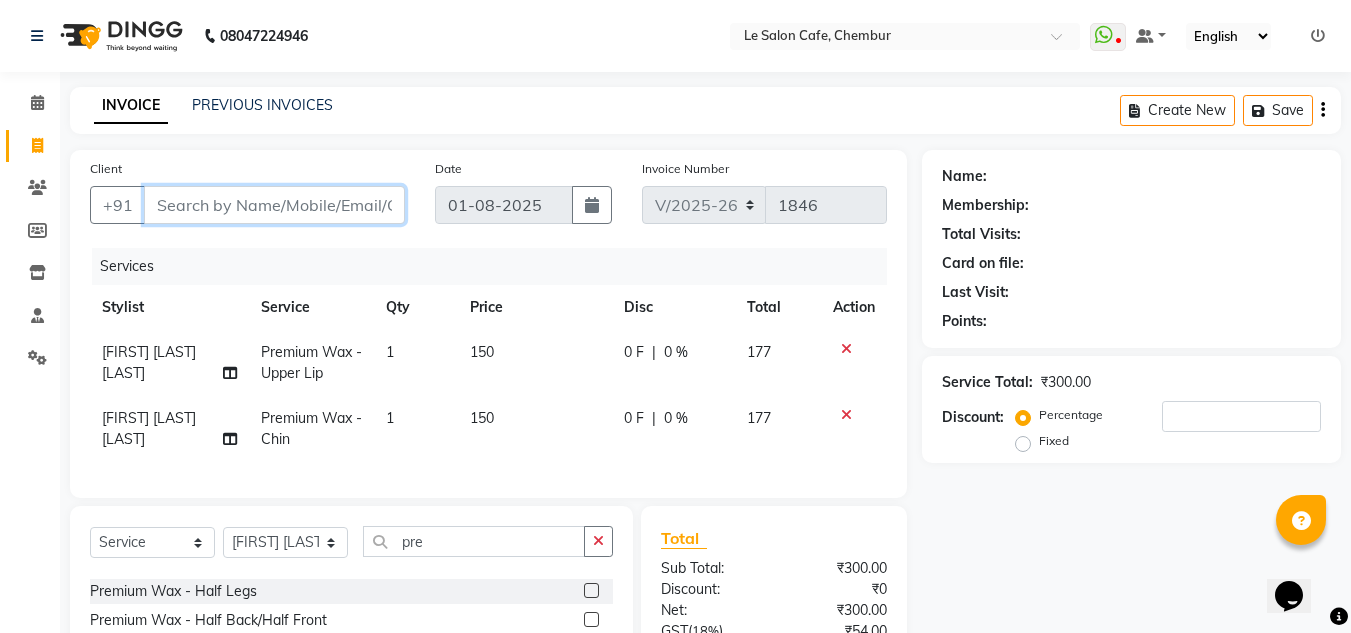click on "Client" at bounding box center (274, 205) 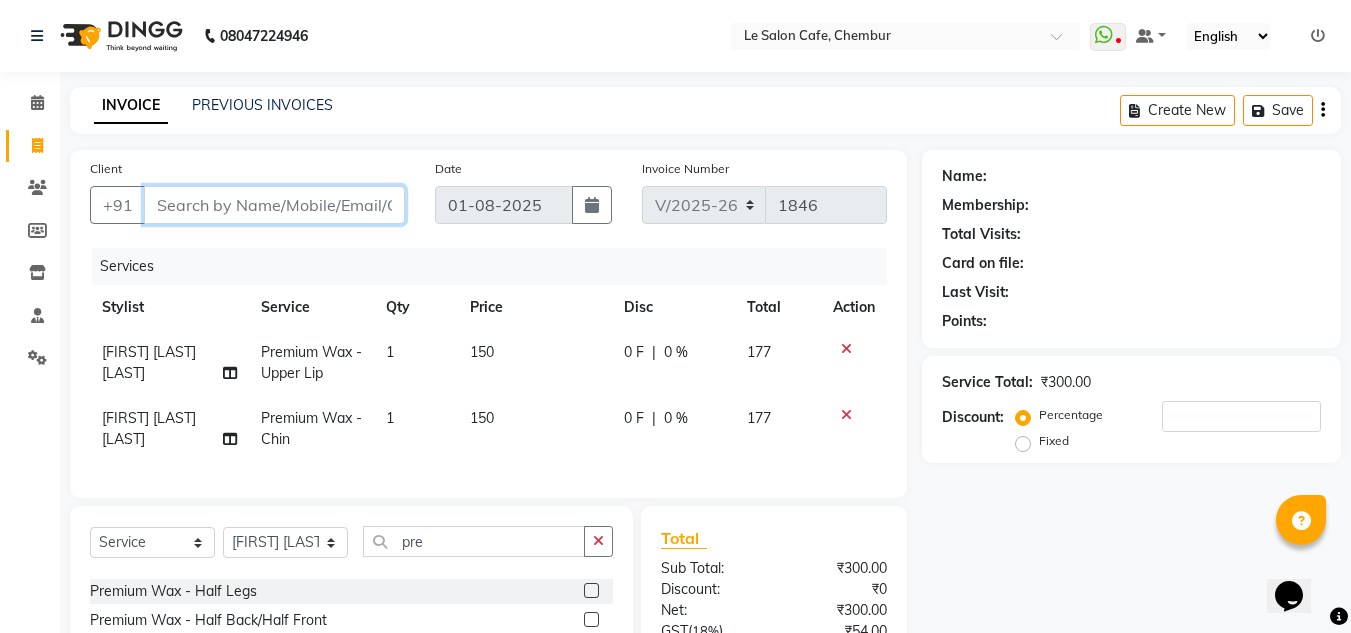 type on "9" 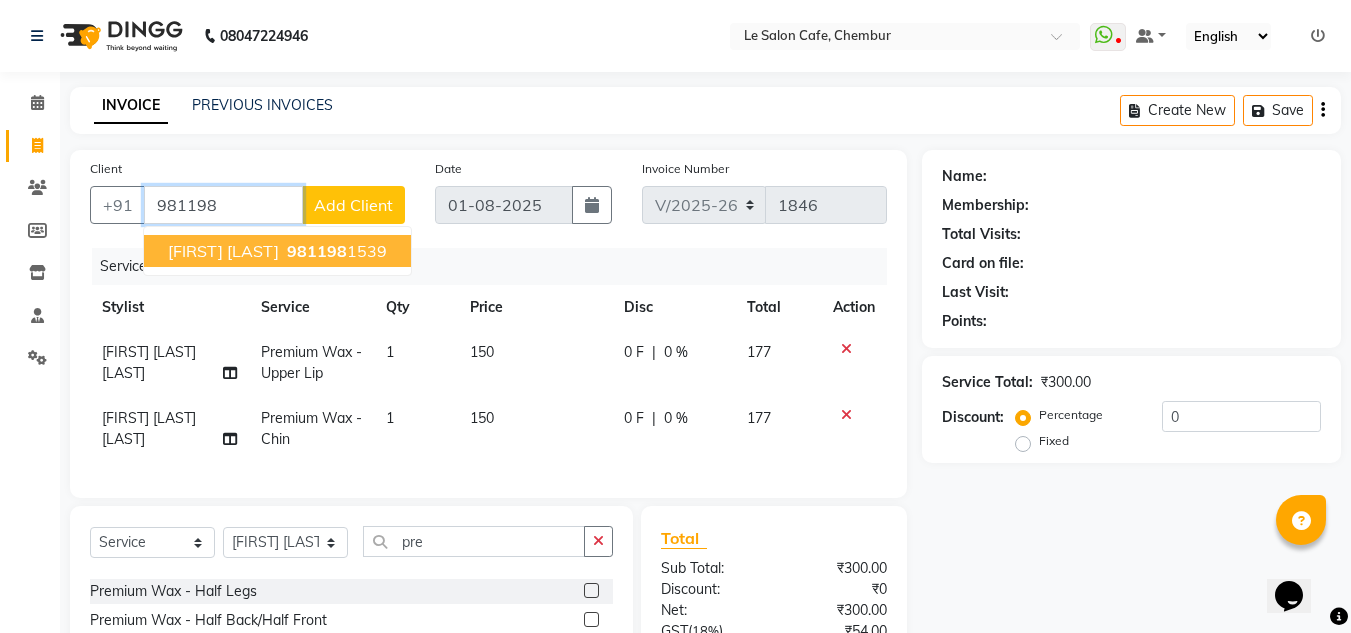 click on "[PHONE]" at bounding box center [335, 251] 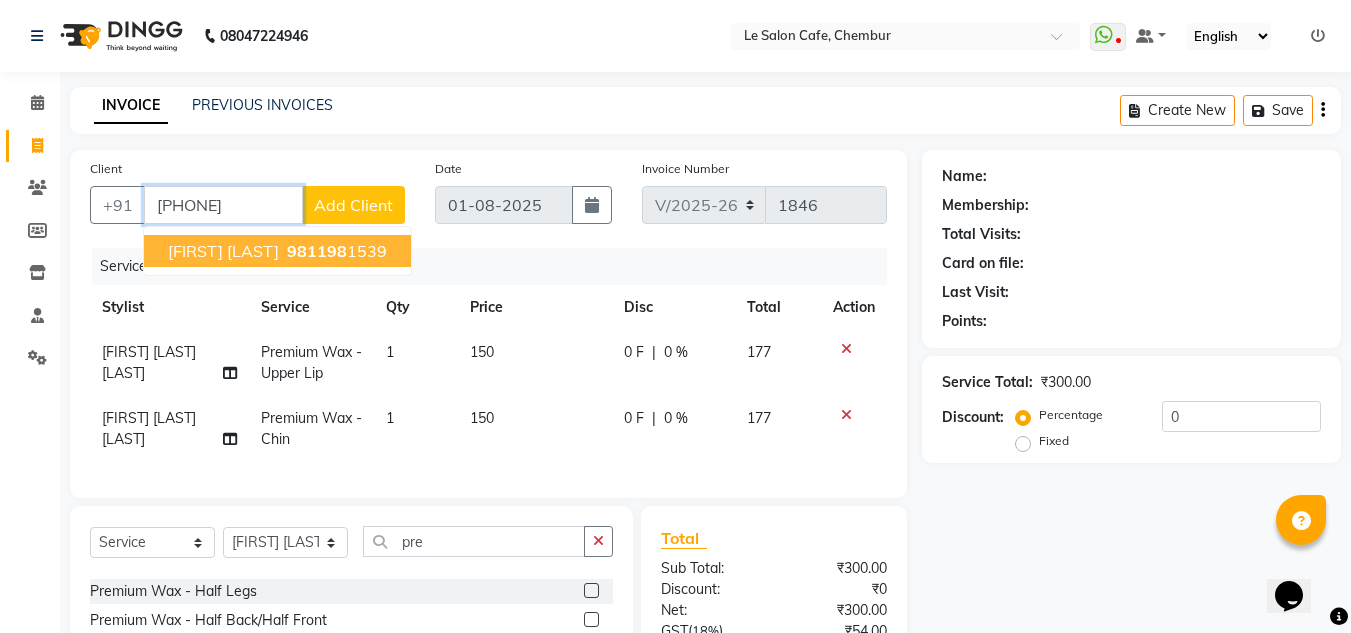 type on "[PHONE]" 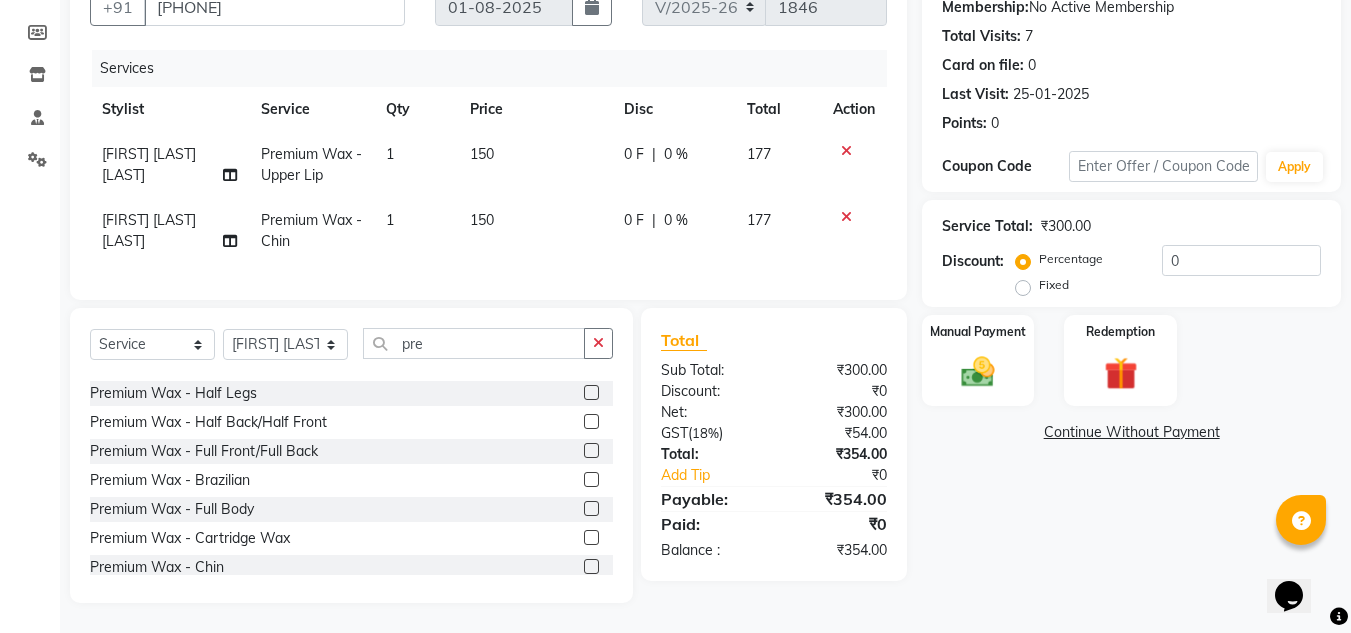 scroll, scrollTop: 213, scrollLeft: 0, axis: vertical 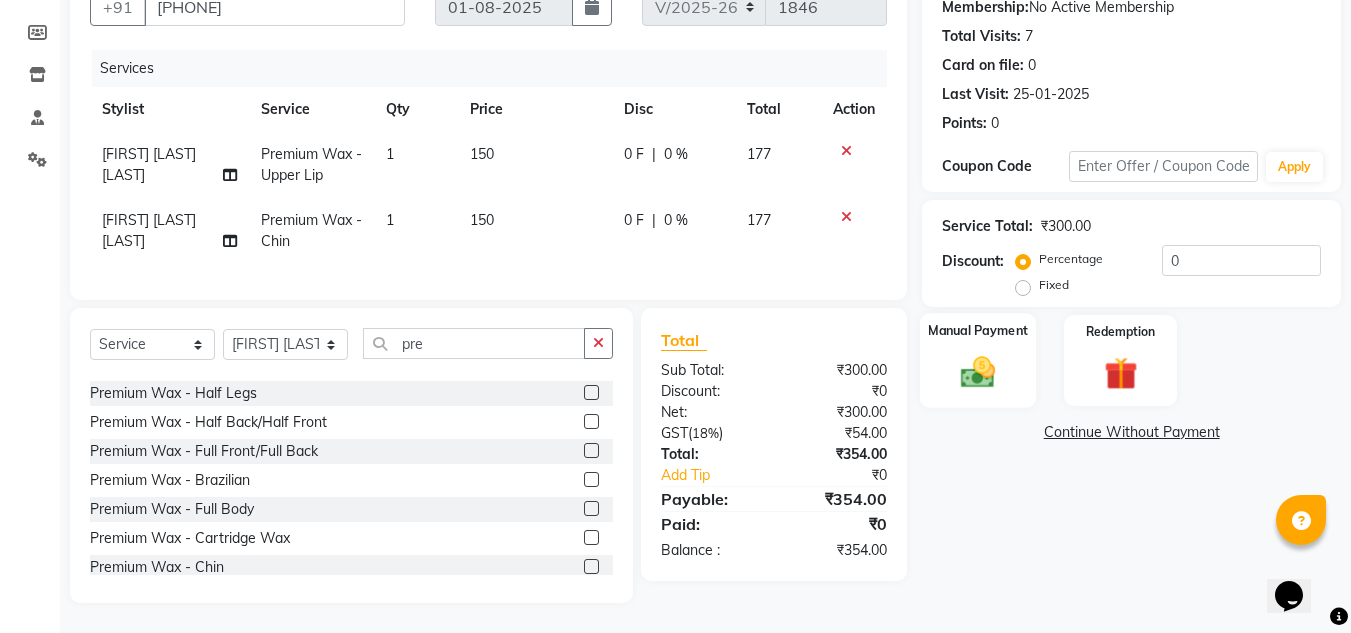 drag, startPoint x: 972, startPoint y: 387, endPoint x: 985, endPoint y: 373, distance: 19.104973 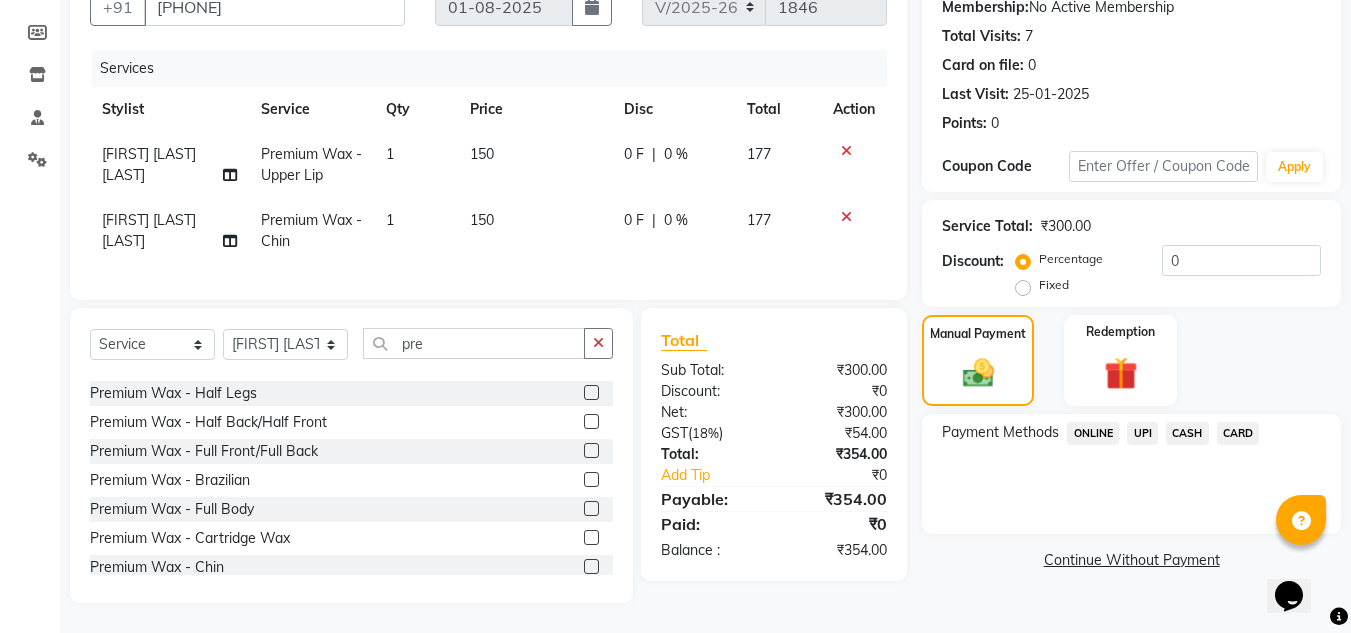 click on "UPI" 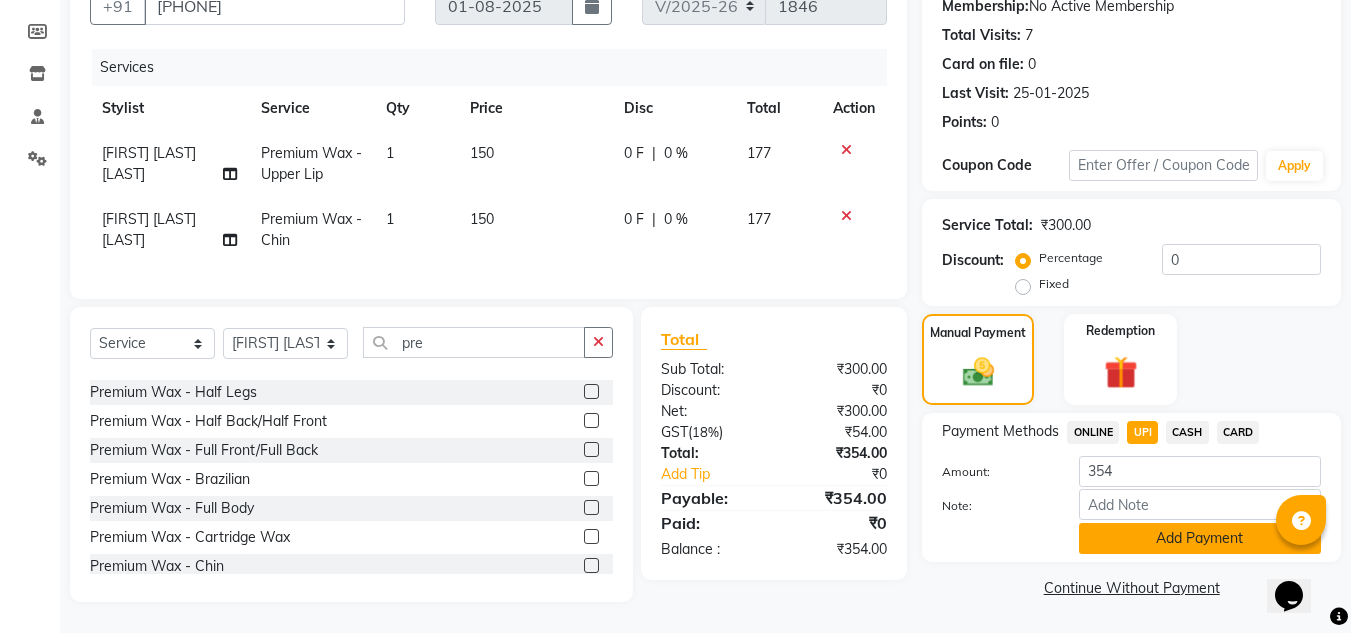 click on "Add Payment" 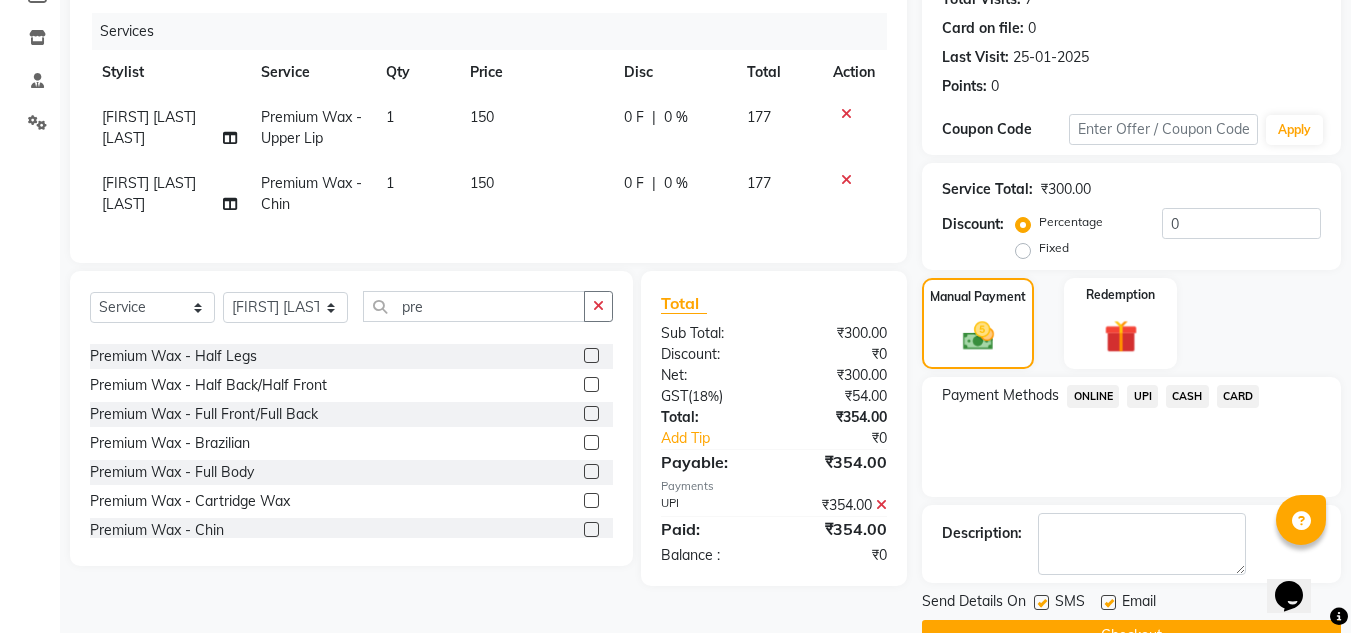 scroll, scrollTop: 283, scrollLeft: 0, axis: vertical 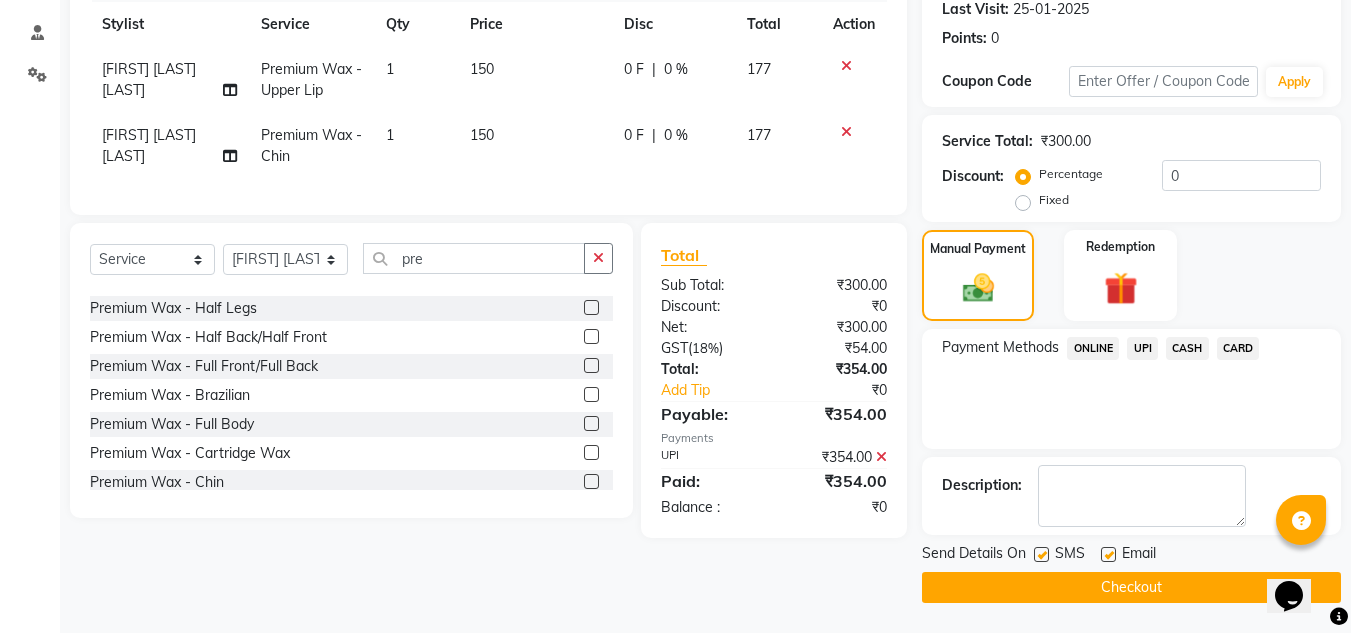 click 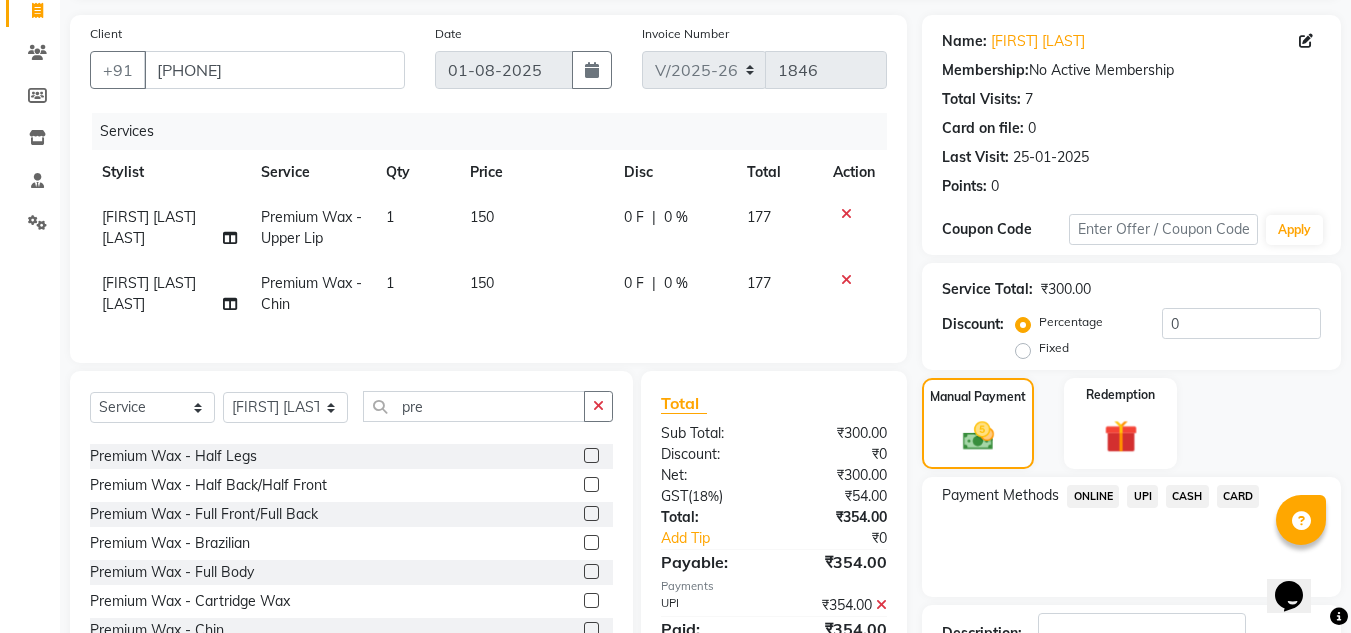 scroll, scrollTop: 283, scrollLeft: 0, axis: vertical 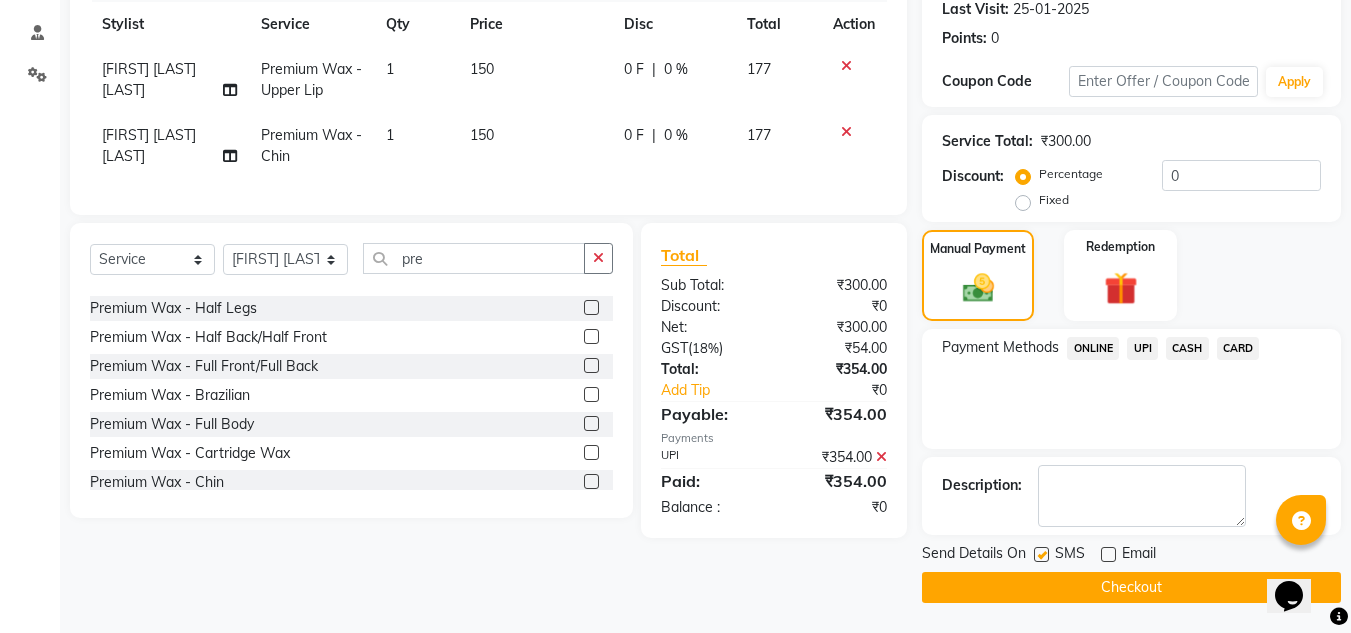 click on "Checkout" 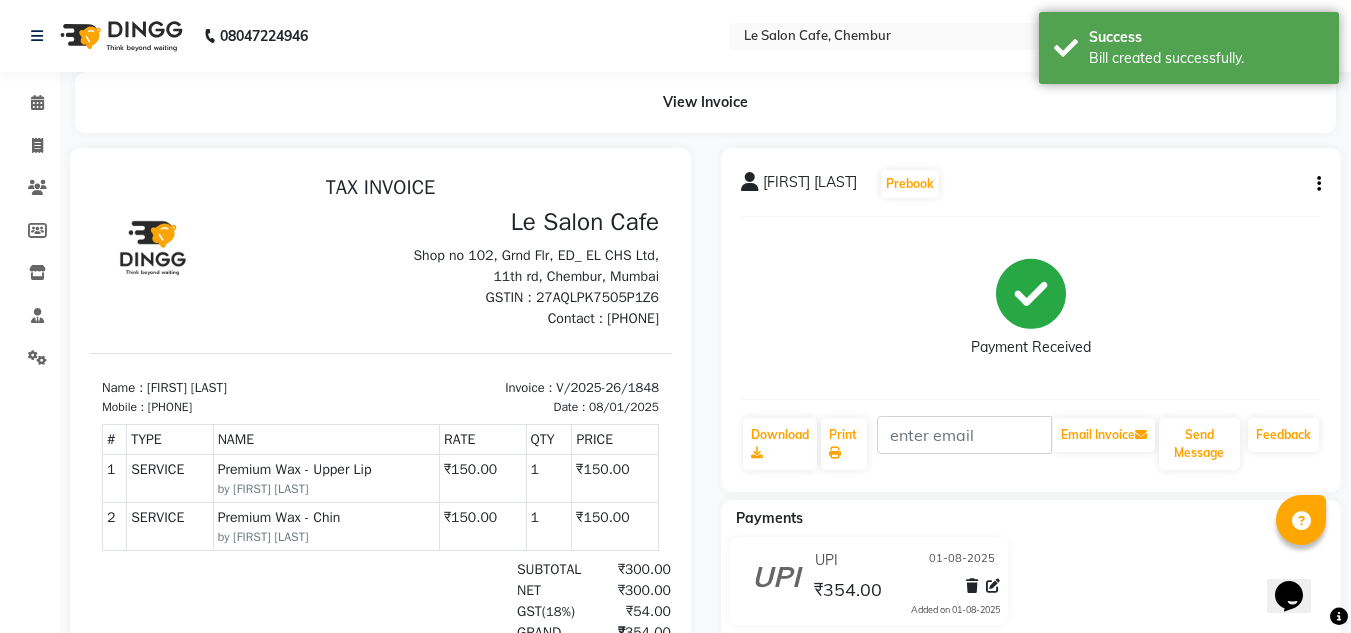 scroll, scrollTop: 0, scrollLeft: 0, axis: both 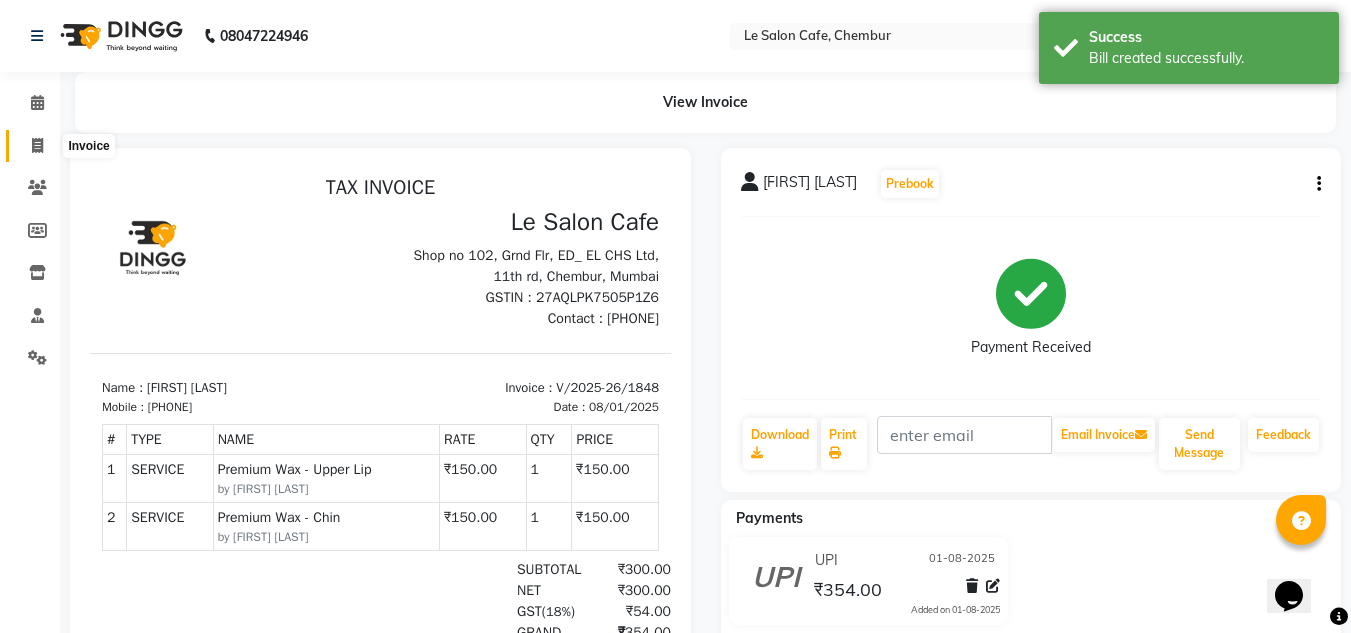 click 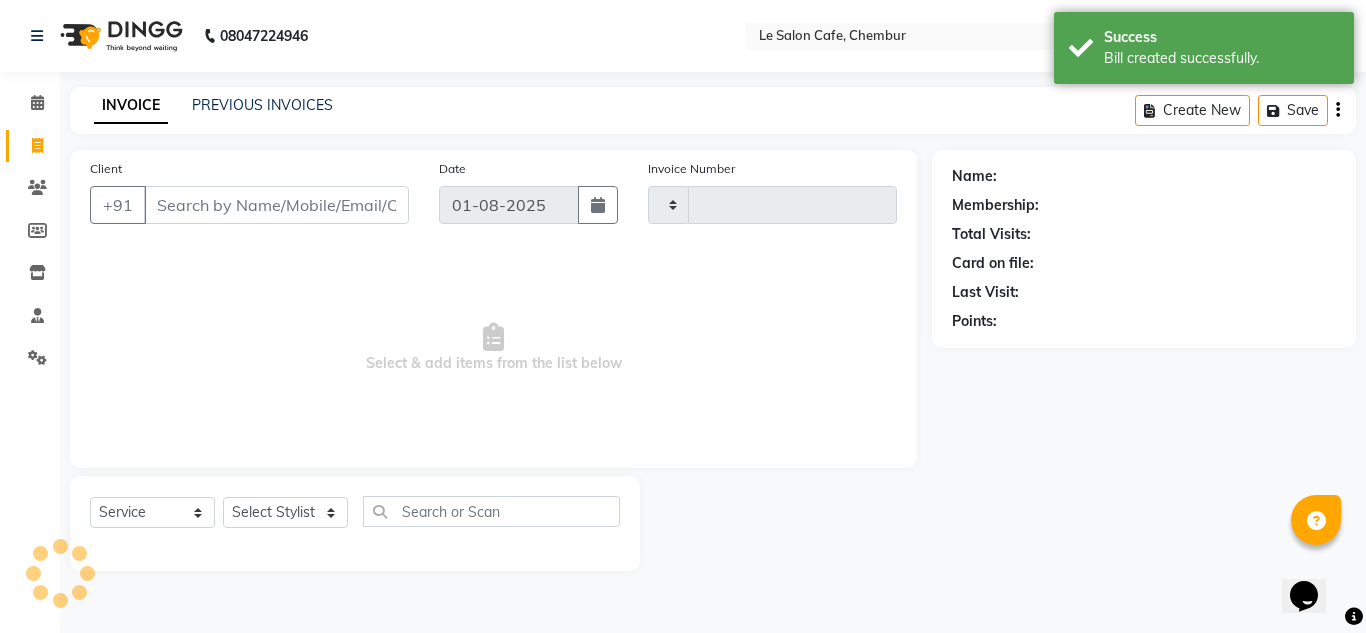 type on "1849" 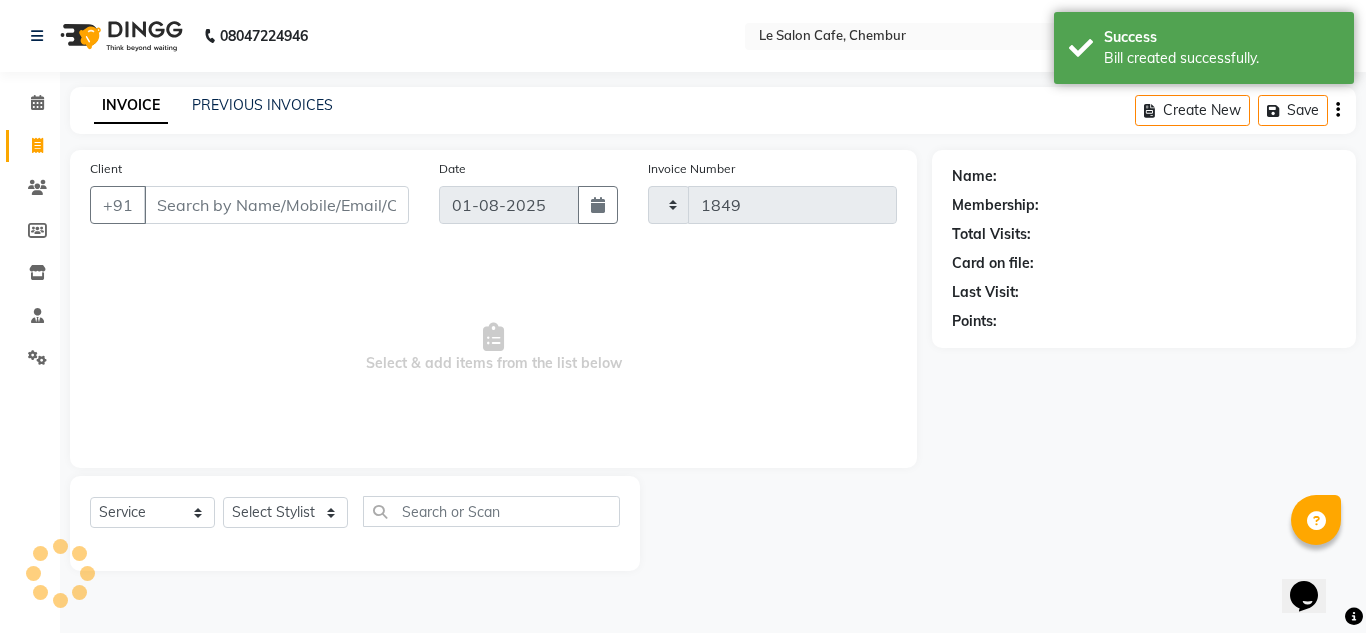 select on "594" 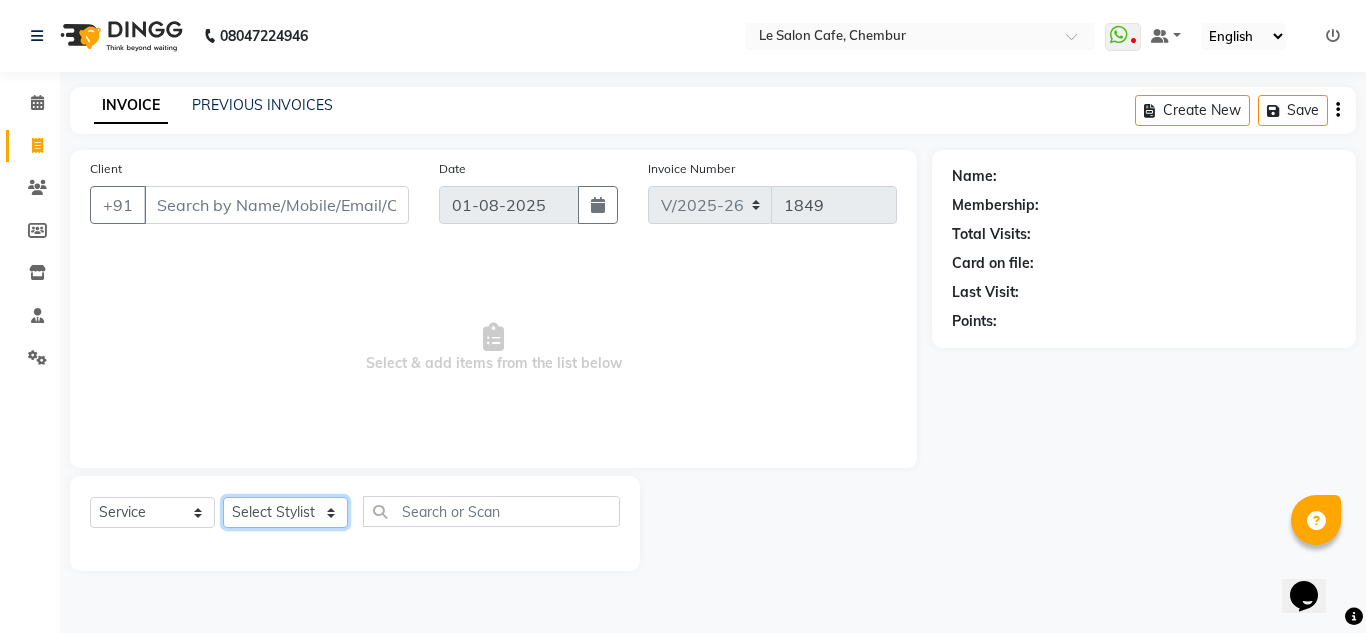 click on "Select Stylist Amandeep Kaur Kalsi Aniket Kadam  Faim Alvi  Front Desk  Muskan Khan  Pooja Kolge Reena Shaukat Ali  Salman Ansari  Shailendra Chauhan  Shekhar Sangle Soniyaa Varma Suchita Mistry" 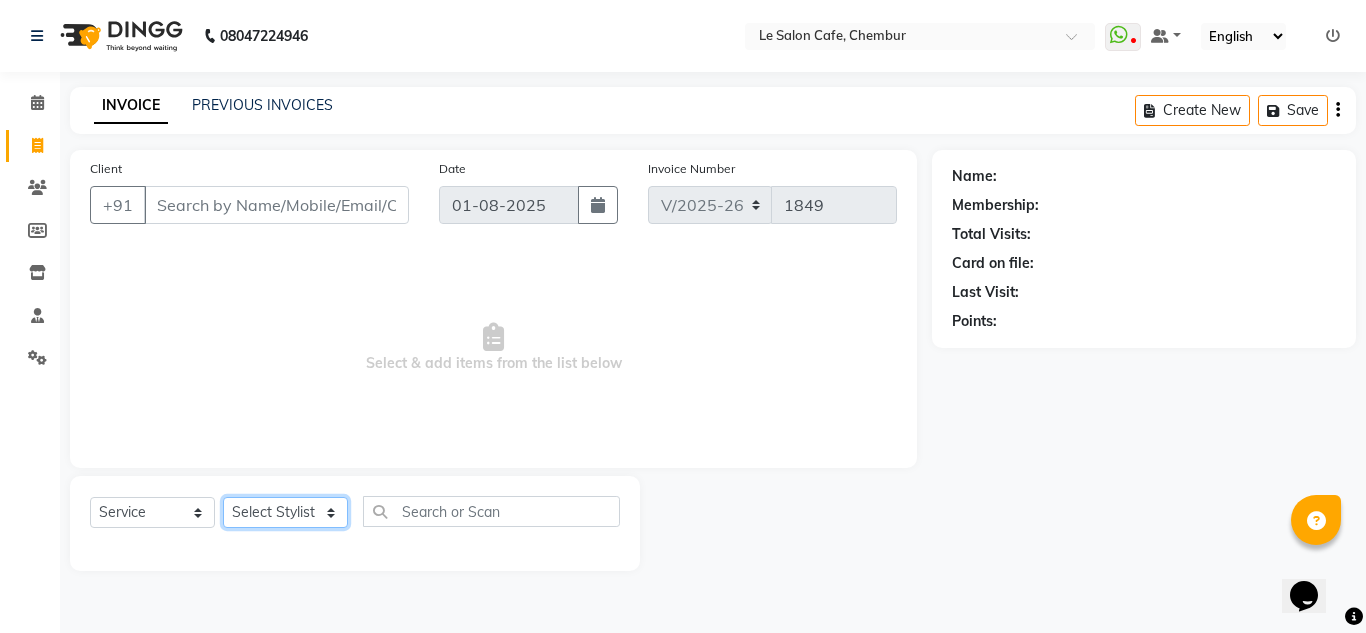 select on "67615" 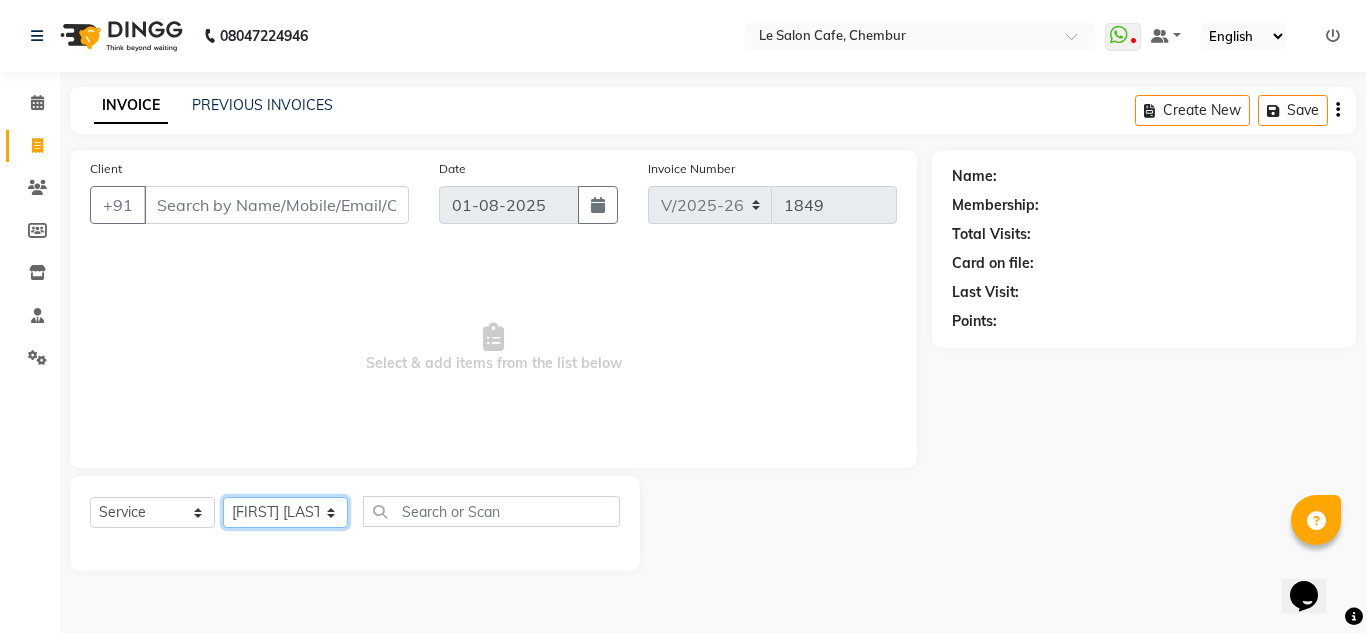 click on "Select Stylist Amandeep Kaur Kalsi Aniket Kadam  Faim Alvi  Front Desk  Muskan Khan  Pooja Kolge Reena Shaukat Ali  Salman Ansari  Shailendra Chauhan  Shekhar Sangle Soniyaa Varma Suchita Mistry" 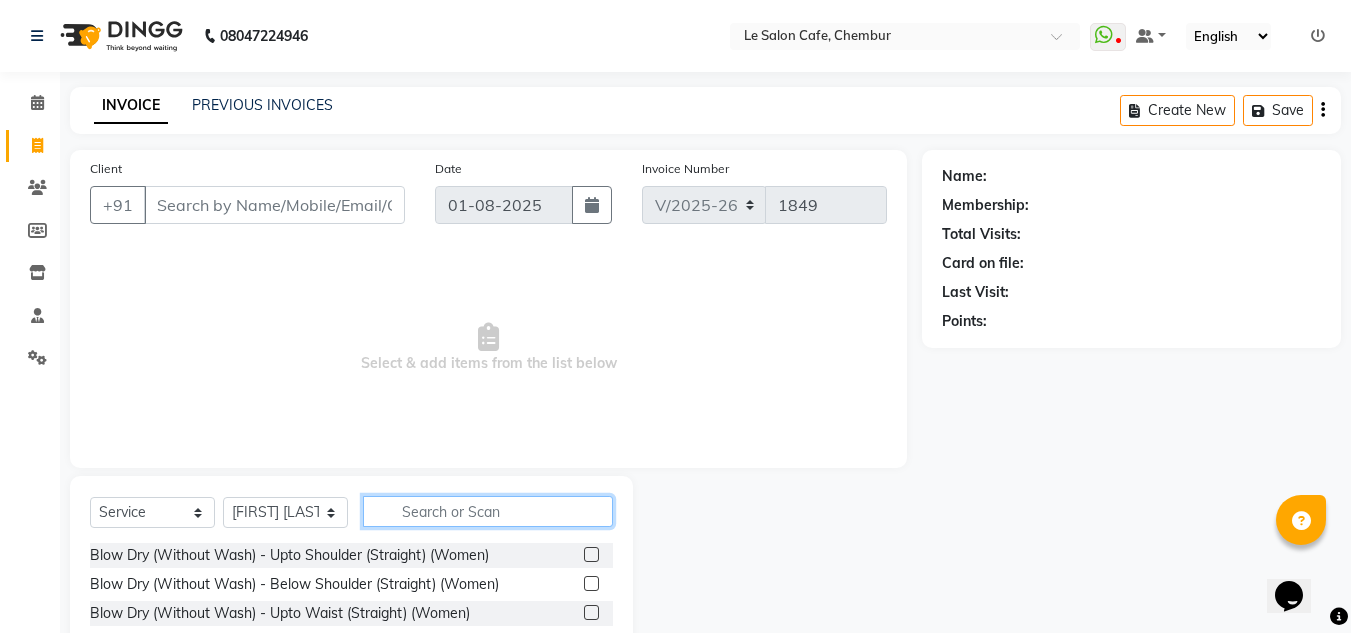 click 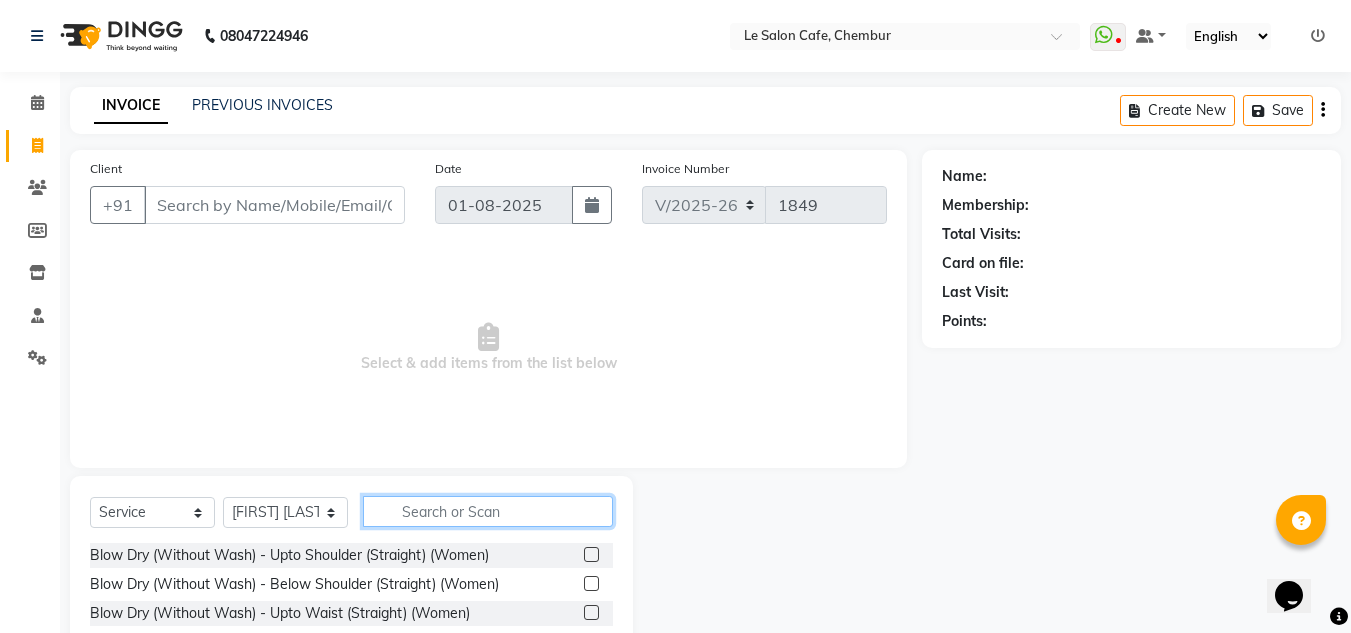 click 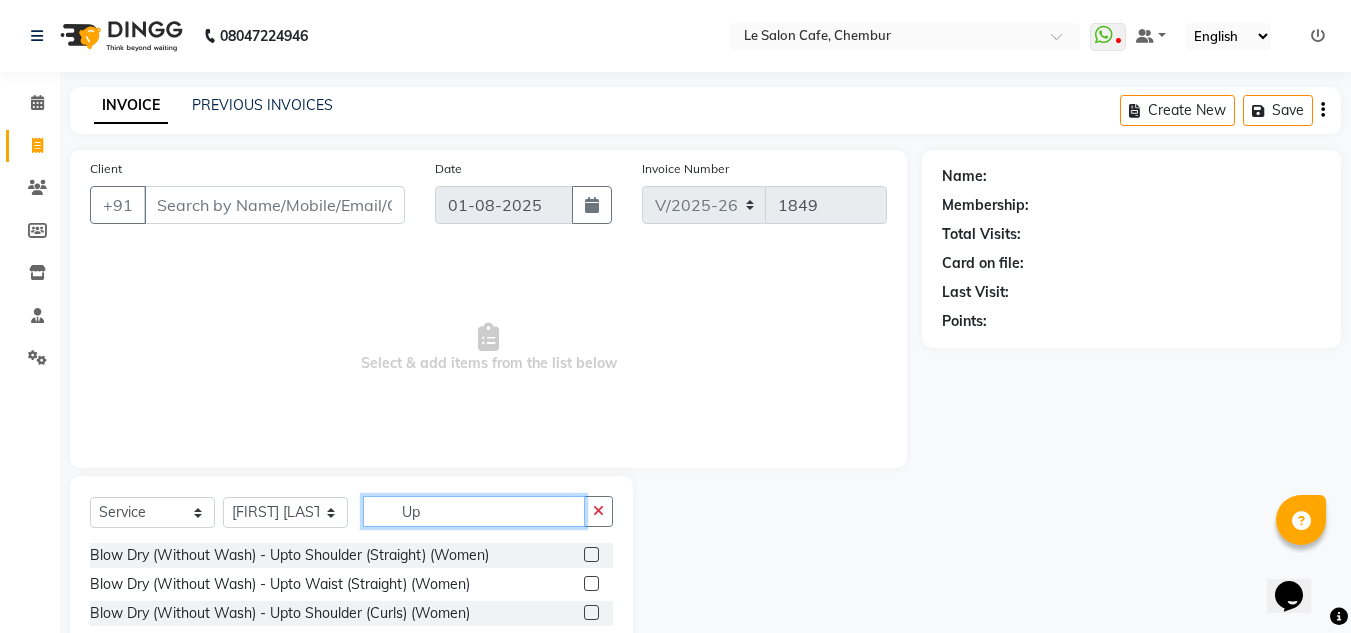 type on "U" 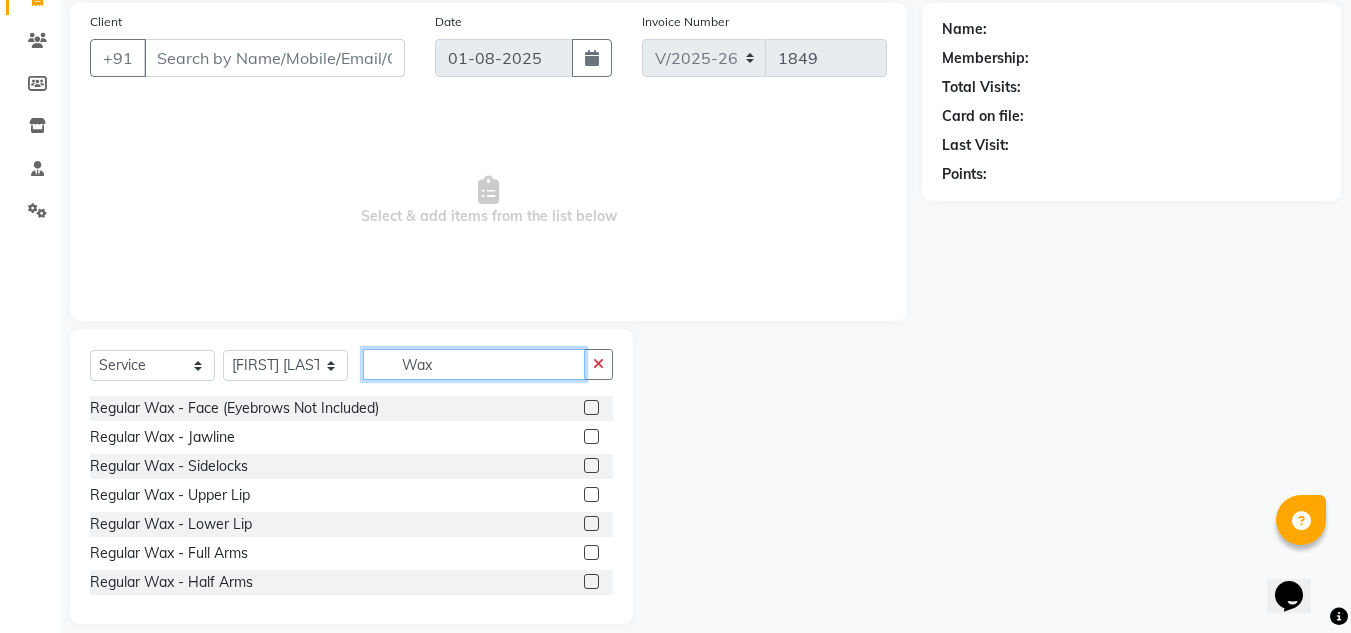 scroll, scrollTop: 168, scrollLeft: 0, axis: vertical 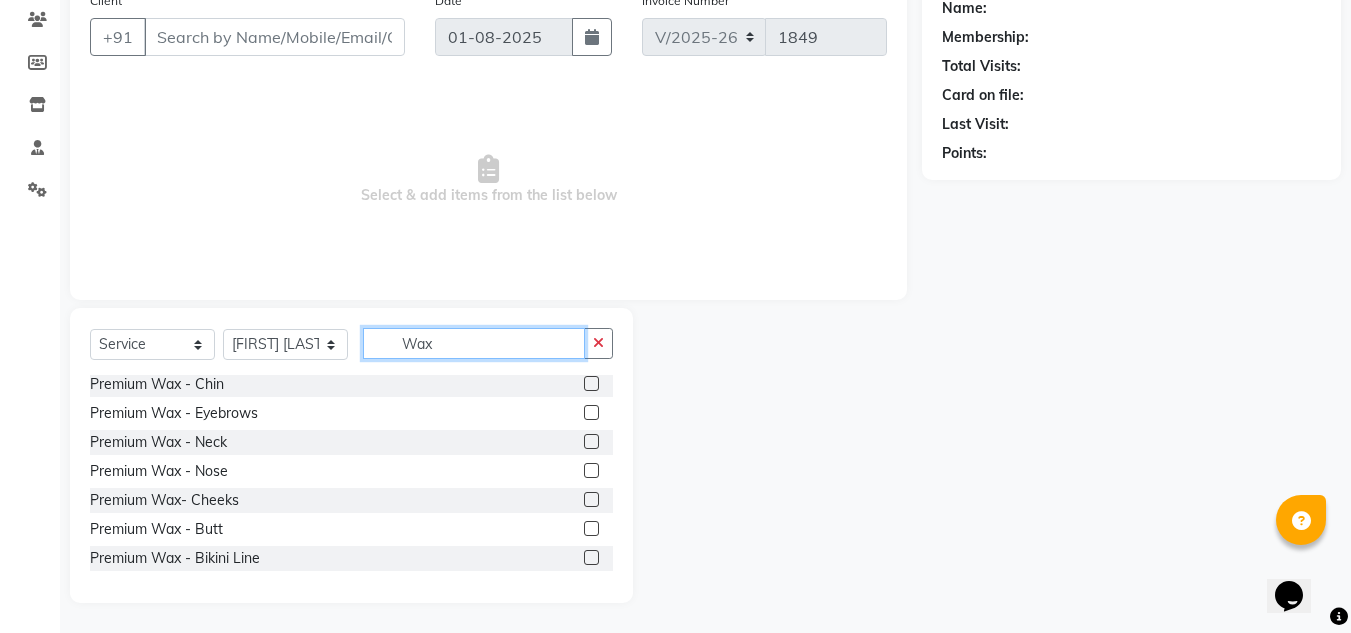click on "Wax" 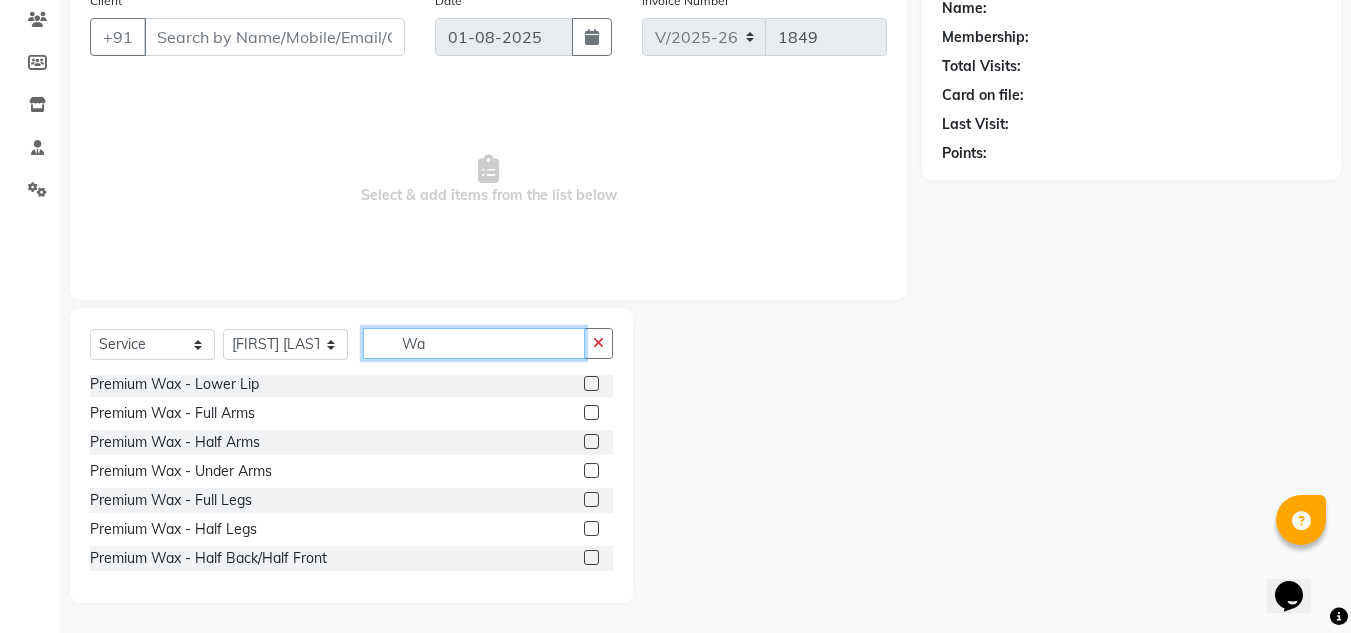 scroll, scrollTop: 1250, scrollLeft: 0, axis: vertical 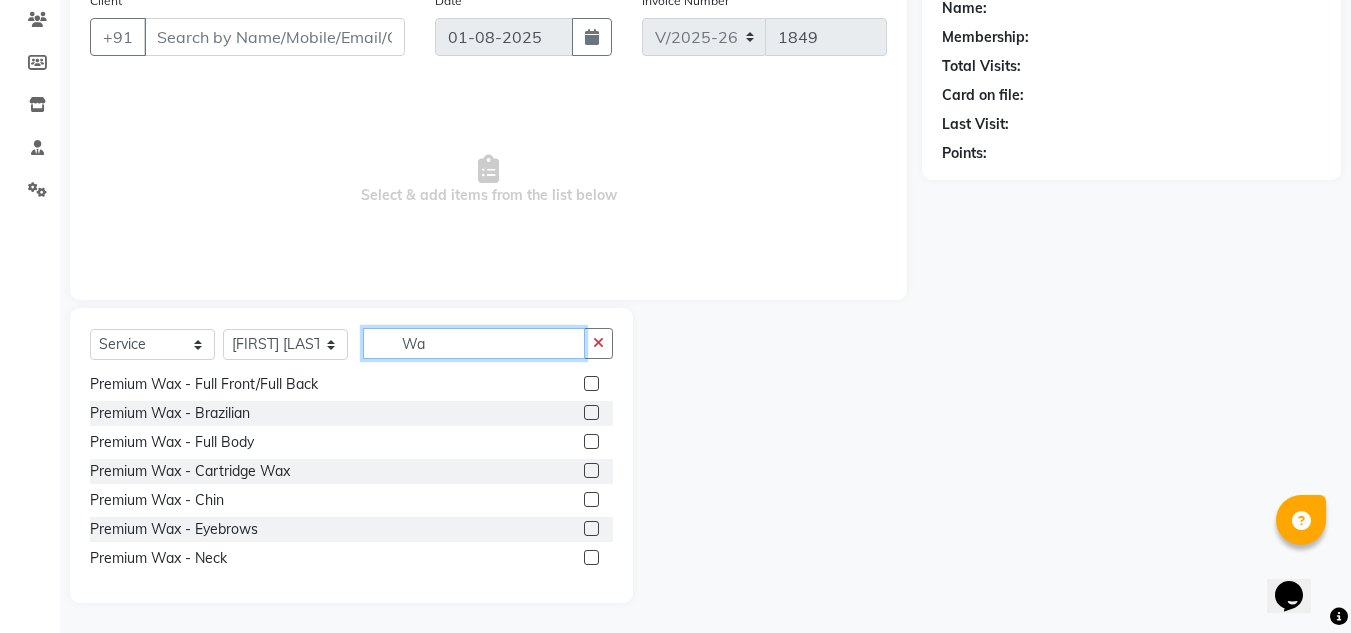 type on "W" 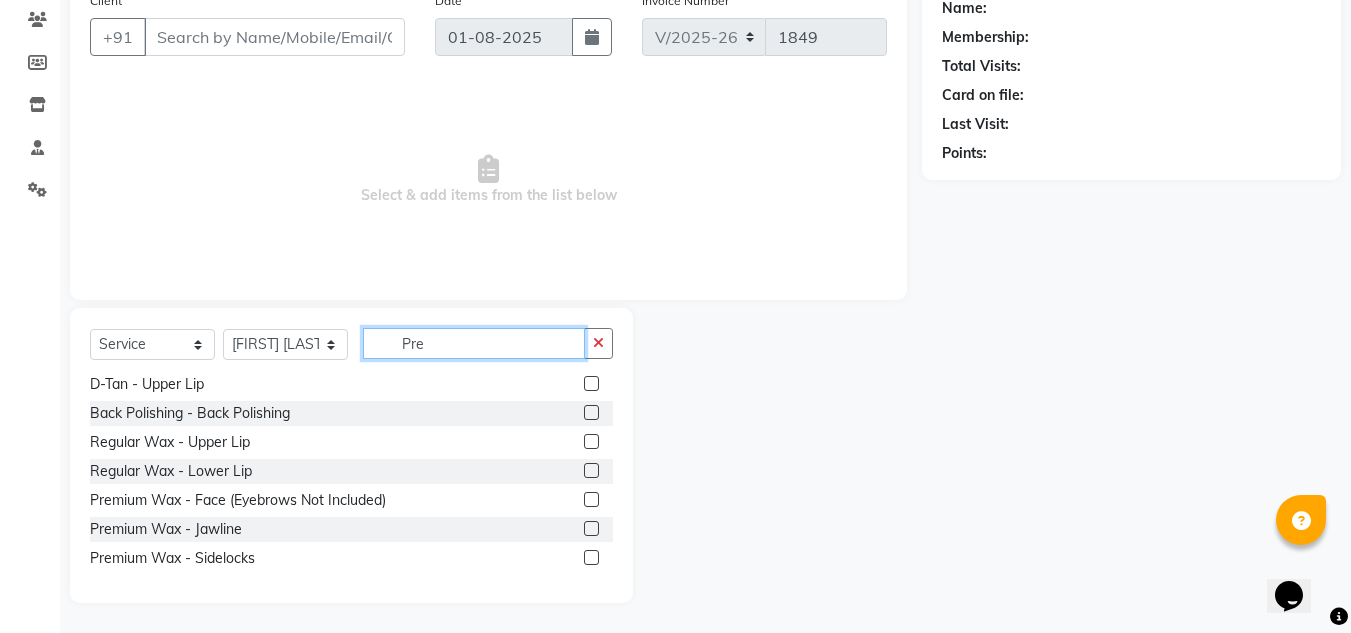 scroll, scrollTop: 0, scrollLeft: 0, axis: both 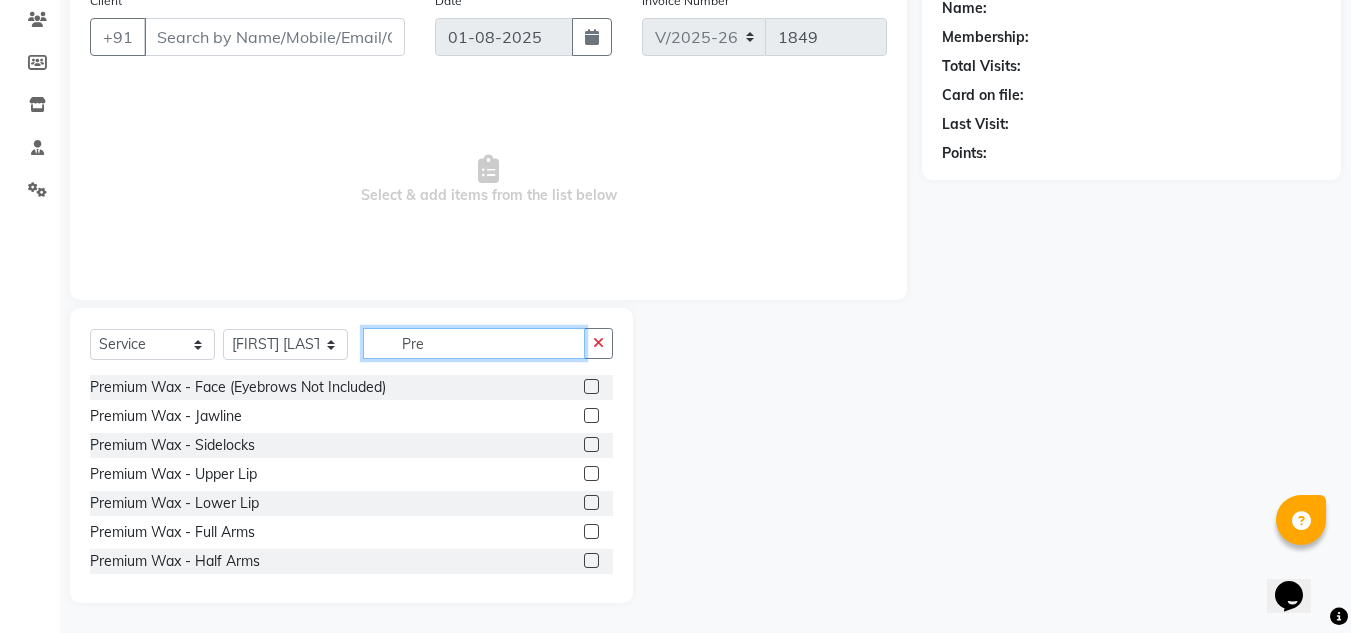 type on "Pre" 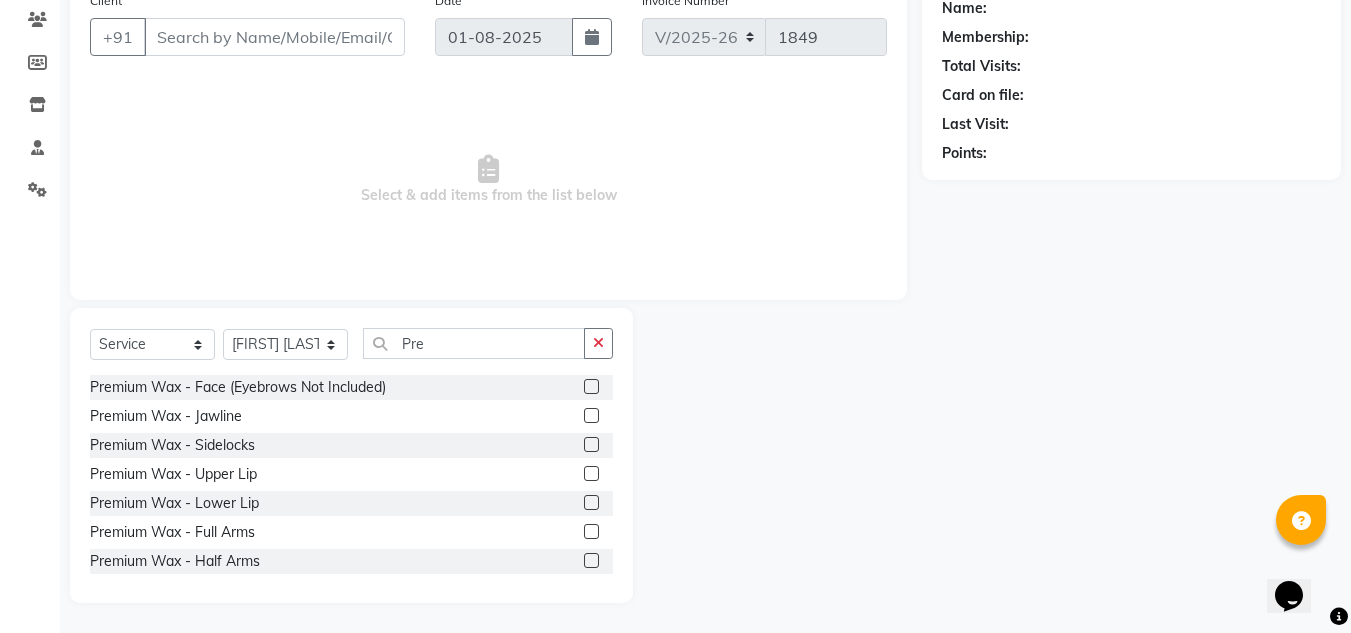 click 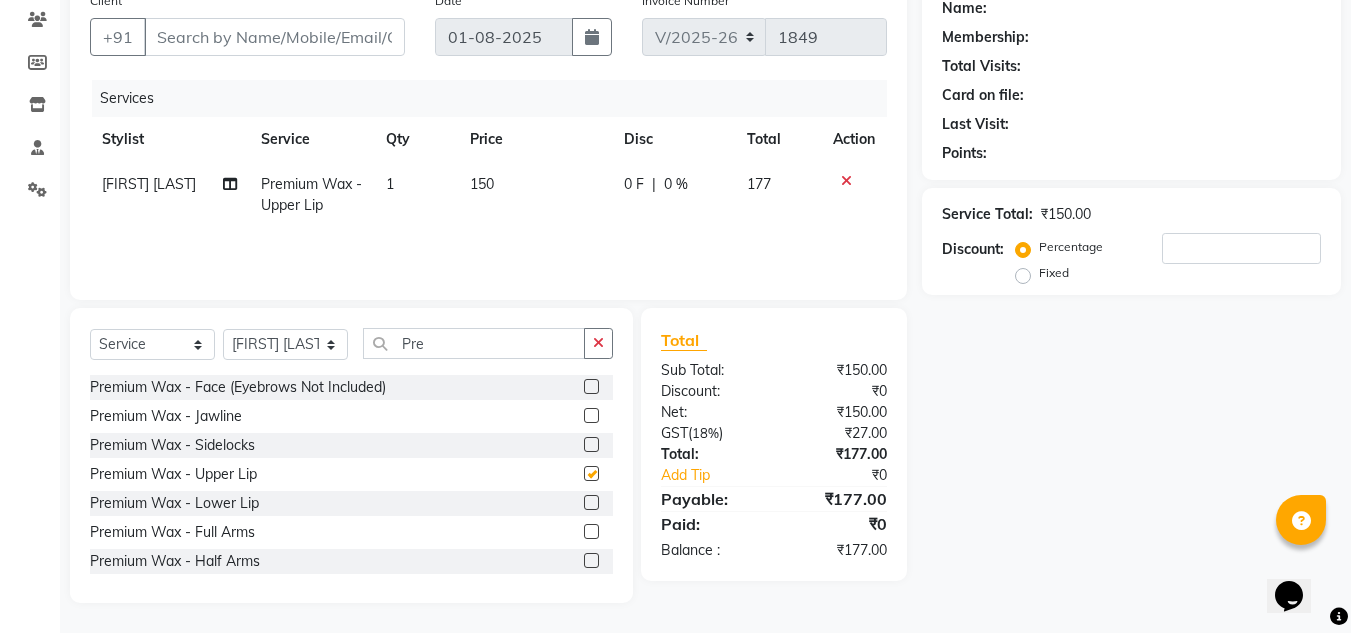 checkbox on "false" 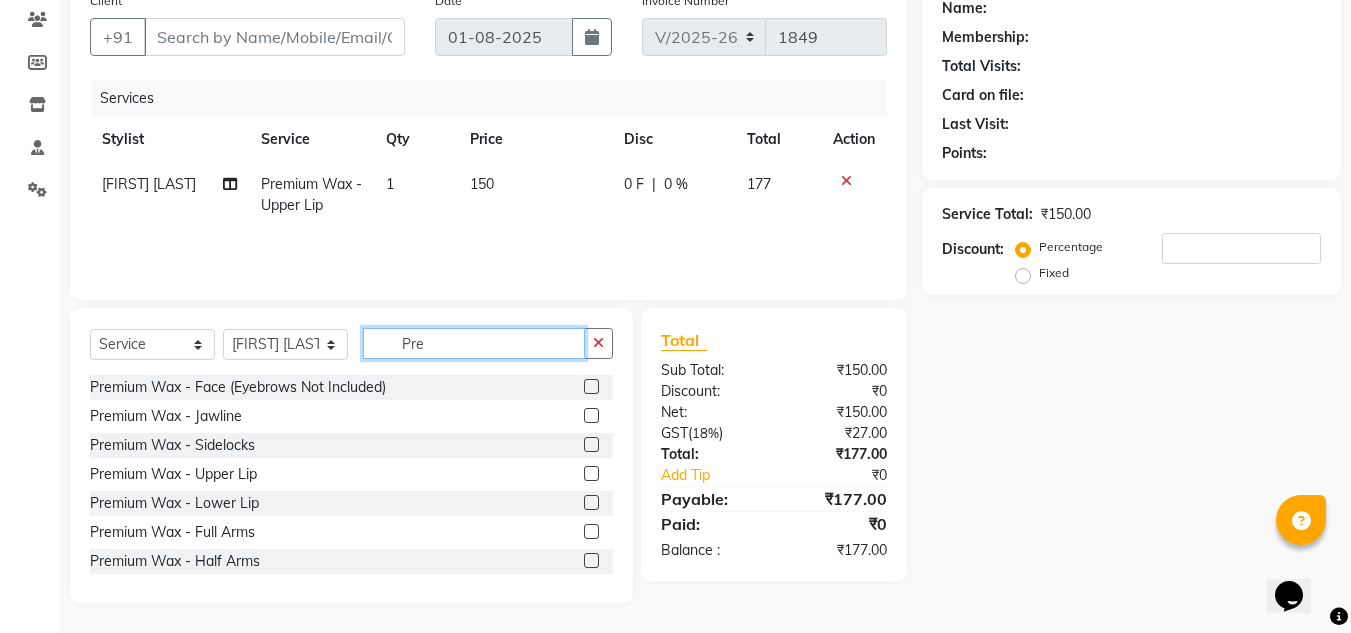 click on "Pre" 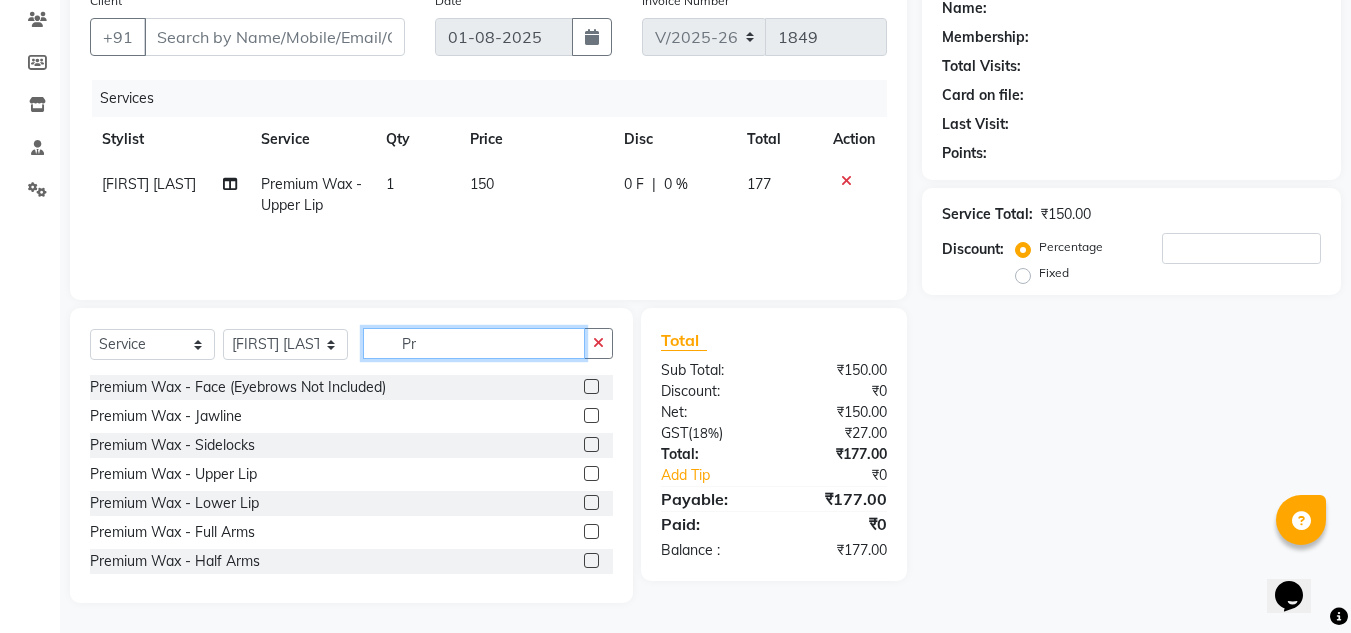 type on "P" 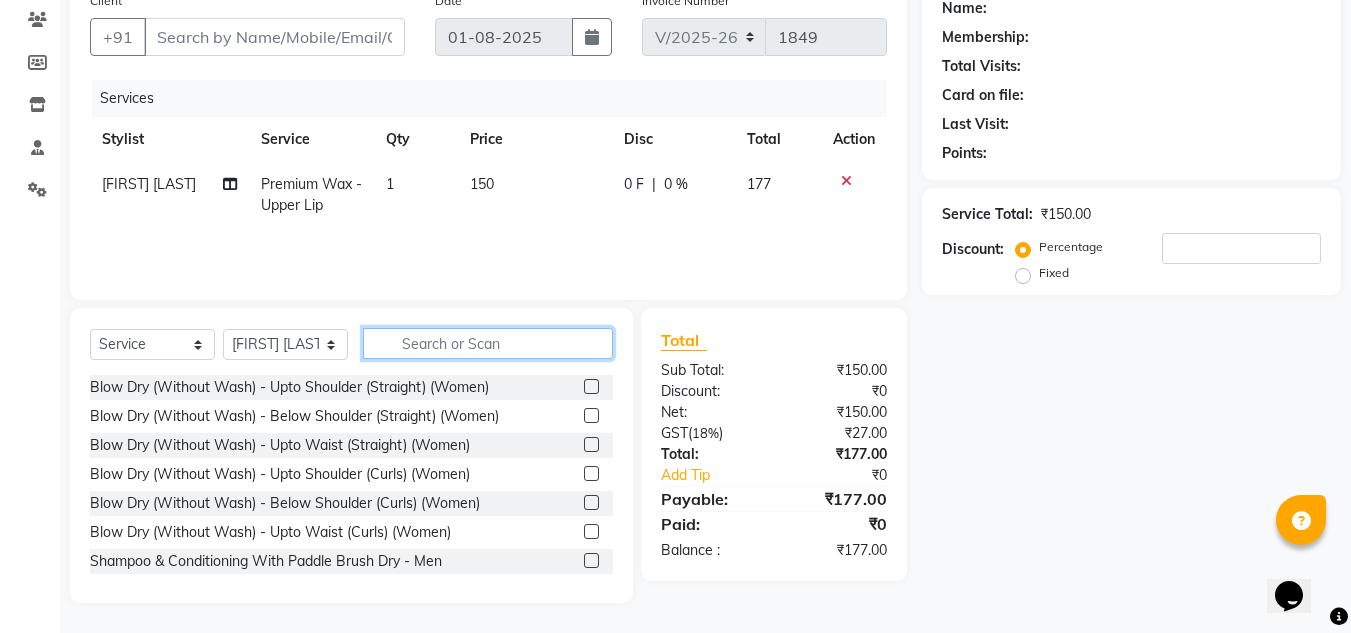 type 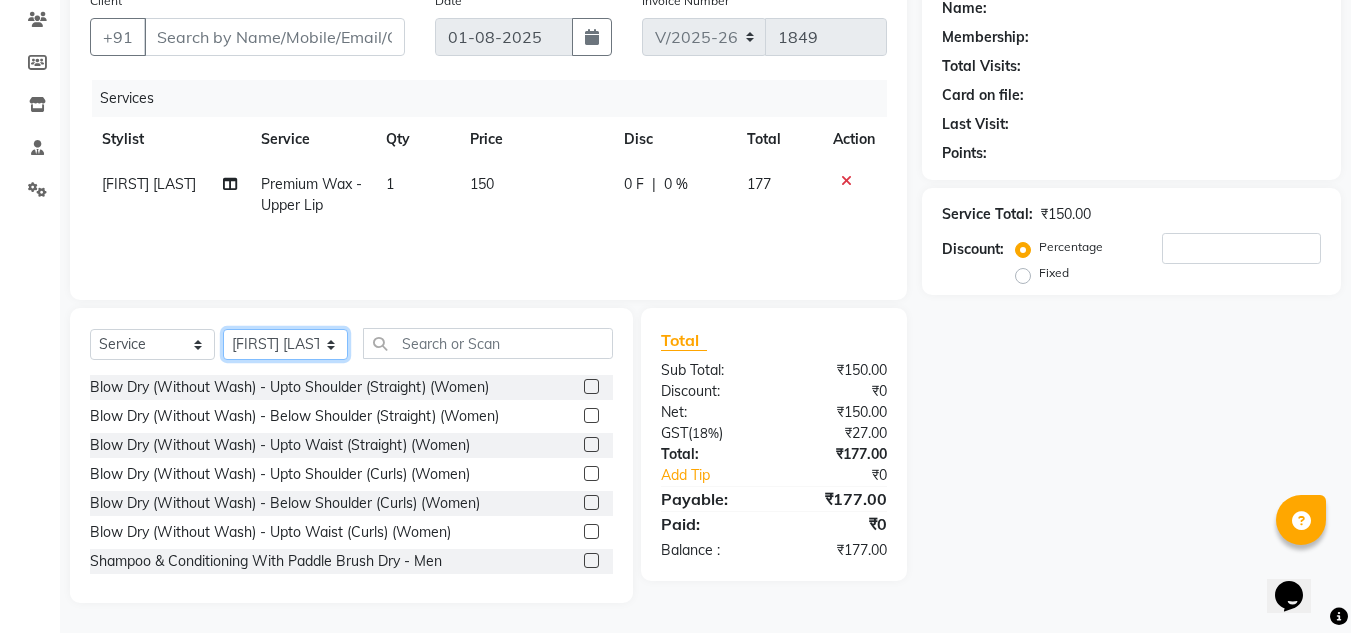 click on "Select Stylist Amandeep Kaur Kalsi Aniket Kadam  Faim Alvi  Front Desk  Muskan Khan  Pooja Kolge Reena Shaukat Ali  Salman Ansari  Shailendra Chauhan  Shekhar Sangle Soniyaa Varma Suchita Mistry" 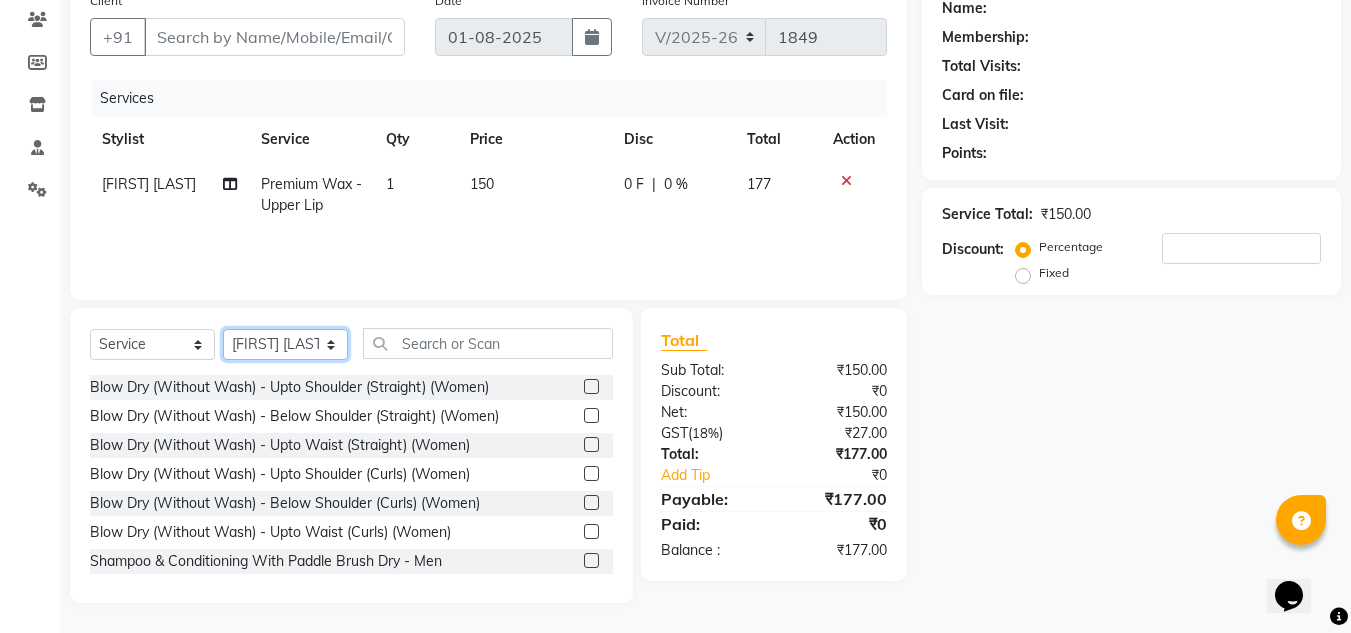 select on "86051" 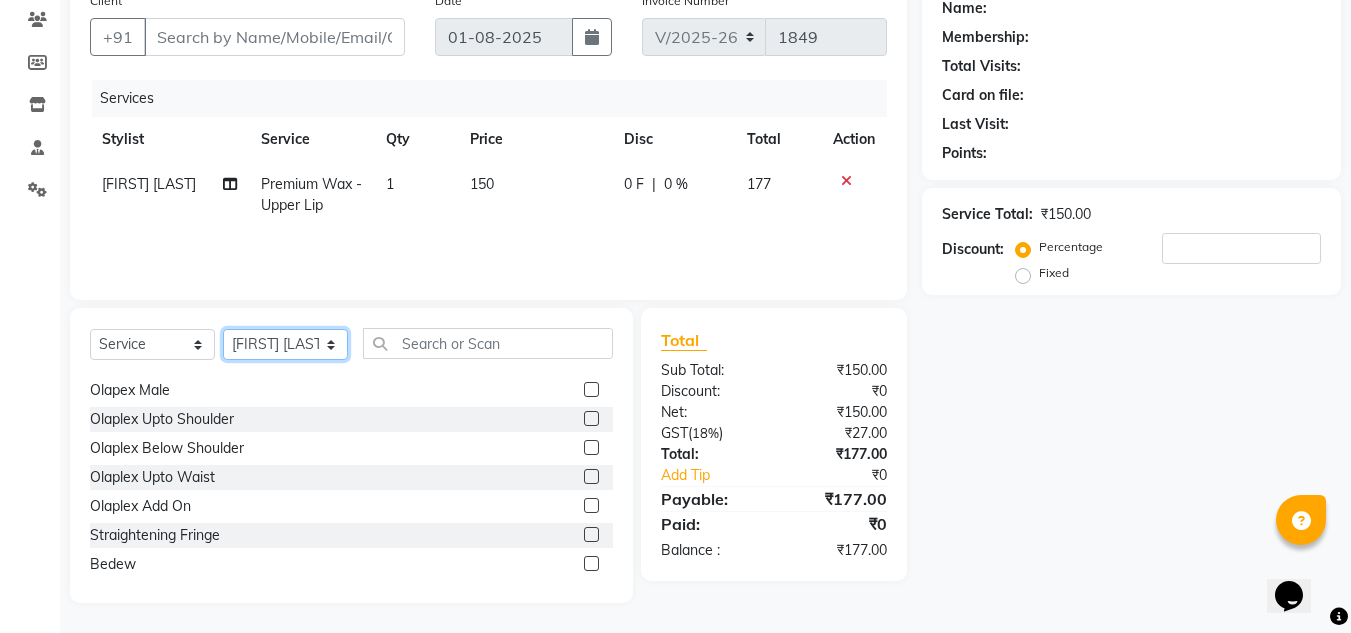 scroll, scrollTop: 100, scrollLeft: 0, axis: vertical 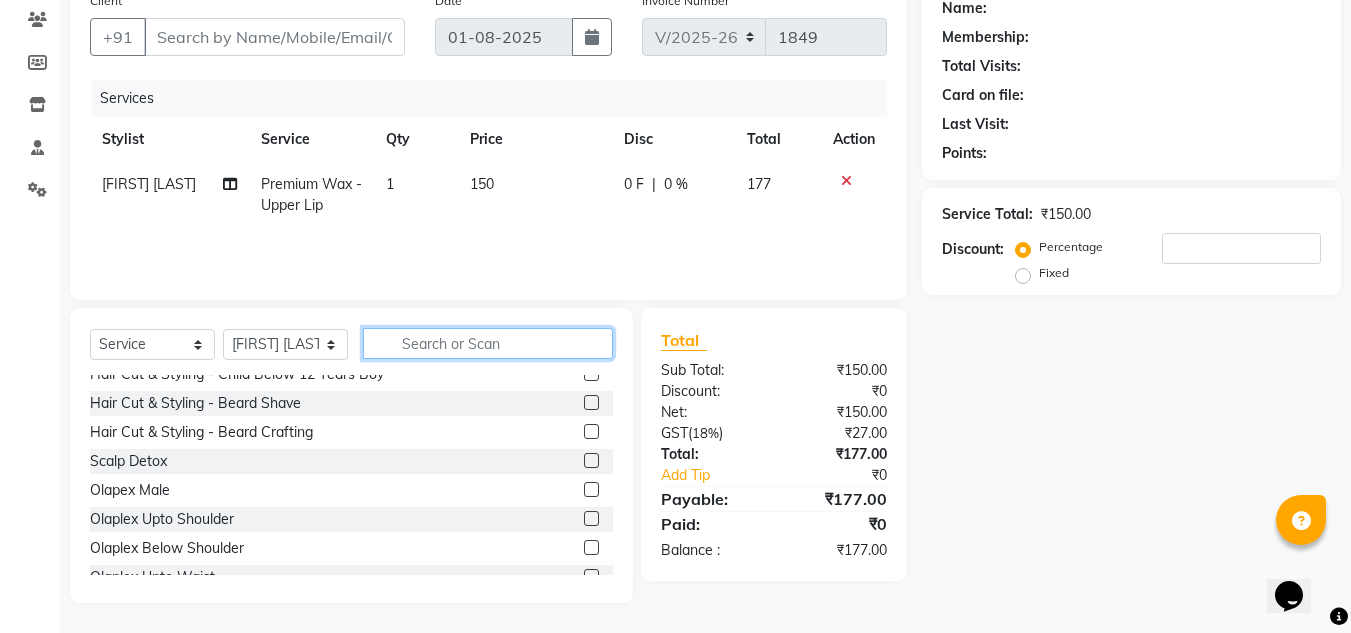 click 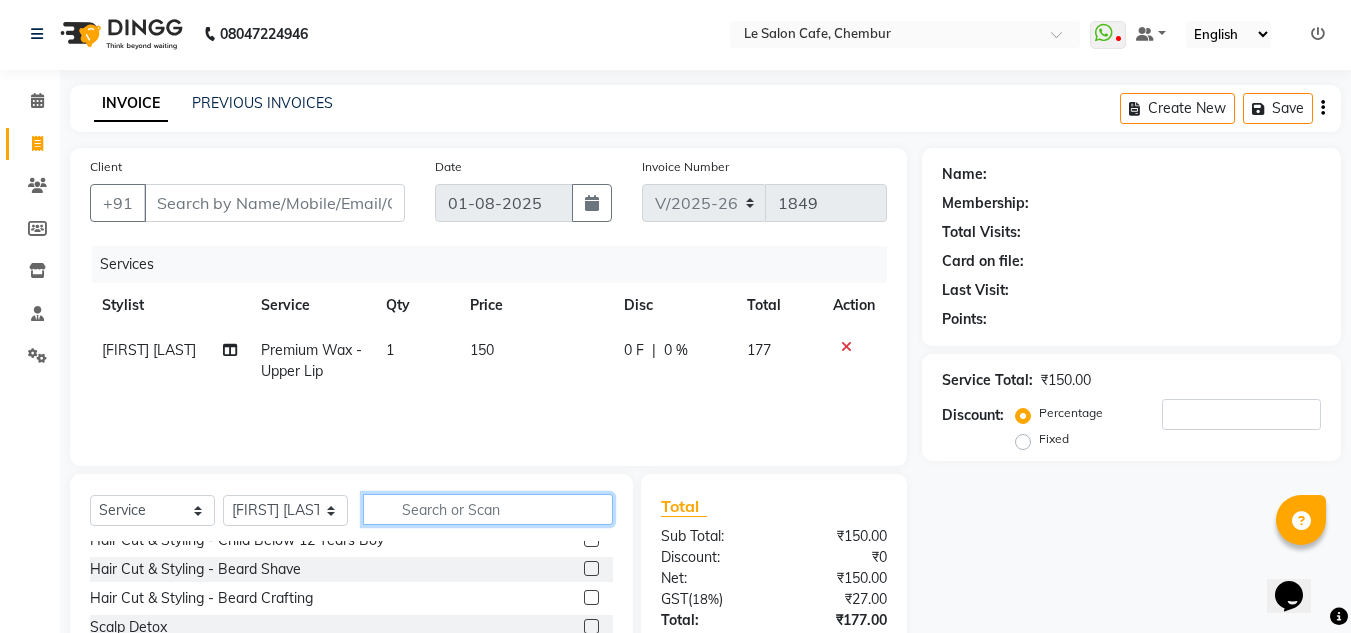 scroll, scrollTop: 0, scrollLeft: 0, axis: both 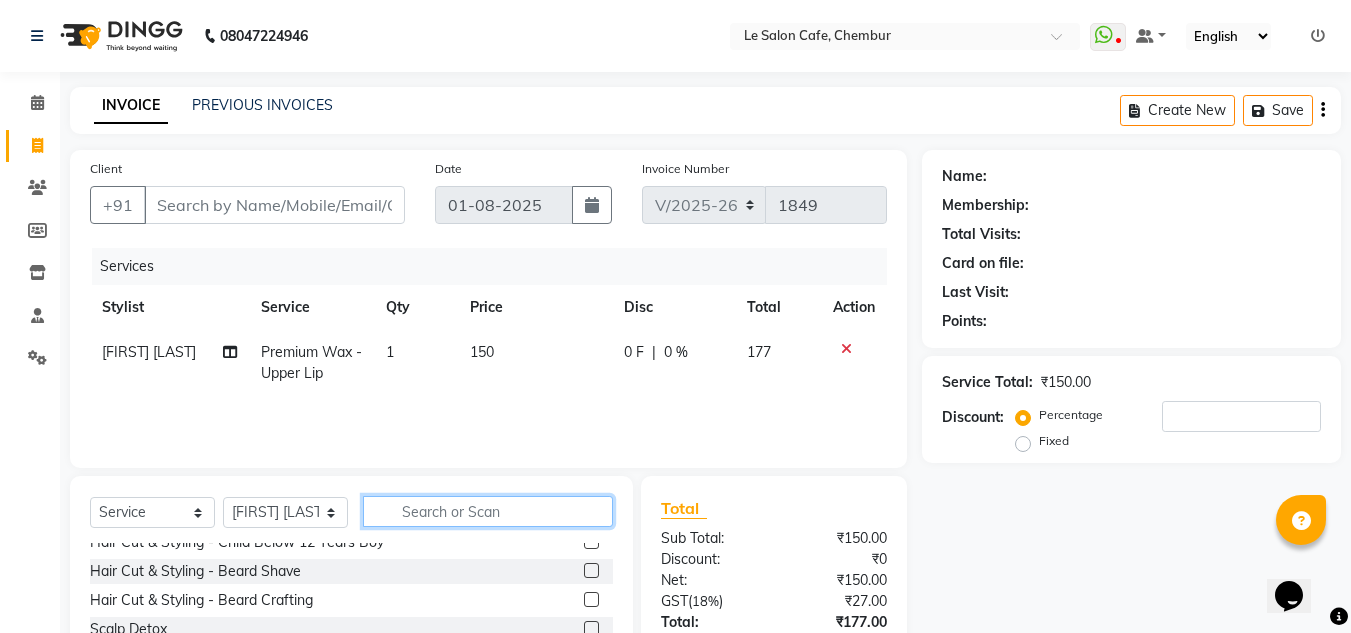 click 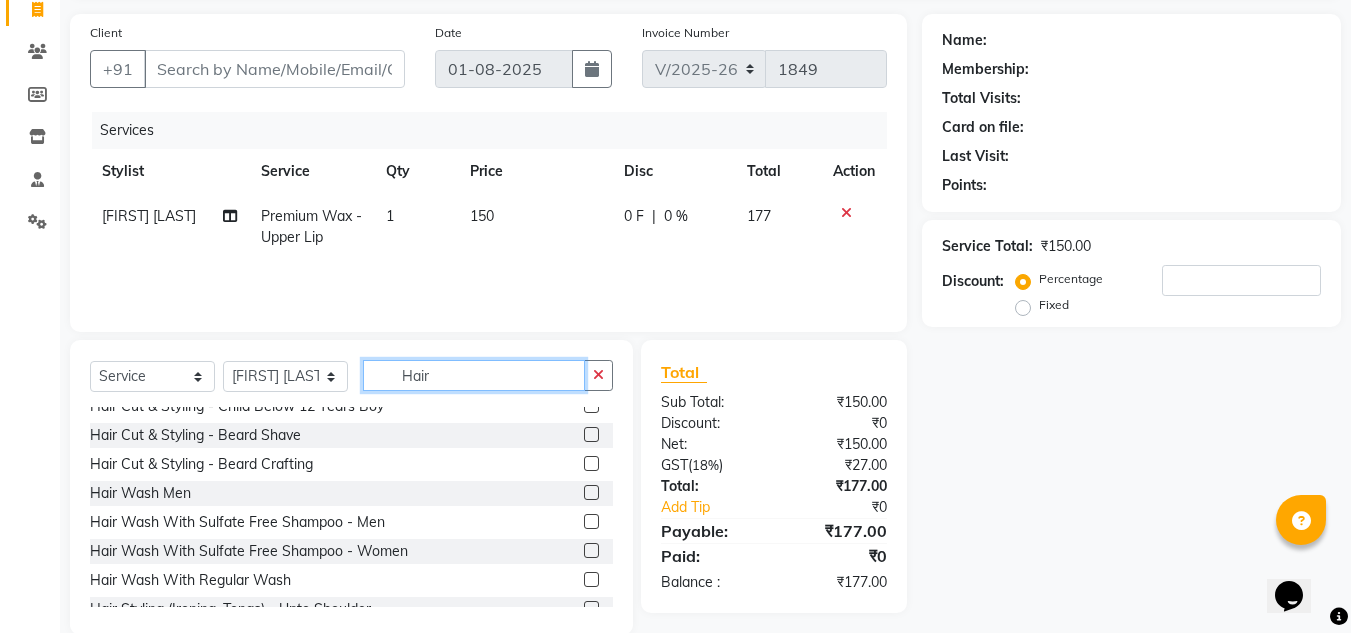 scroll, scrollTop: 168, scrollLeft: 0, axis: vertical 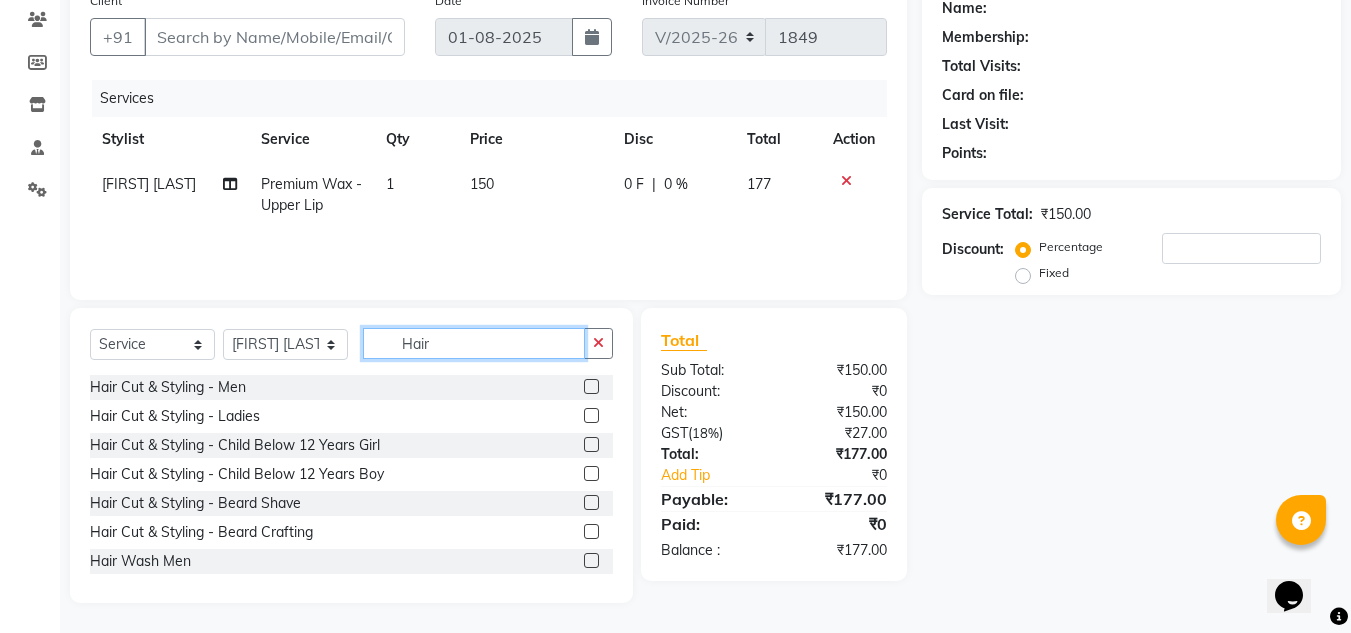 type on "Hair" 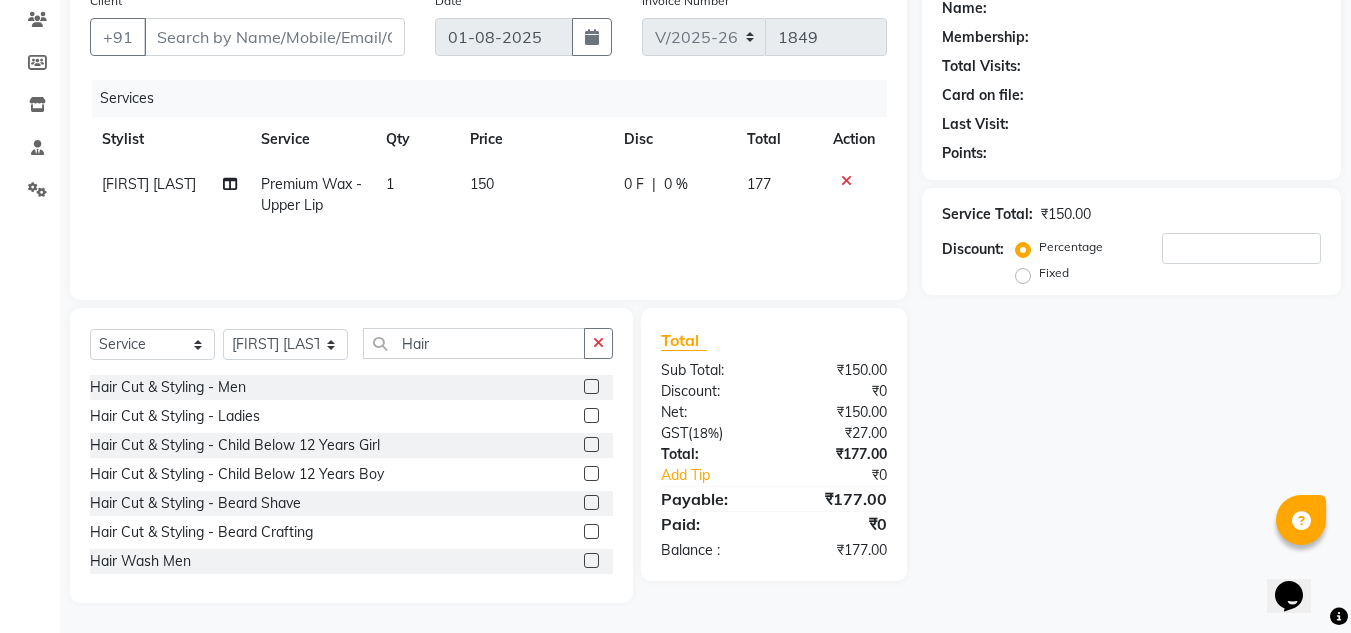click 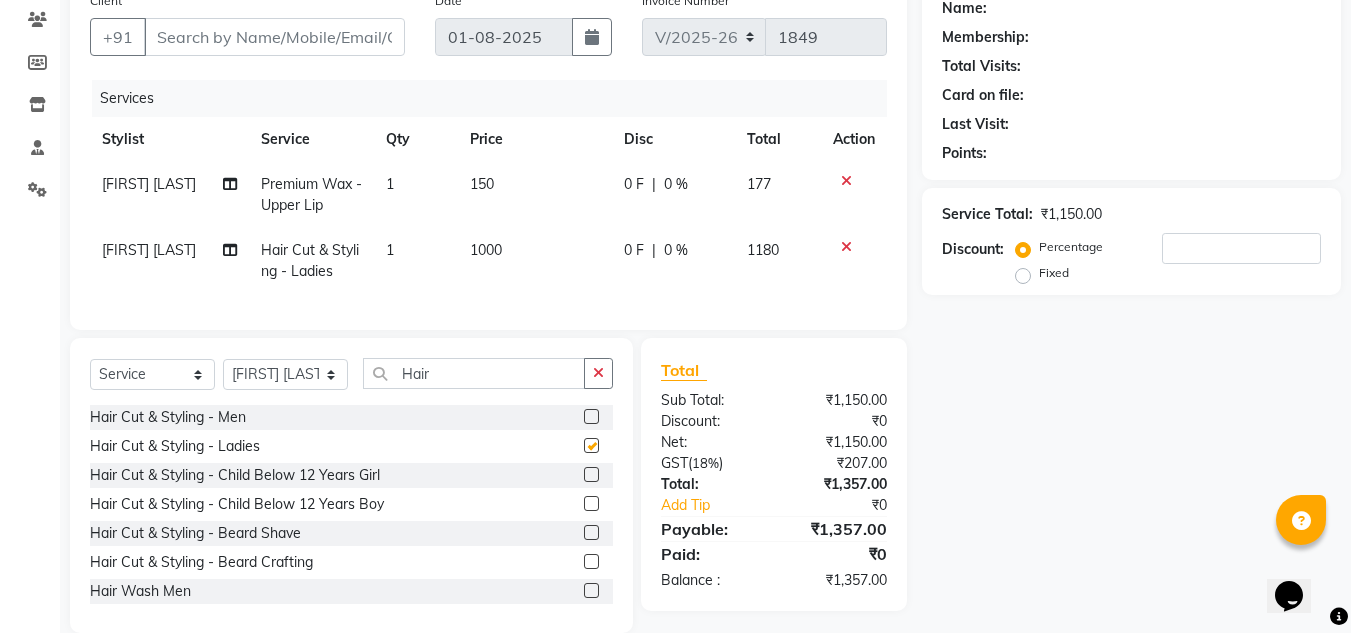 checkbox on "false" 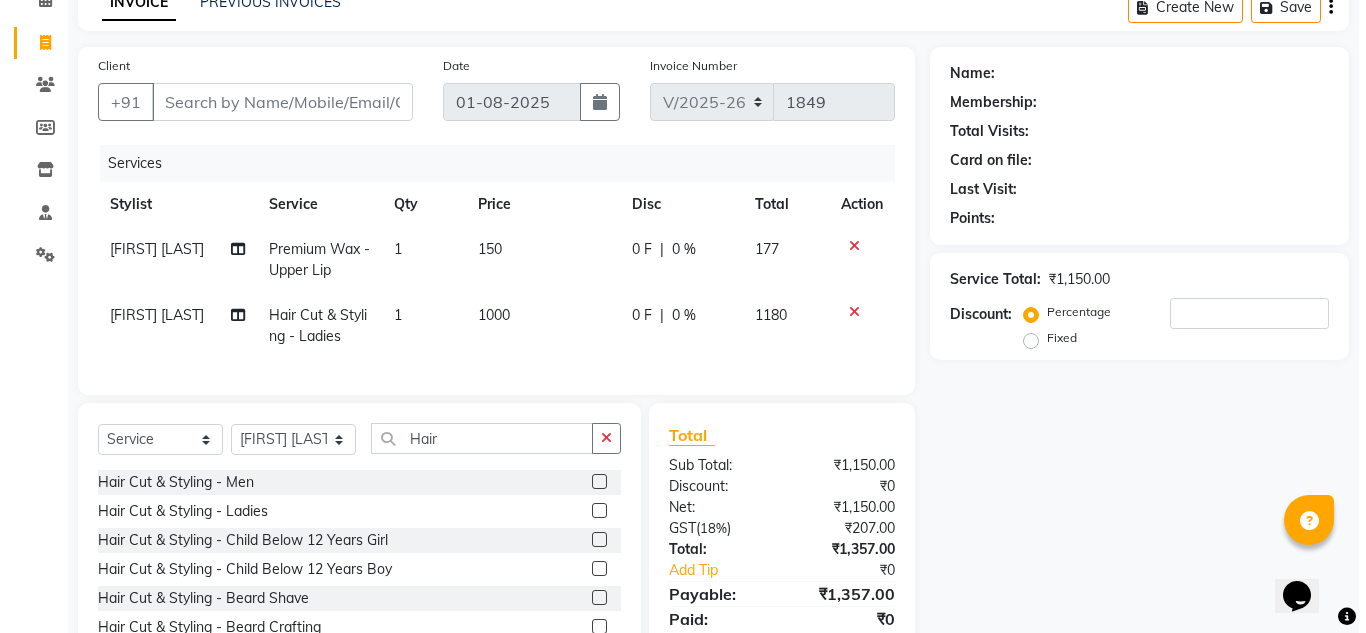 scroll, scrollTop: 68, scrollLeft: 0, axis: vertical 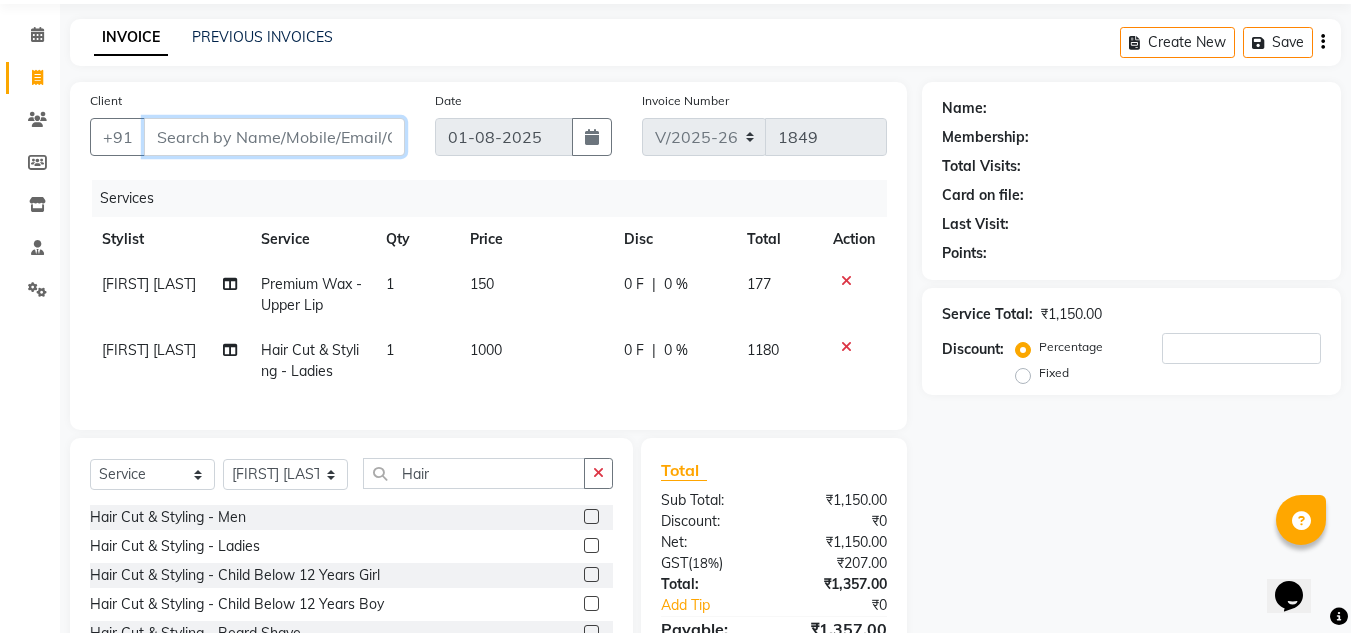 click on "Client" at bounding box center [274, 137] 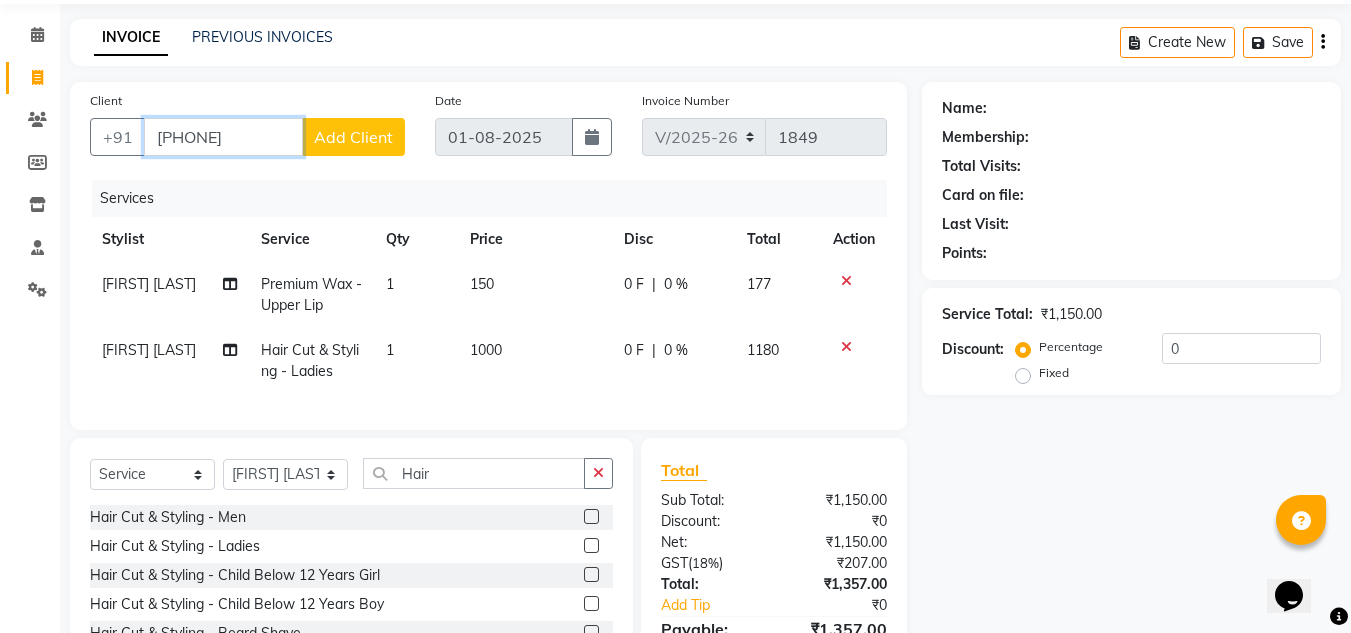 type on "[PHONE]" 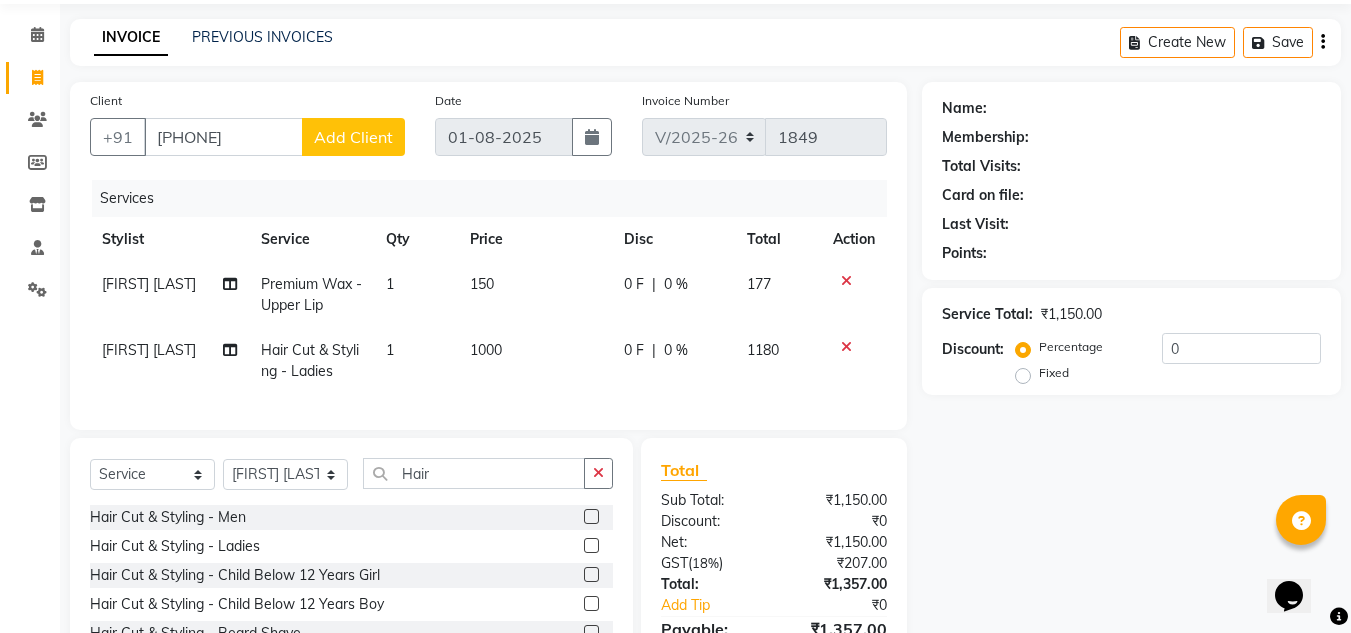 click on "Add Client" 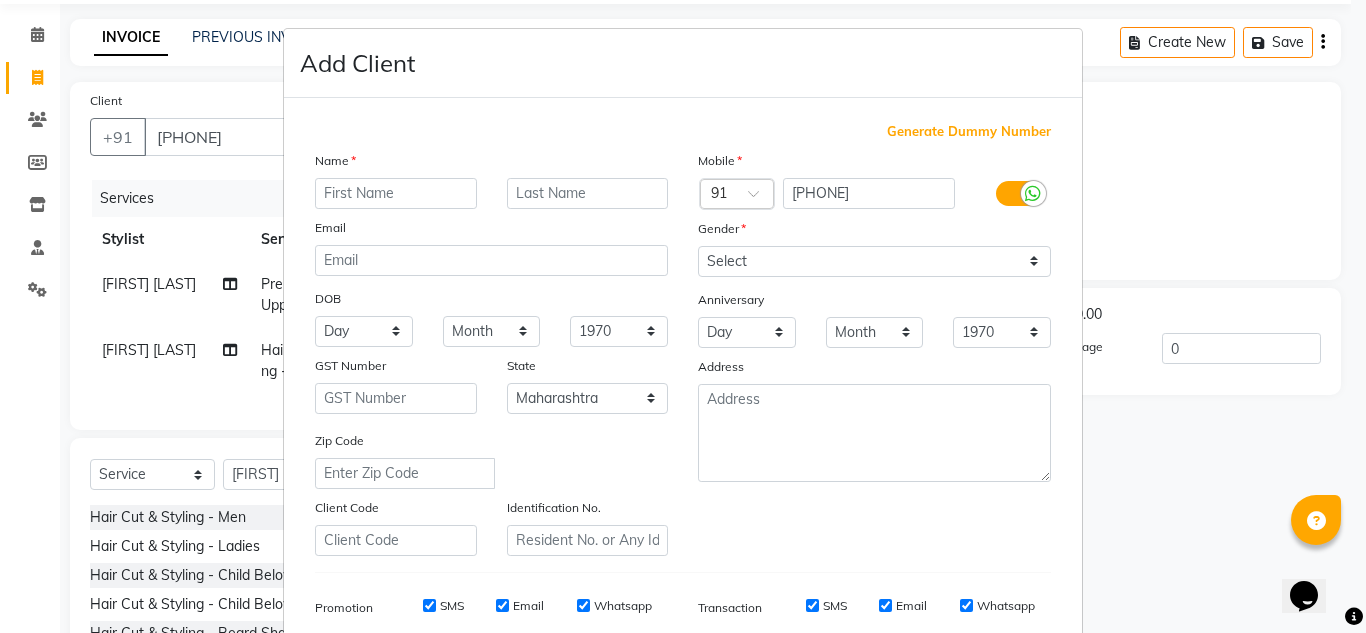 click at bounding box center (396, 193) 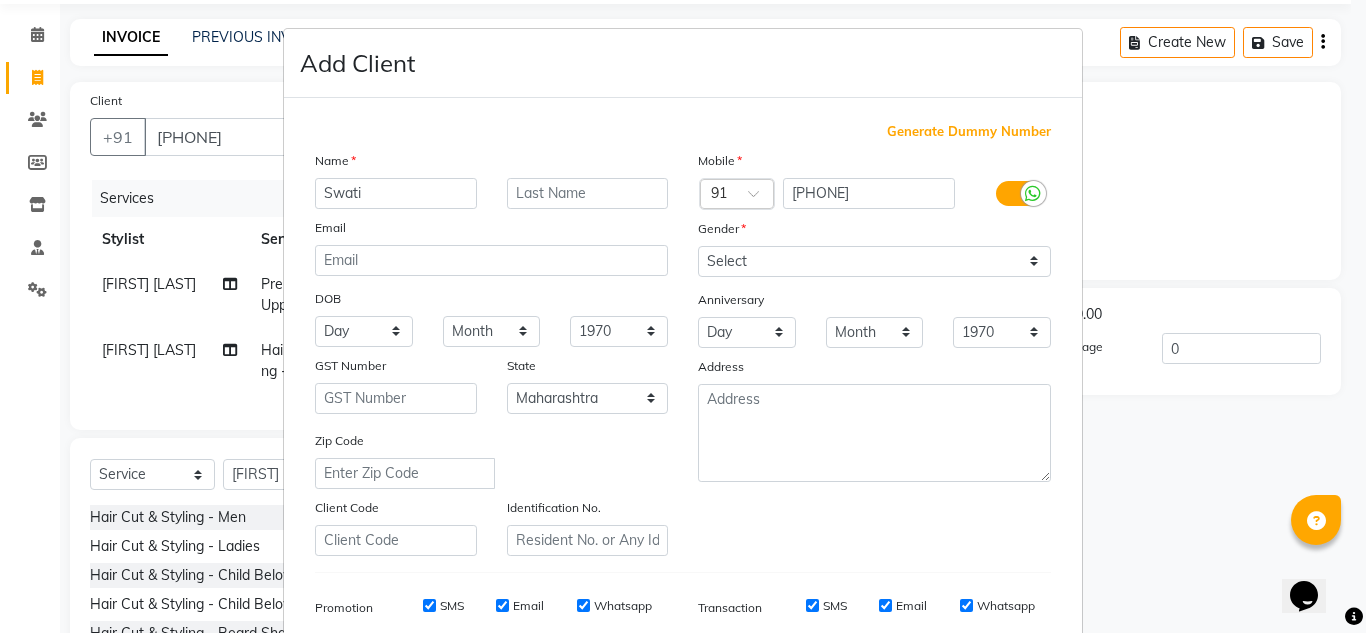 type on "Swati" 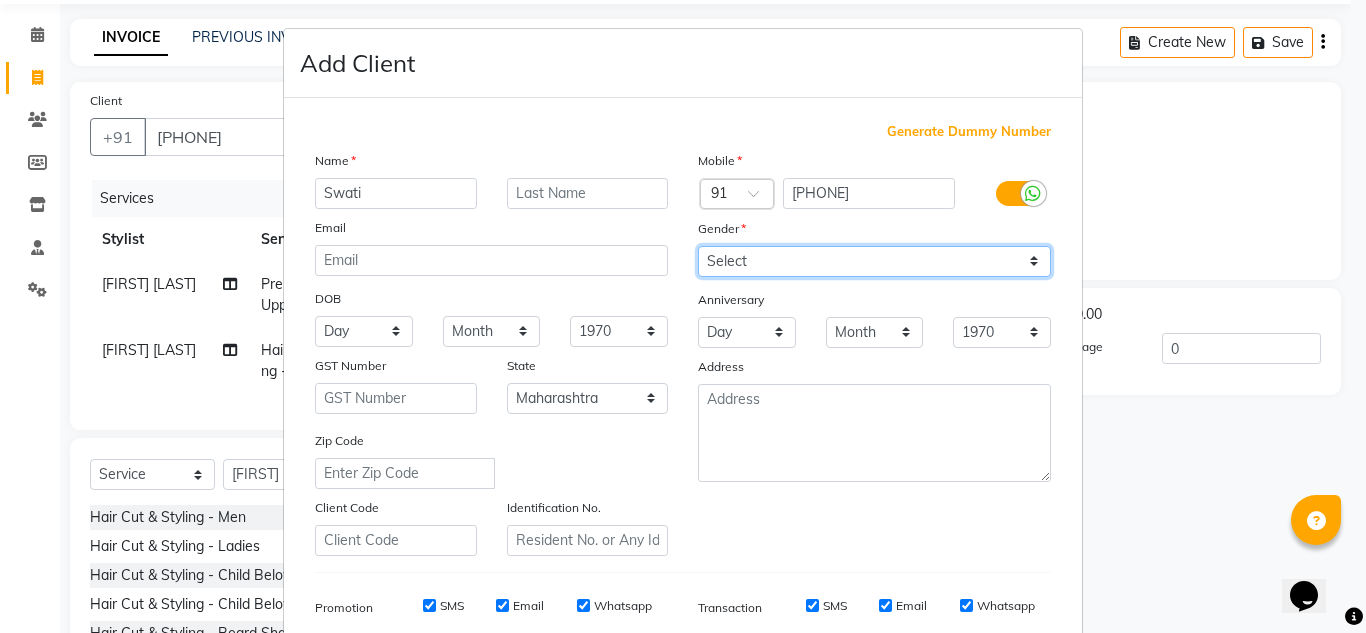 click on "Select Male Female Other Prefer Not To Say" at bounding box center (874, 261) 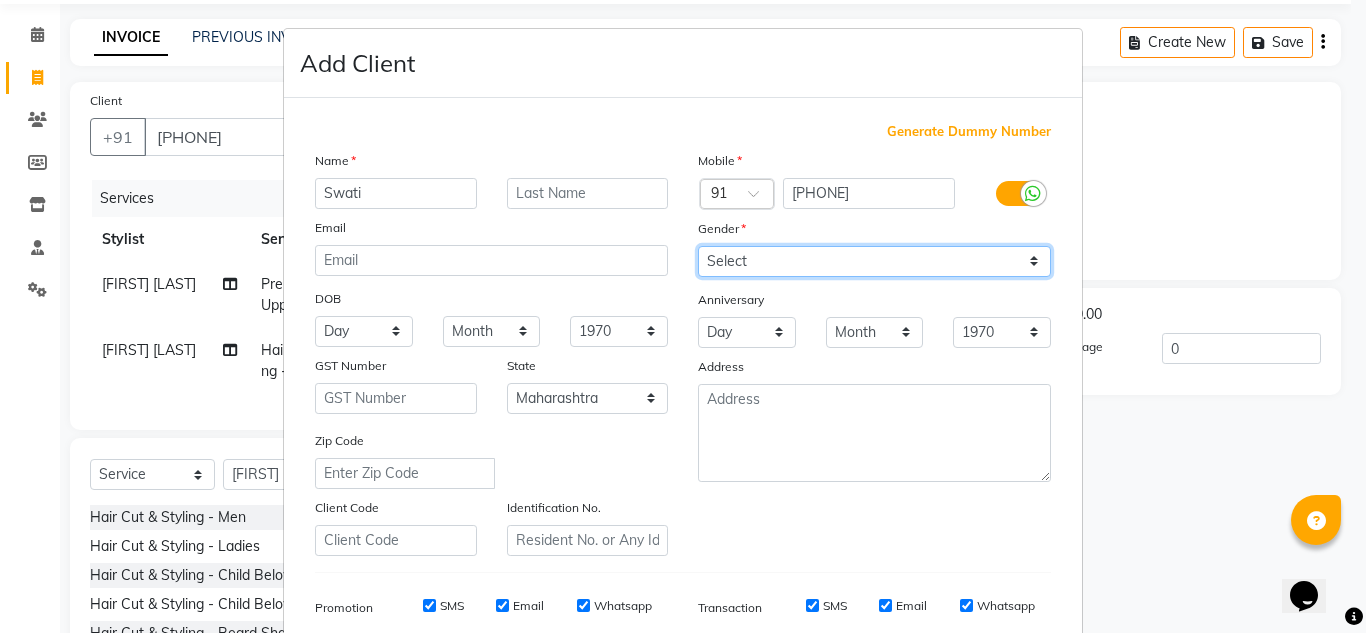 select on "female" 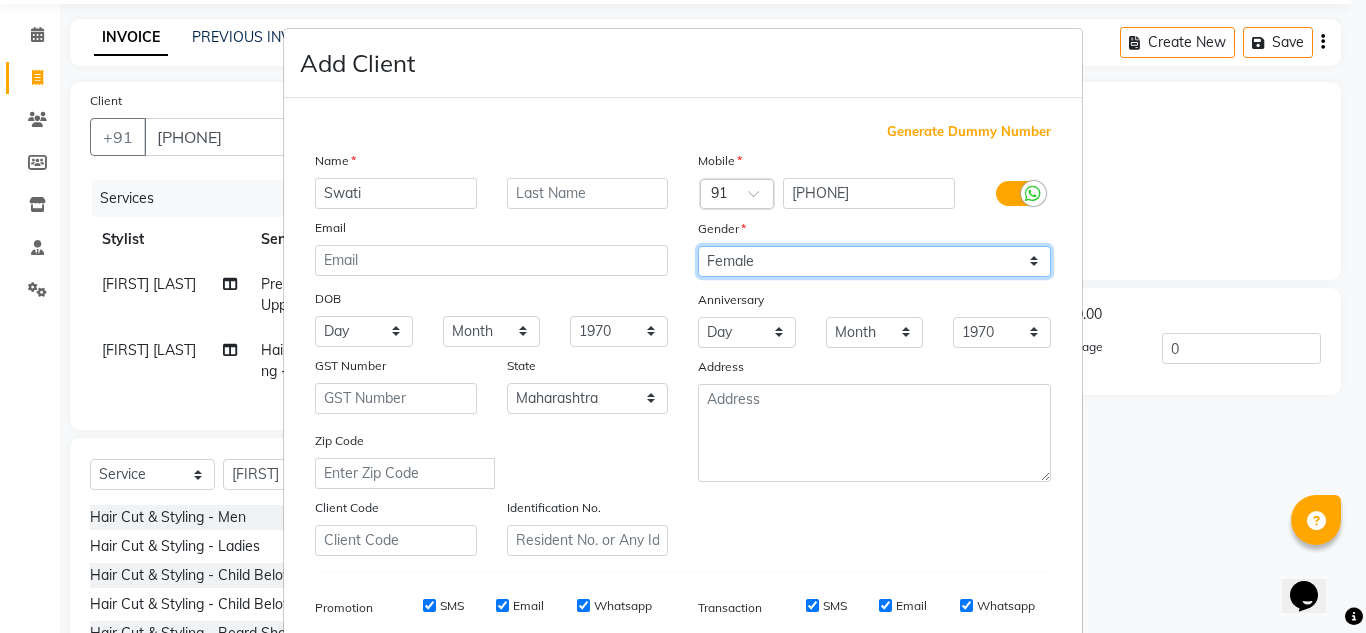 click on "Select Male Female Other Prefer Not To Say" at bounding box center (874, 261) 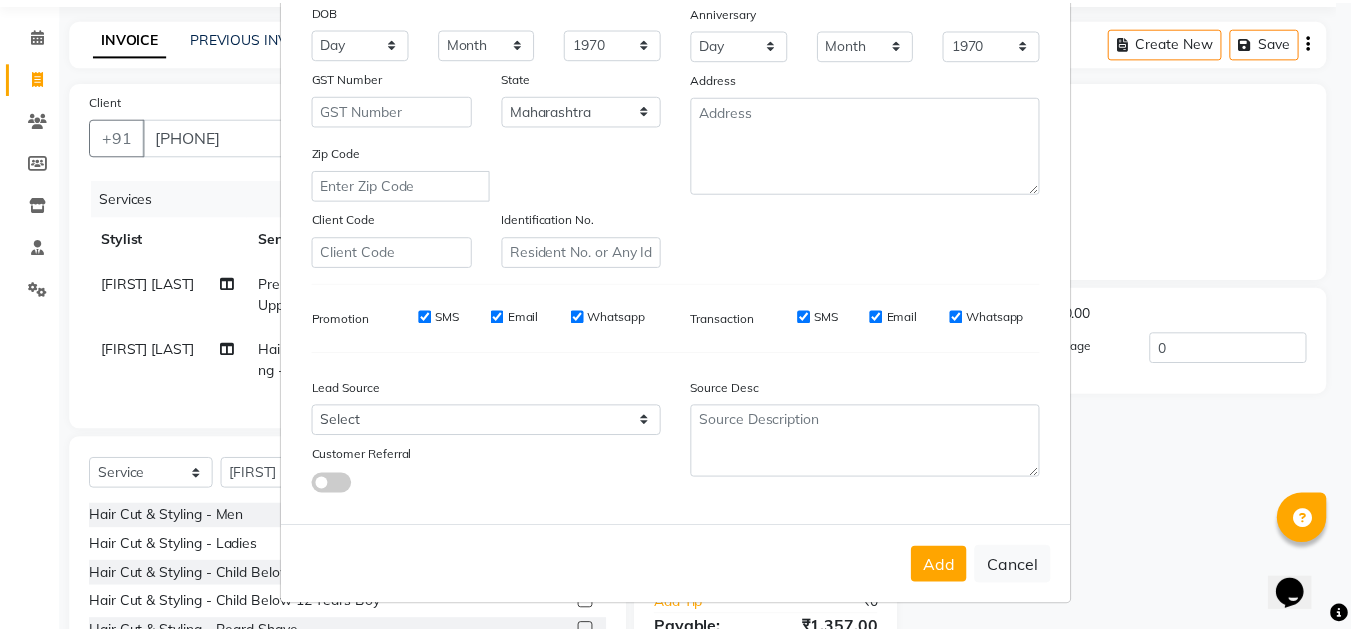 scroll, scrollTop: 290, scrollLeft: 0, axis: vertical 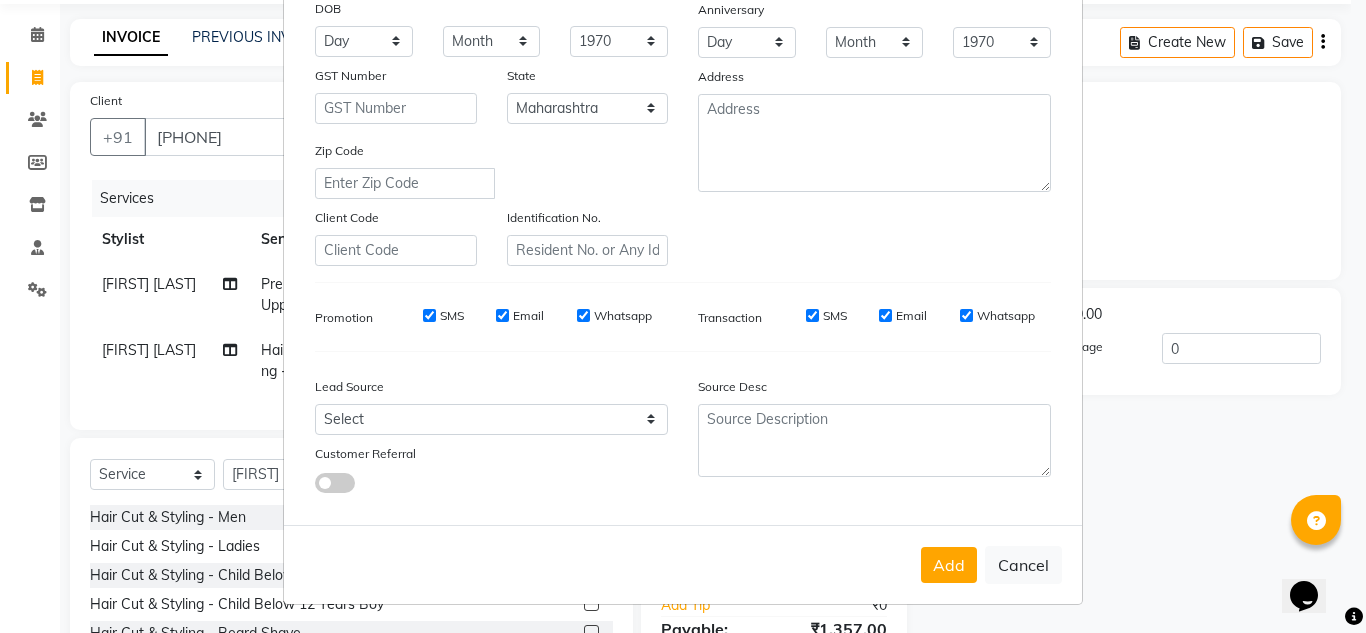 click on "Add" at bounding box center [949, 565] 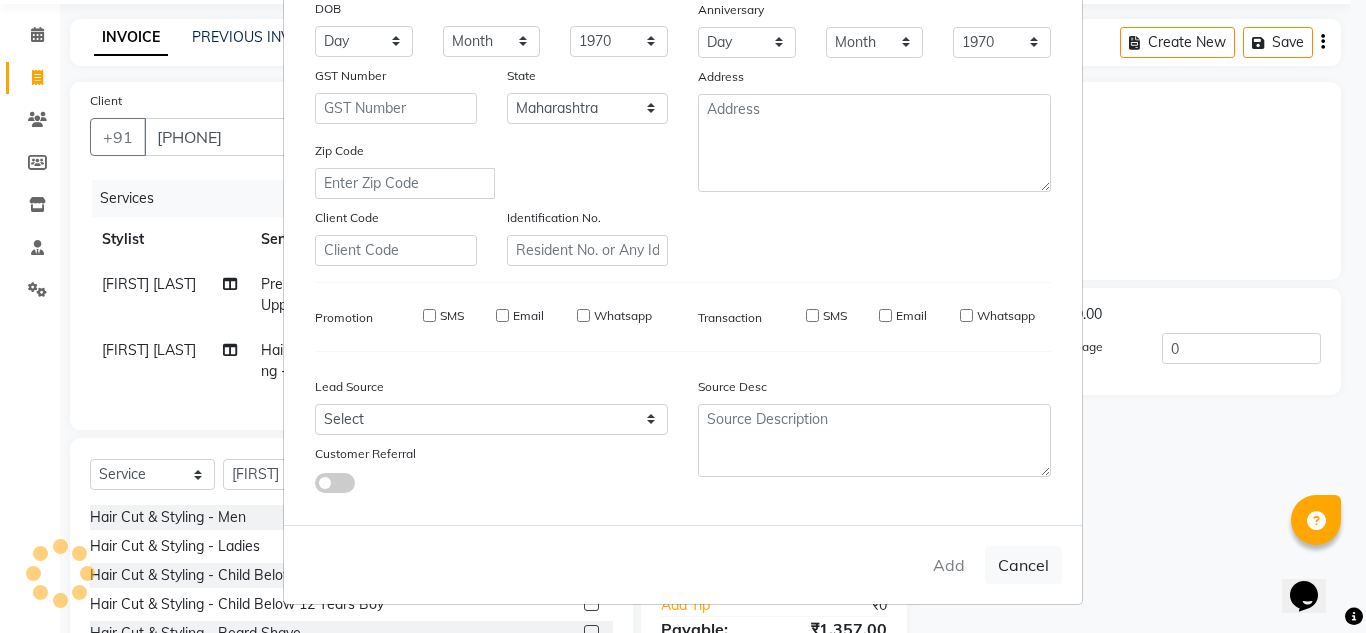 type 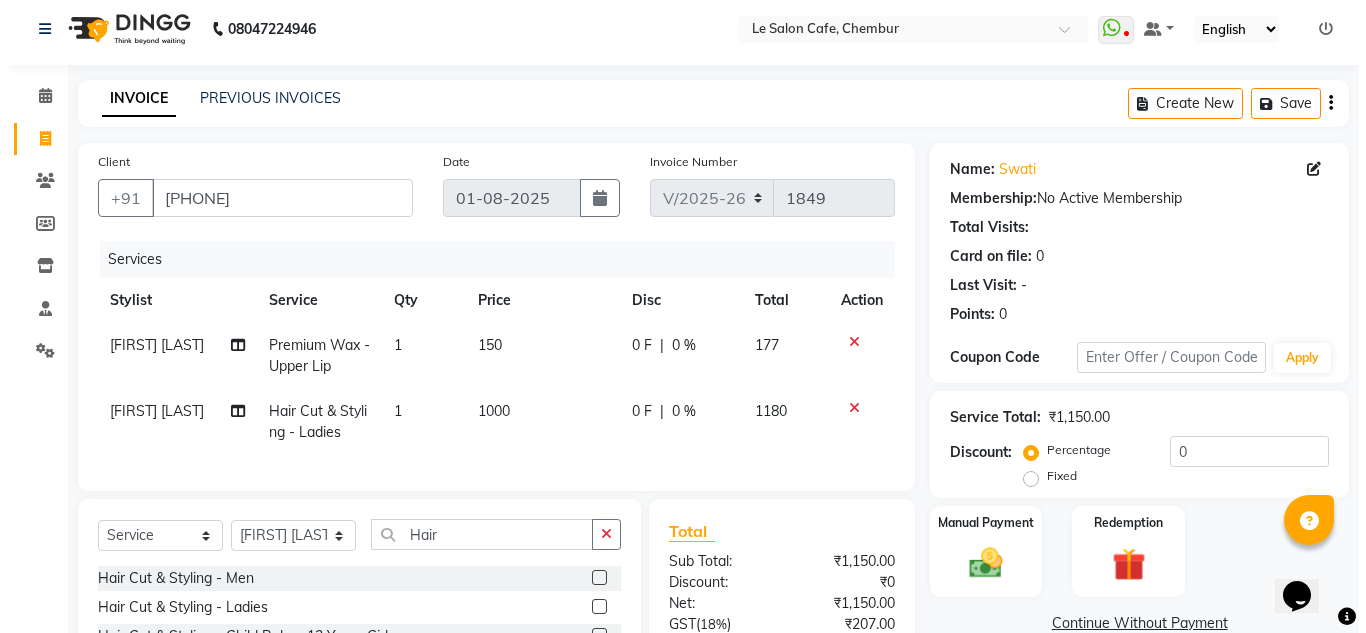 scroll, scrollTop: 0, scrollLeft: 0, axis: both 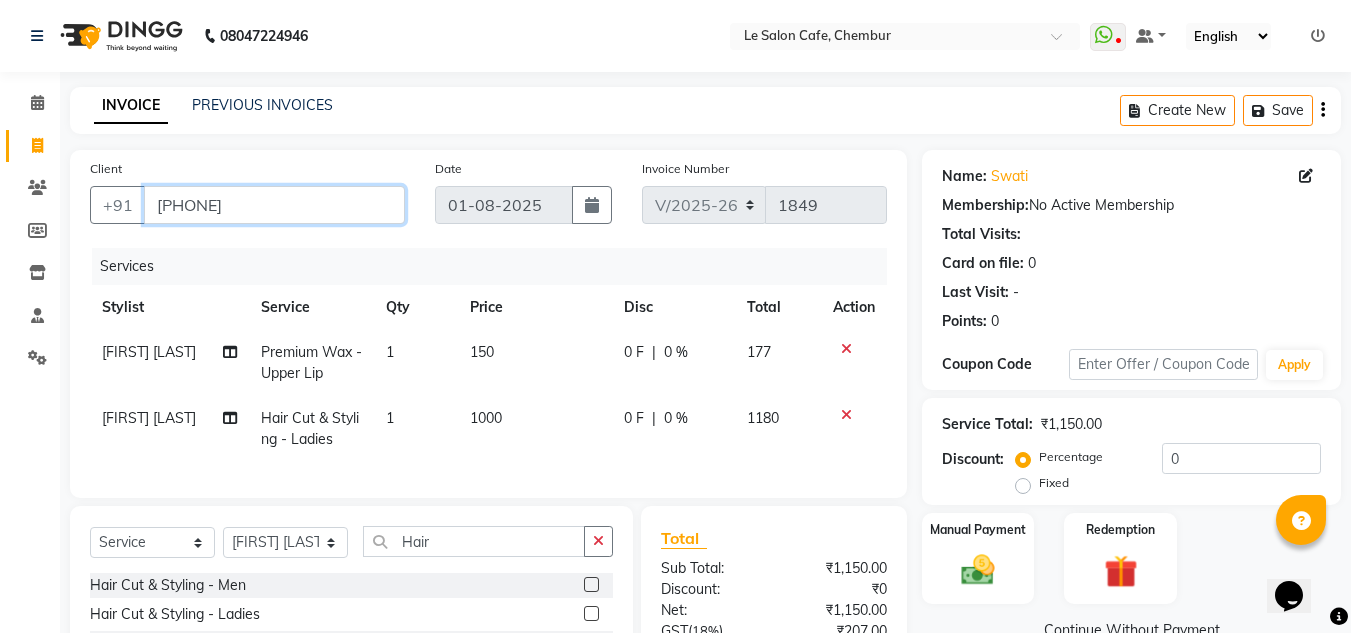 click on "7903165016" at bounding box center [274, 205] 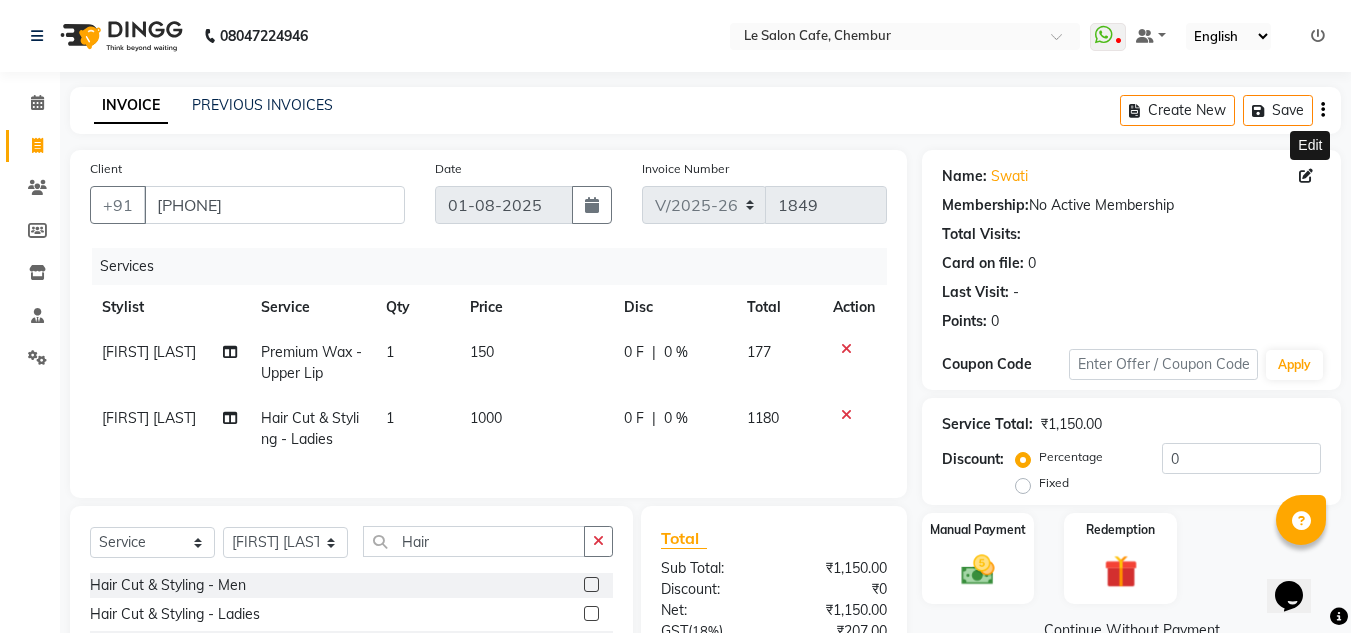 click 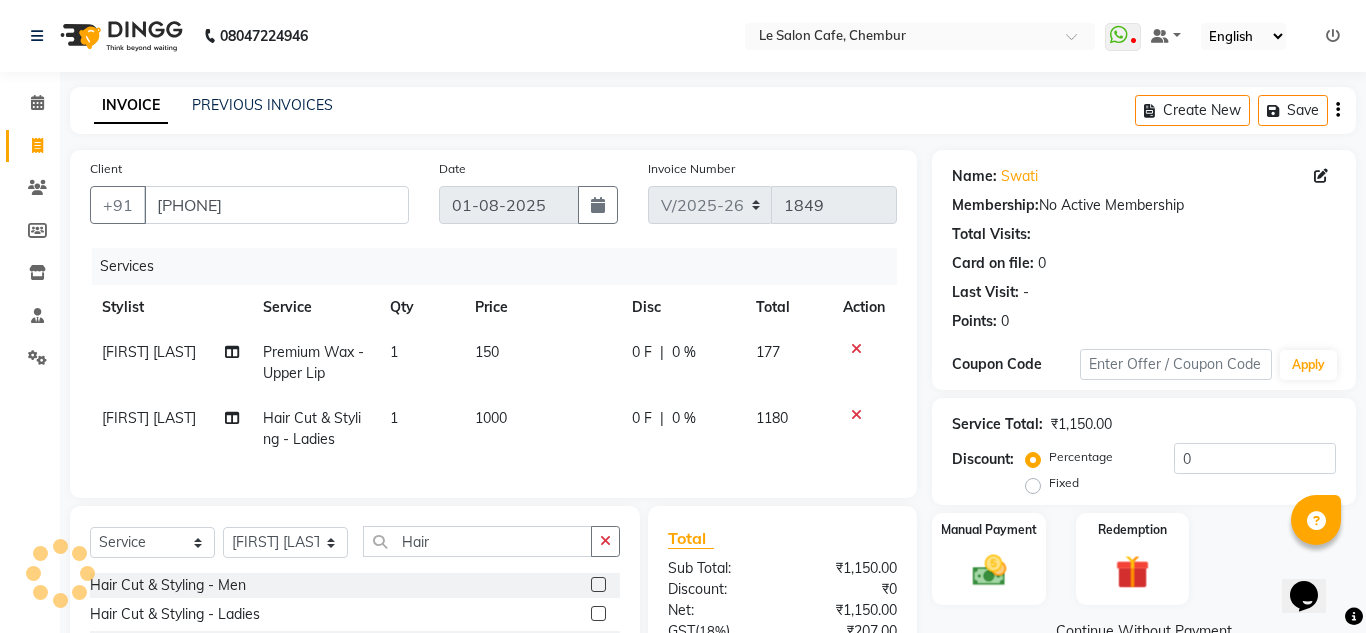 select on "22" 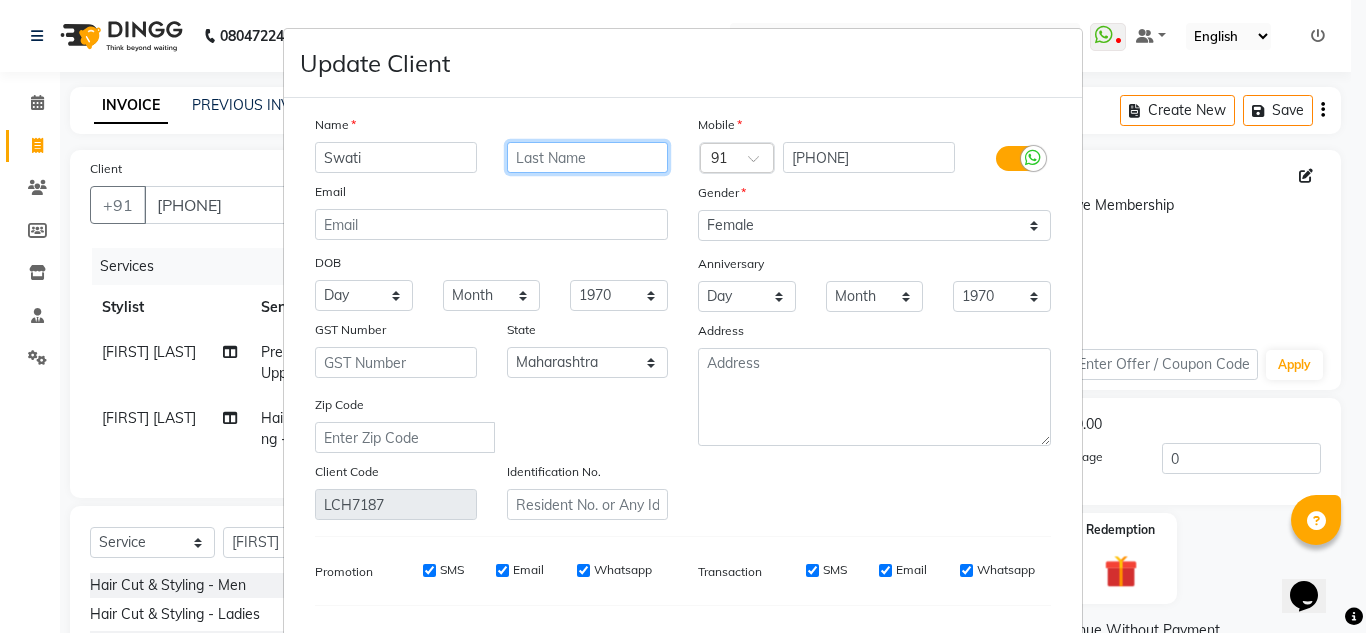click at bounding box center (588, 157) 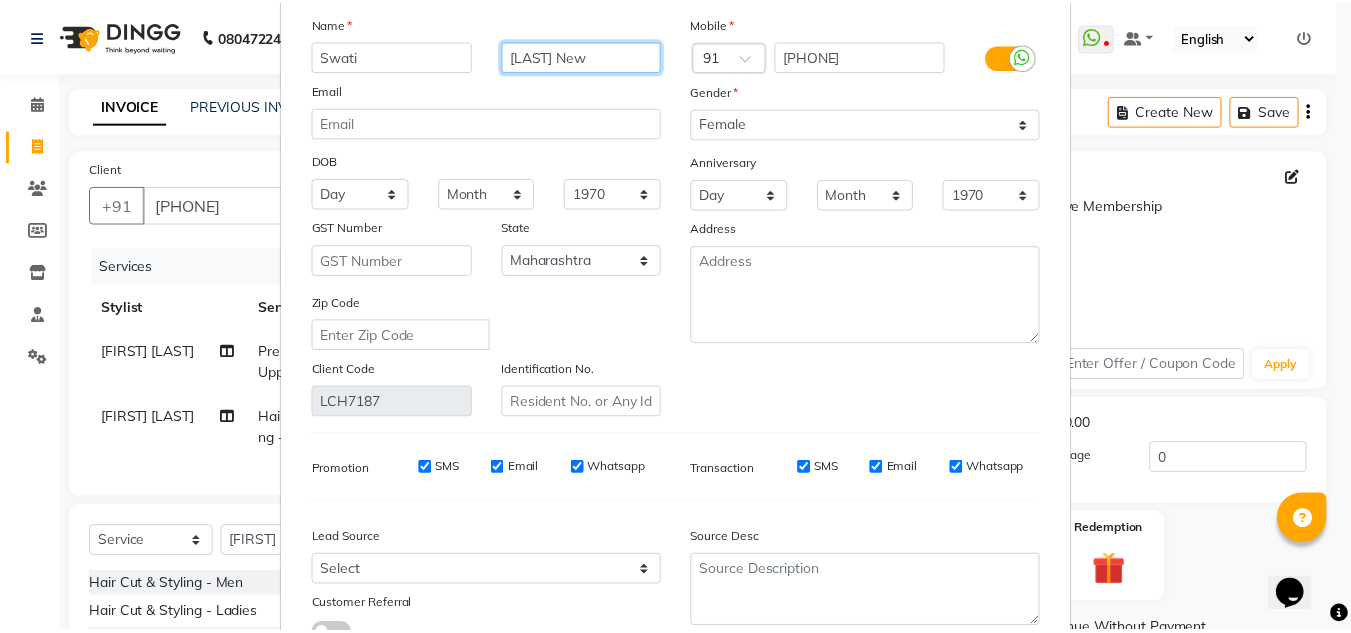 scroll, scrollTop: 254, scrollLeft: 0, axis: vertical 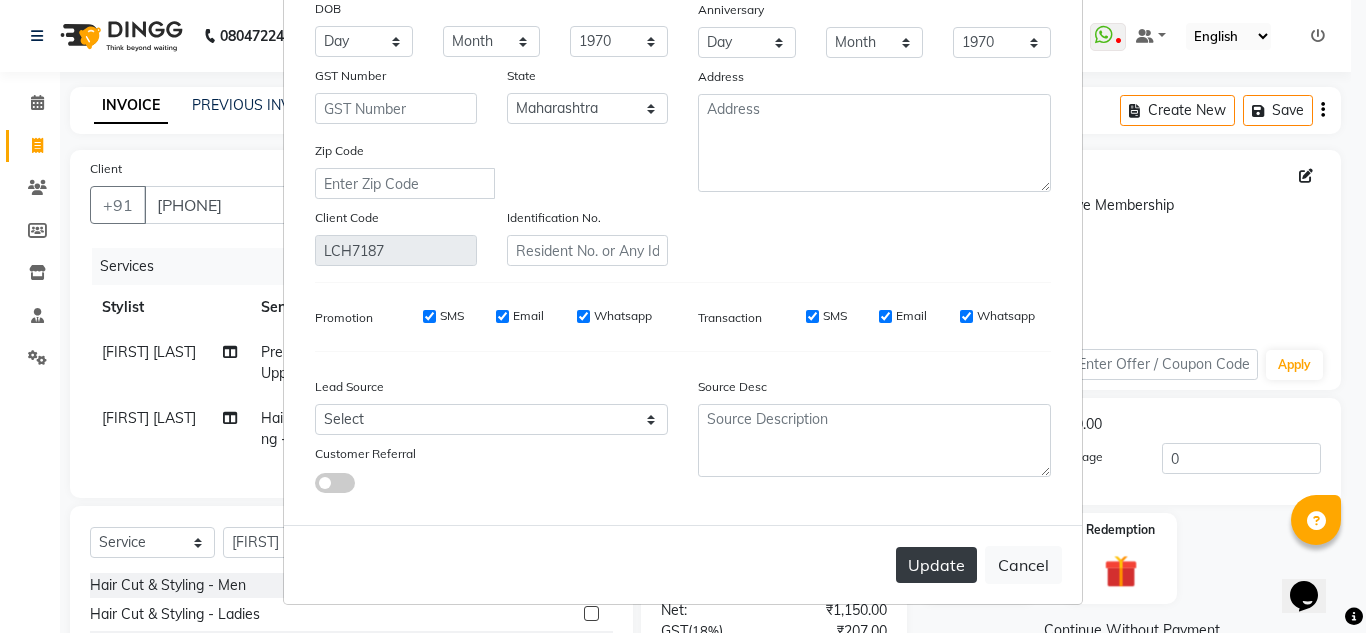 type on "Agarwal New" 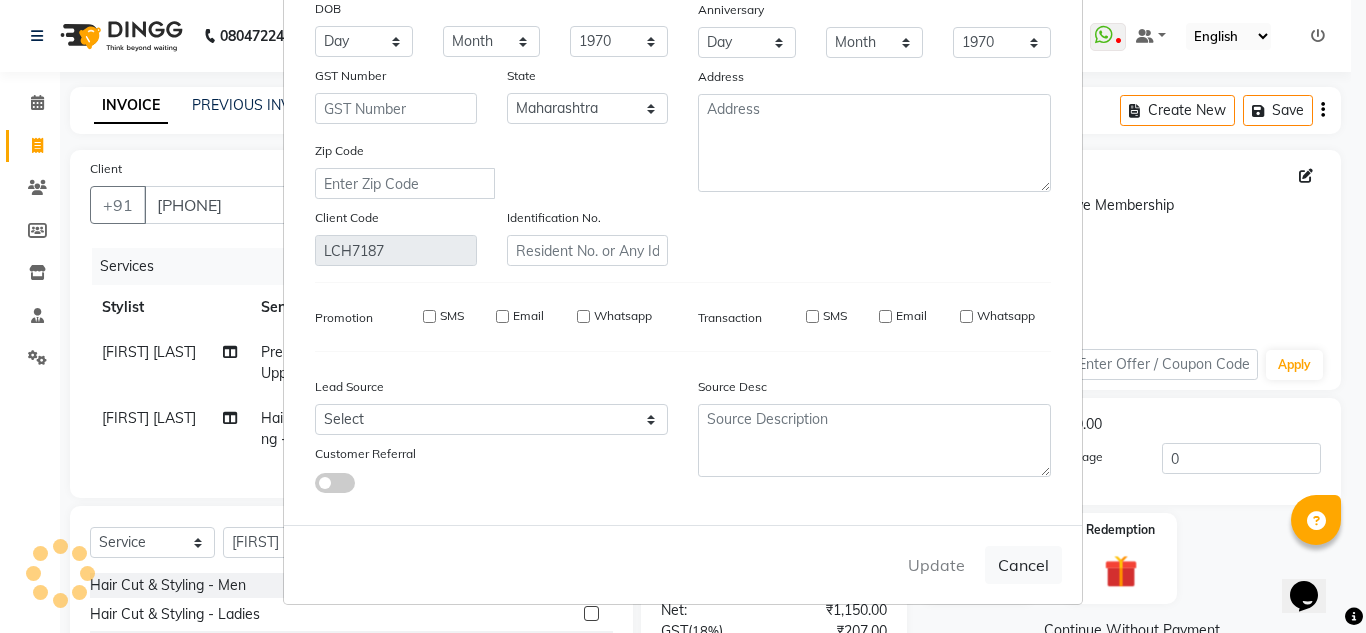 type 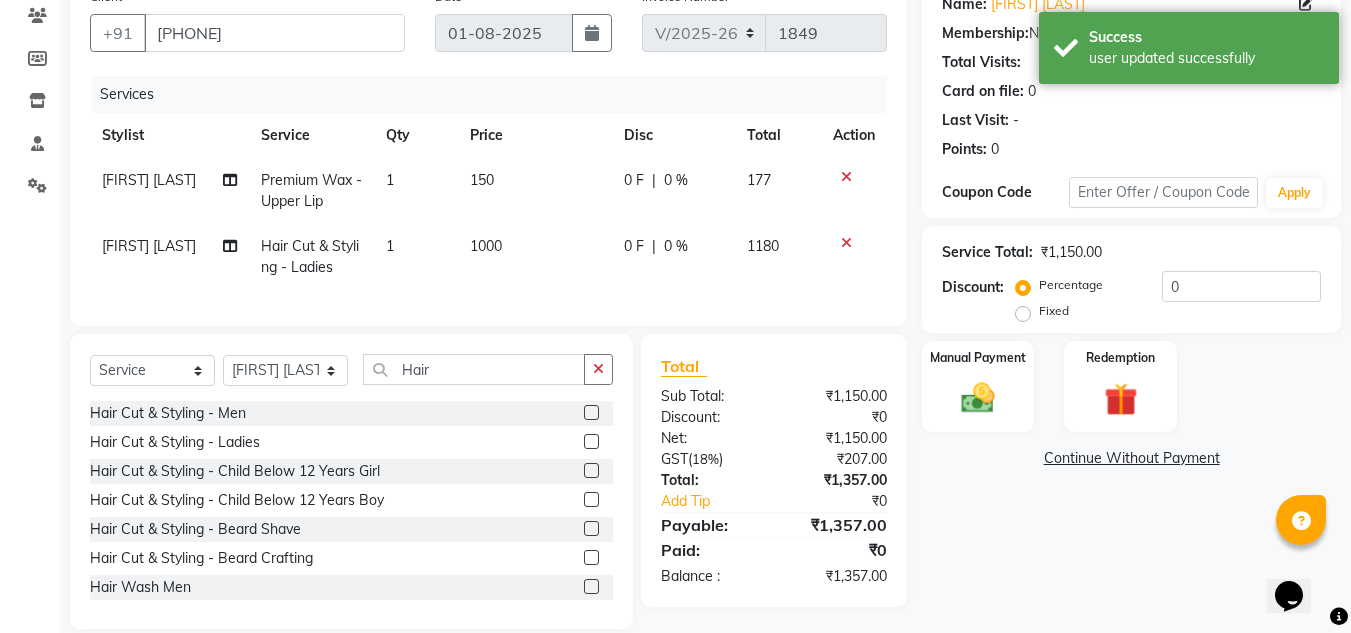 scroll, scrollTop: 200, scrollLeft: 0, axis: vertical 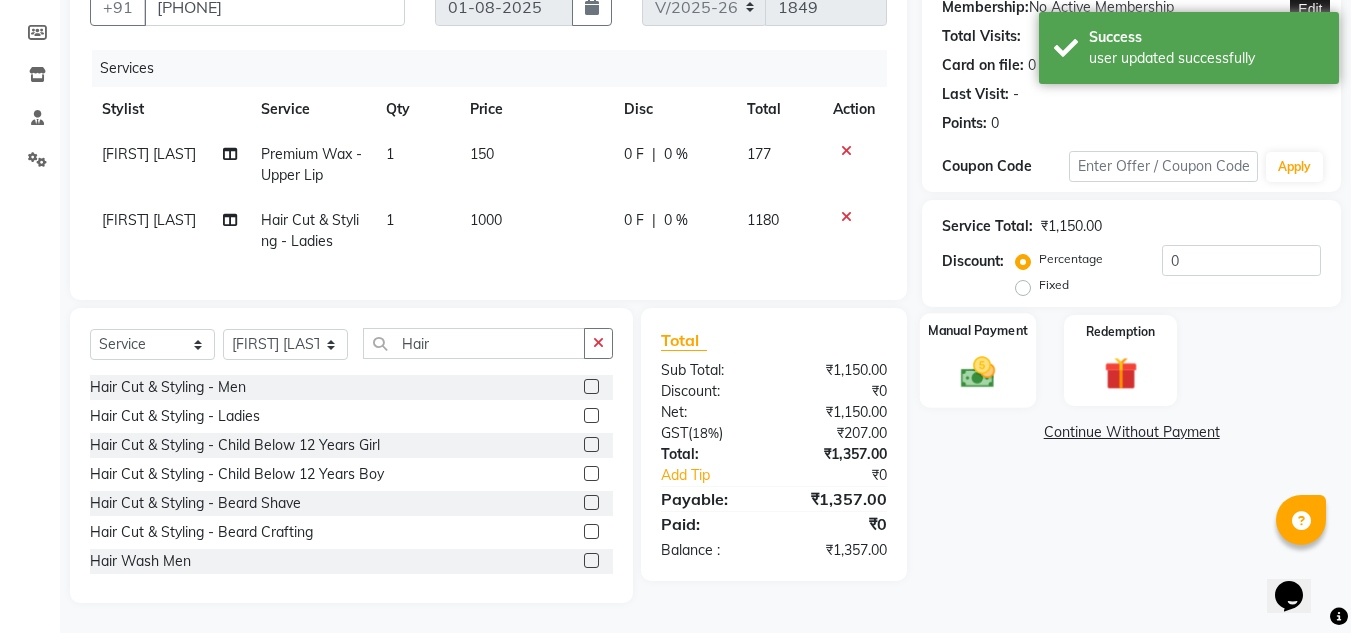 click 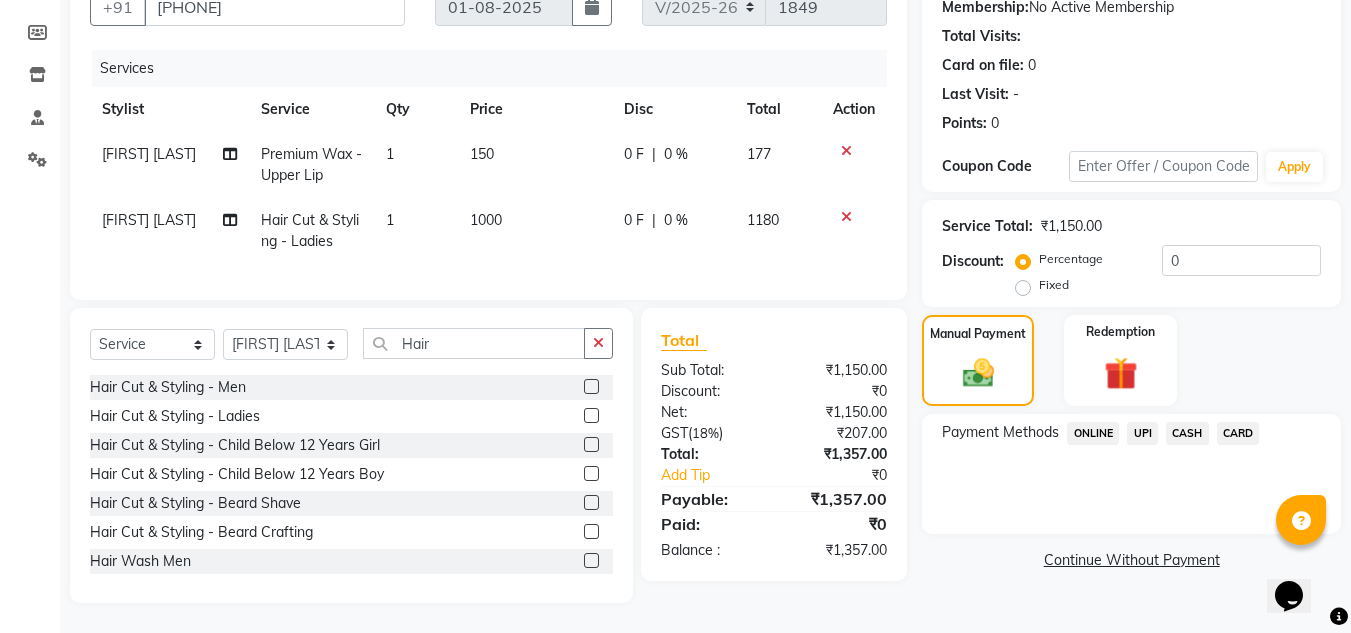click on "UPI" 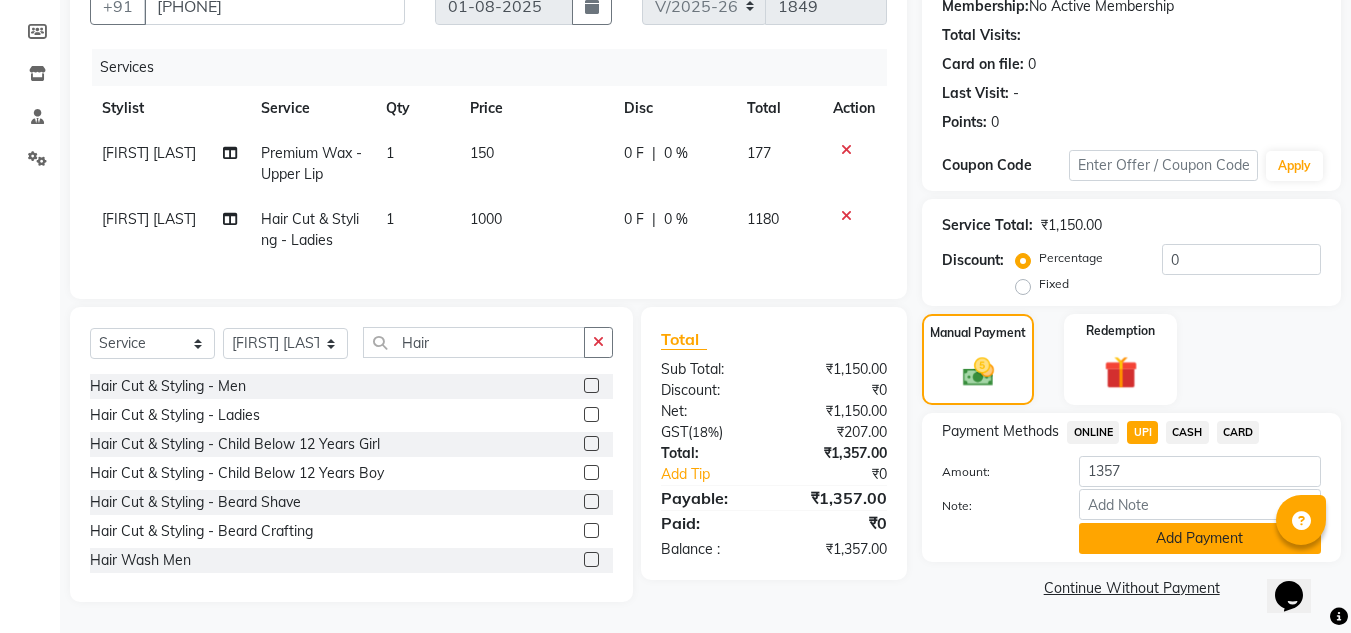click on "Add Payment" 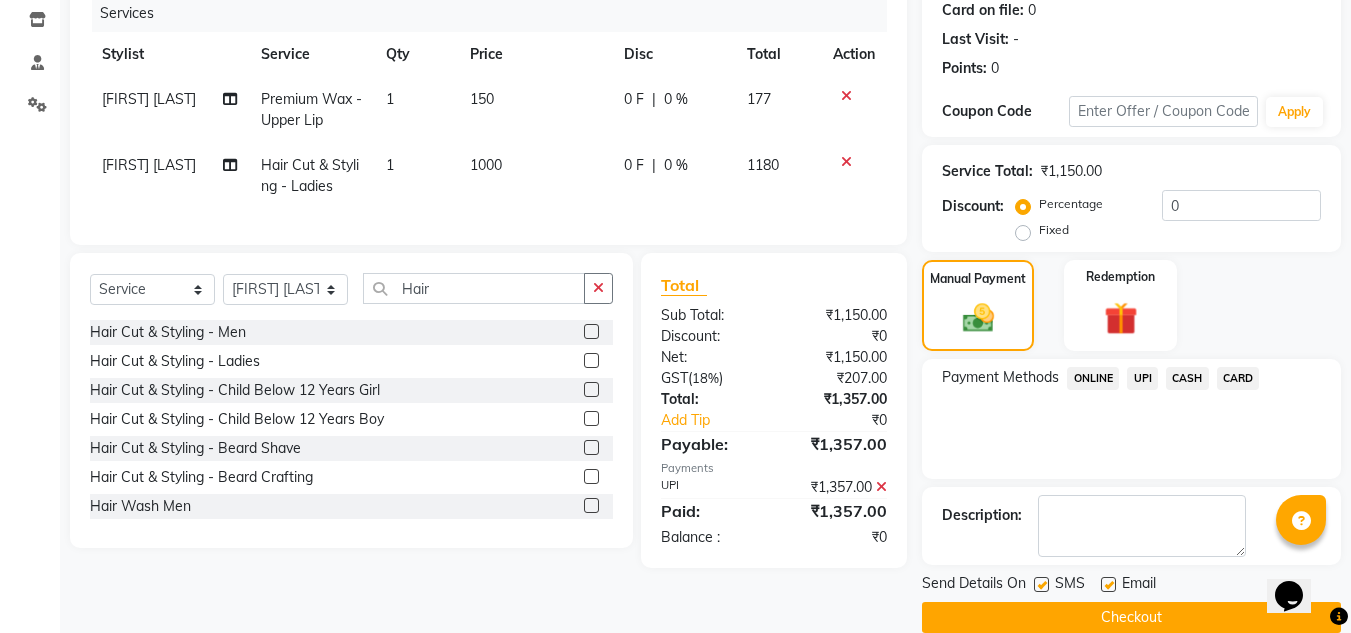 scroll, scrollTop: 283, scrollLeft: 0, axis: vertical 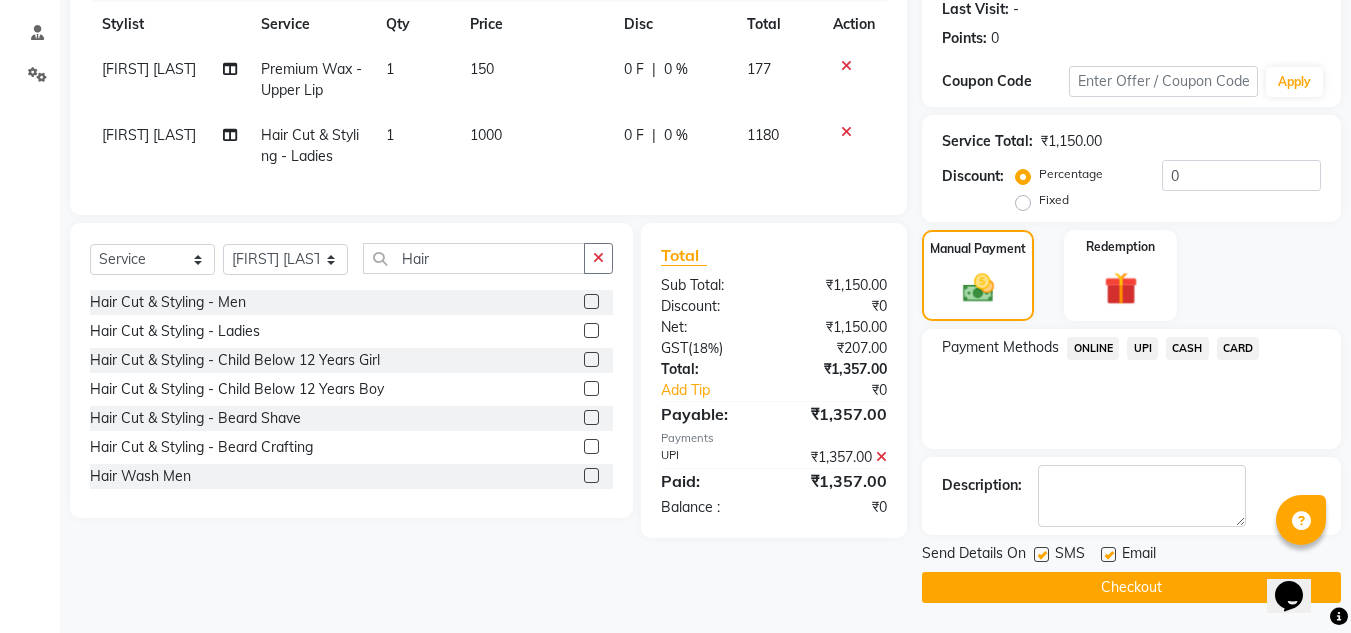 click 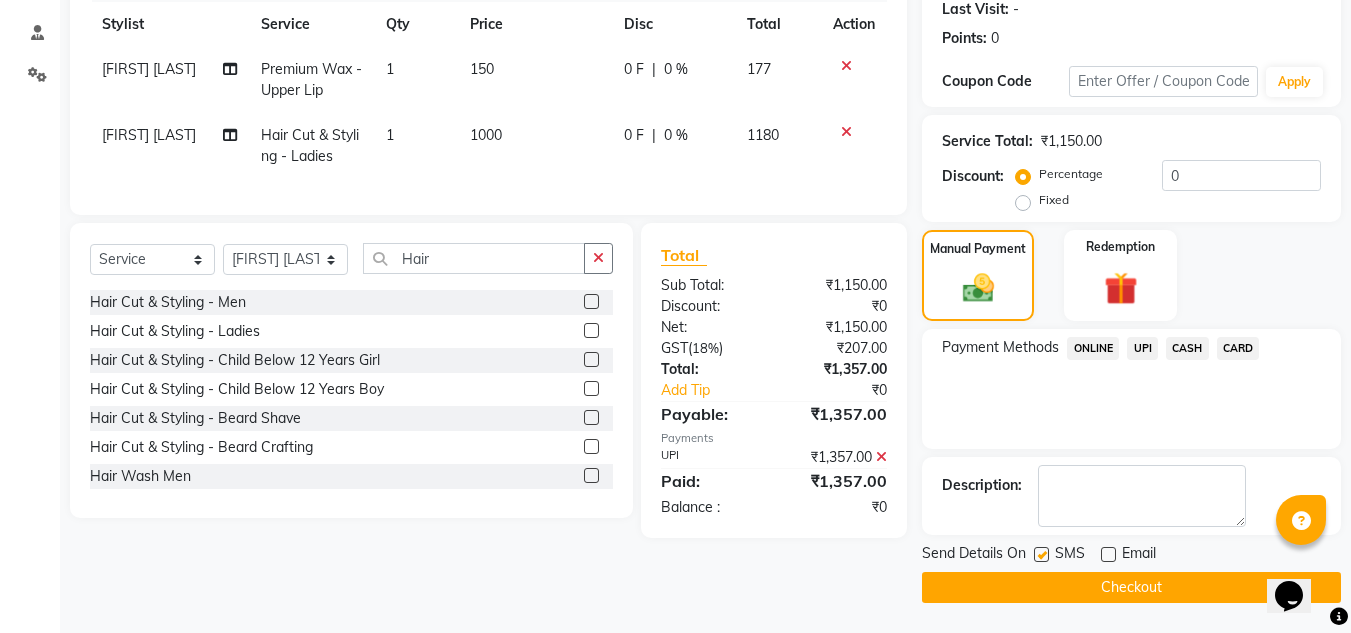 click on "Checkout" 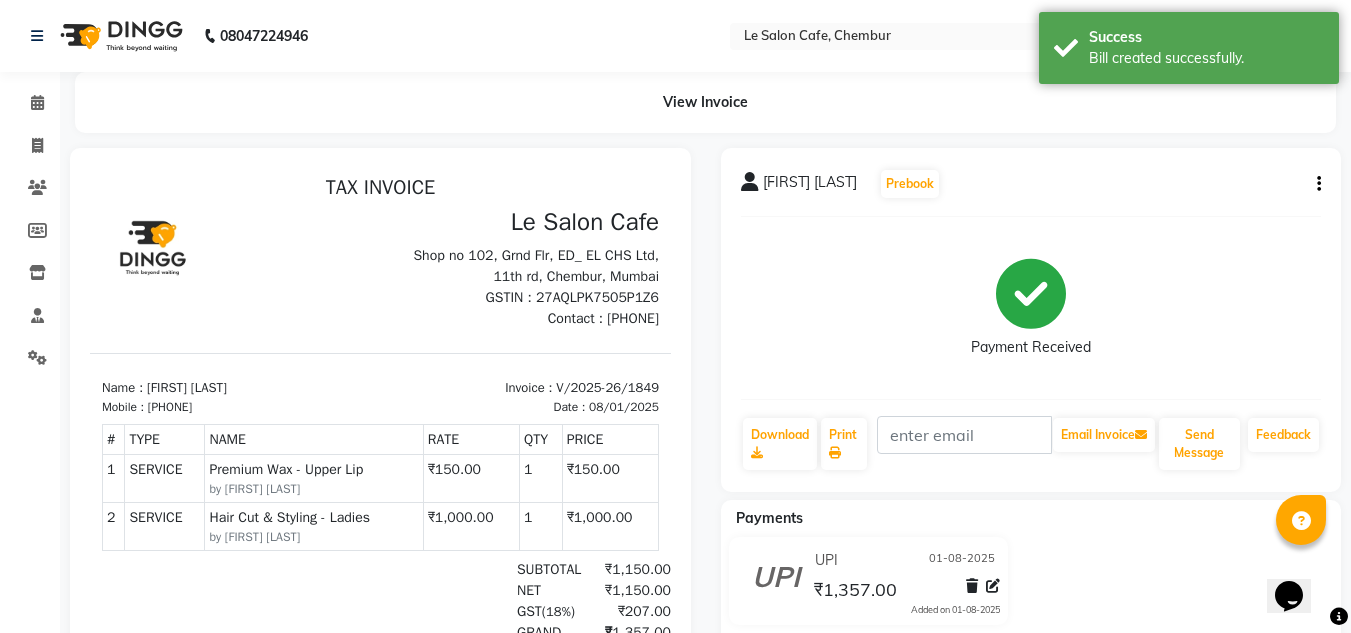 scroll, scrollTop: 0, scrollLeft: 0, axis: both 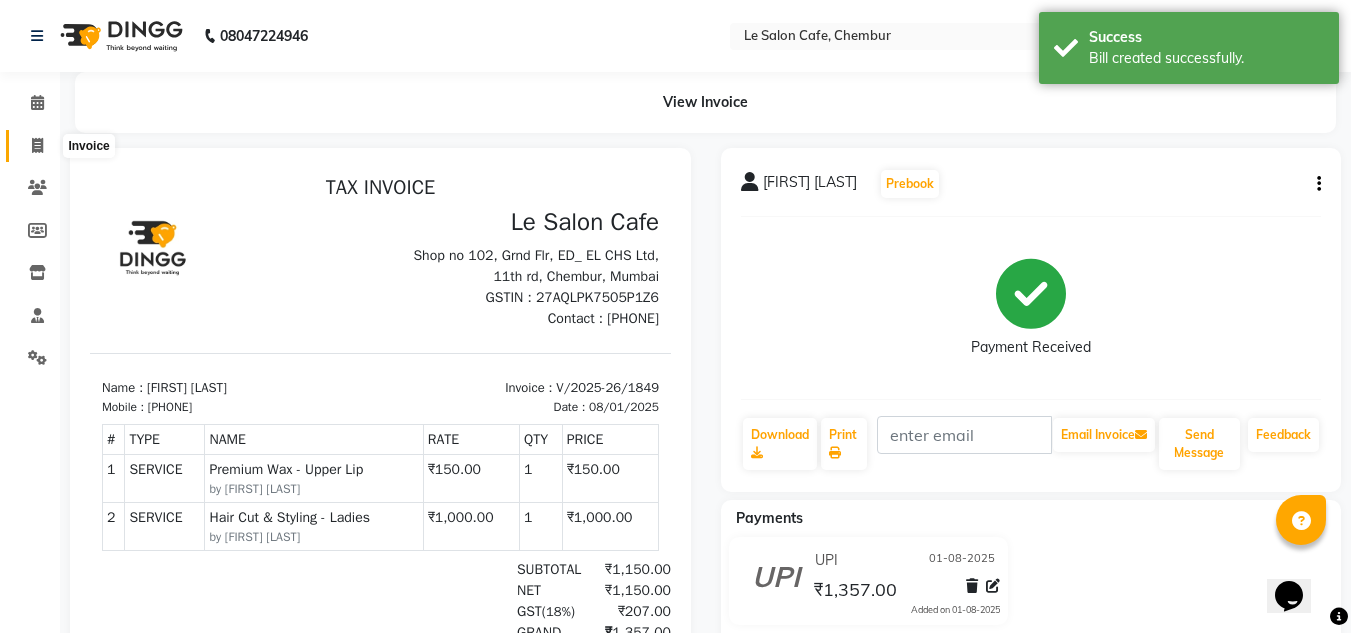 click 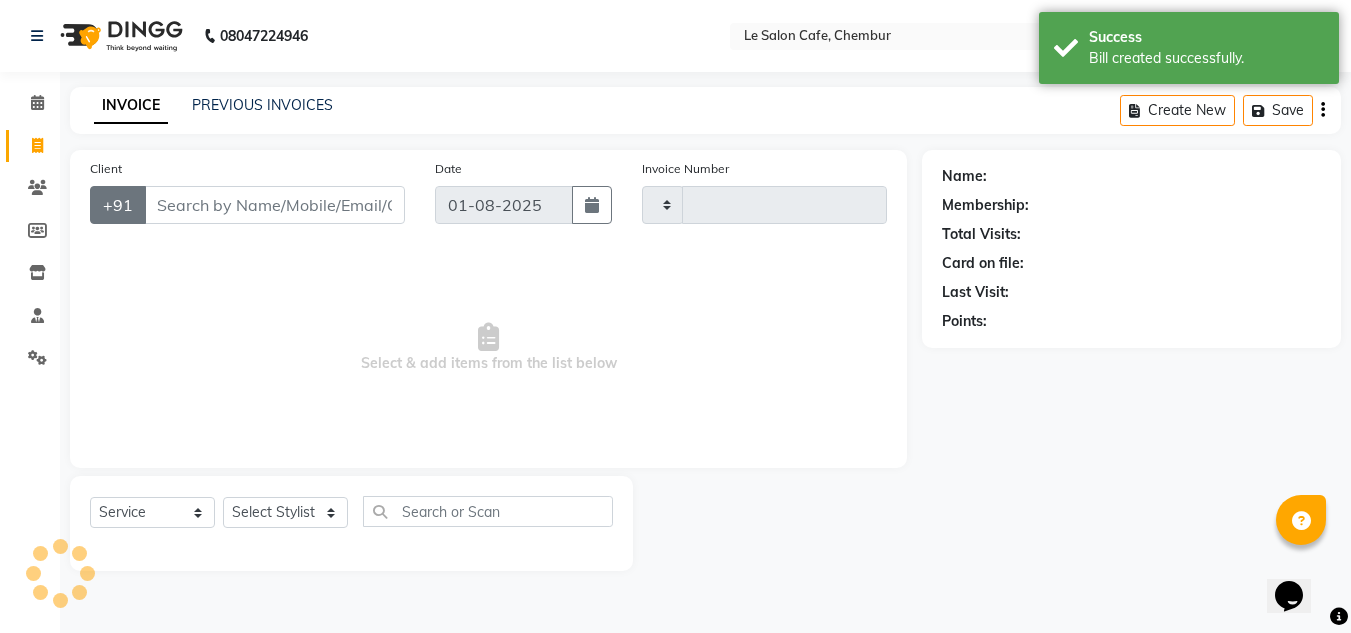type on "1850" 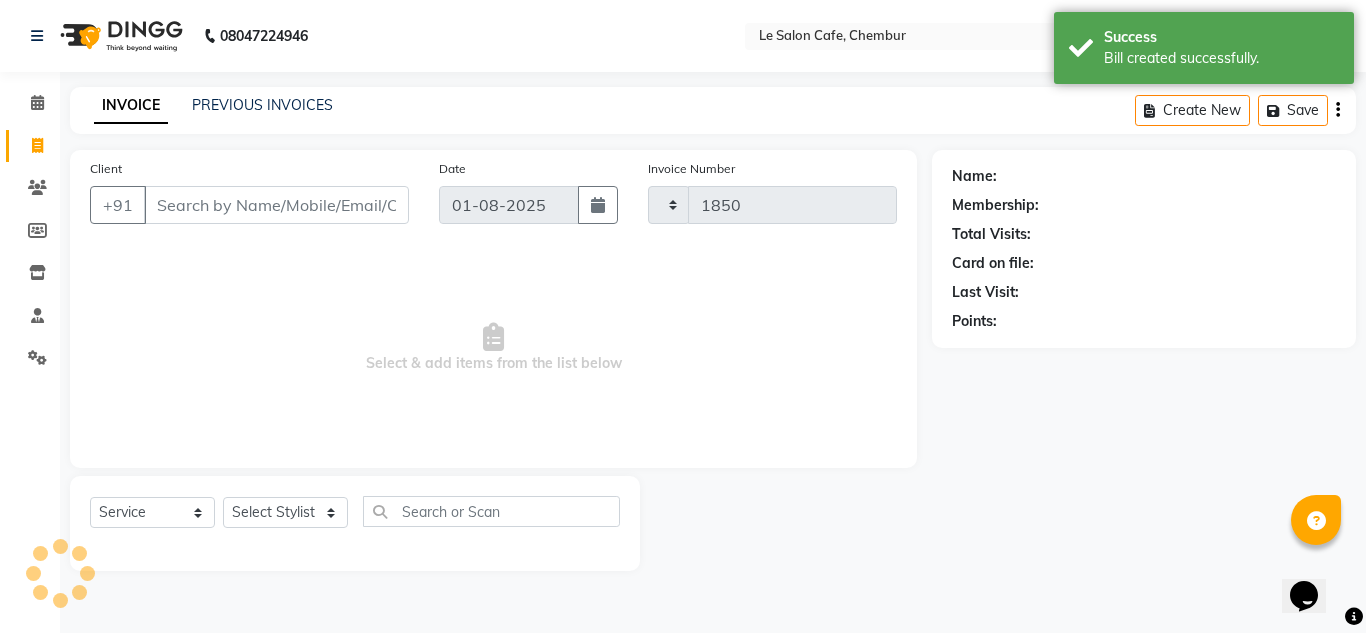select on "594" 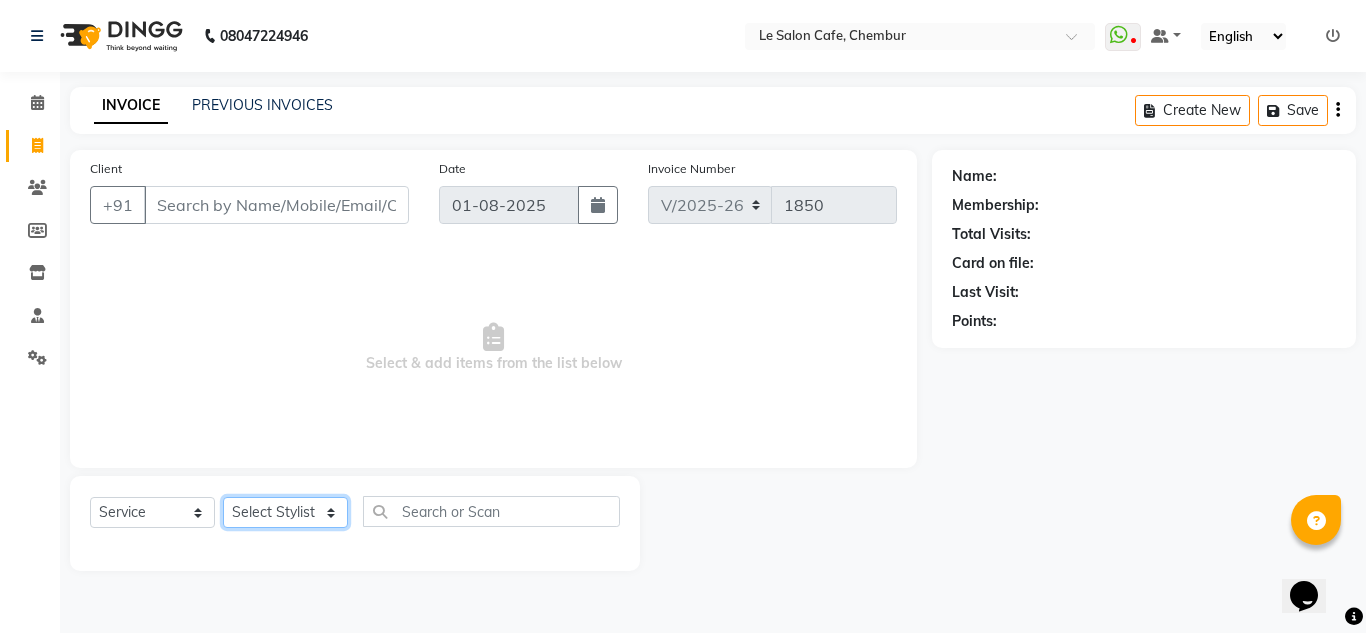 click on "Select Stylist Amandeep Kaur Kalsi Aniket Kadam  Faim Alvi  Front Desk  Muskan Khan  Pooja Kolge Reena Shaukat Ali  Salman Ansari  Shailendra Chauhan  Shekhar Sangle Soniyaa Varma Suchita Mistry" 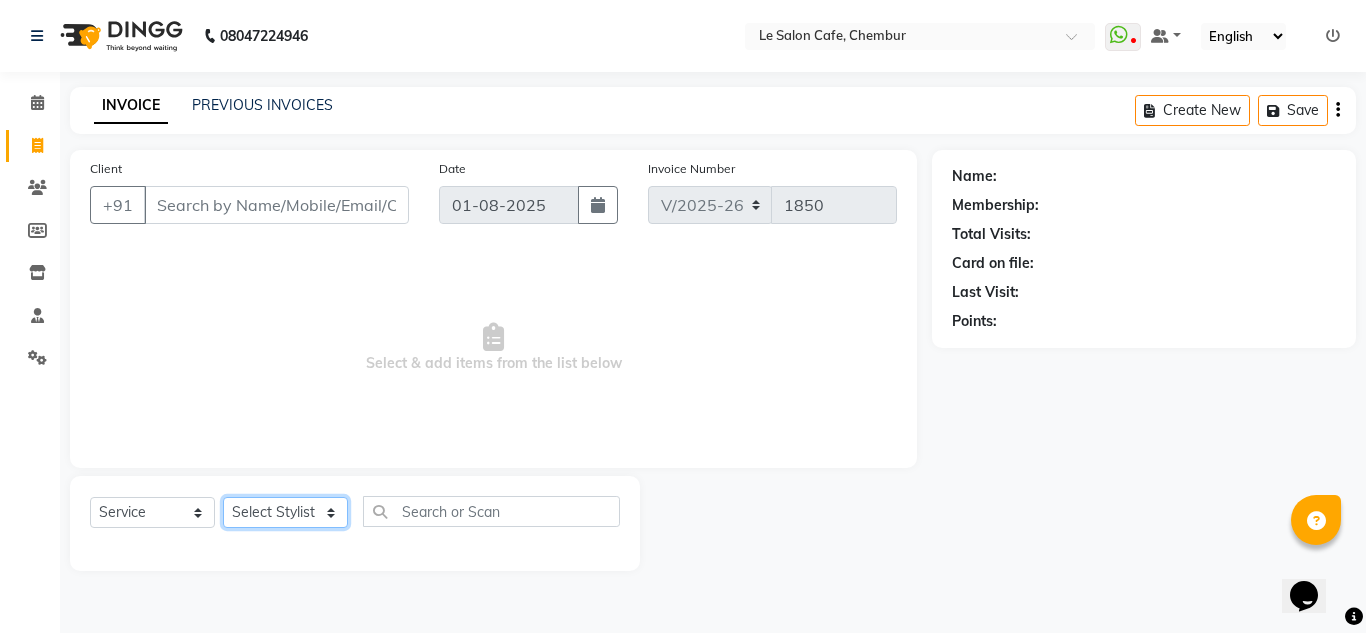 select on "86050" 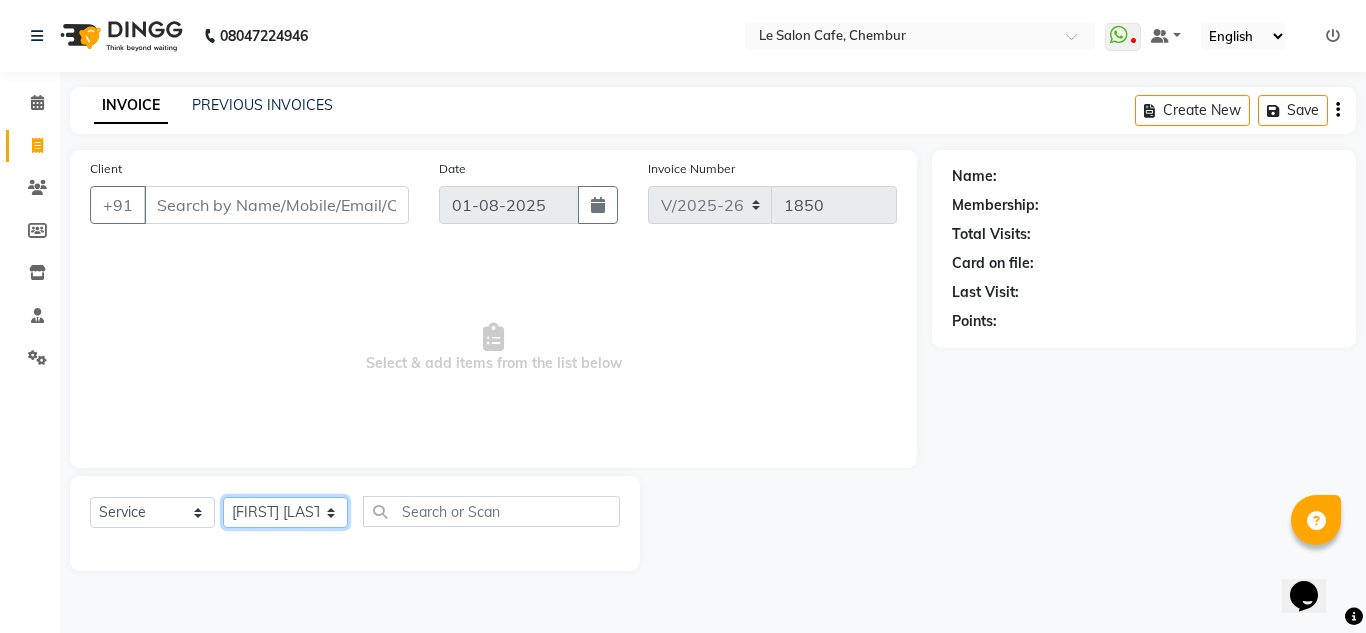 click on "Select Stylist Amandeep Kaur Kalsi Aniket Kadam  Faim Alvi  Front Desk  Muskan Khan  Pooja Kolge Reena Shaukat Ali  Salman Ansari  Shailendra Chauhan  Shekhar Sangle Soniyaa Varma Suchita Mistry" 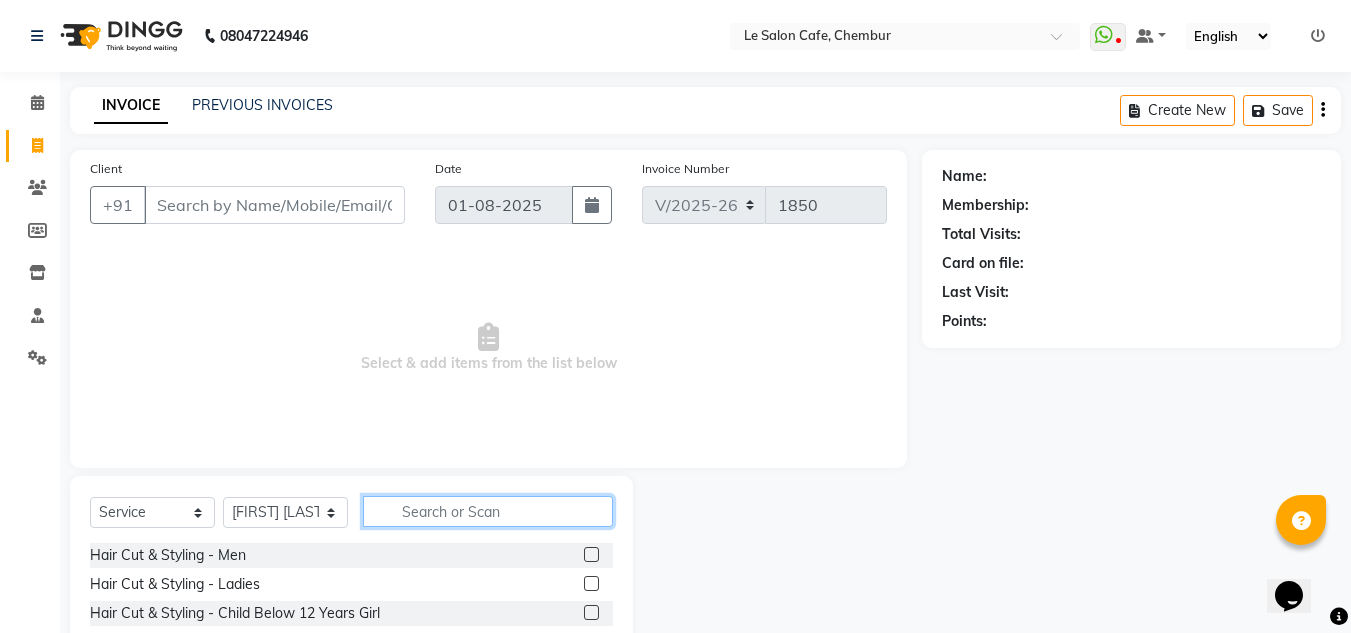 click 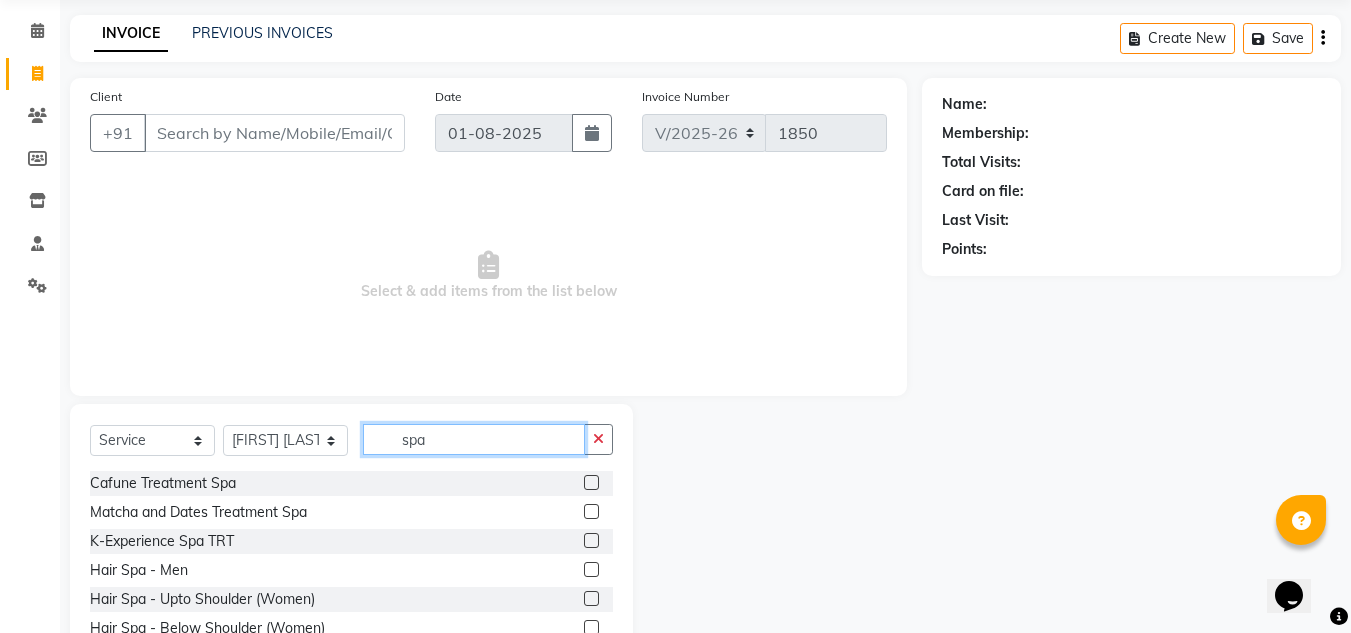 scroll, scrollTop: 168, scrollLeft: 0, axis: vertical 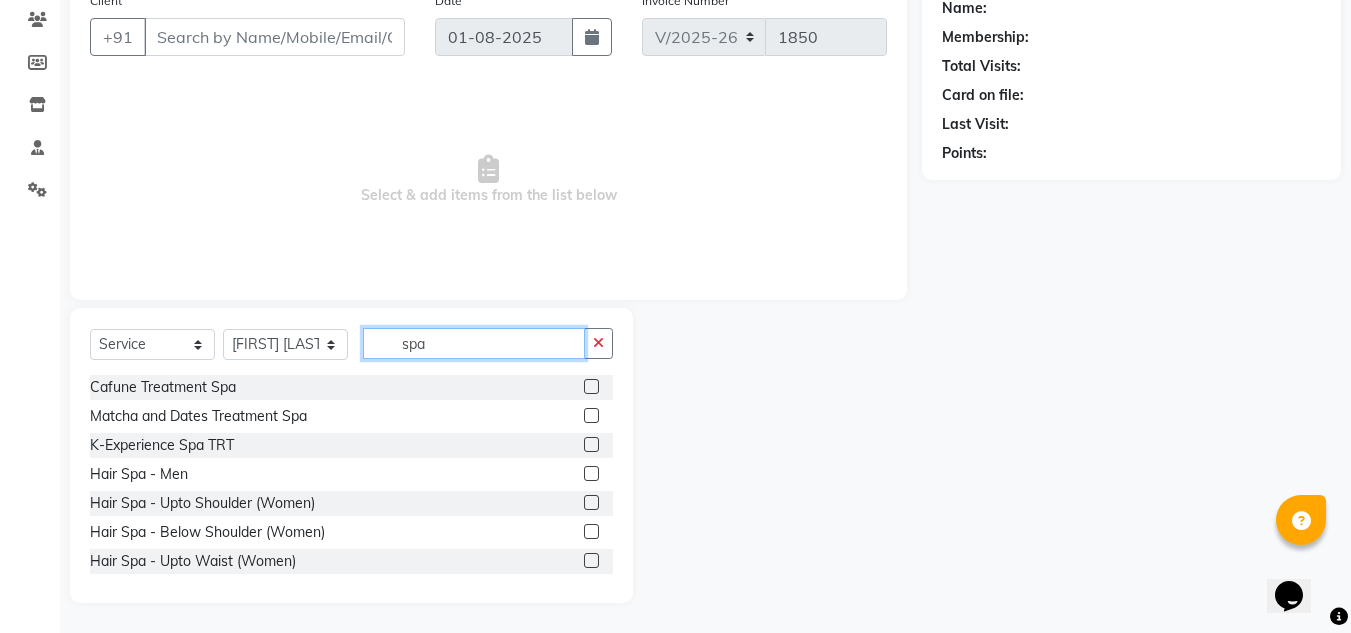 type on "spa" 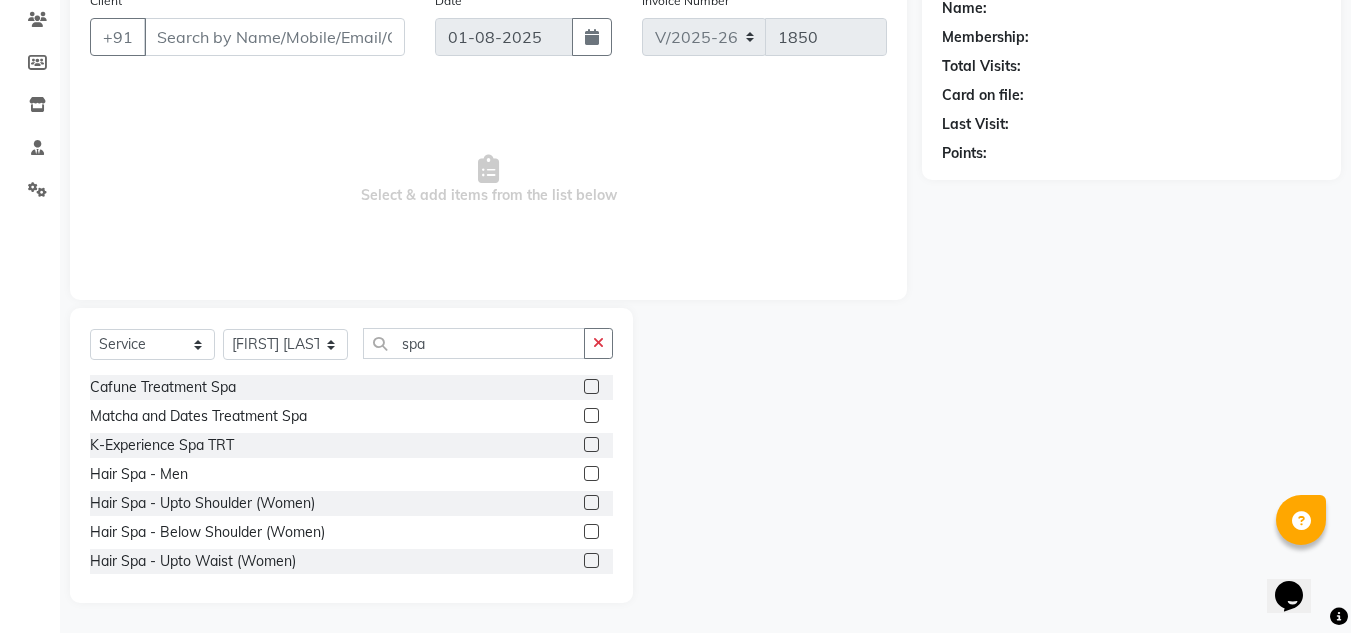 click 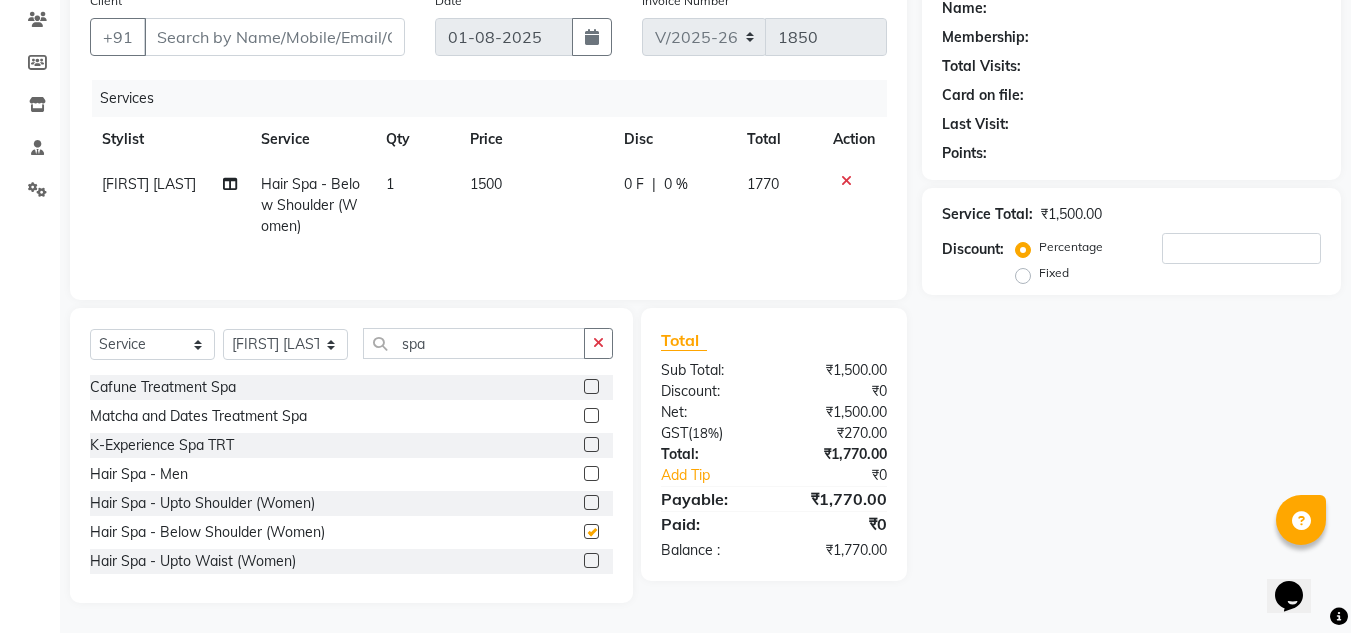 checkbox on "false" 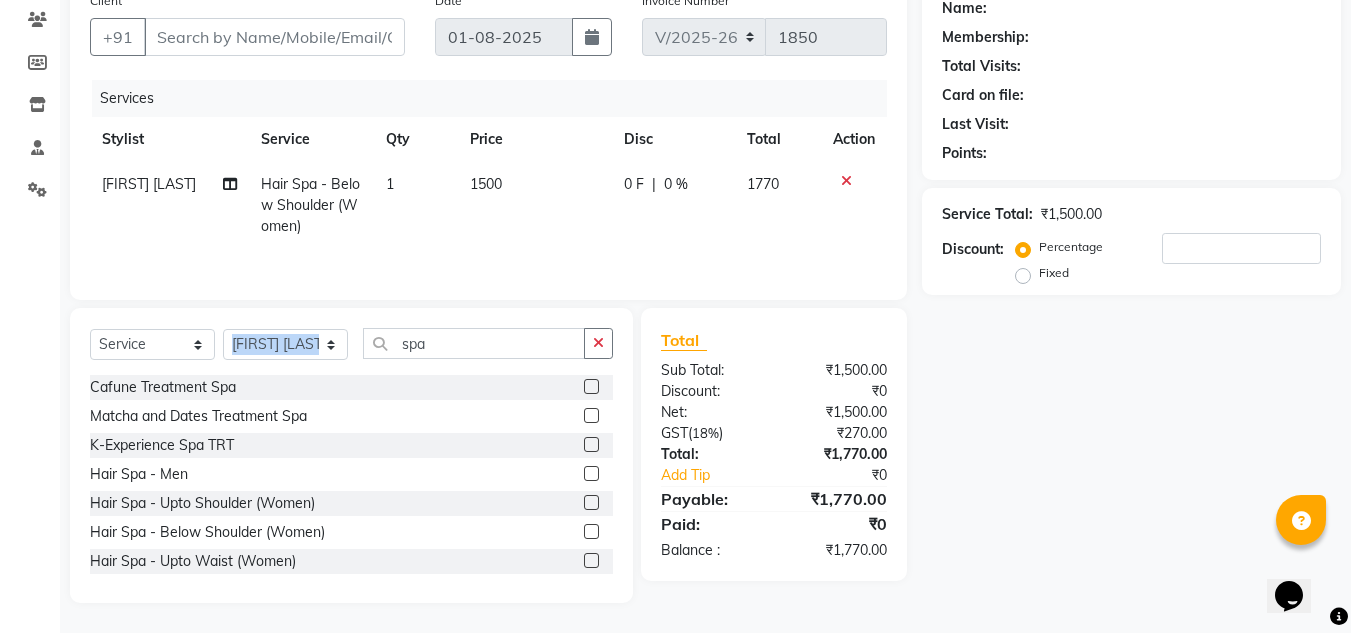 drag, startPoint x: 484, startPoint y: 327, endPoint x: 253, endPoint y: 392, distance: 239.97083 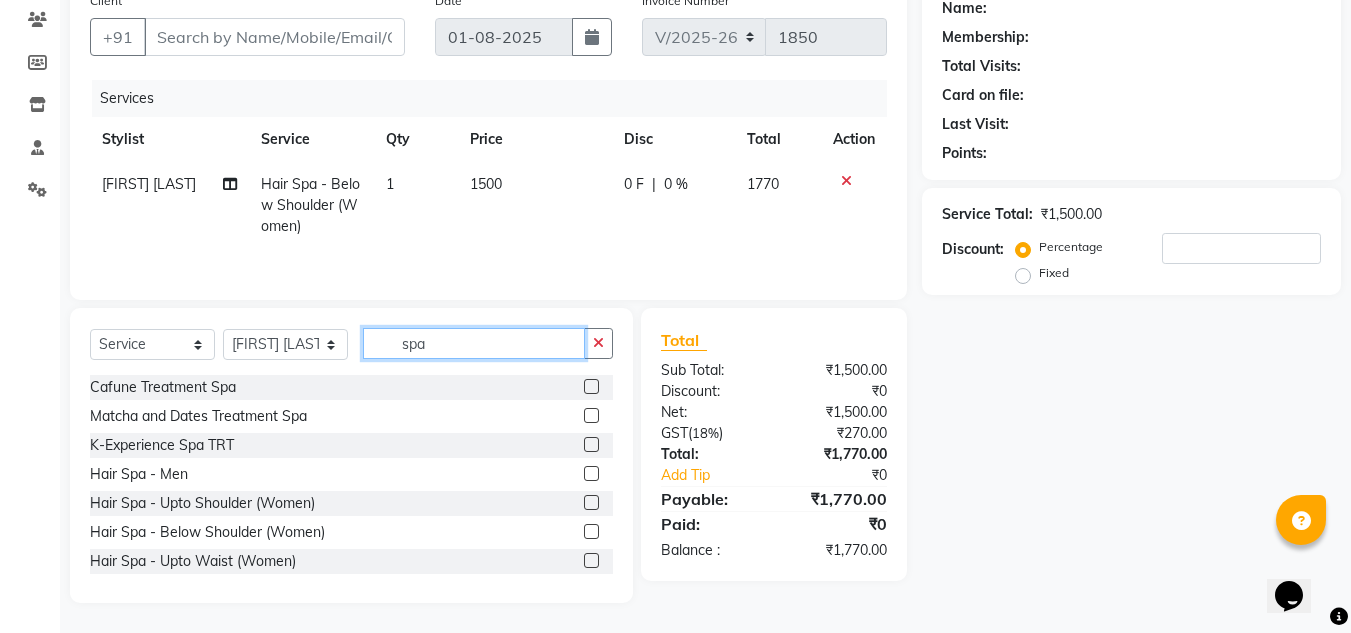drag, startPoint x: 460, startPoint y: 350, endPoint x: 315, endPoint y: 366, distance: 145.88008 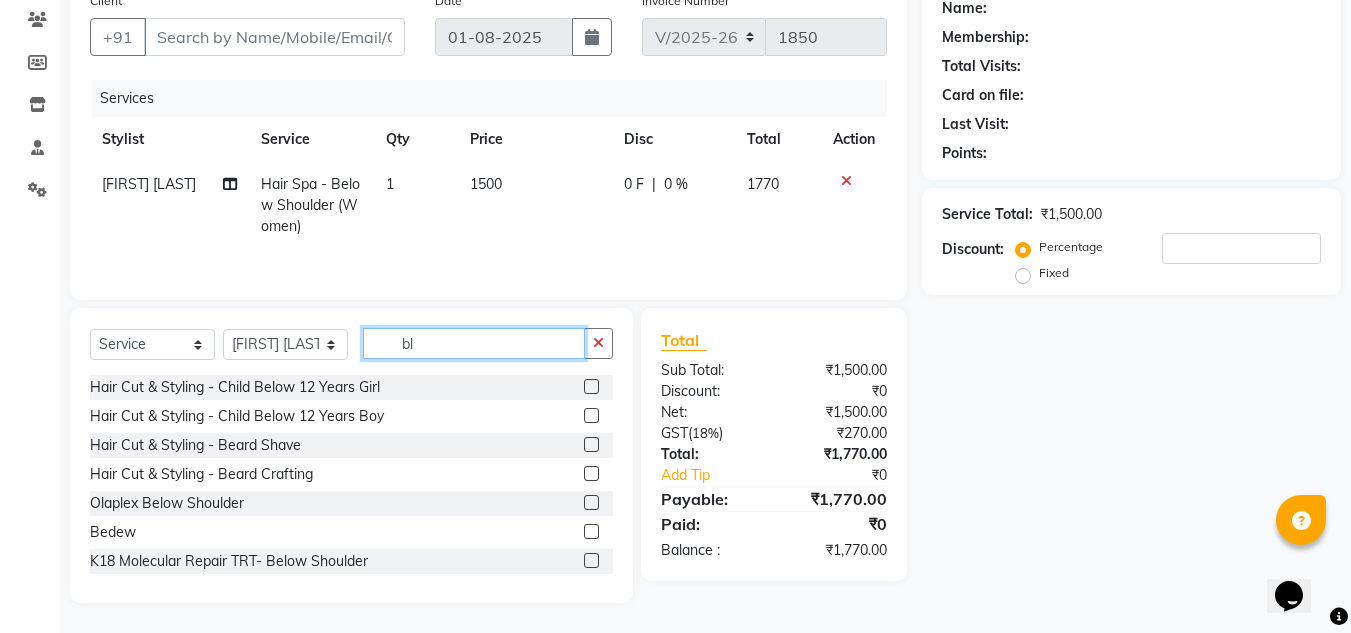 scroll, scrollTop: 146, scrollLeft: 0, axis: vertical 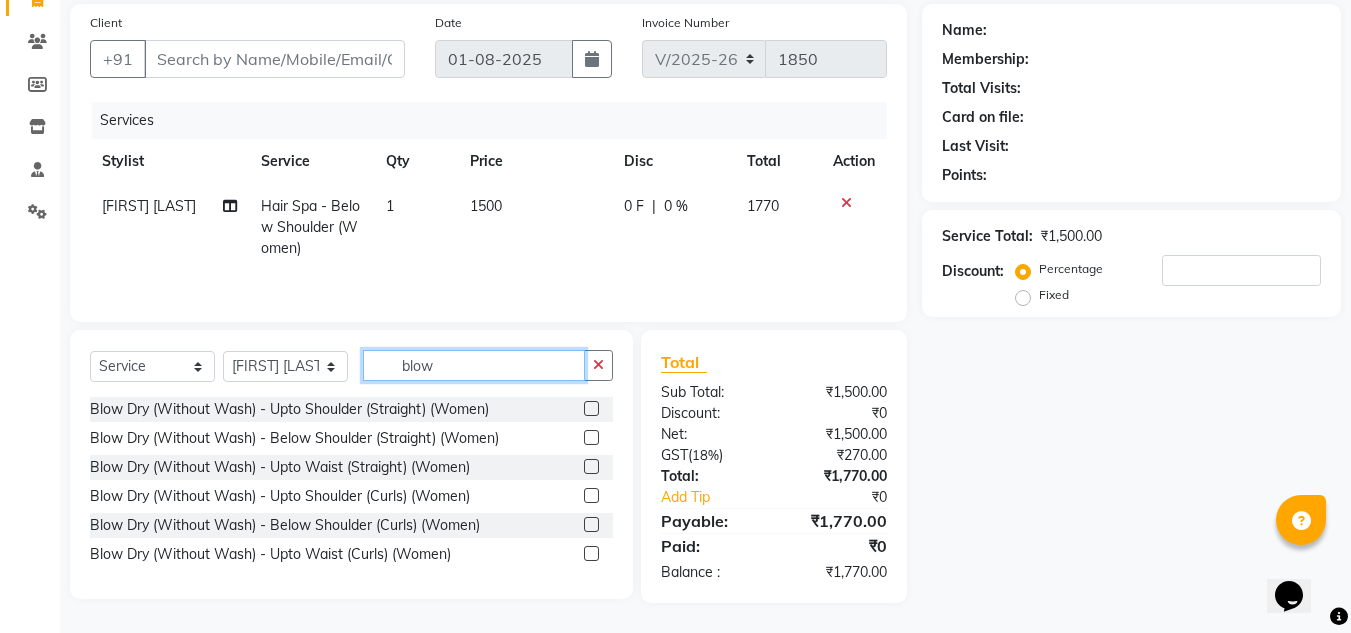 click on "blow" 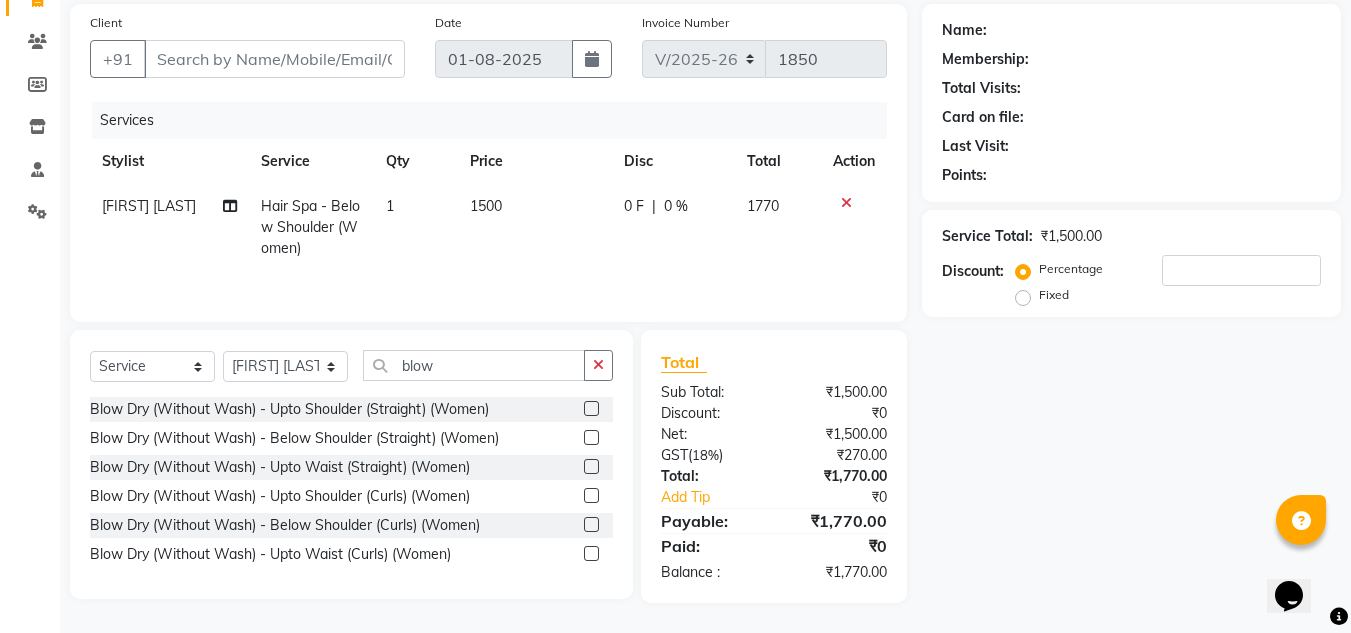 click 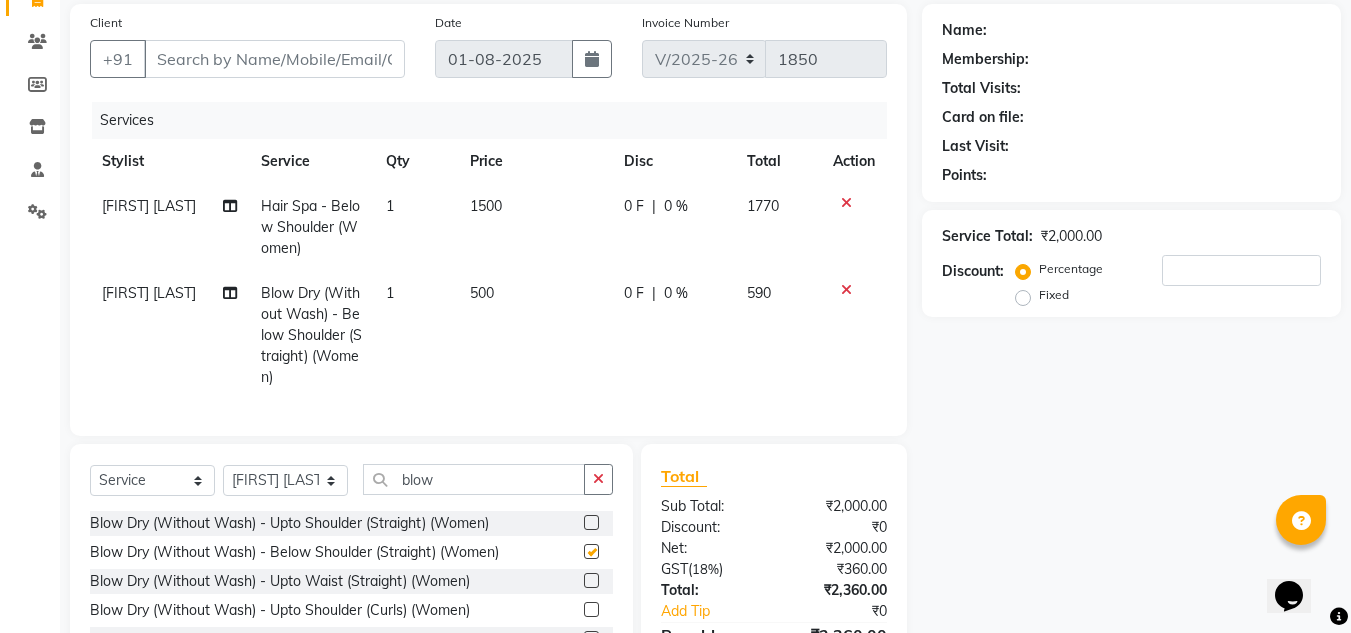 checkbox on "false" 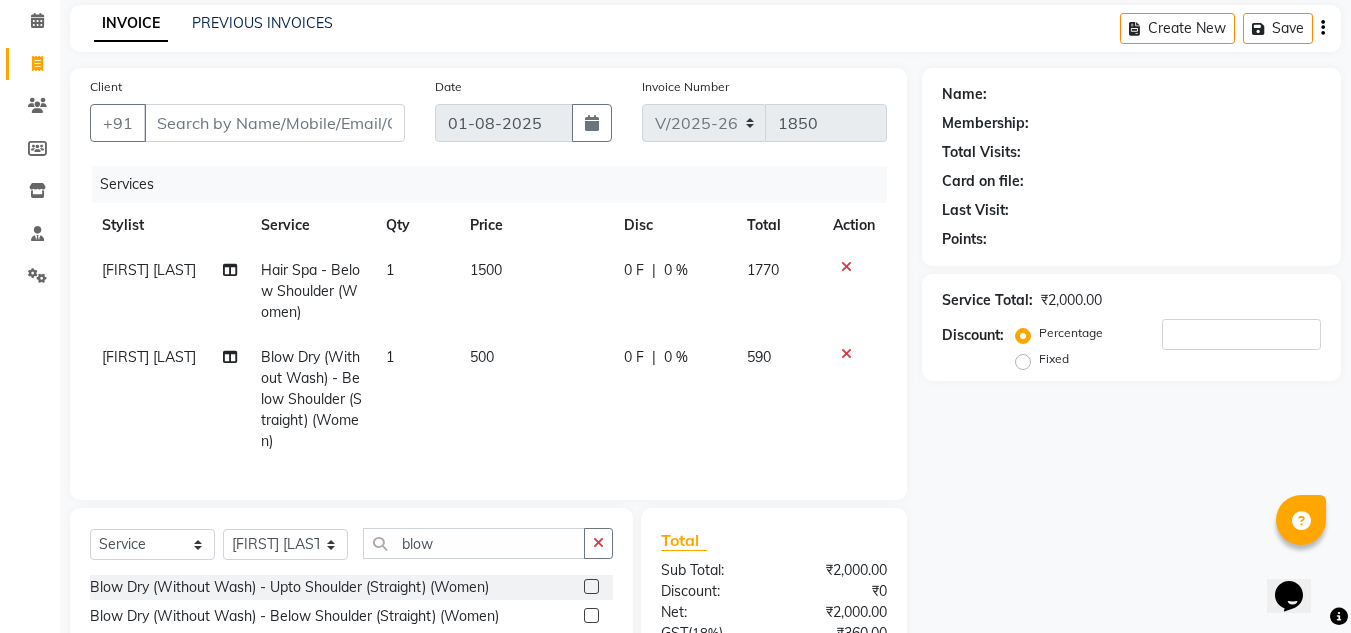 scroll, scrollTop: 0, scrollLeft: 0, axis: both 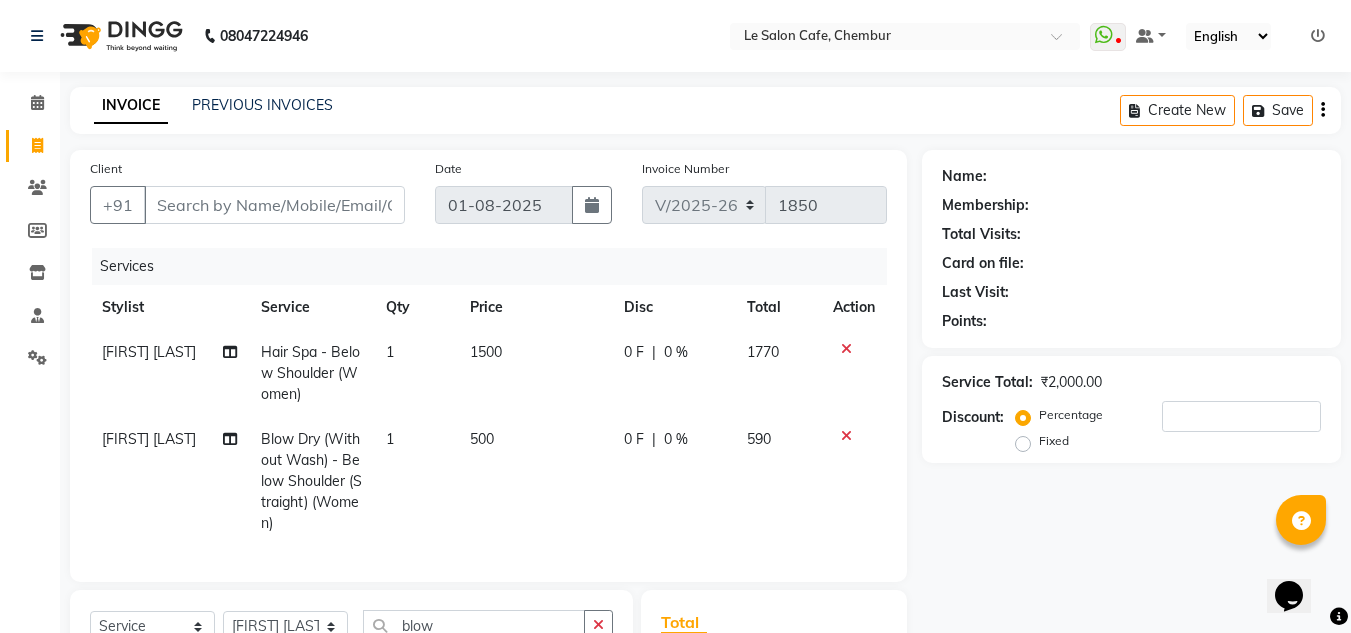 drag, startPoint x: 491, startPoint y: 3, endPoint x: 844, endPoint y: 349, distance: 494.29242 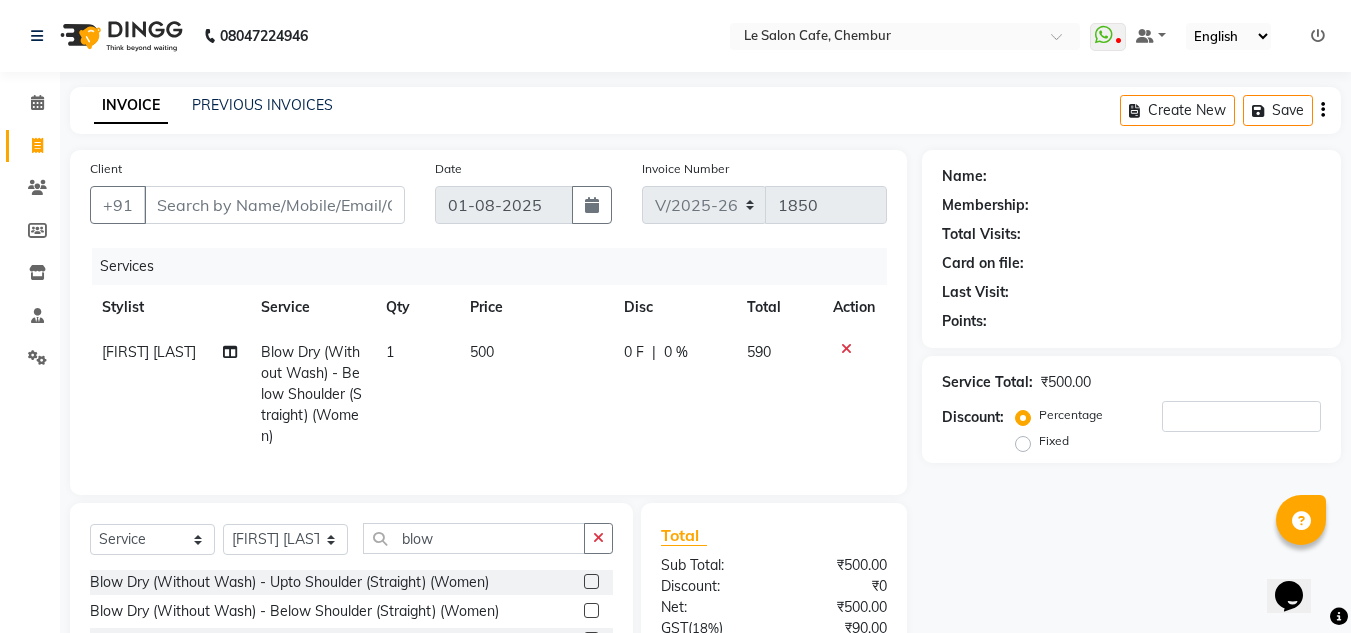 click 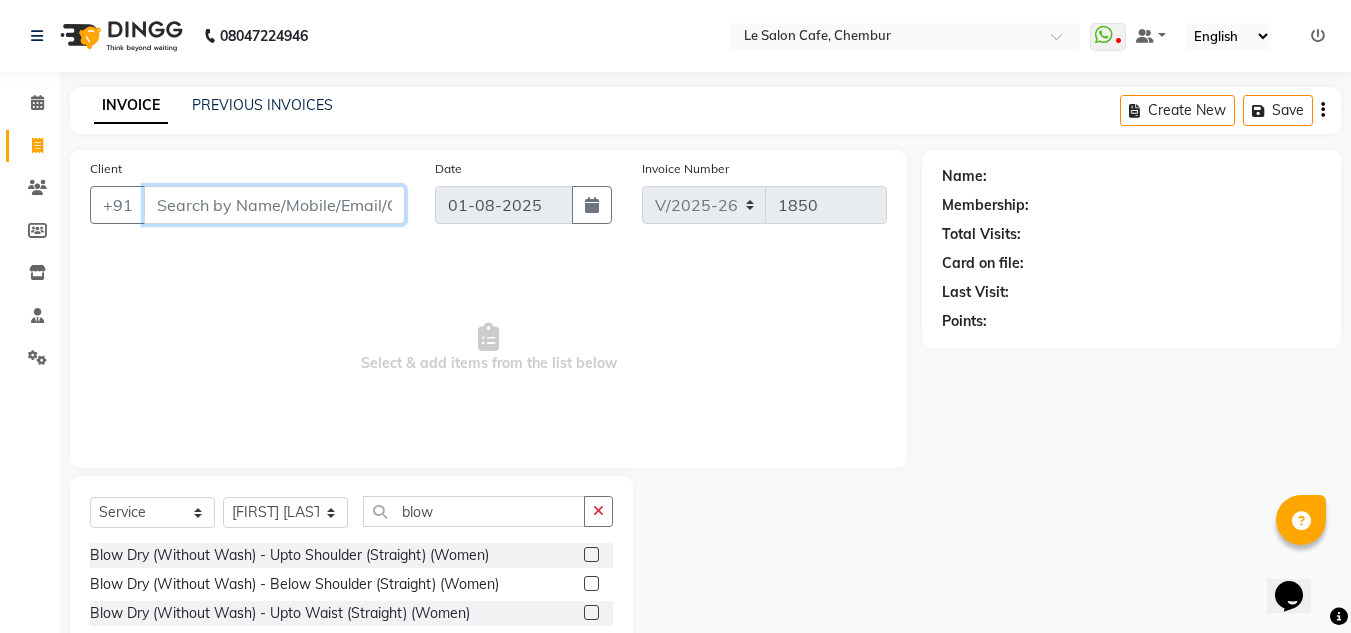 click on "Client +91" 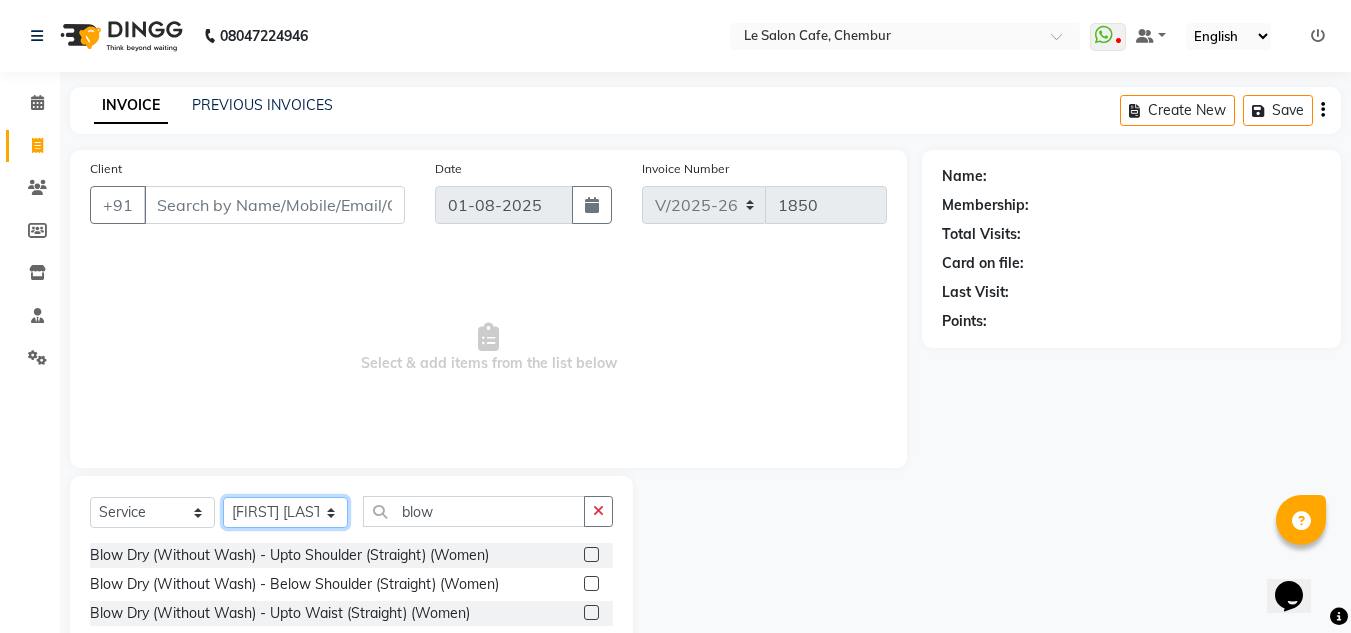 click on "Select Stylist Amandeep Kaur Kalsi Aniket Kadam  Faim Alvi  Front Desk  Muskan Khan  Pooja Kolge Reena Shaukat Ali  Salman Ansari  Shailendra Chauhan  Shekhar Sangle Soniyaa Varma Suchita Mistry" 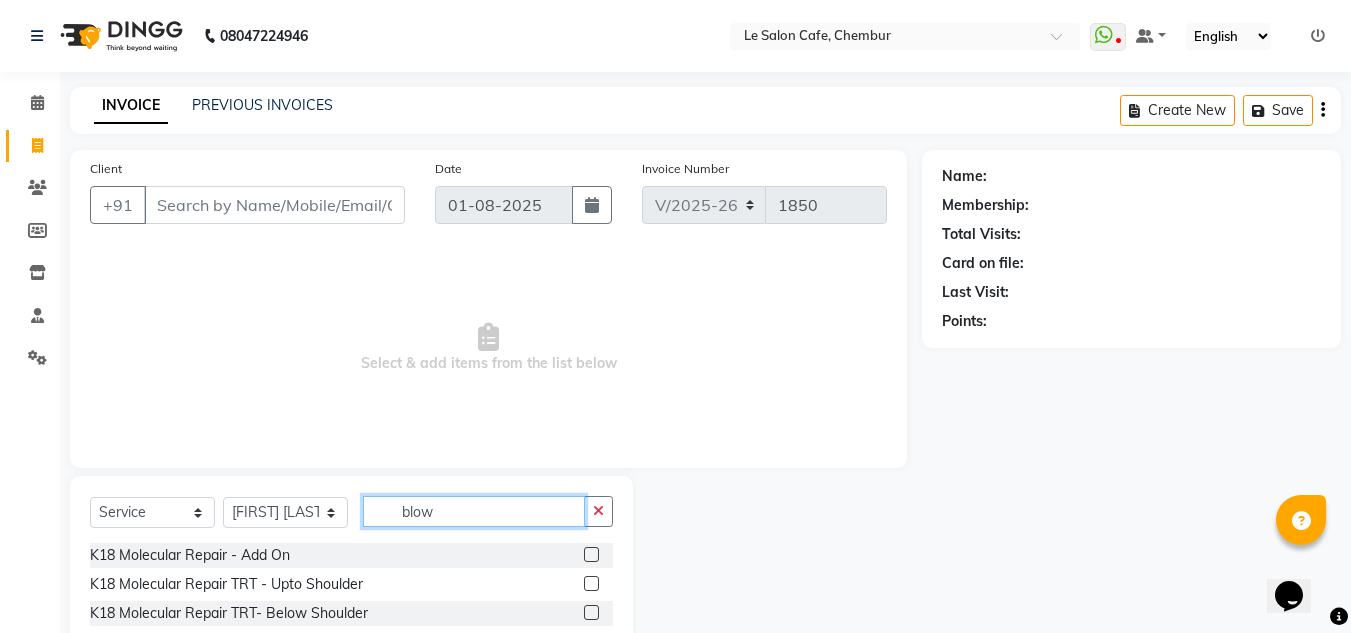 drag, startPoint x: 456, startPoint y: 519, endPoint x: 347, endPoint y: 519, distance: 109 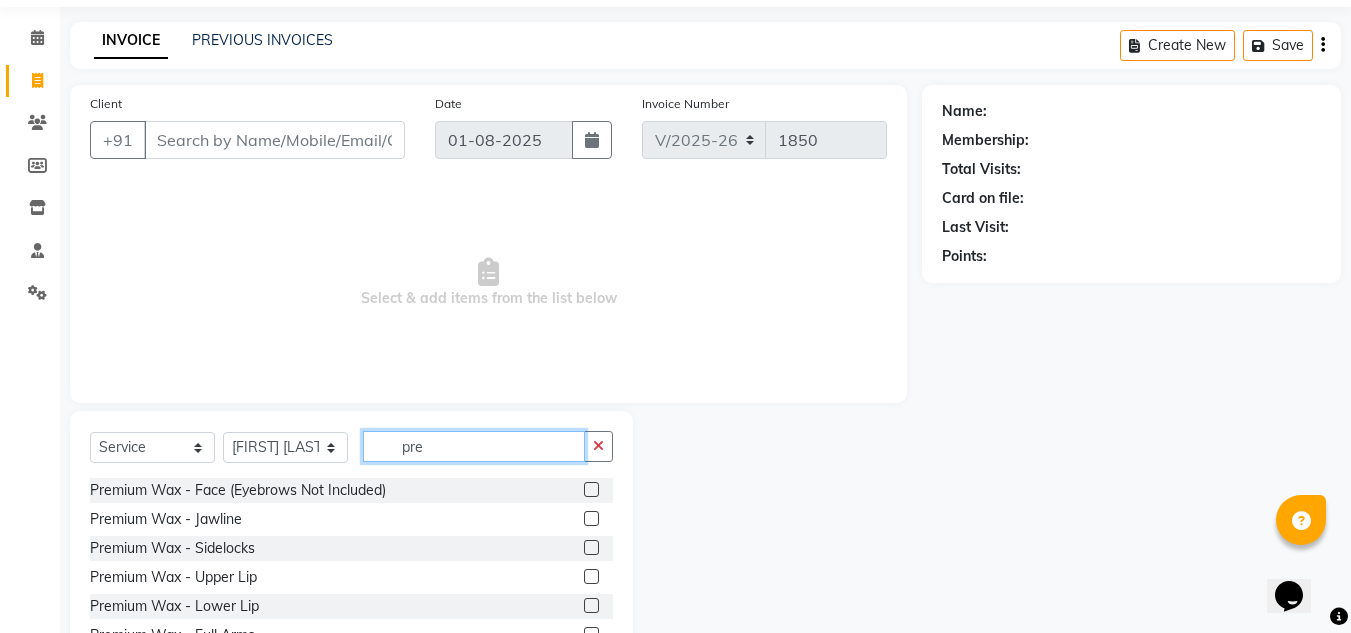 scroll, scrollTop: 100, scrollLeft: 0, axis: vertical 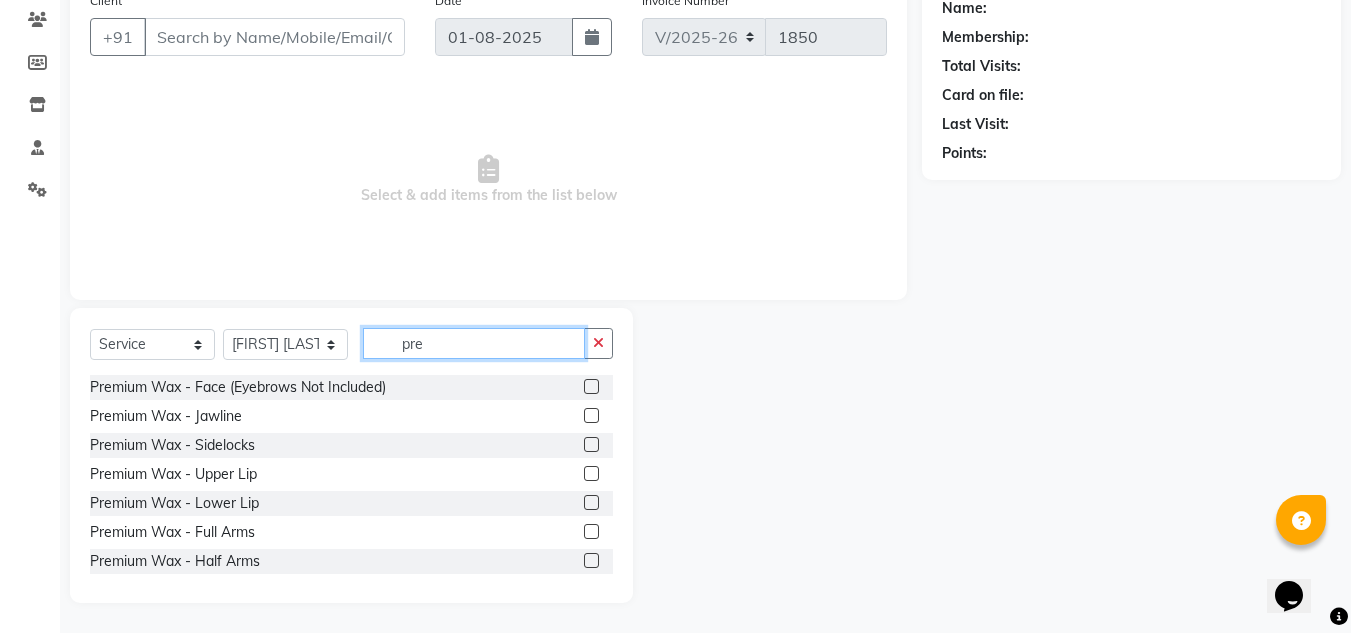 type on "pre" 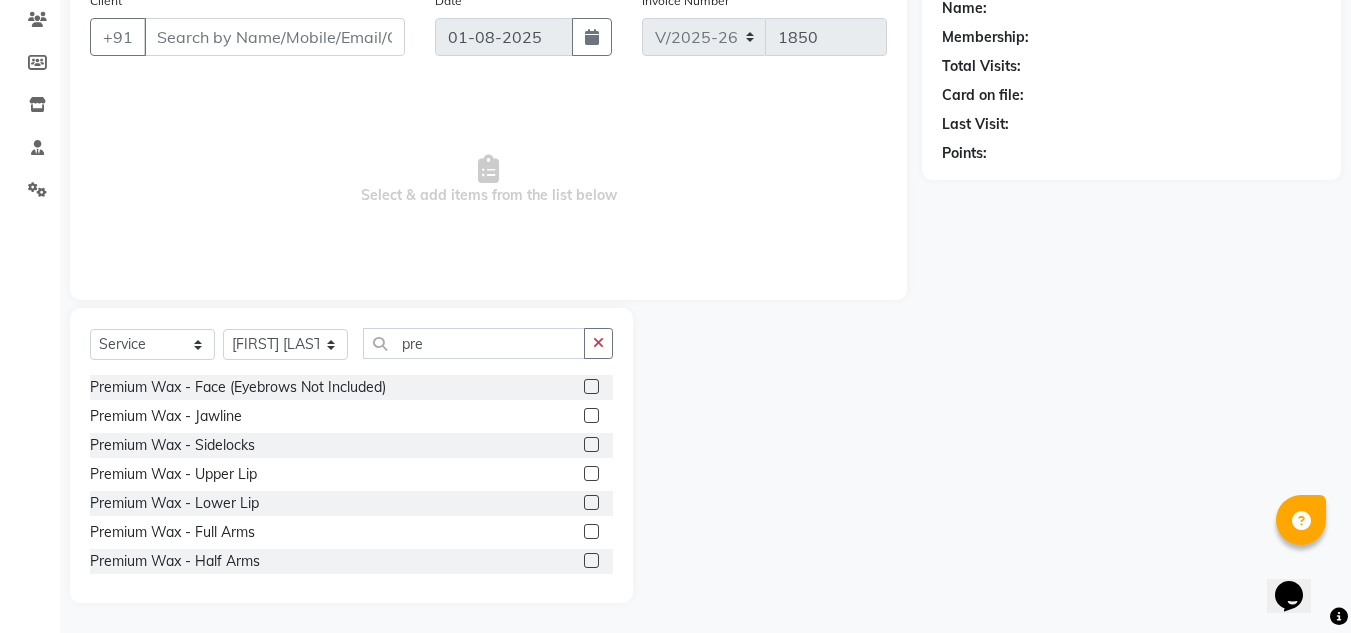 click 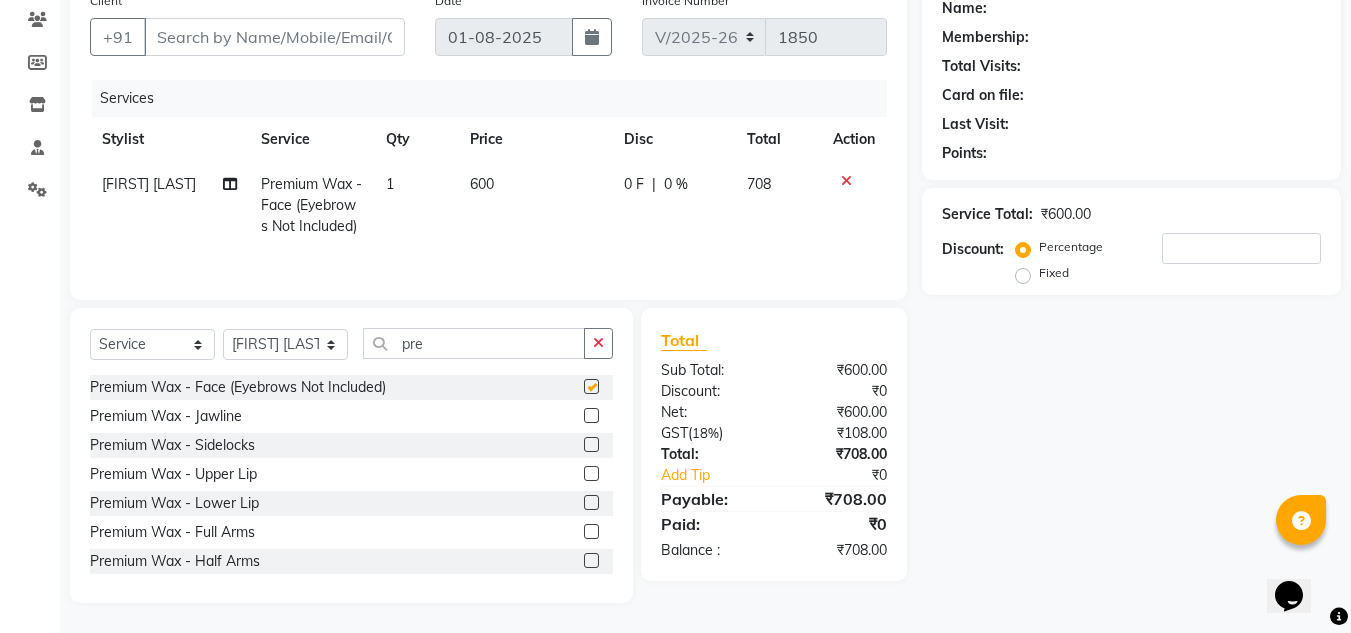 checkbox on "false" 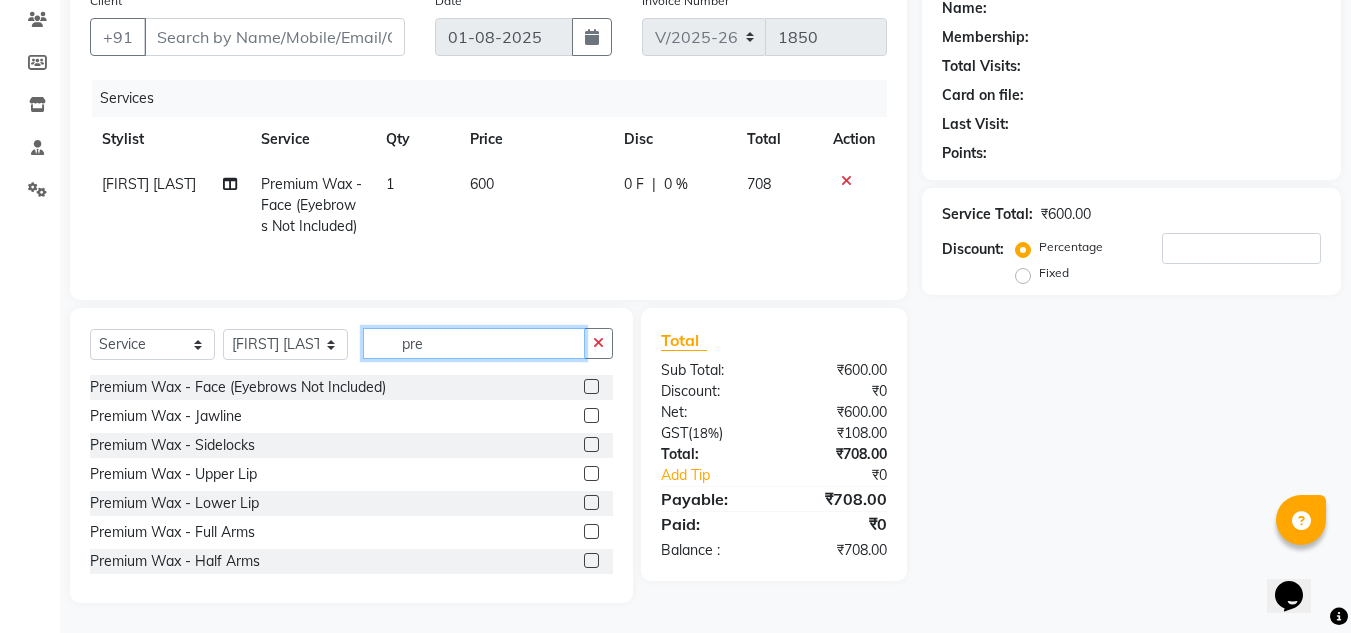 drag, startPoint x: 427, startPoint y: 364, endPoint x: 323, endPoint y: 363, distance: 104.00481 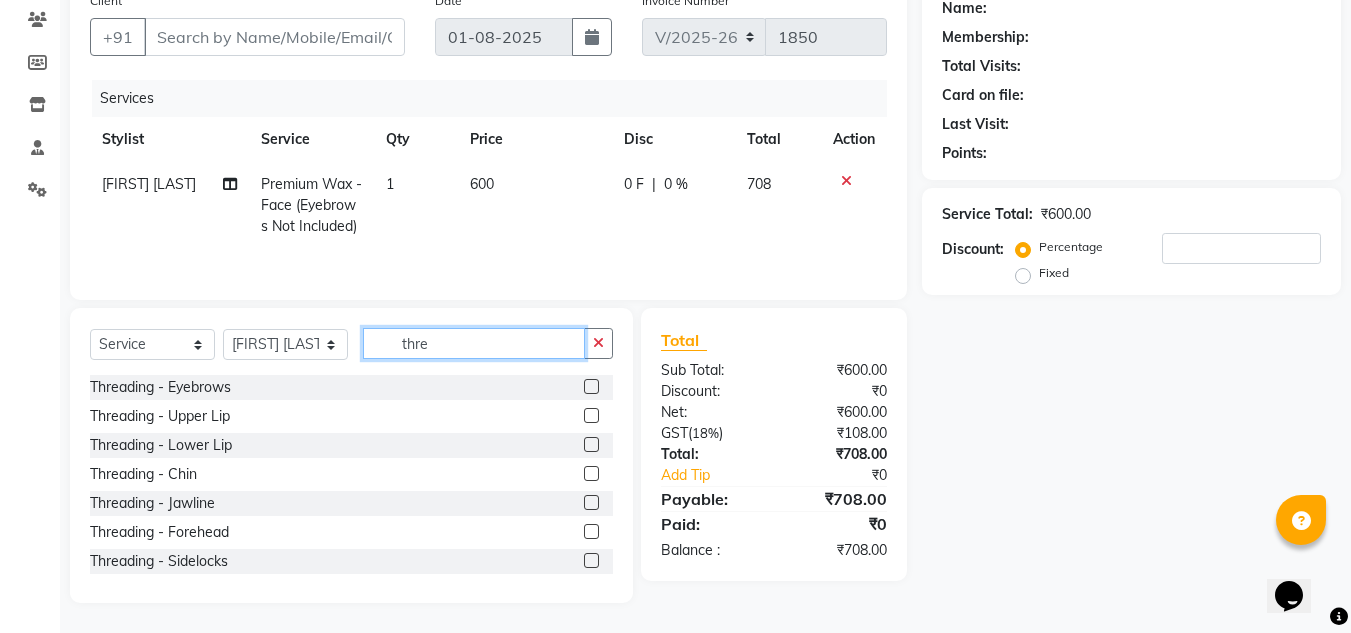 type on "thre" 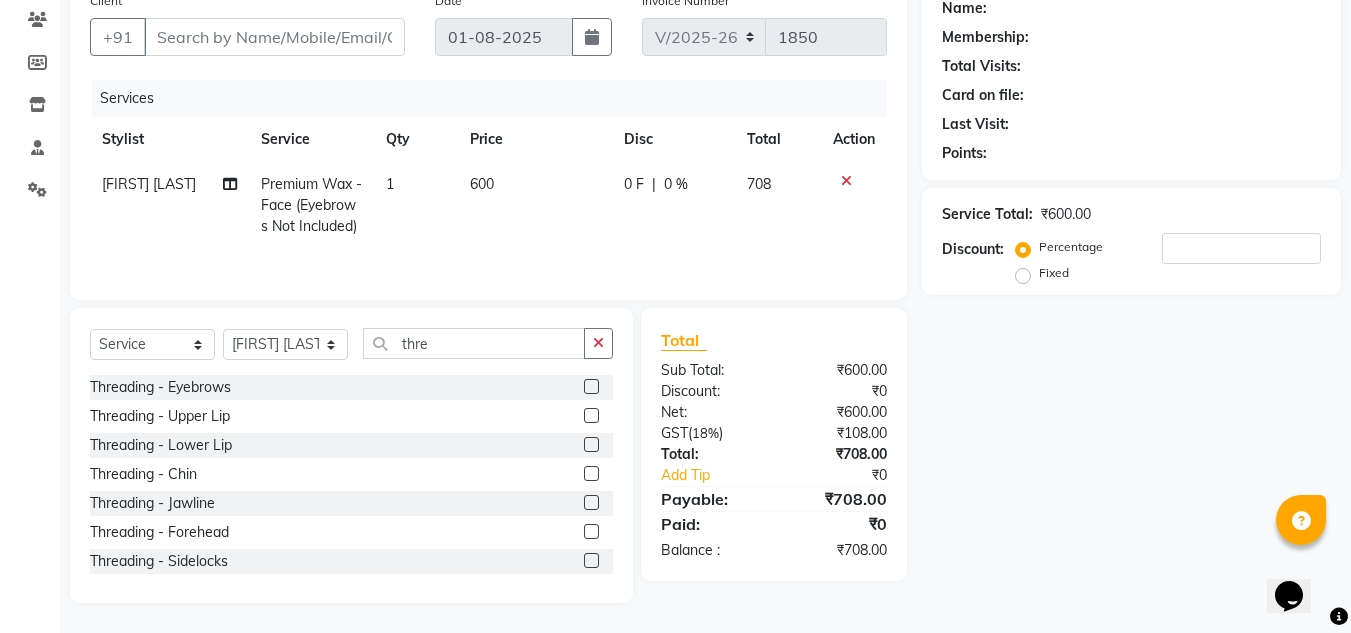 click 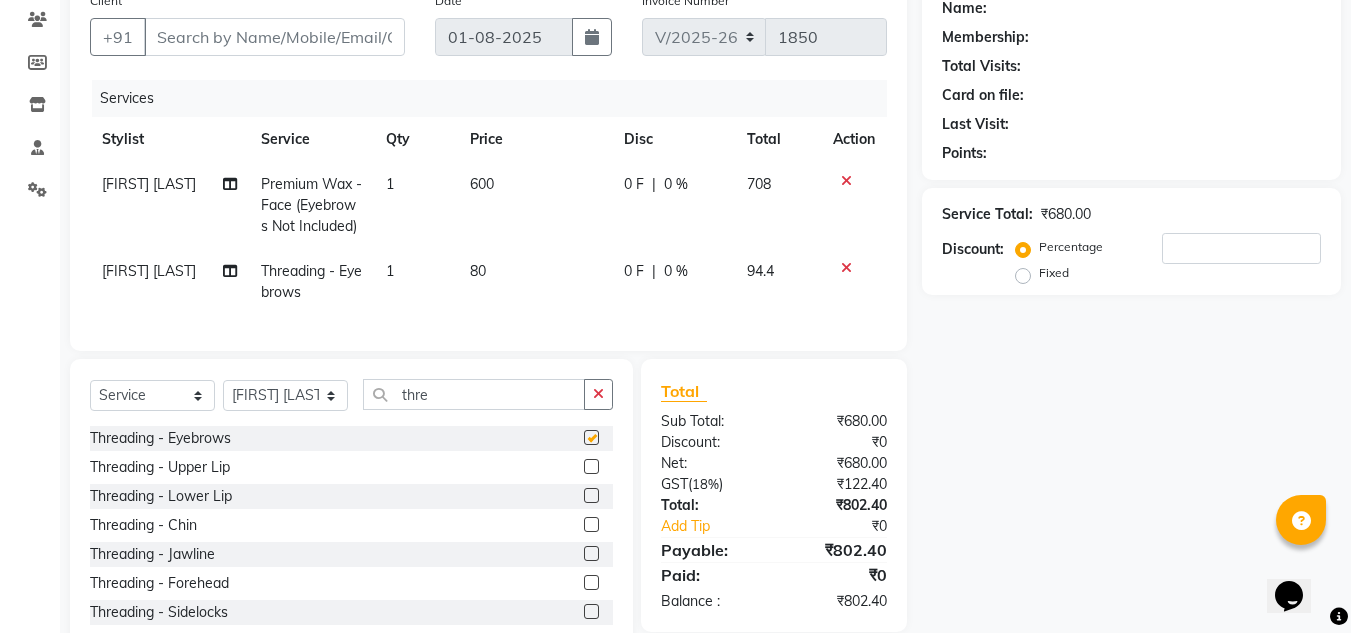 checkbox on "false" 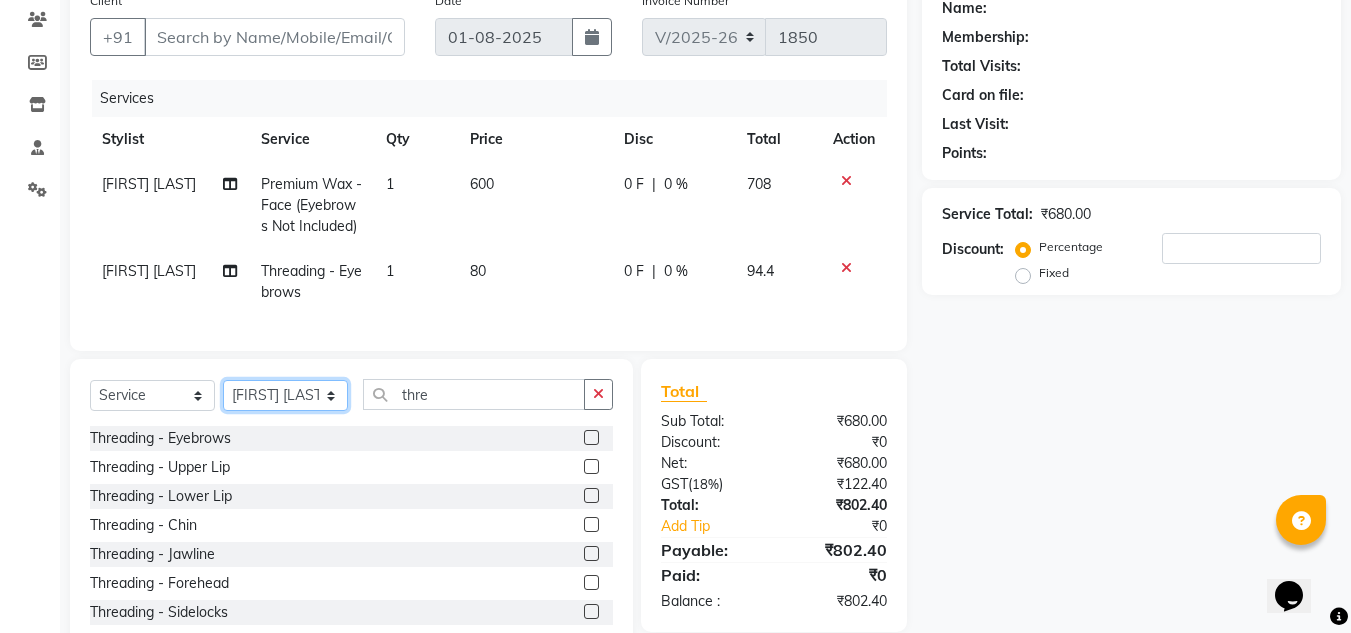 click on "Select Stylist Amandeep Kaur Kalsi Aniket Kadam  Faim Alvi  Front Desk  Muskan Khan  Pooja Kolge Reena Shaukat Ali  Salman Ansari  Shailendra Chauhan  Shekhar Sangle Soniyaa Varma Suchita Mistry" 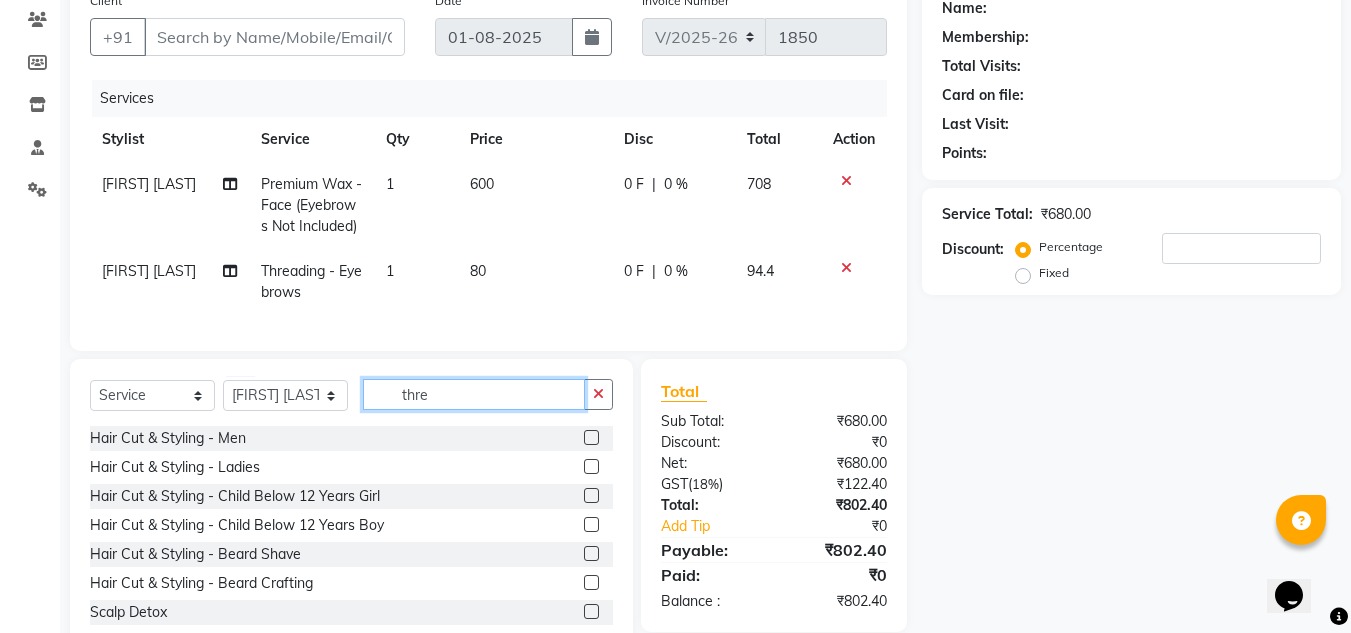drag, startPoint x: 451, startPoint y: 435, endPoint x: 345, endPoint y: 432, distance: 106.04244 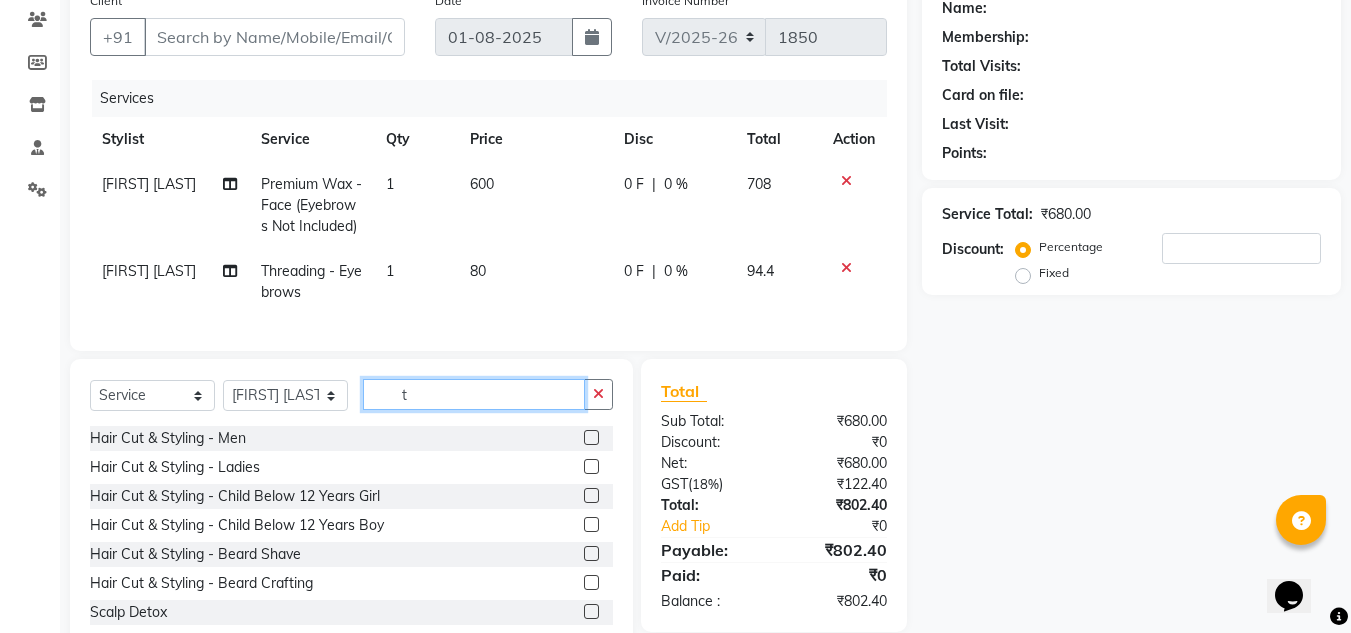 type on "t" 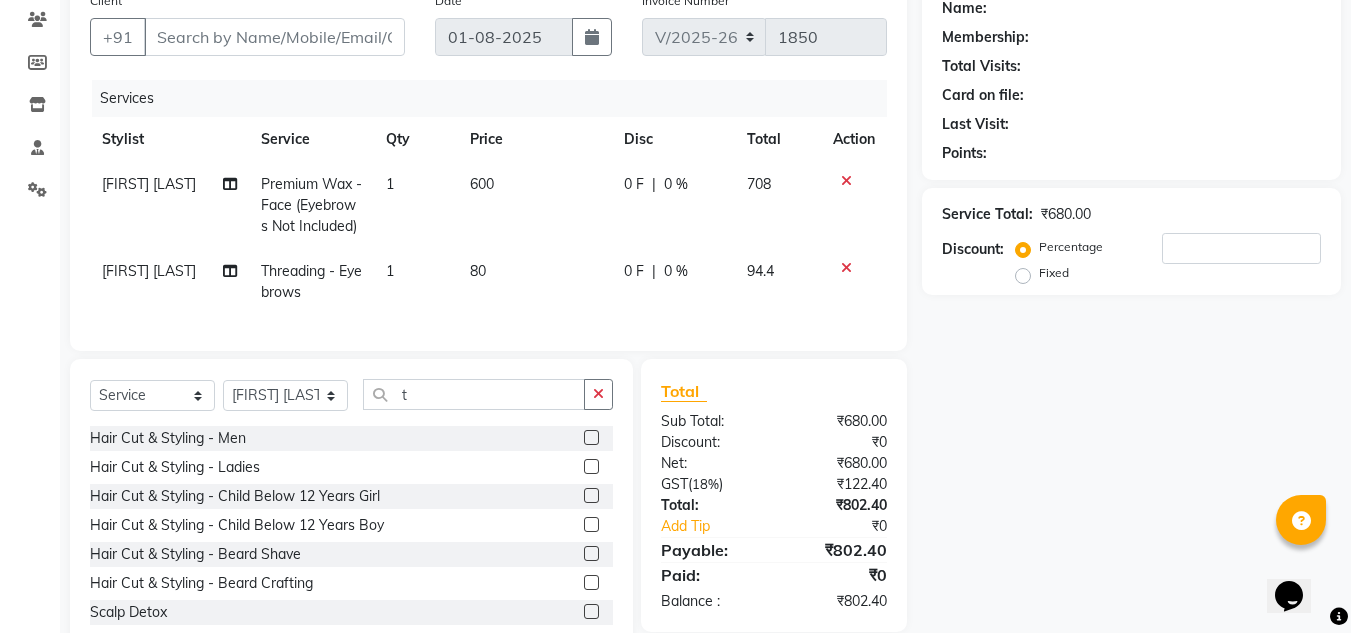 drag, startPoint x: 296, startPoint y: 14, endPoint x: 301, endPoint y: 23, distance: 10.29563 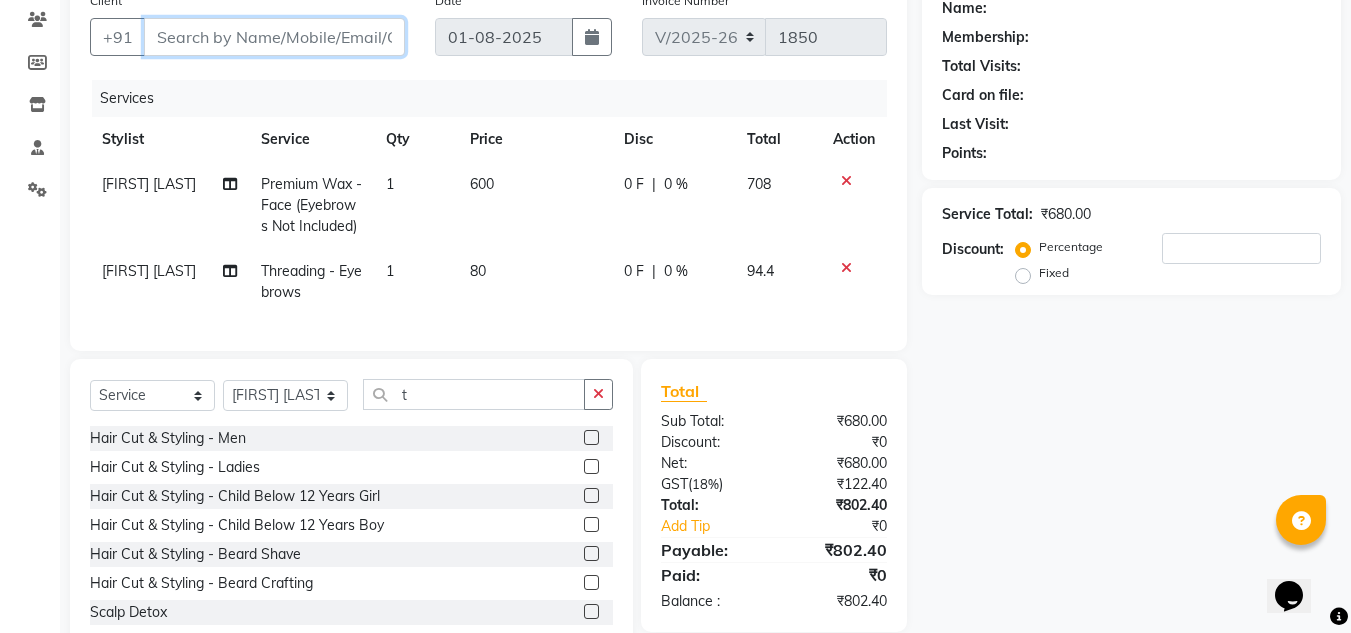 click on "Client" at bounding box center [274, 37] 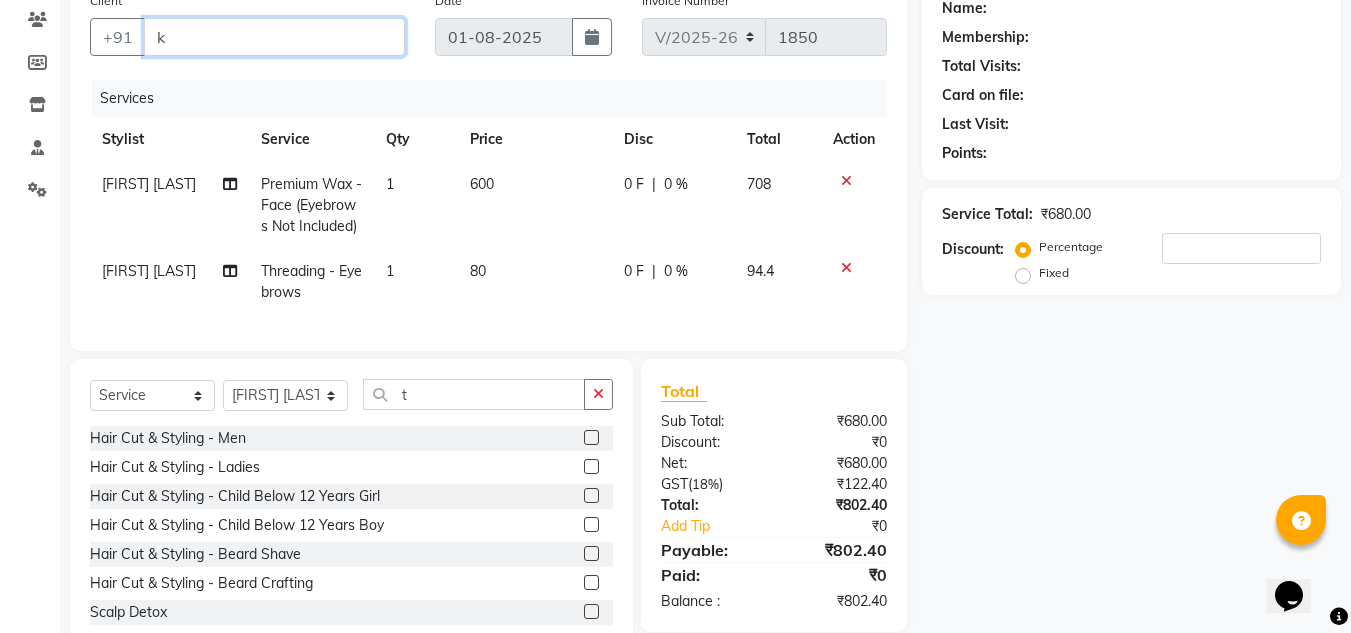 type on "0" 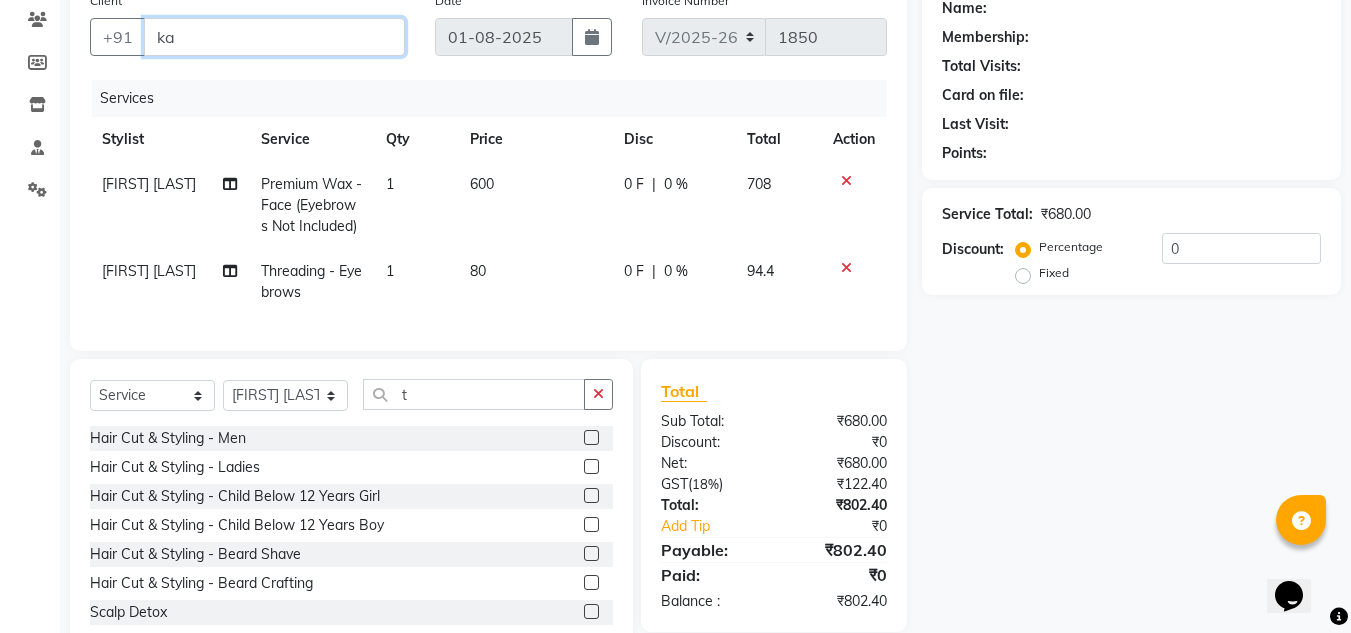 type on "k" 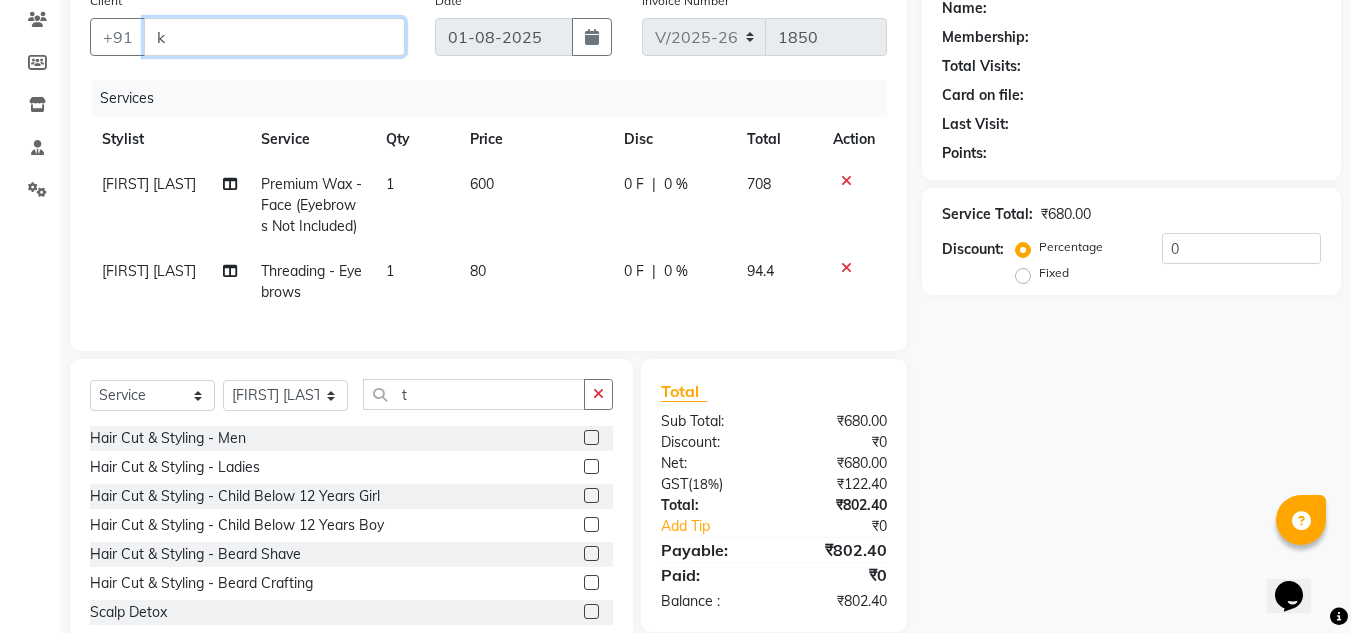 type 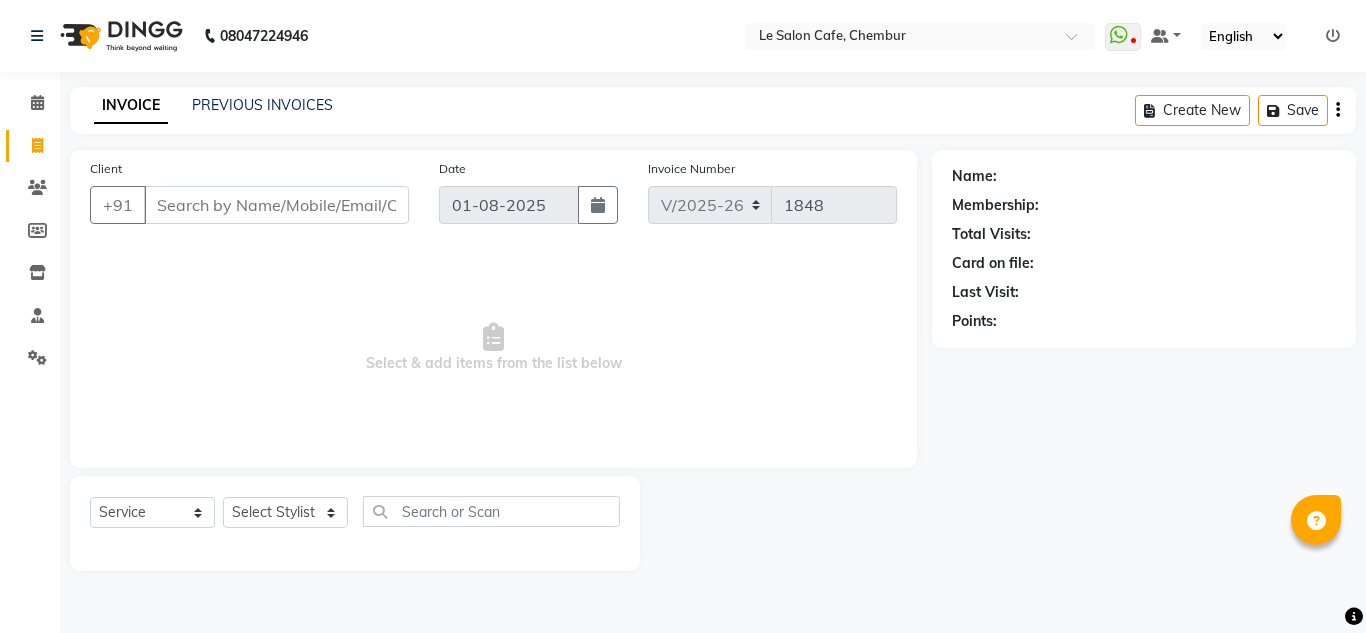 select on "594" 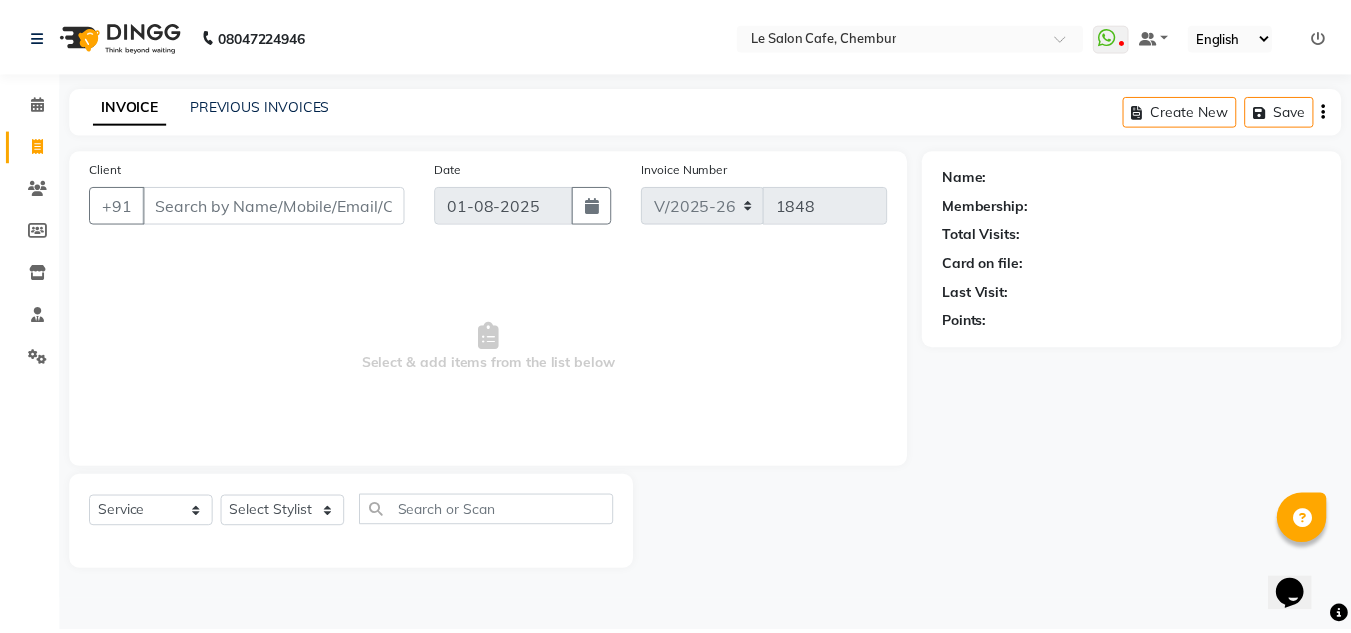 scroll, scrollTop: 0, scrollLeft: 0, axis: both 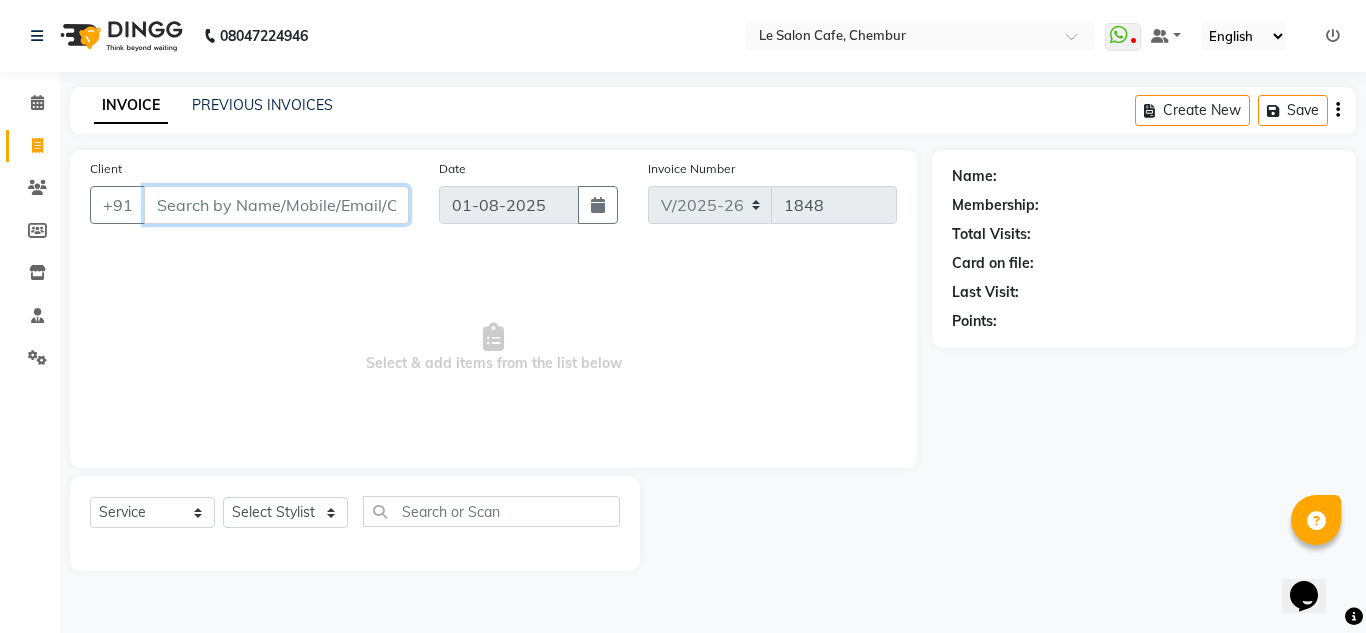 paste on "Swati Agarwal" 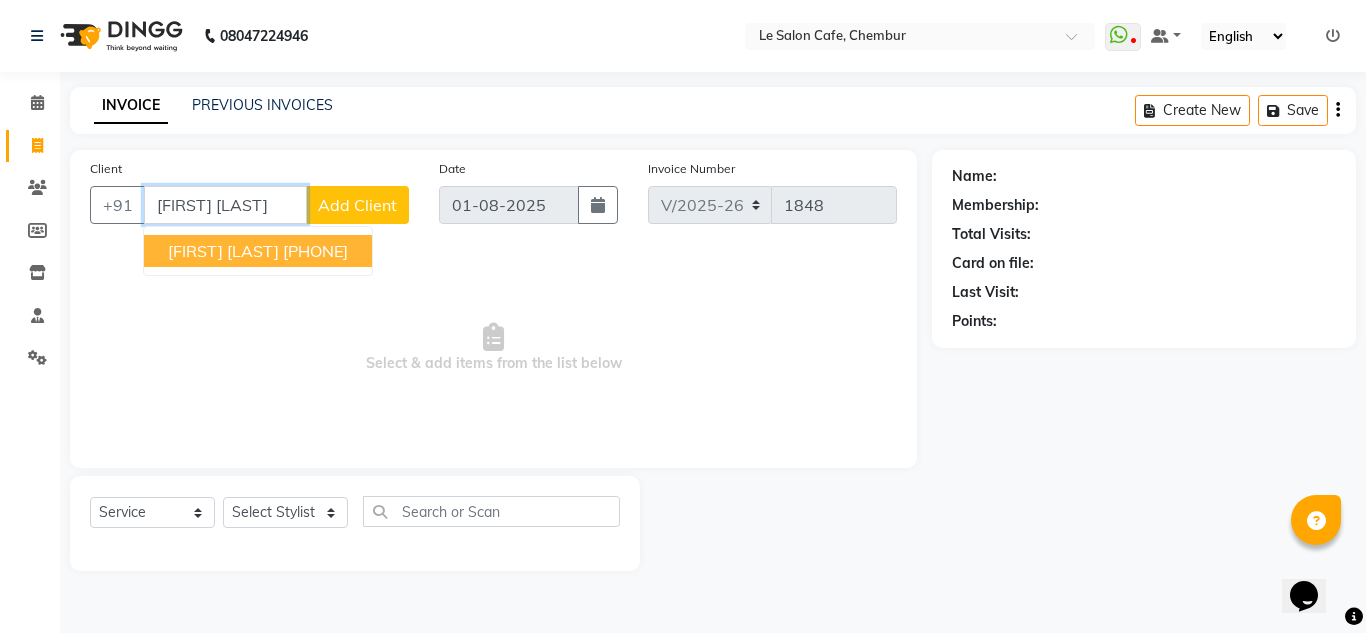 drag, startPoint x: 281, startPoint y: 207, endPoint x: 86, endPoint y: 202, distance: 195.06409 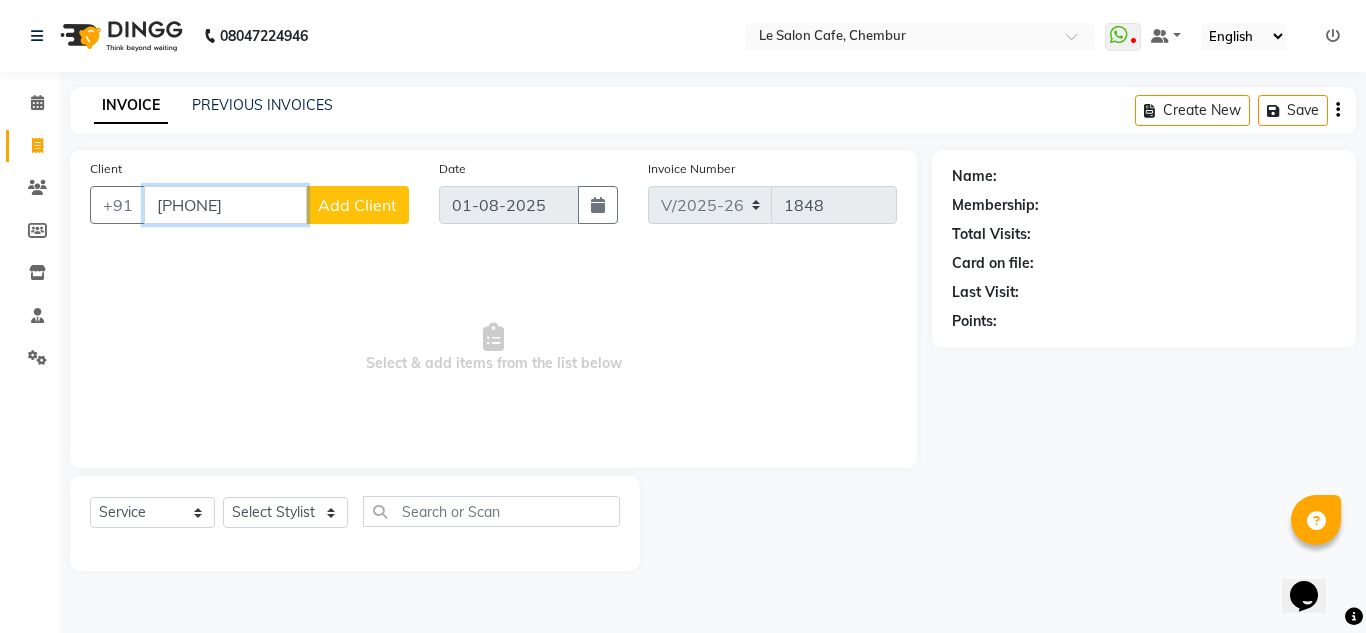 type on "9031818008" 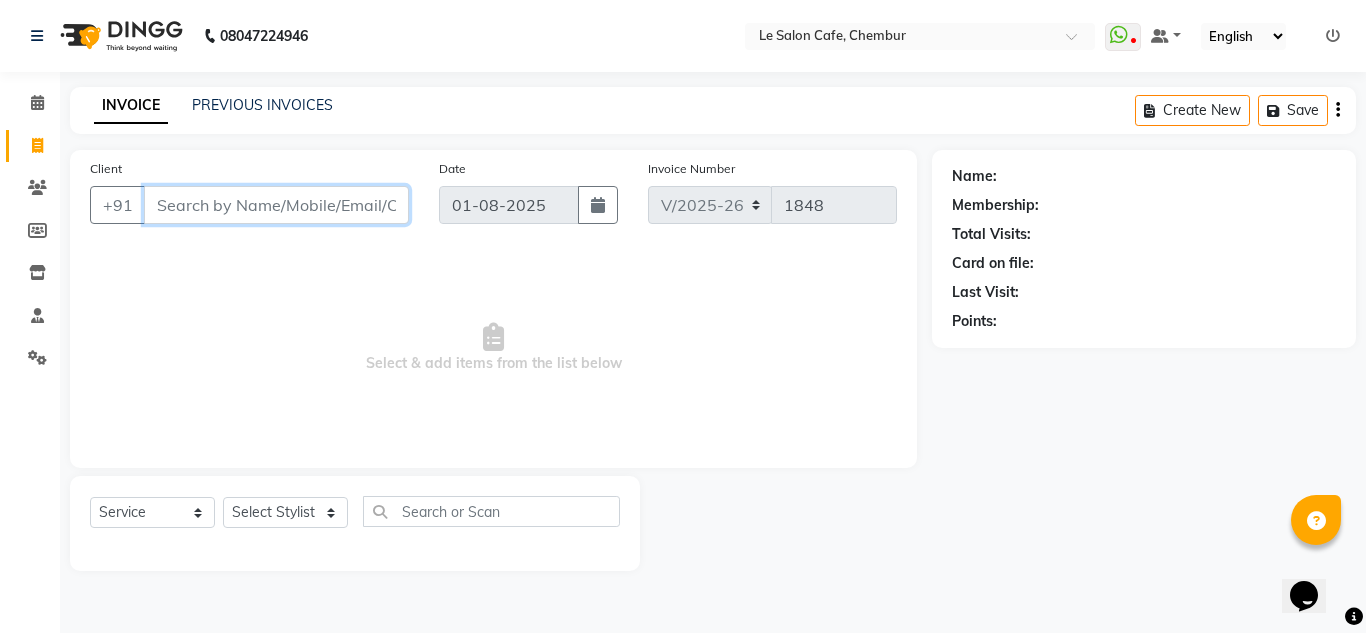 paste on "Dipit Sunil" 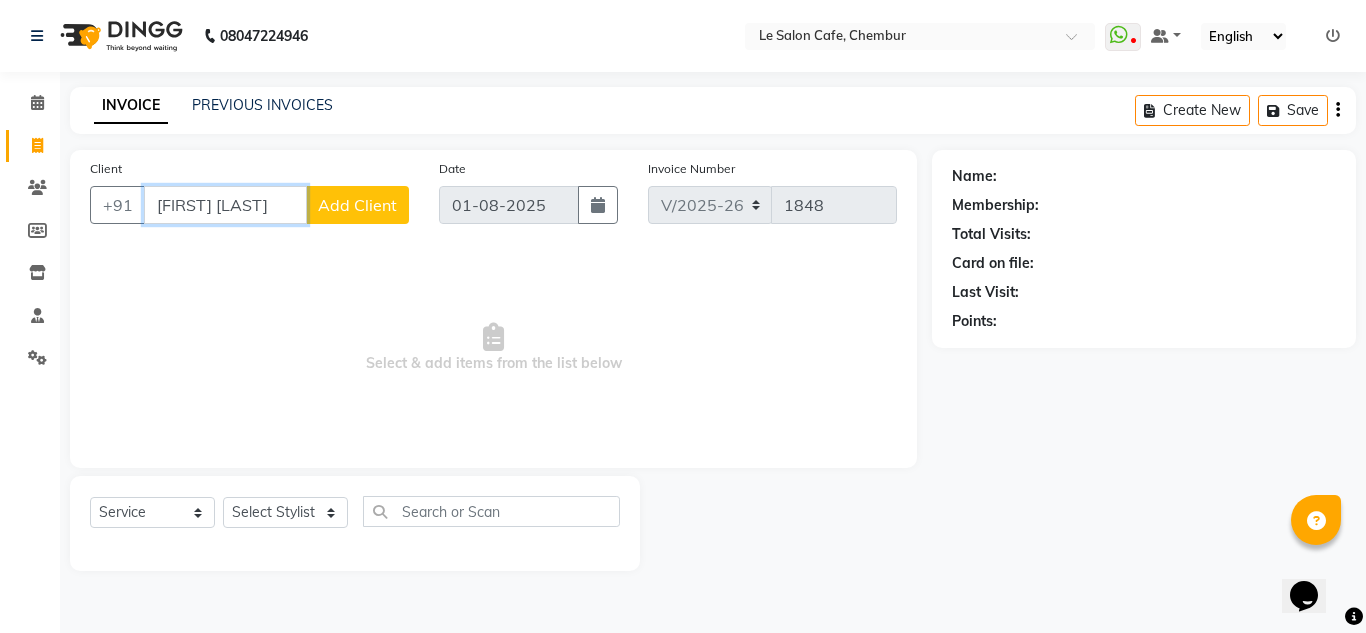 click on "Dipit Sunil" at bounding box center [225, 205] 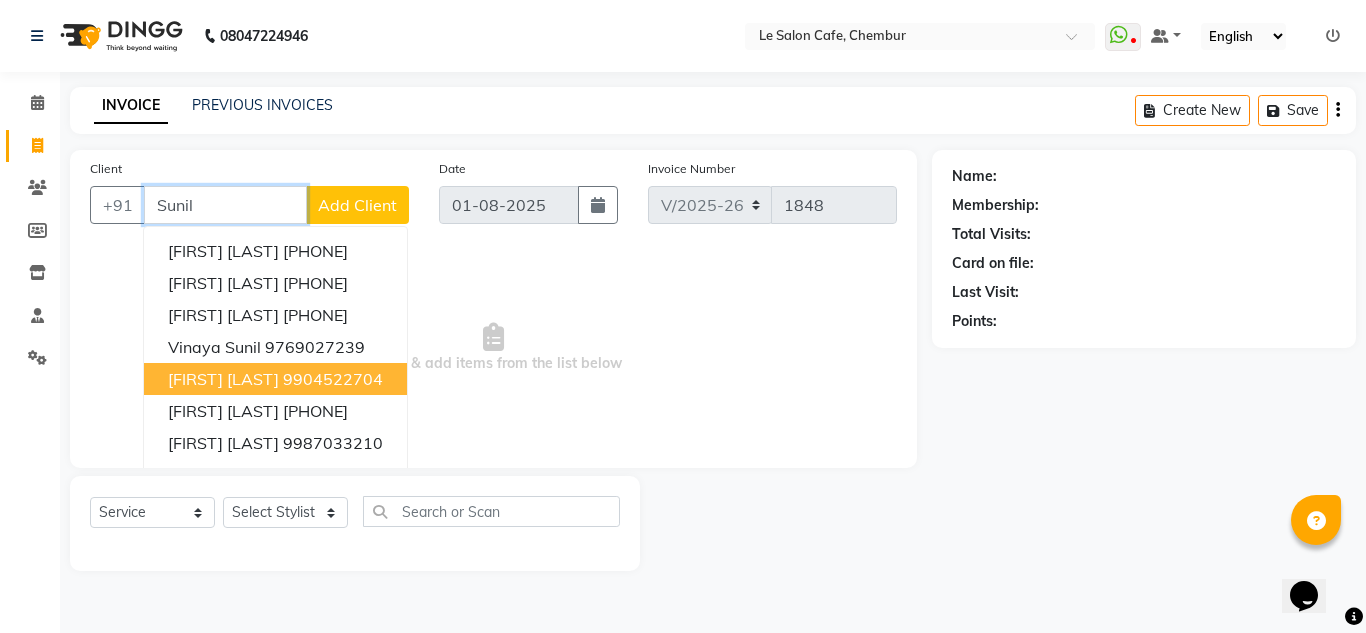 click on "9904522704" at bounding box center (333, 379) 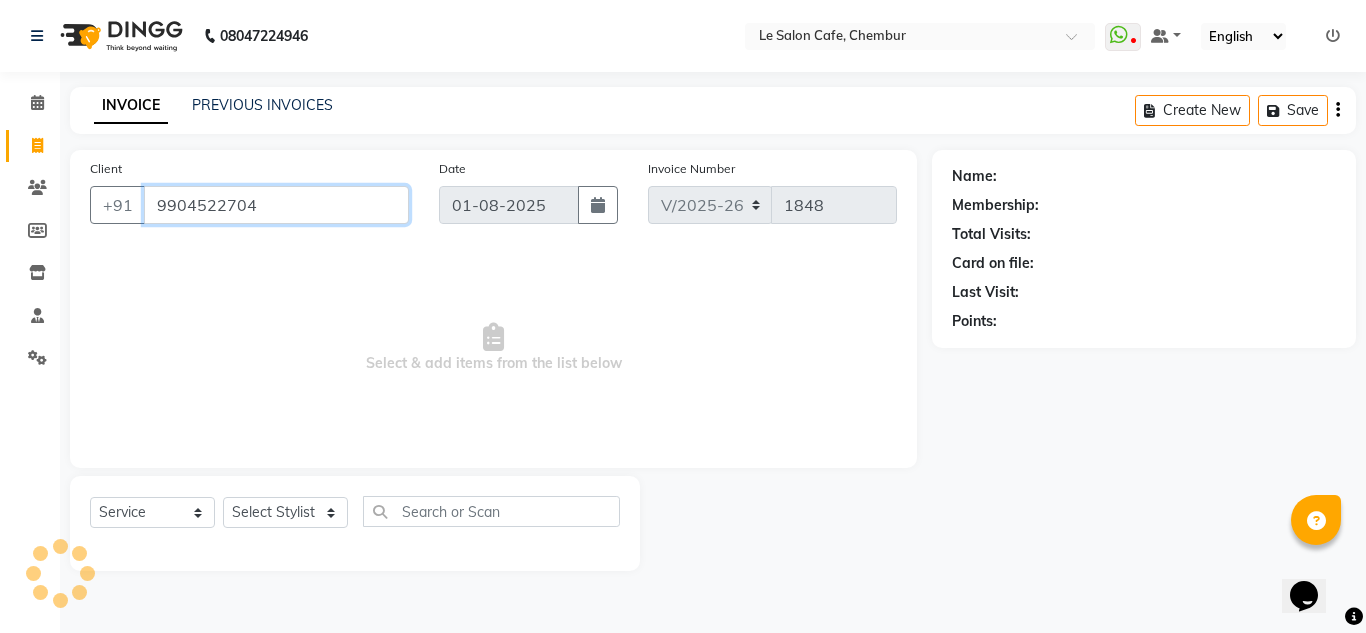 type on "9904522704" 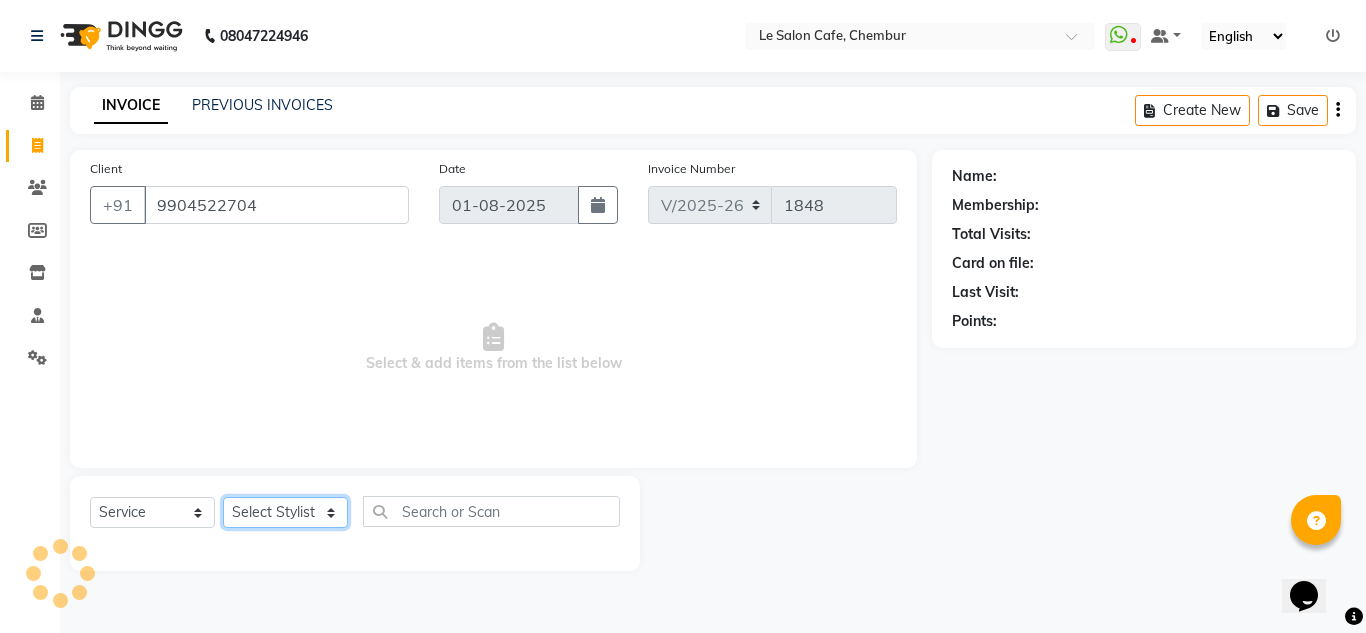 drag, startPoint x: 291, startPoint y: 510, endPoint x: 306, endPoint y: 500, distance: 18.027756 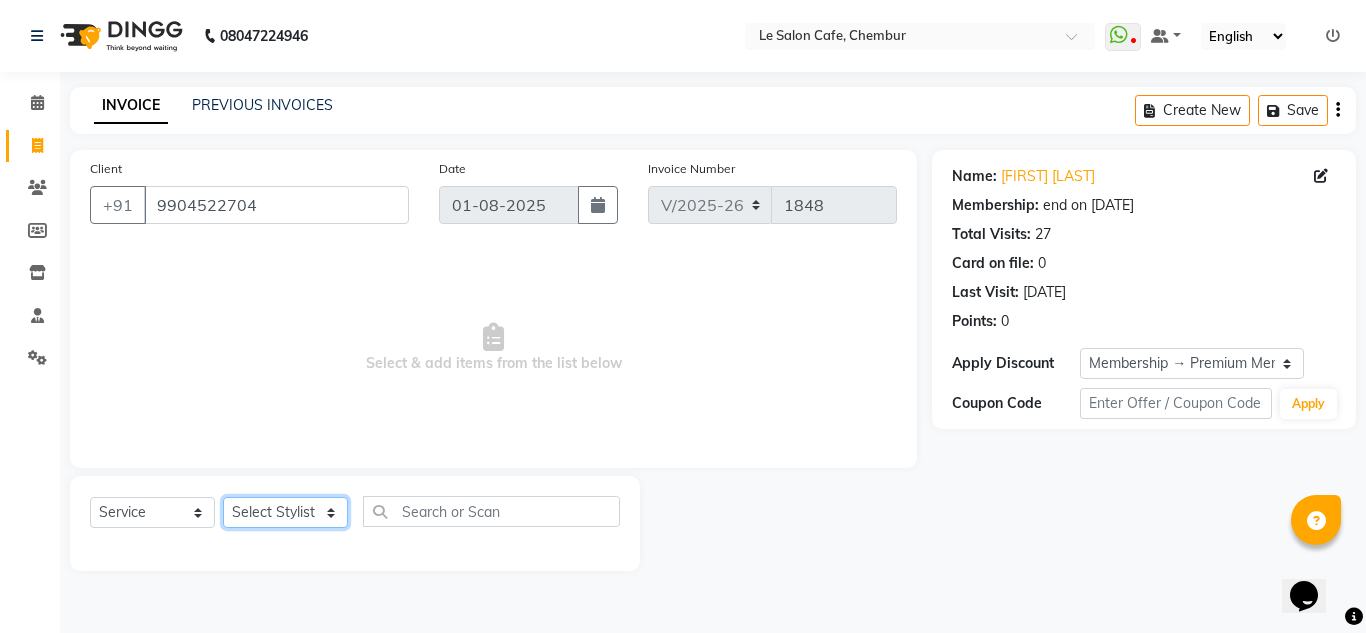 select on "8340" 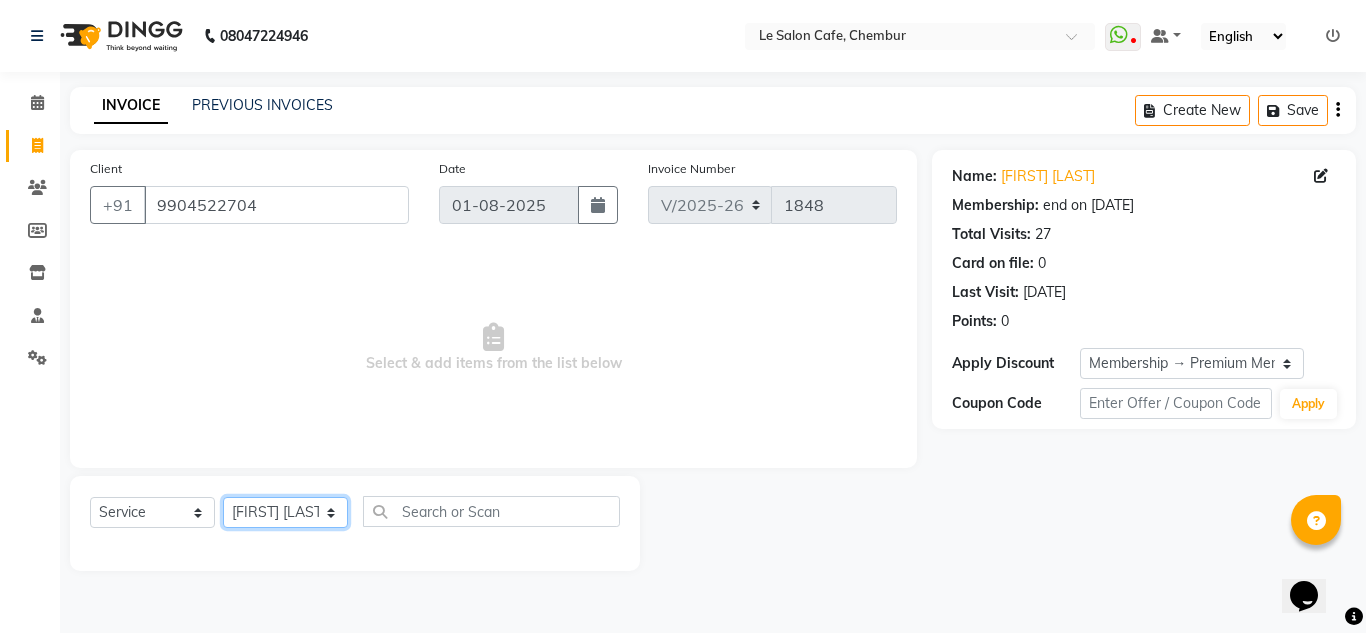 click on "Select Stylist Amandeep Kaur Kalsi Aniket Kadam  Faim Alvi  Front Desk  Muskan Khan  Pooja Kolge Reena Shaukat Ali  Salman Ansari  Shailendra Chauhan  Shekhar Sangle Soniyaa Varma Suchita Mistry" 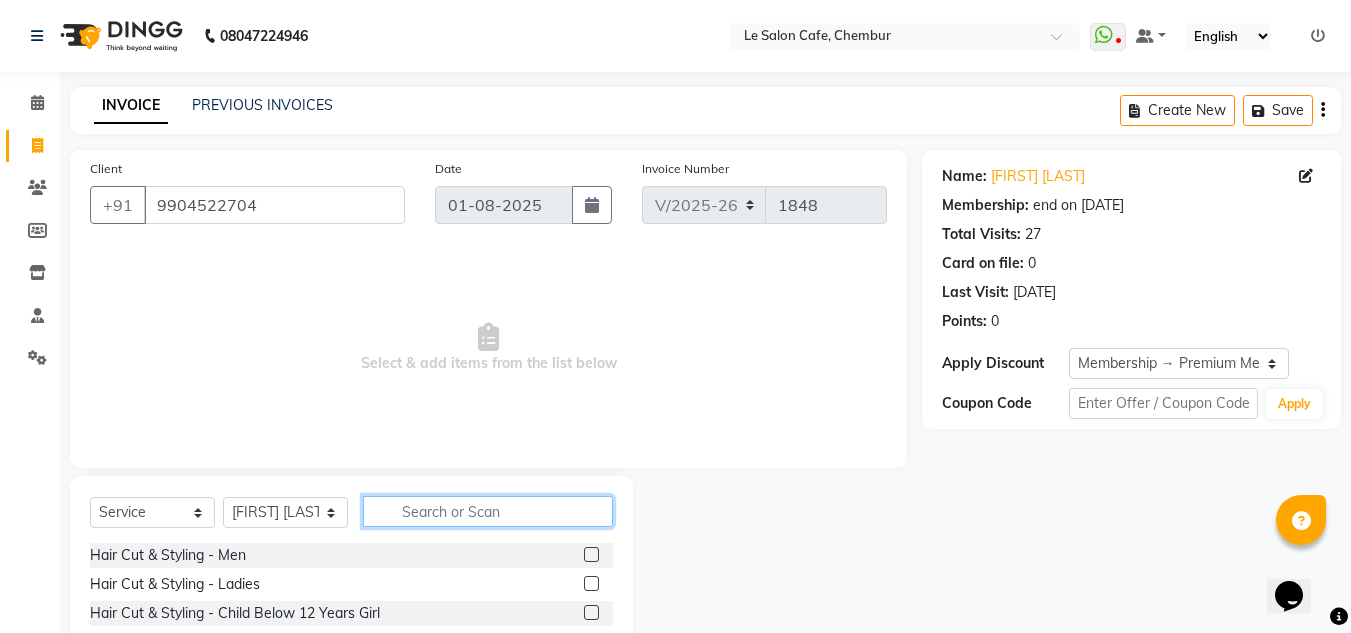 click 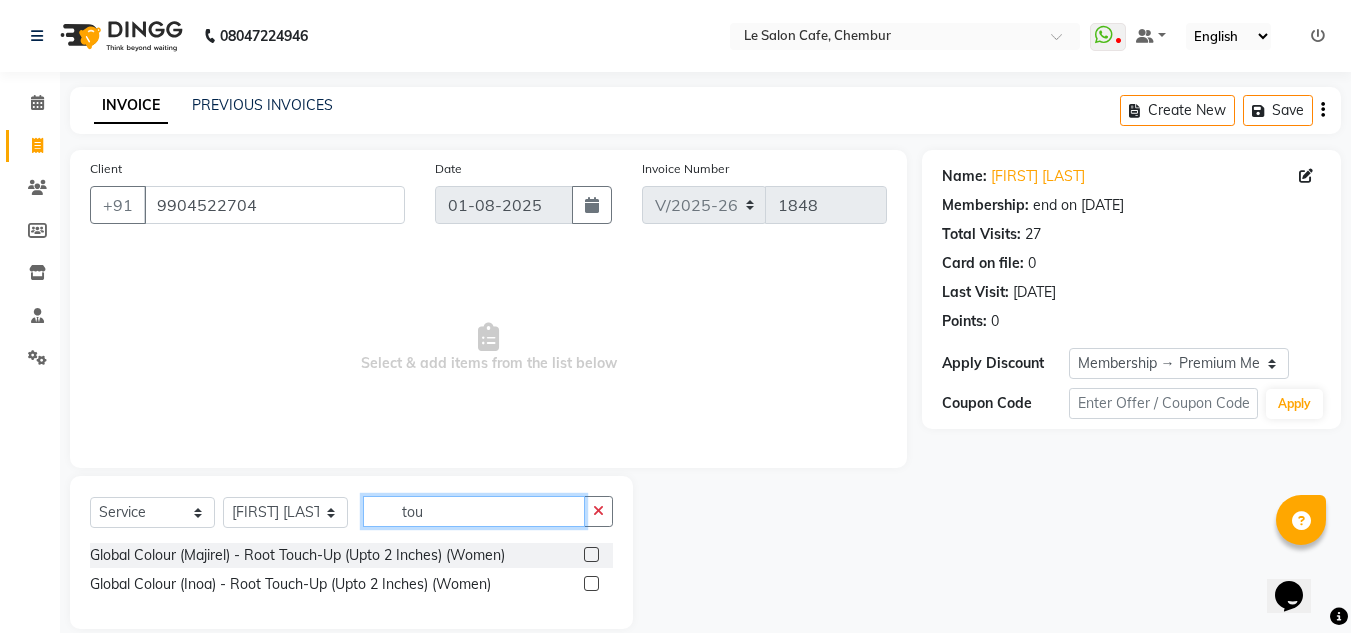 type on "tou" 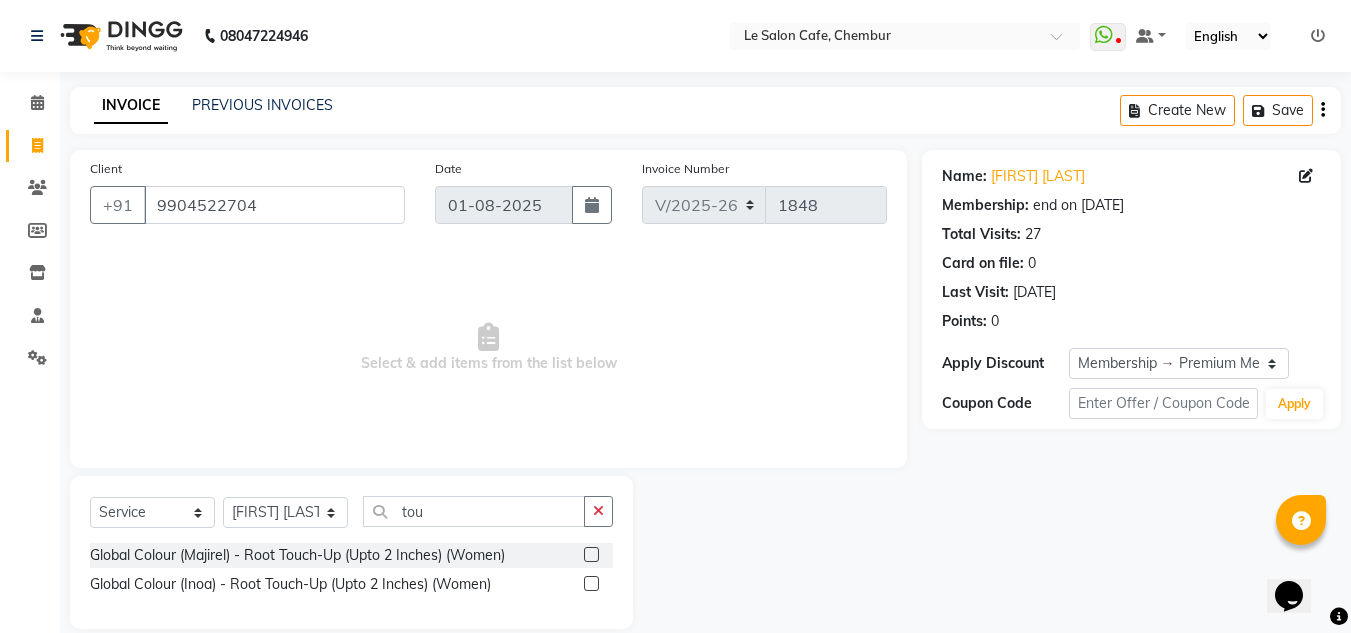 click 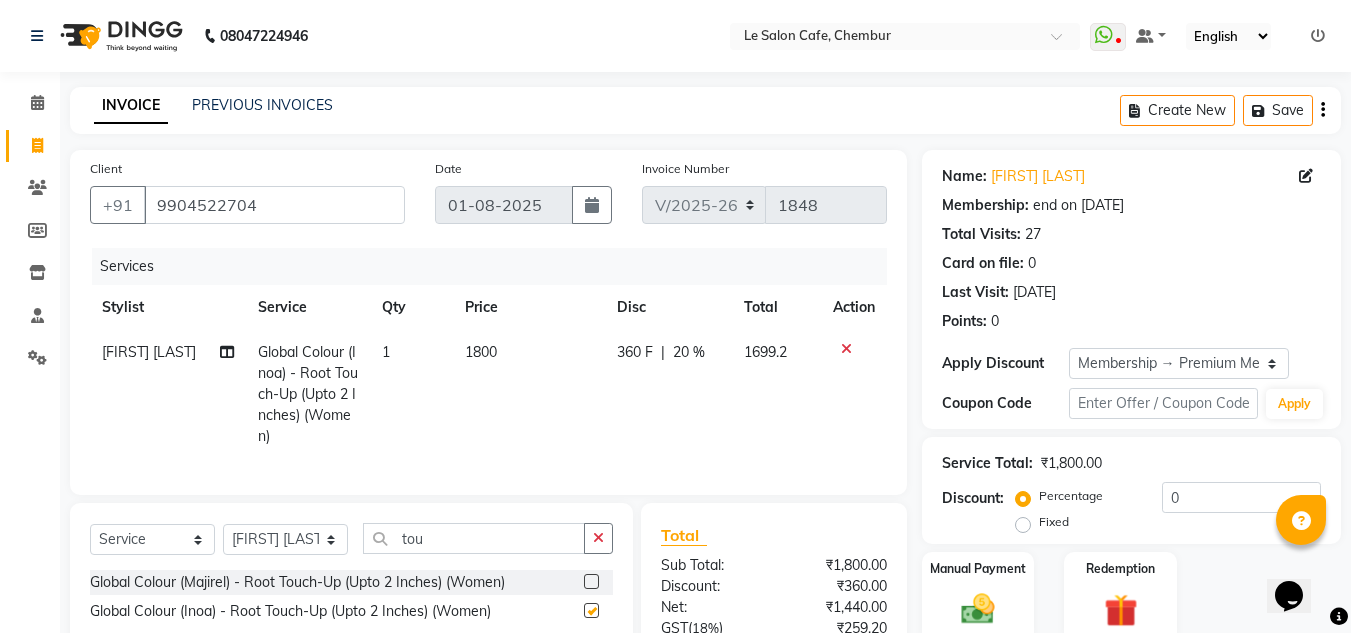 checkbox on "false" 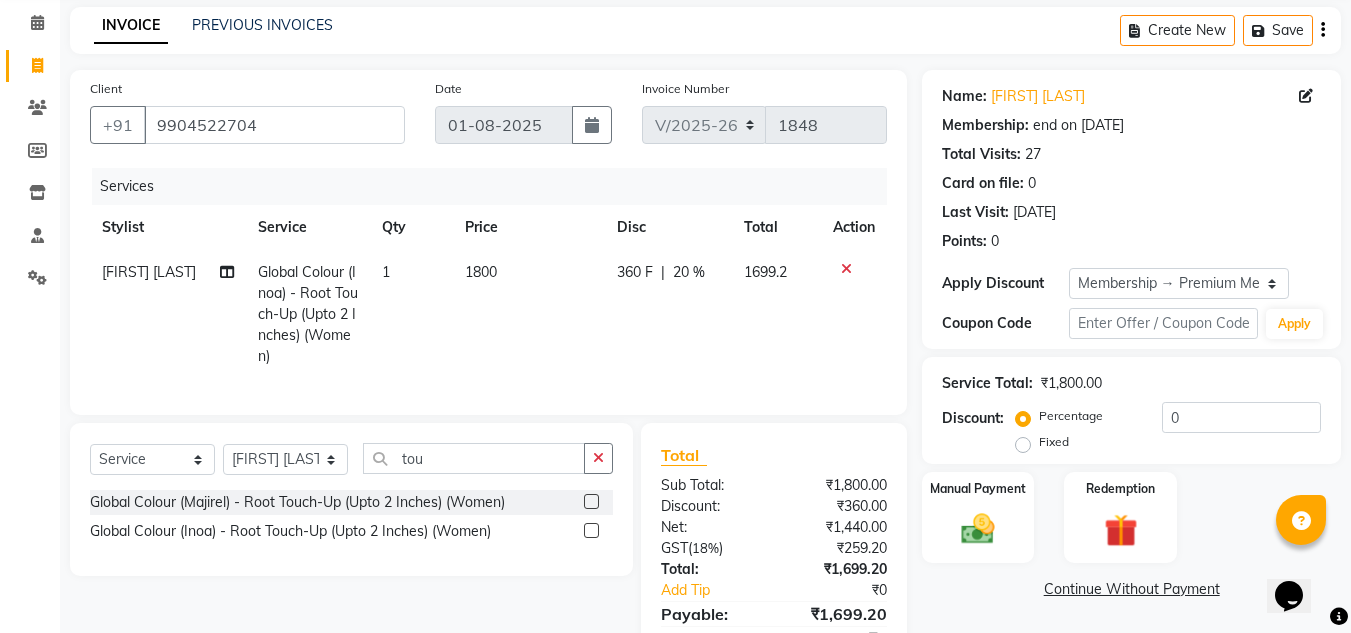 scroll, scrollTop: 188, scrollLeft: 0, axis: vertical 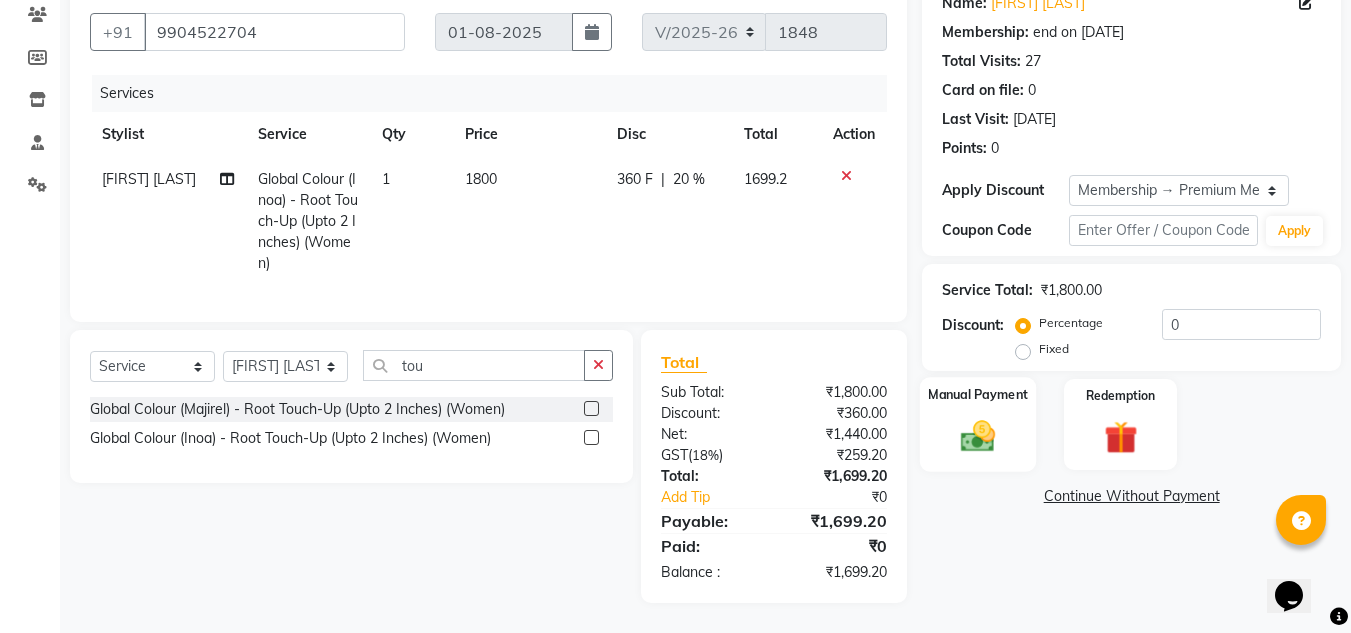 click 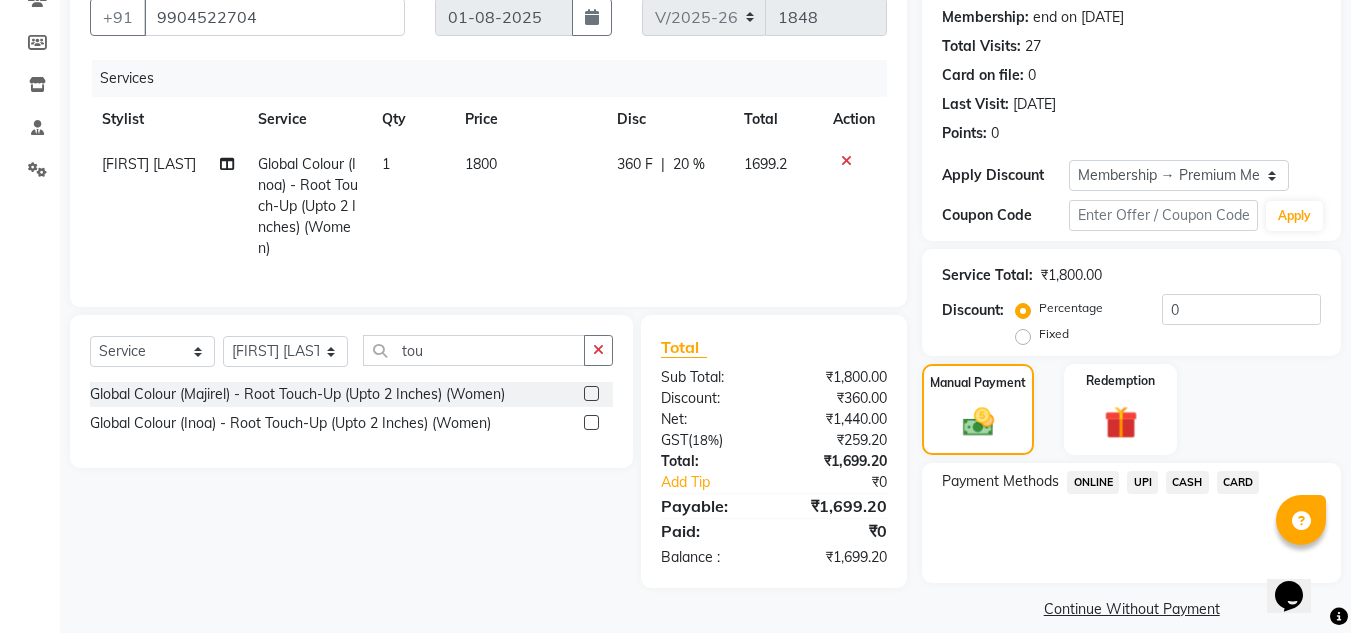 click on "UPI" 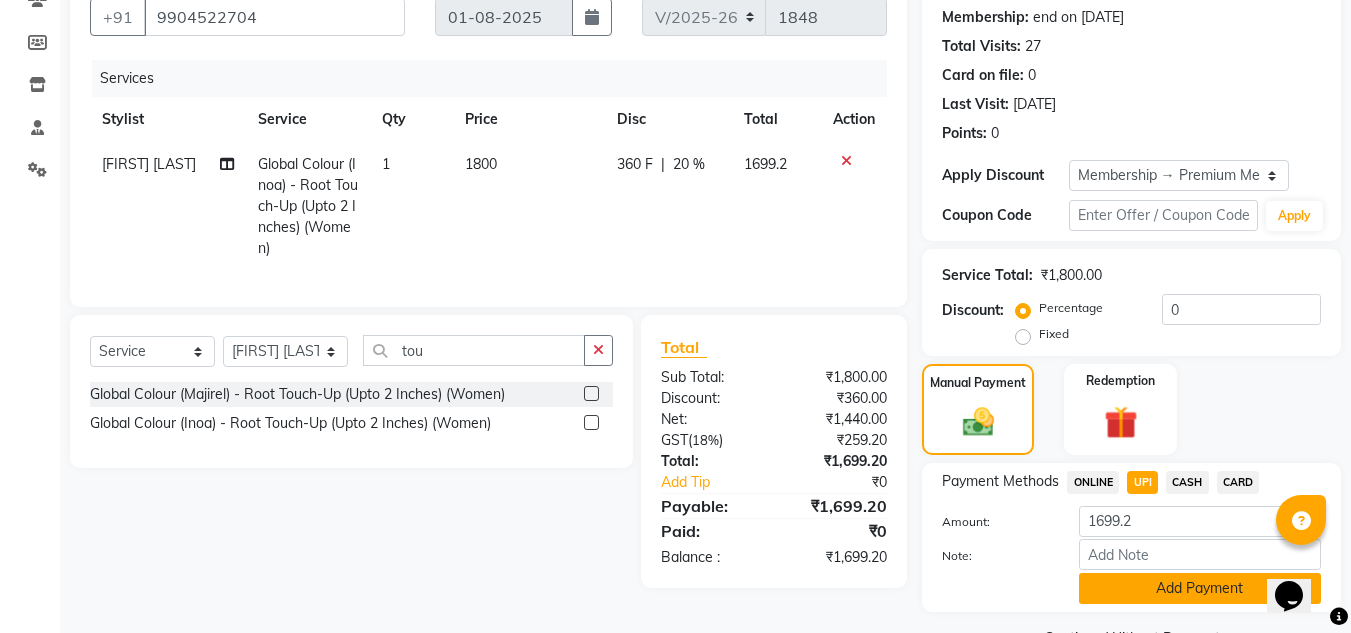 click on "Add Payment" 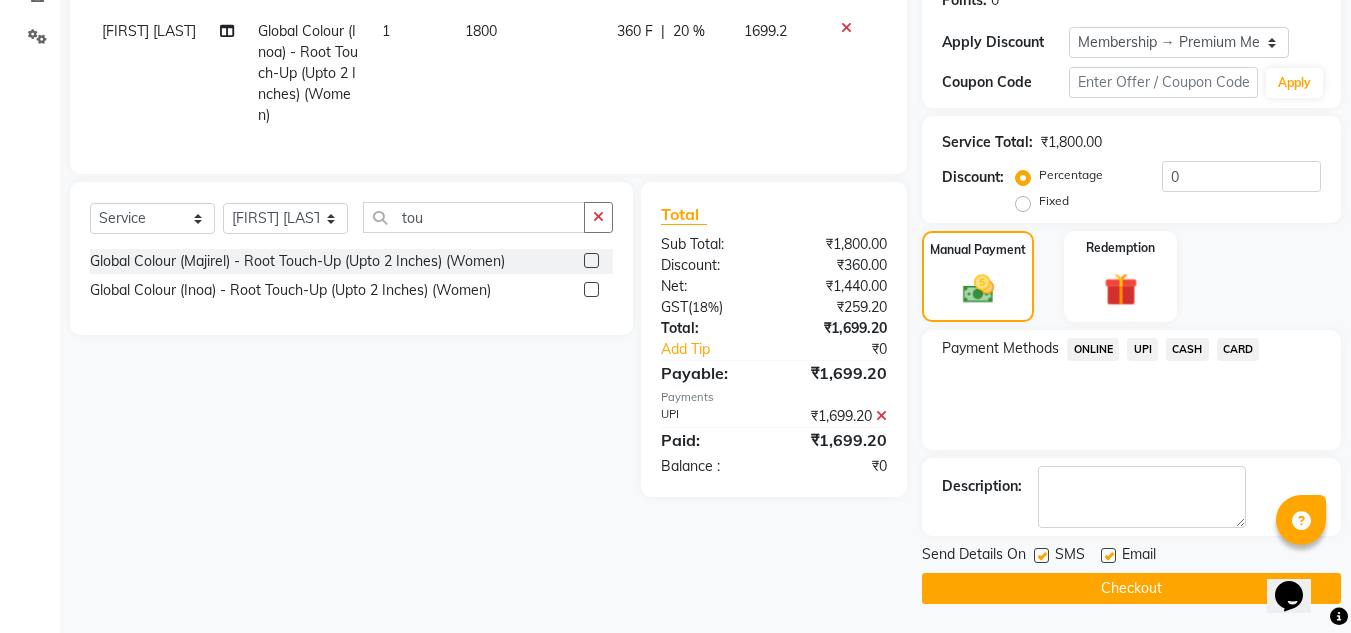 scroll, scrollTop: 322, scrollLeft: 0, axis: vertical 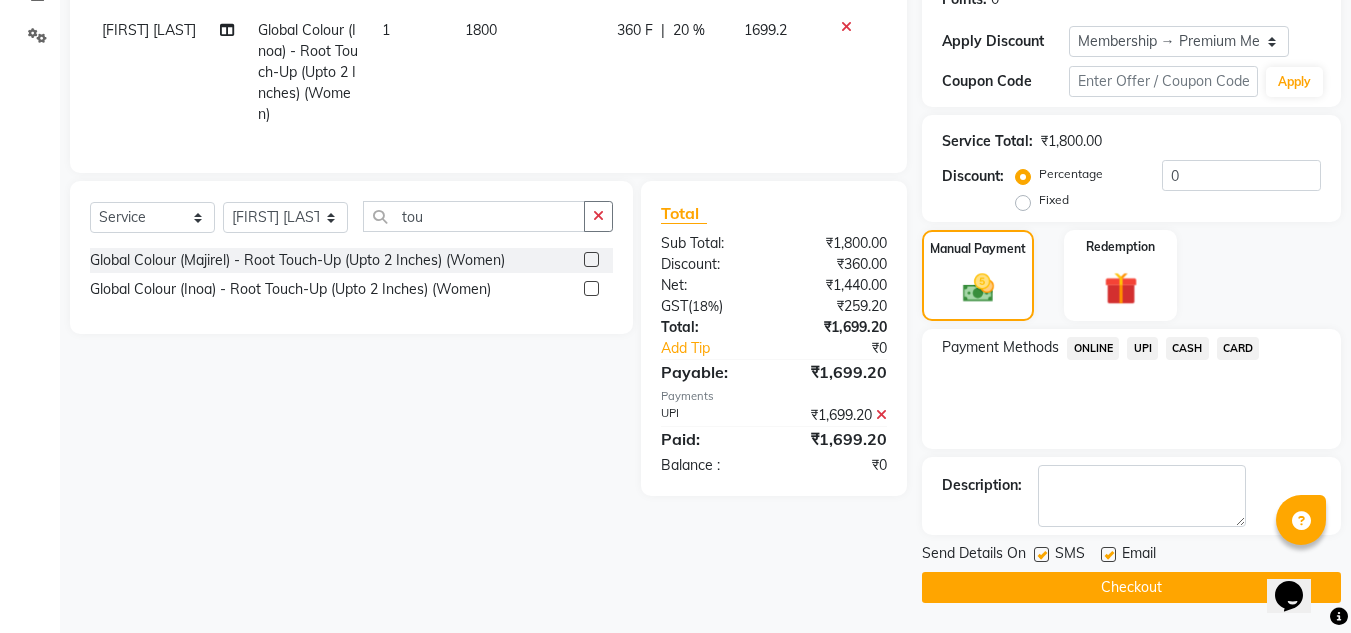 click 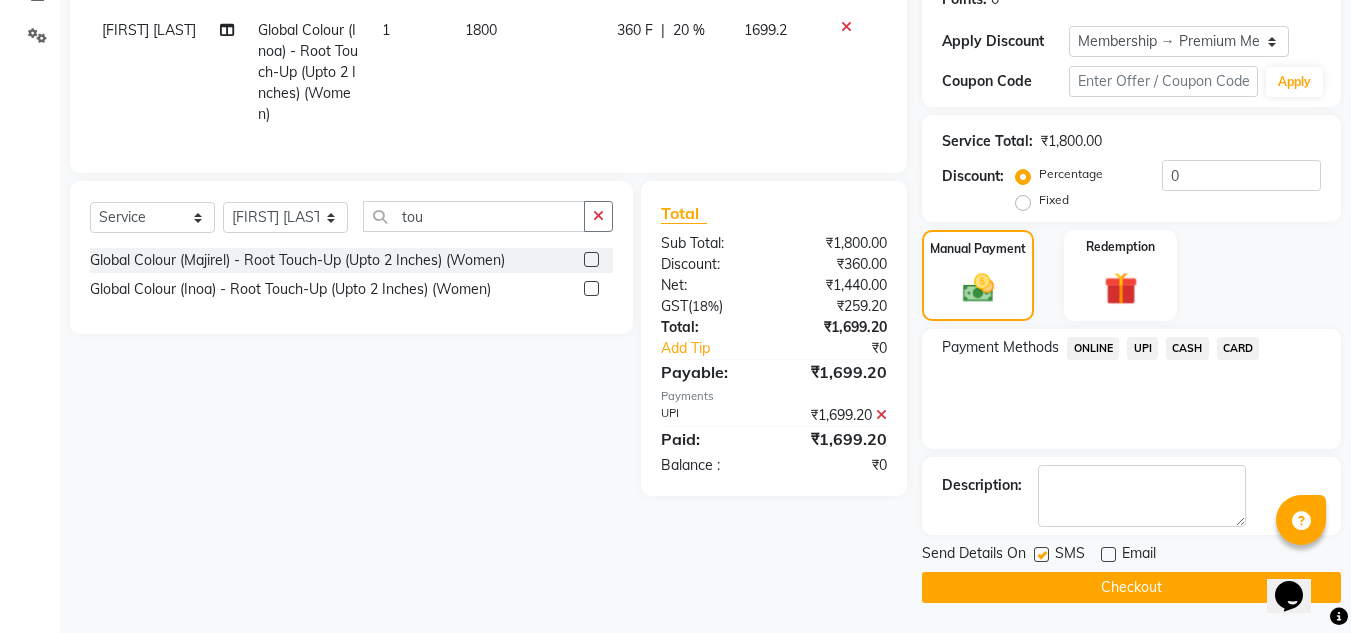 click on "Checkout" 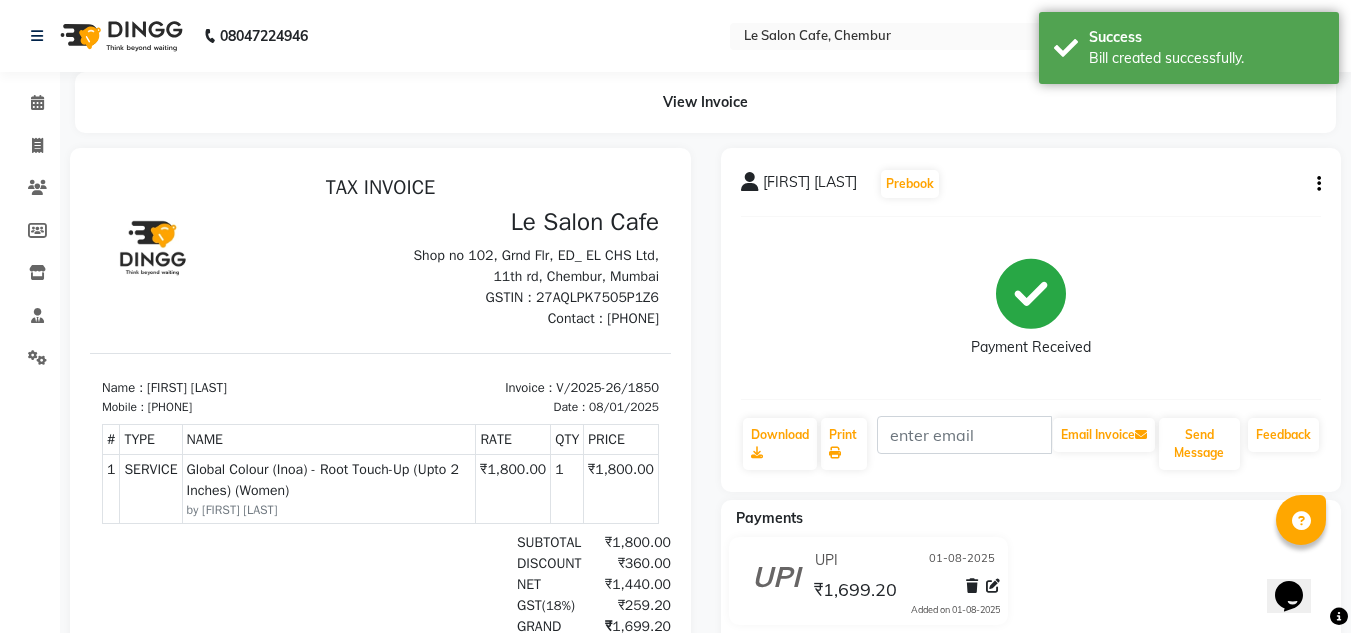 scroll, scrollTop: 0, scrollLeft: 0, axis: both 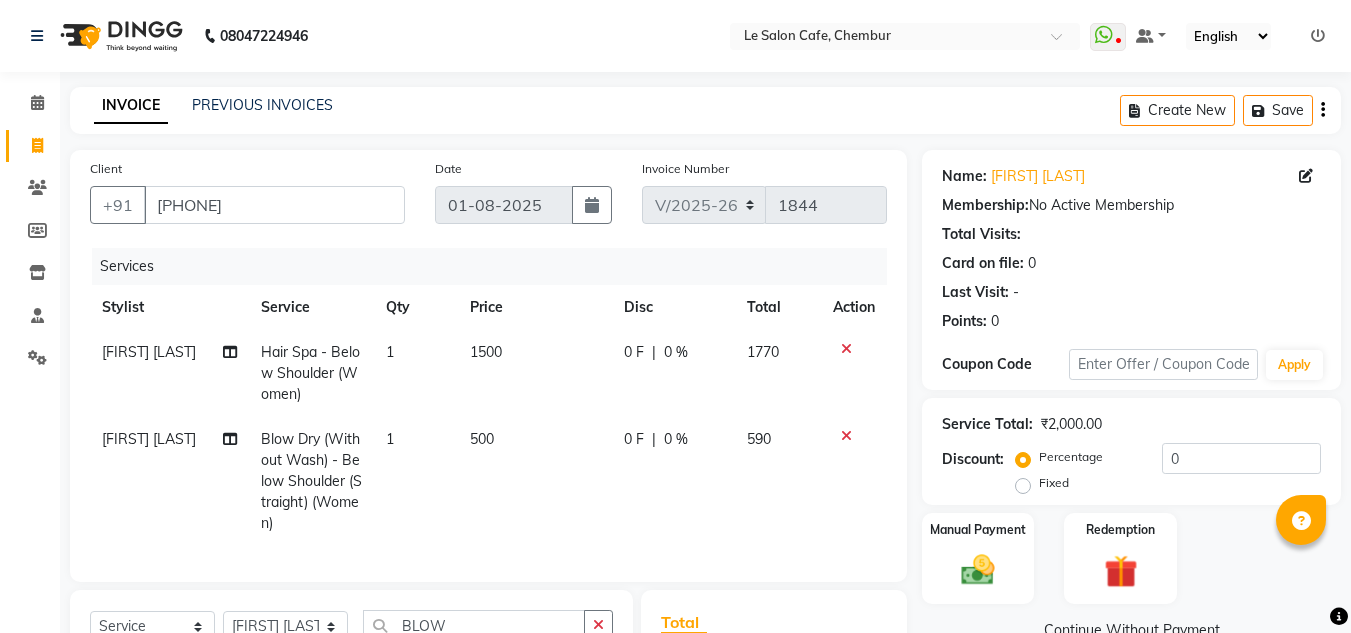 select on "594" 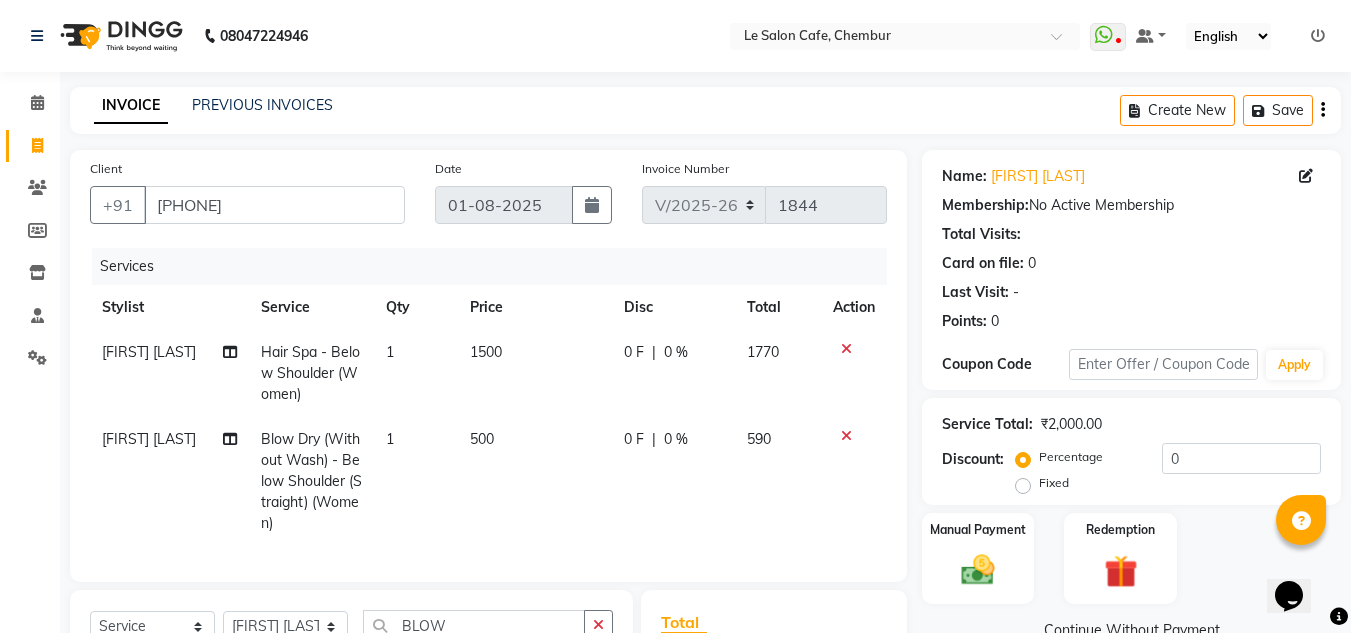 scroll, scrollTop: 0, scrollLeft: 0, axis: both 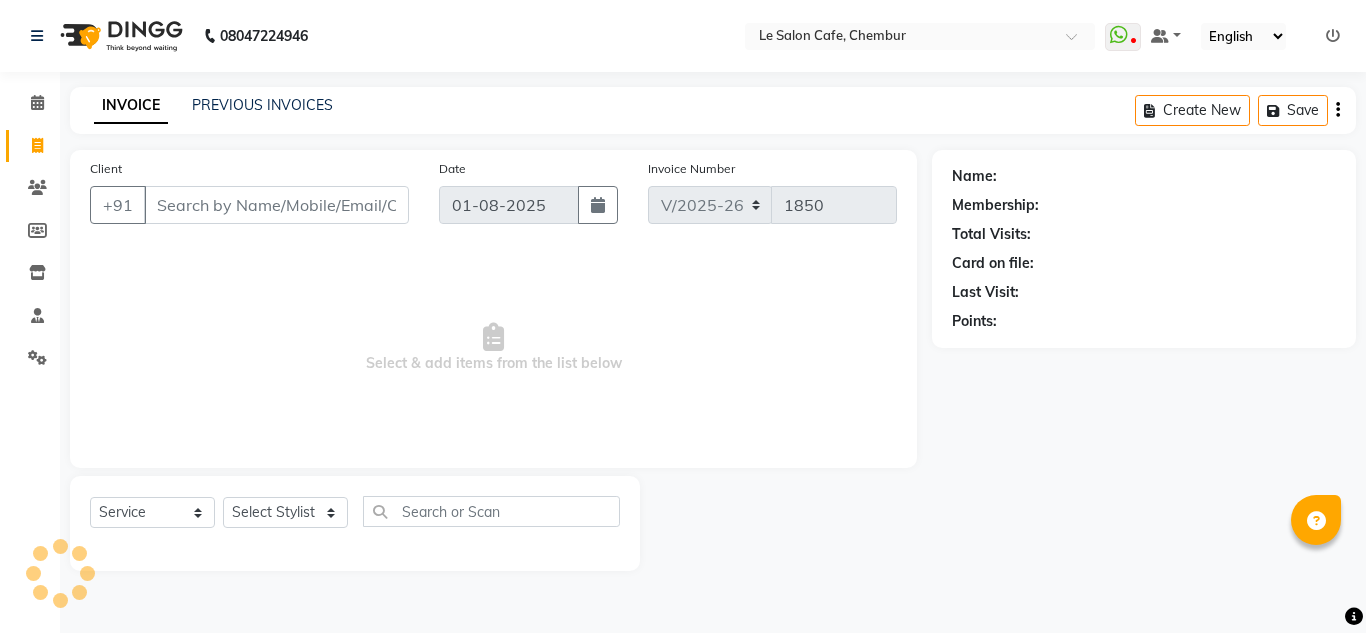 select on "594" 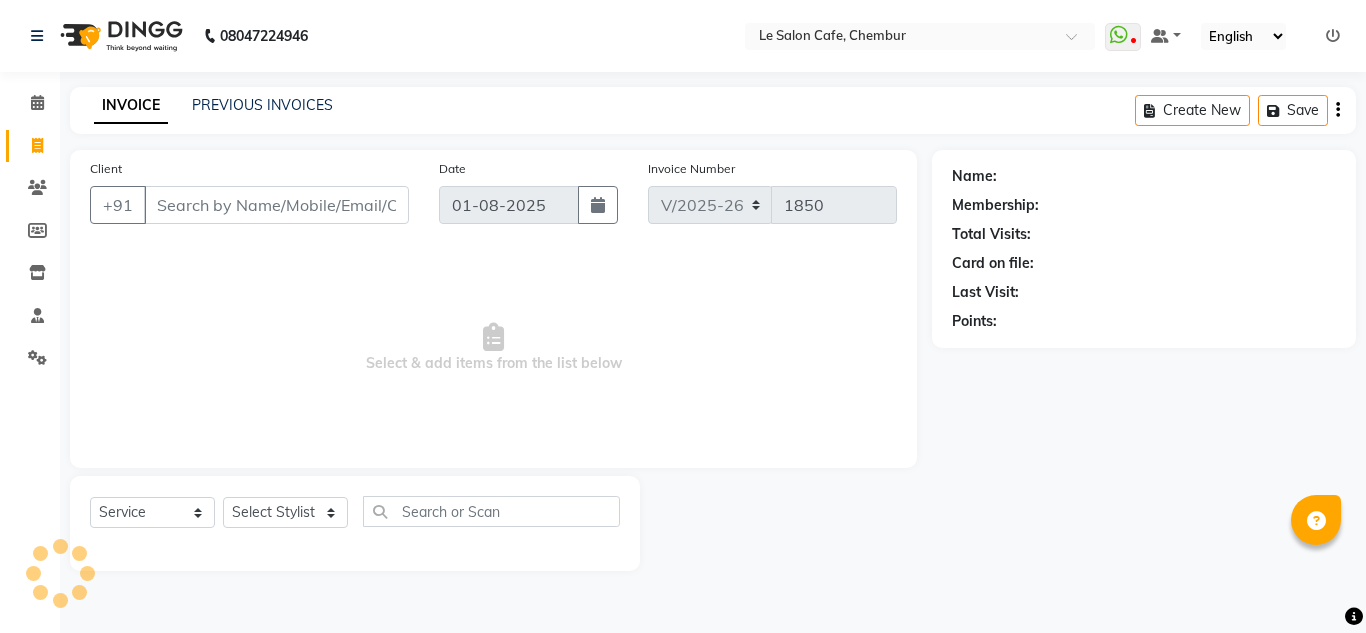 scroll, scrollTop: 0, scrollLeft: 0, axis: both 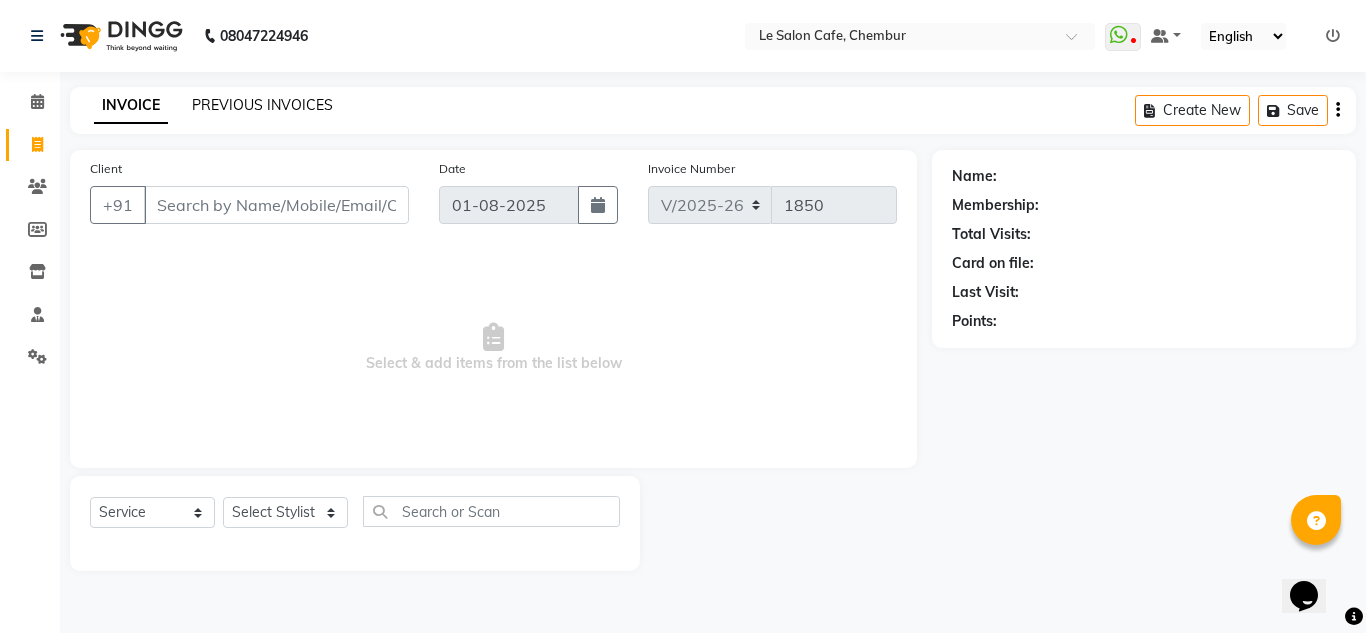 click on "PREVIOUS INVOICES" 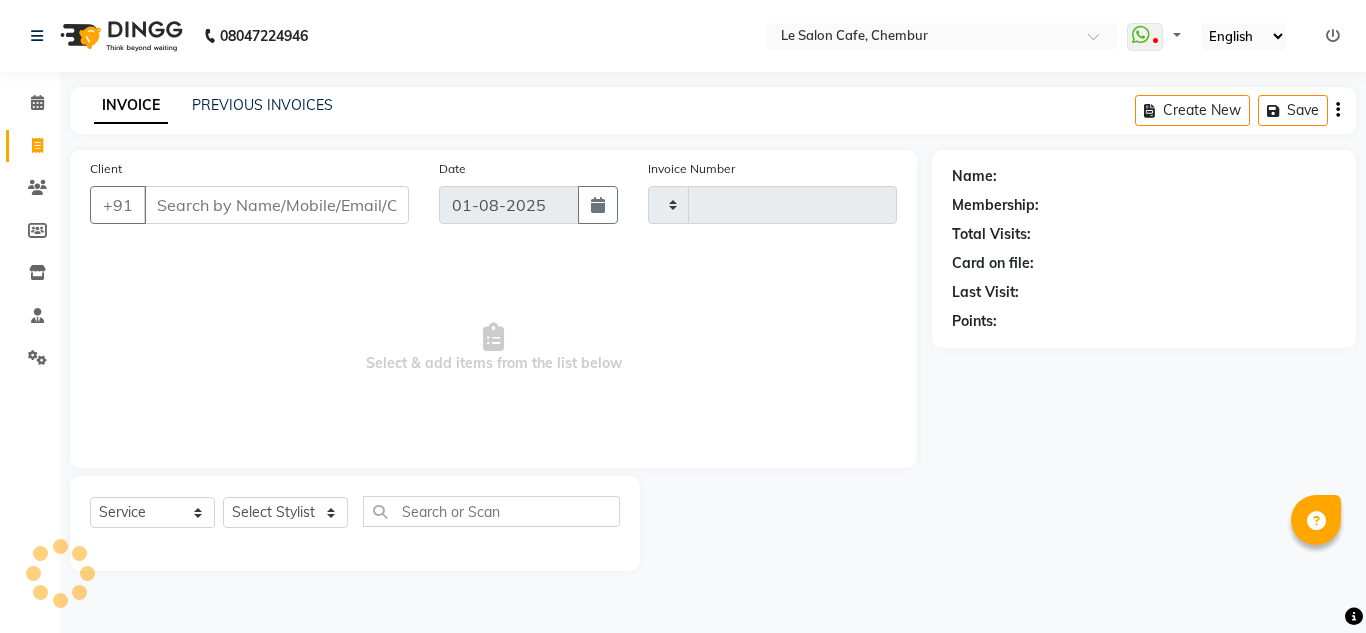 select on "service" 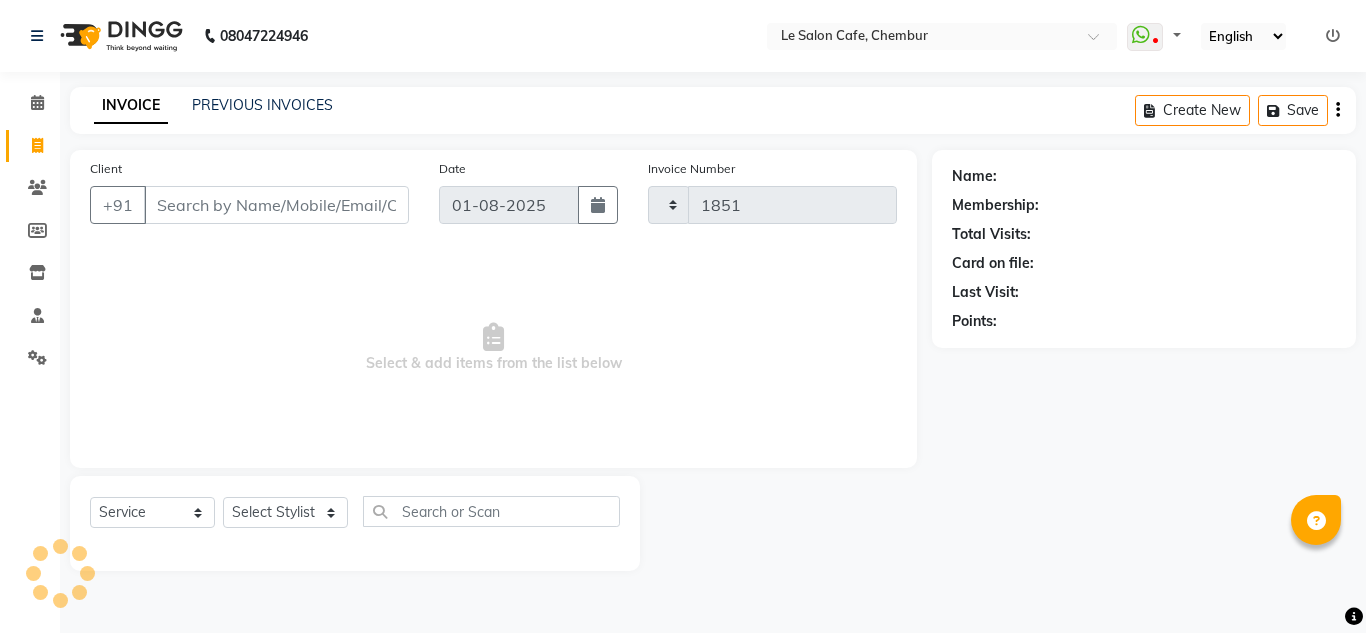 scroll, scrollTop: 0, scrollLeft: 0, axis: both 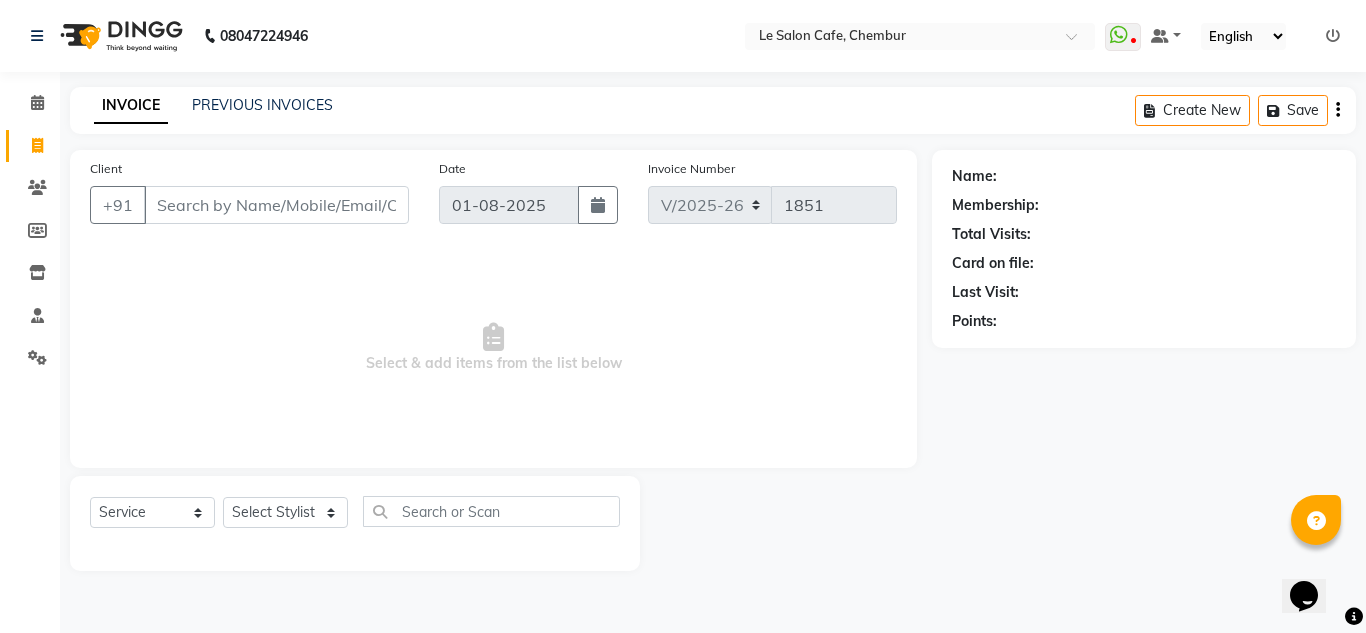 click at bounding box center (1333, 36) 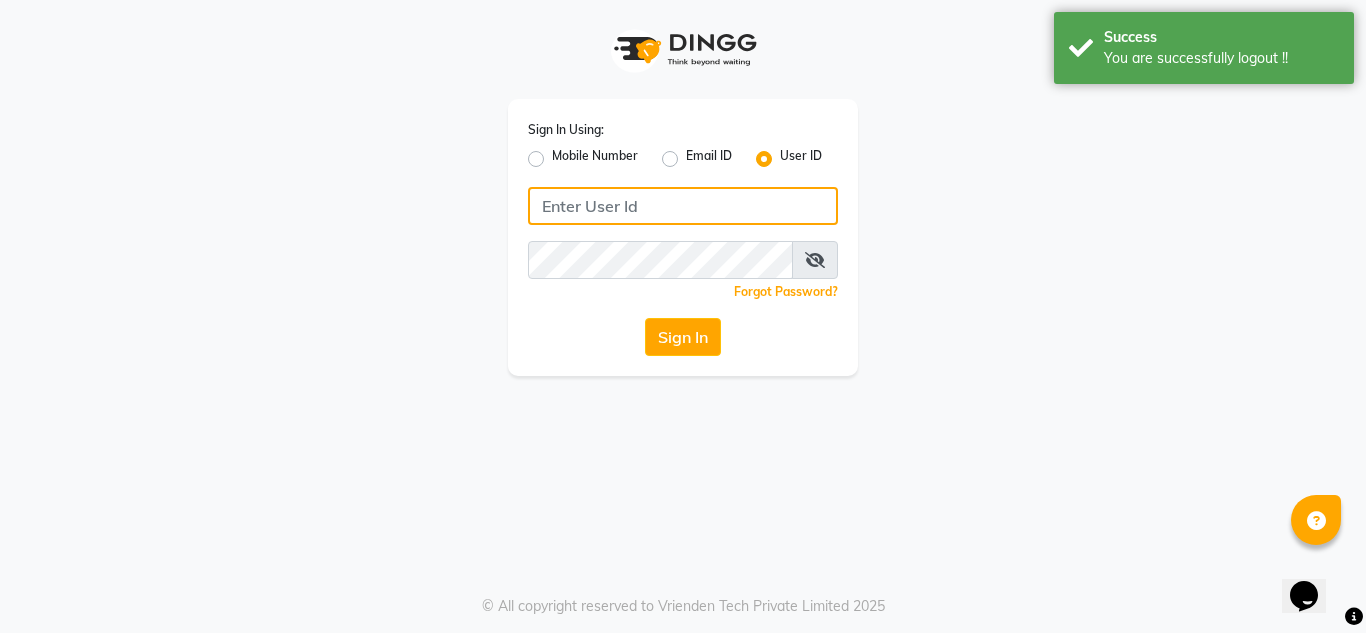 click 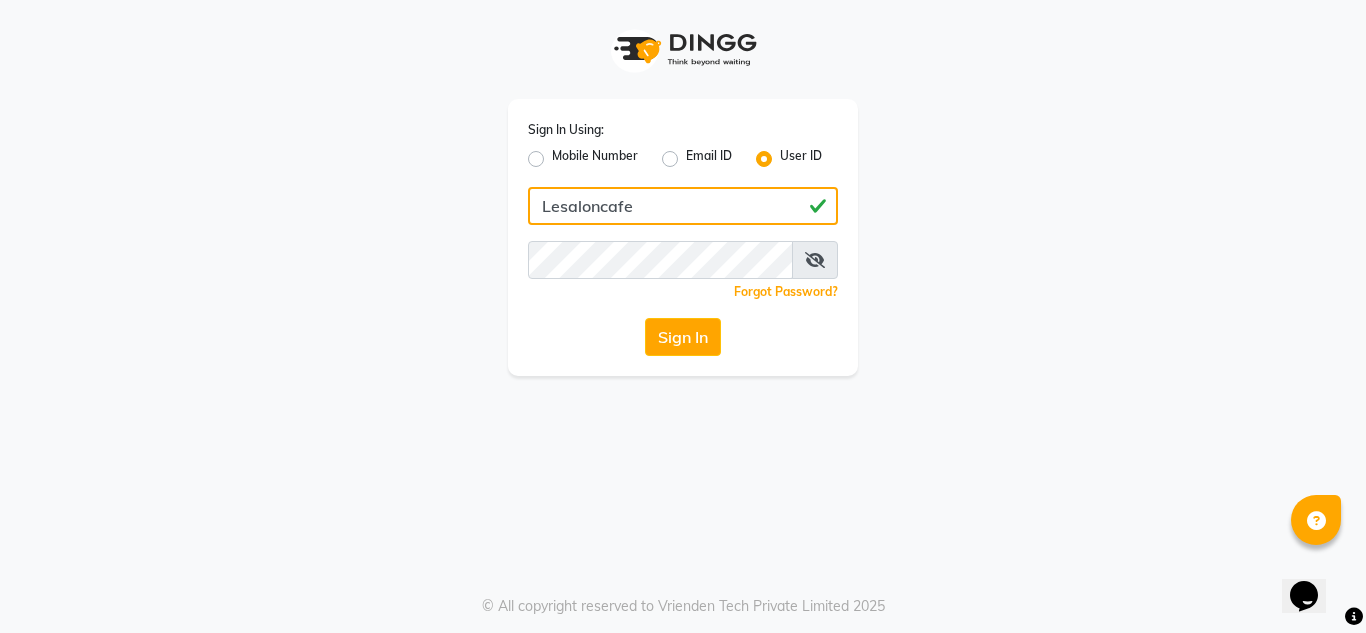 type on "Lesaloncafe" 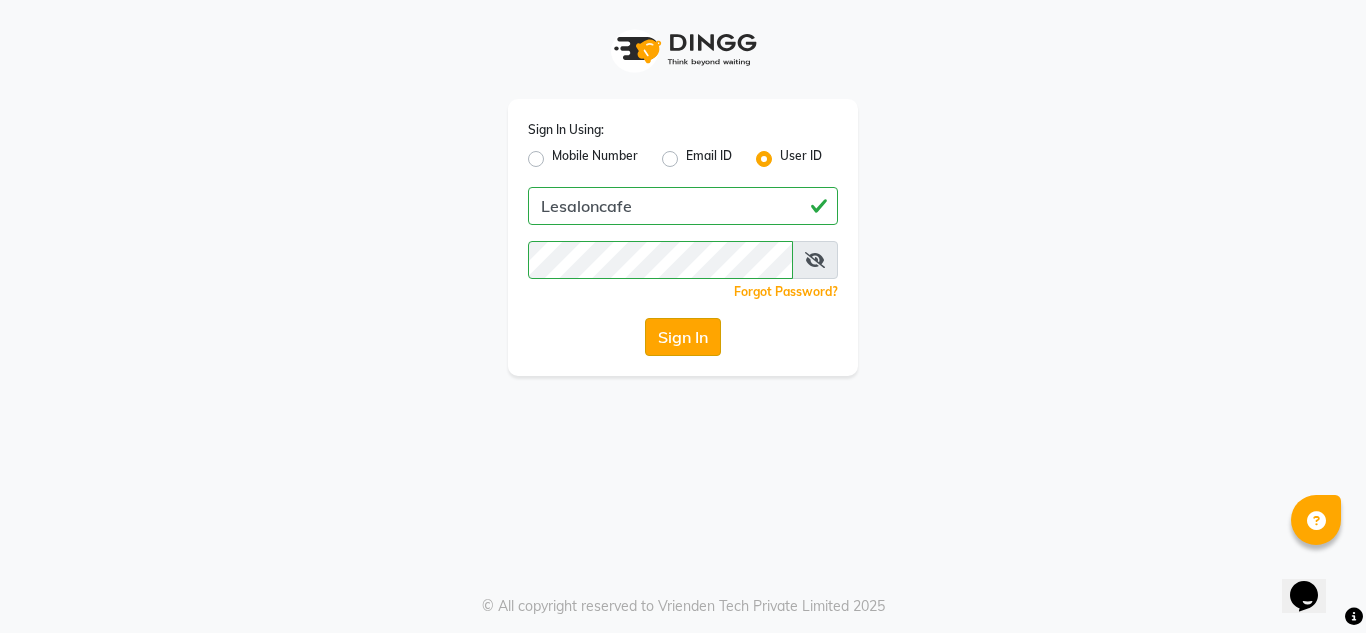 click on "Sign In" 